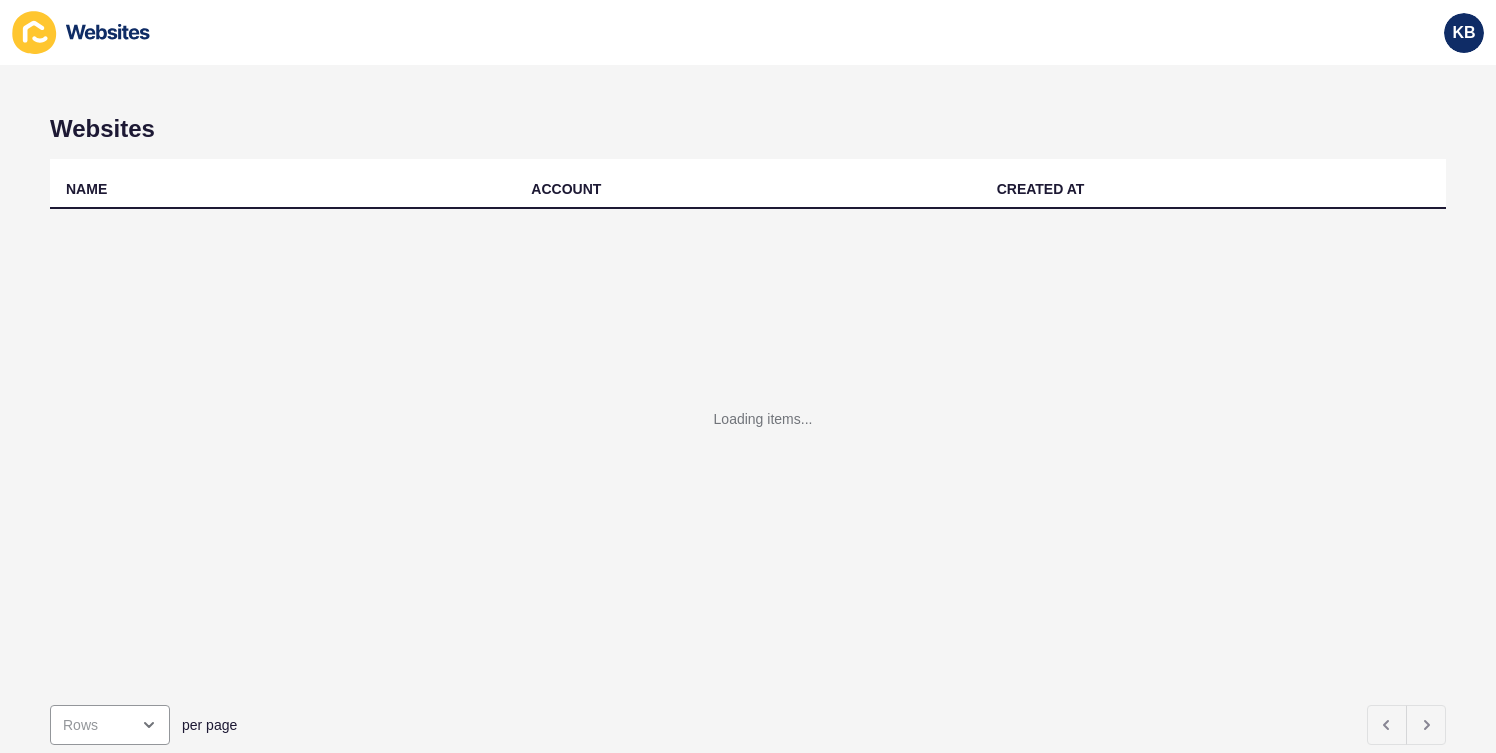 scroll, scrollTop: 0, scrollLeft: 0, axis: both 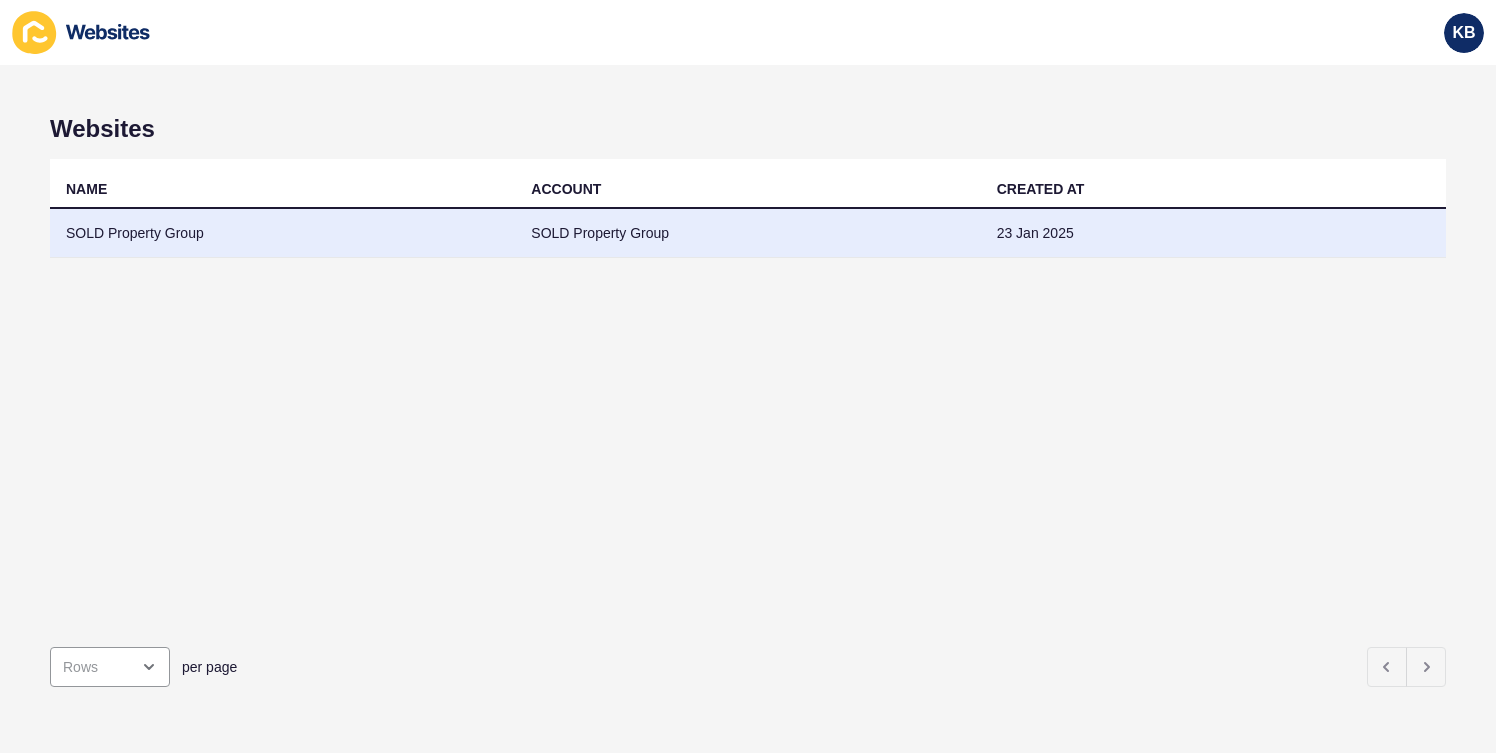 click on "SOLD Property Group" at bounding box center (282, 233) 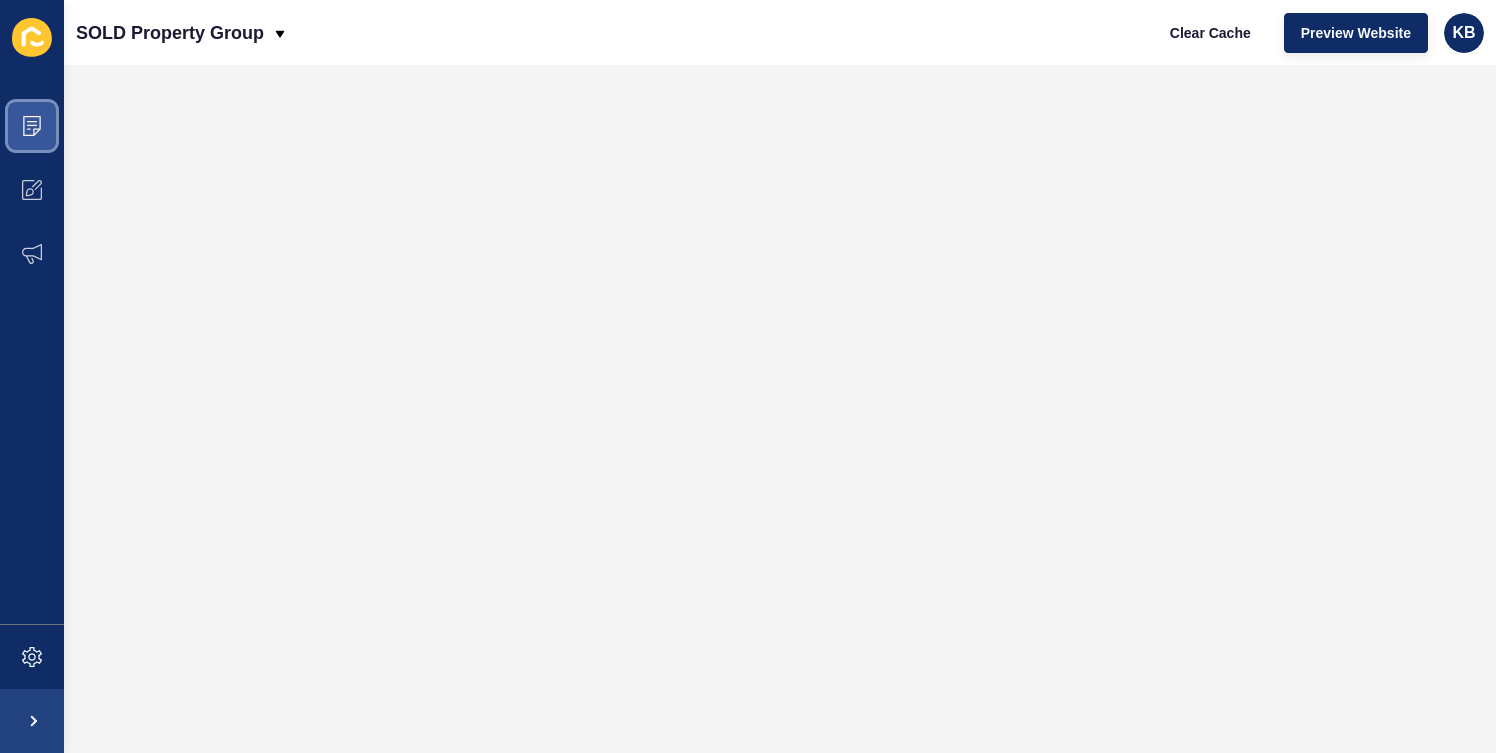 click 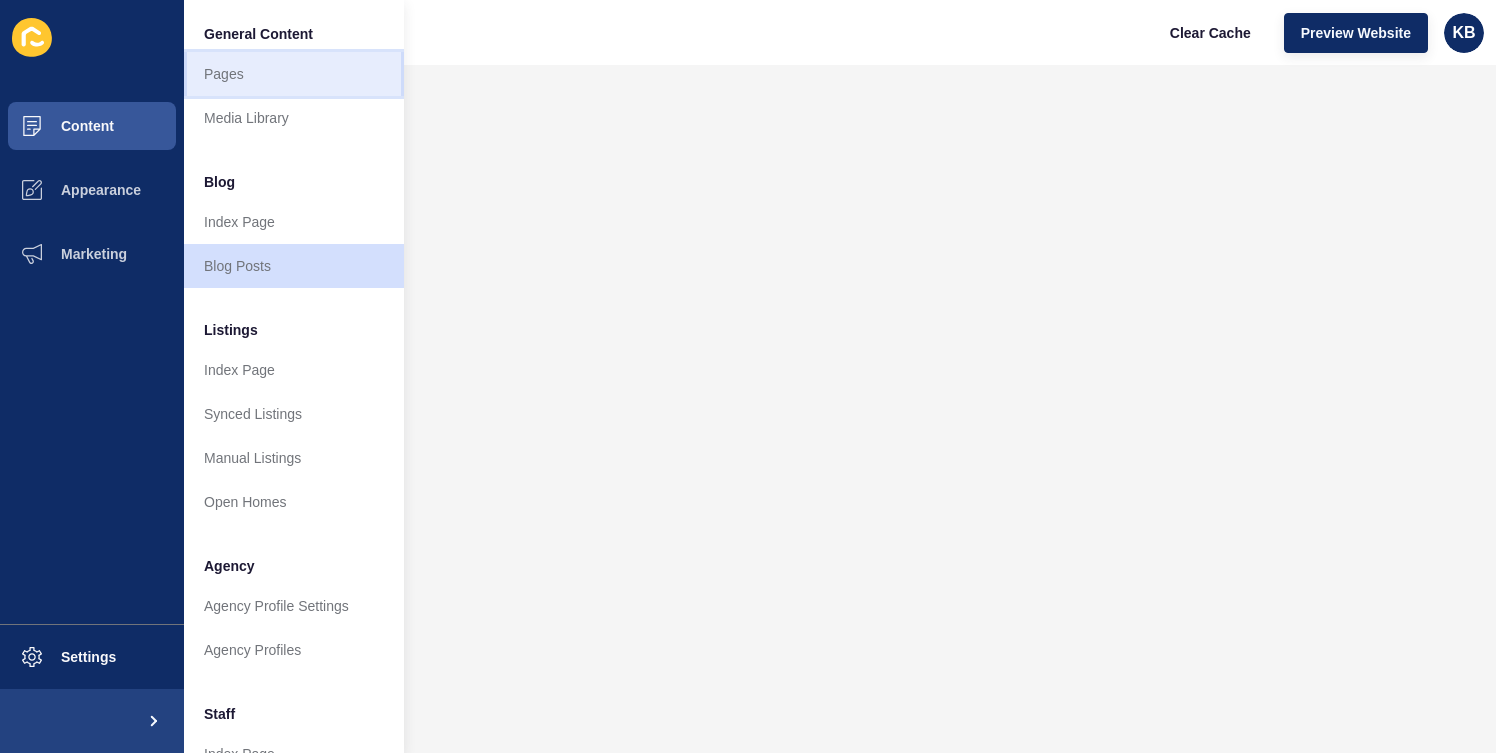 click on "Pages" at bounding box center (294, 74) 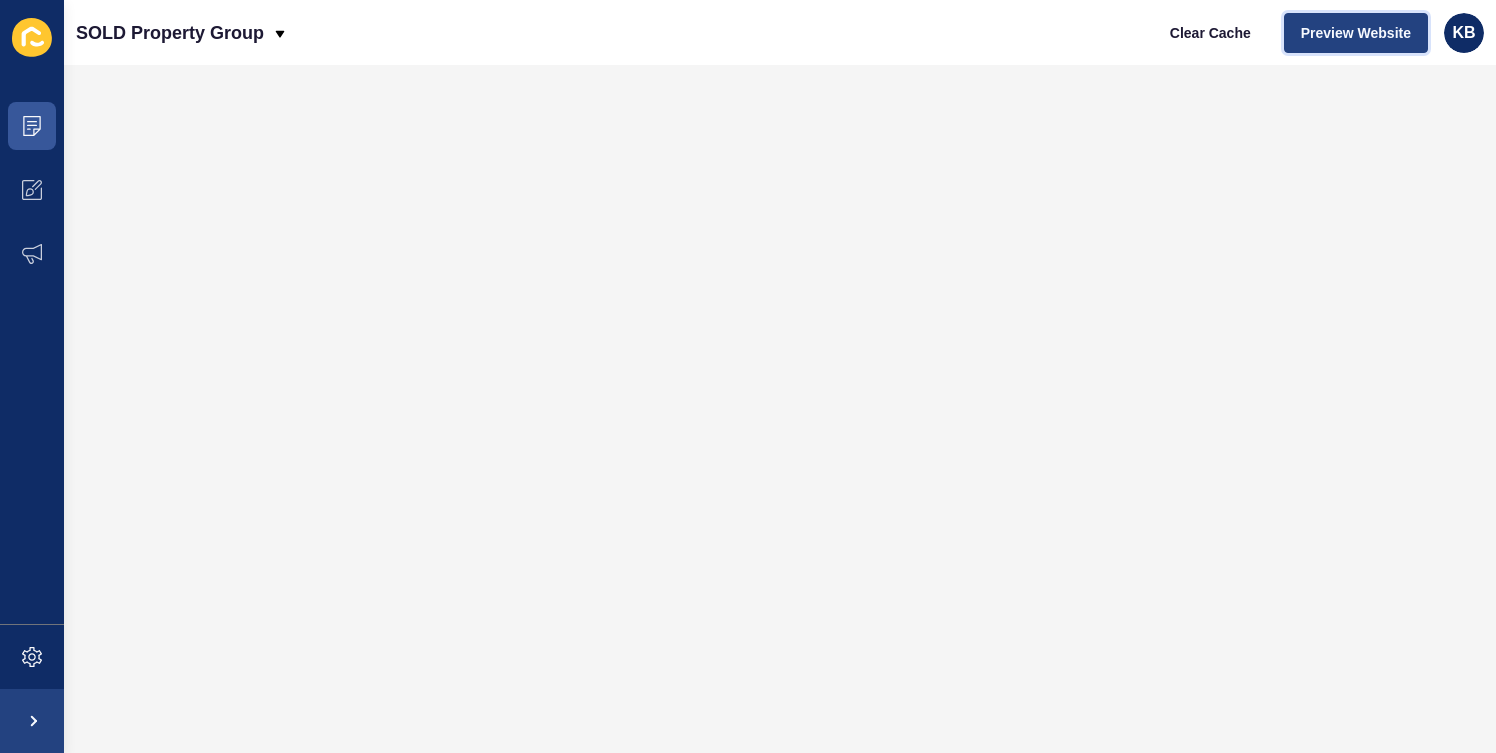 click on "Preview Website" at bounding box center [1356, 33] 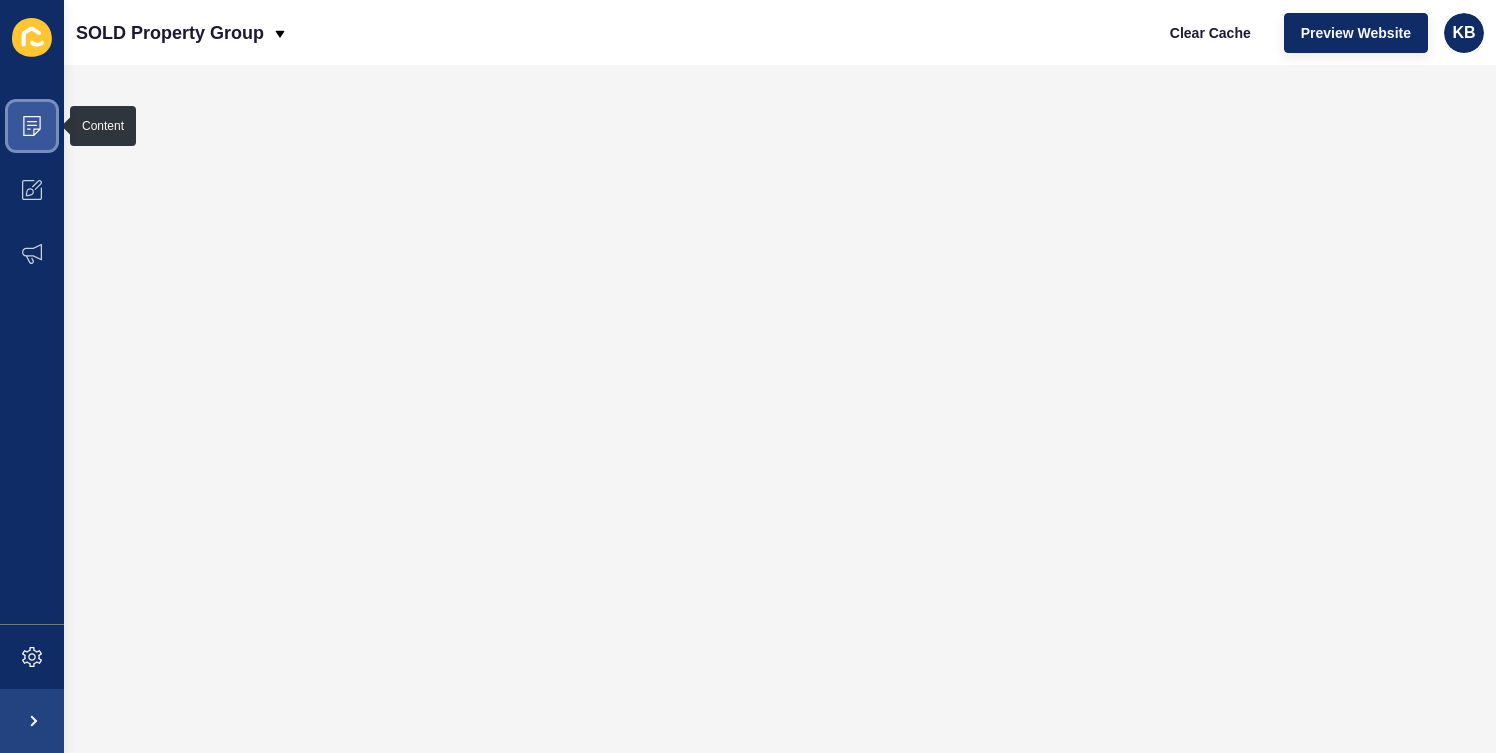 click 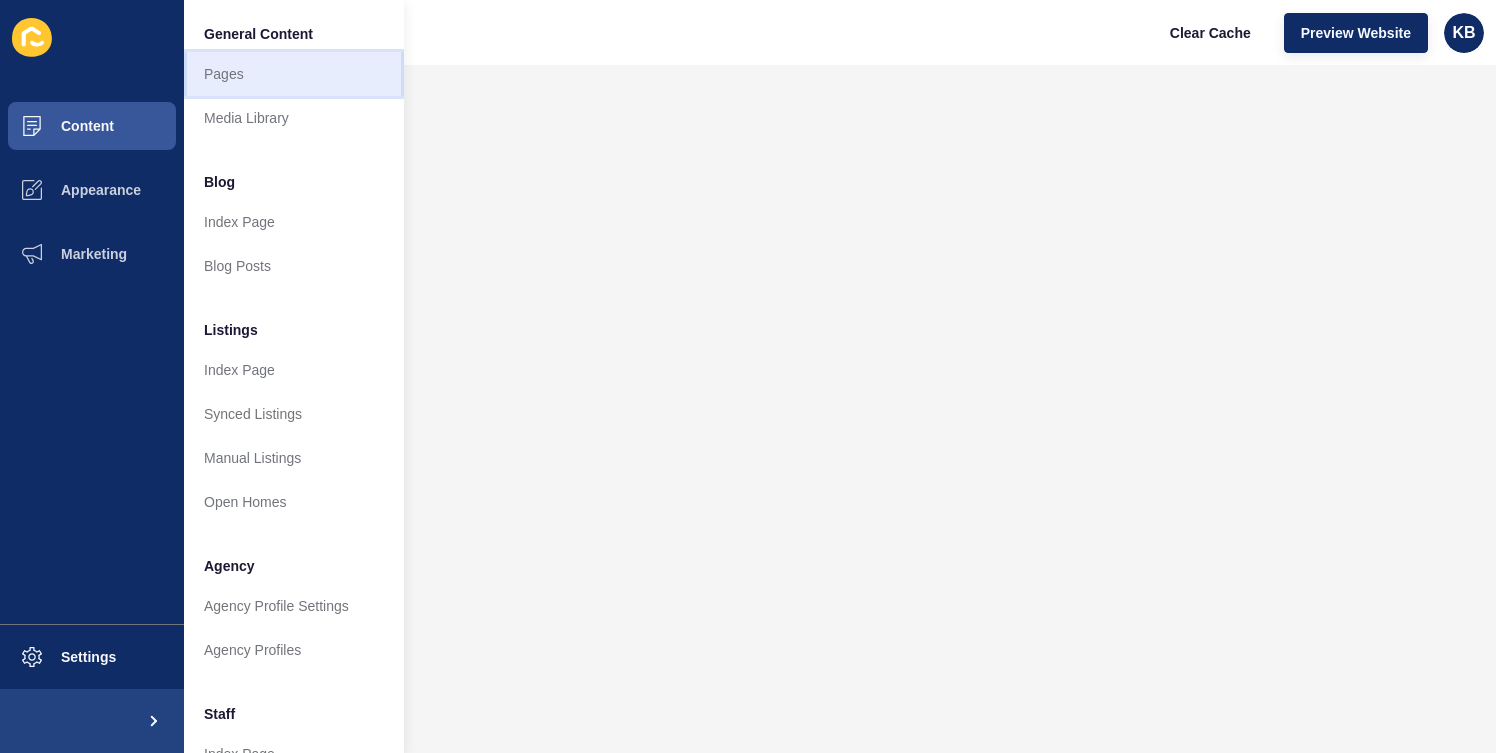 click on "Pages" at bounding box center (294, 74) 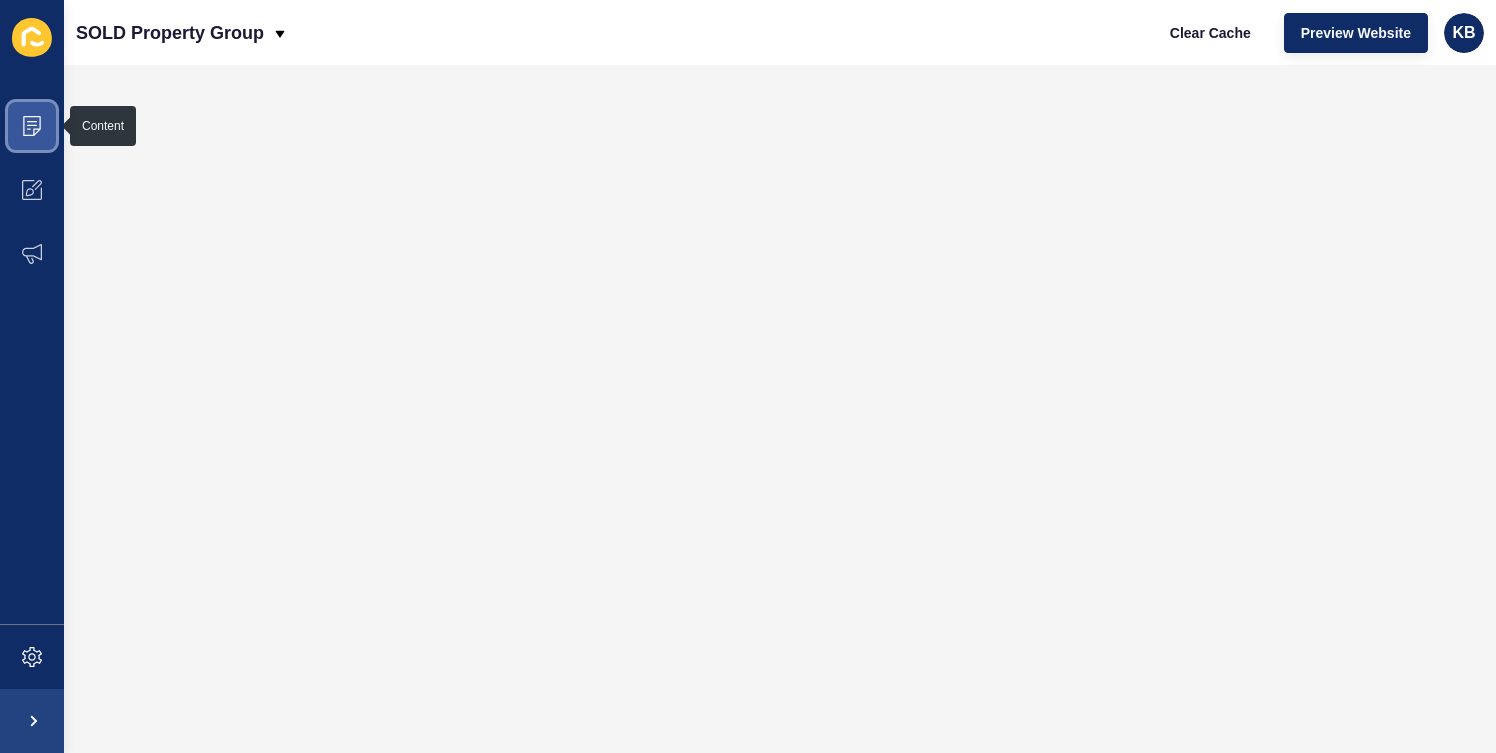 click 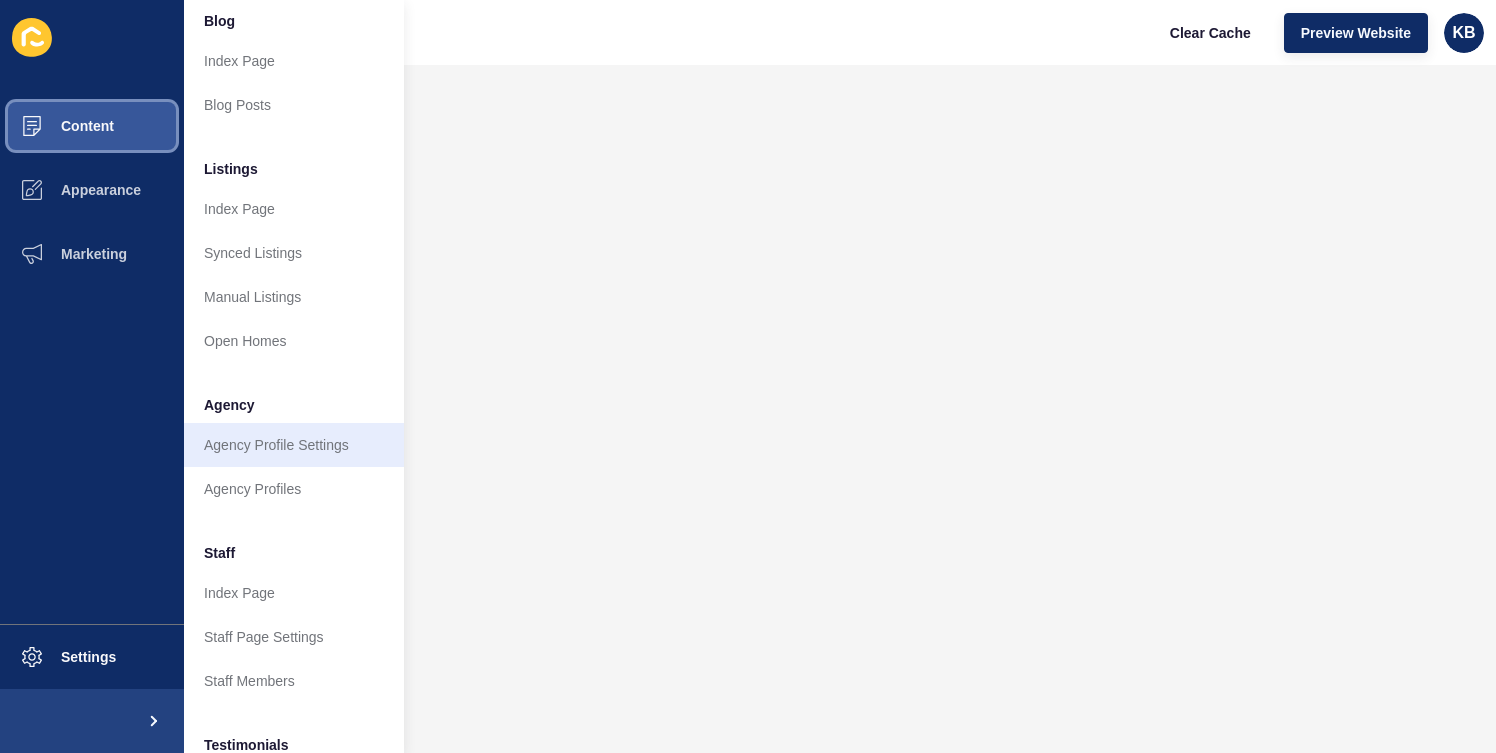 scroll, scrollTop: 163, scrollLeft: 0, axis: vertical 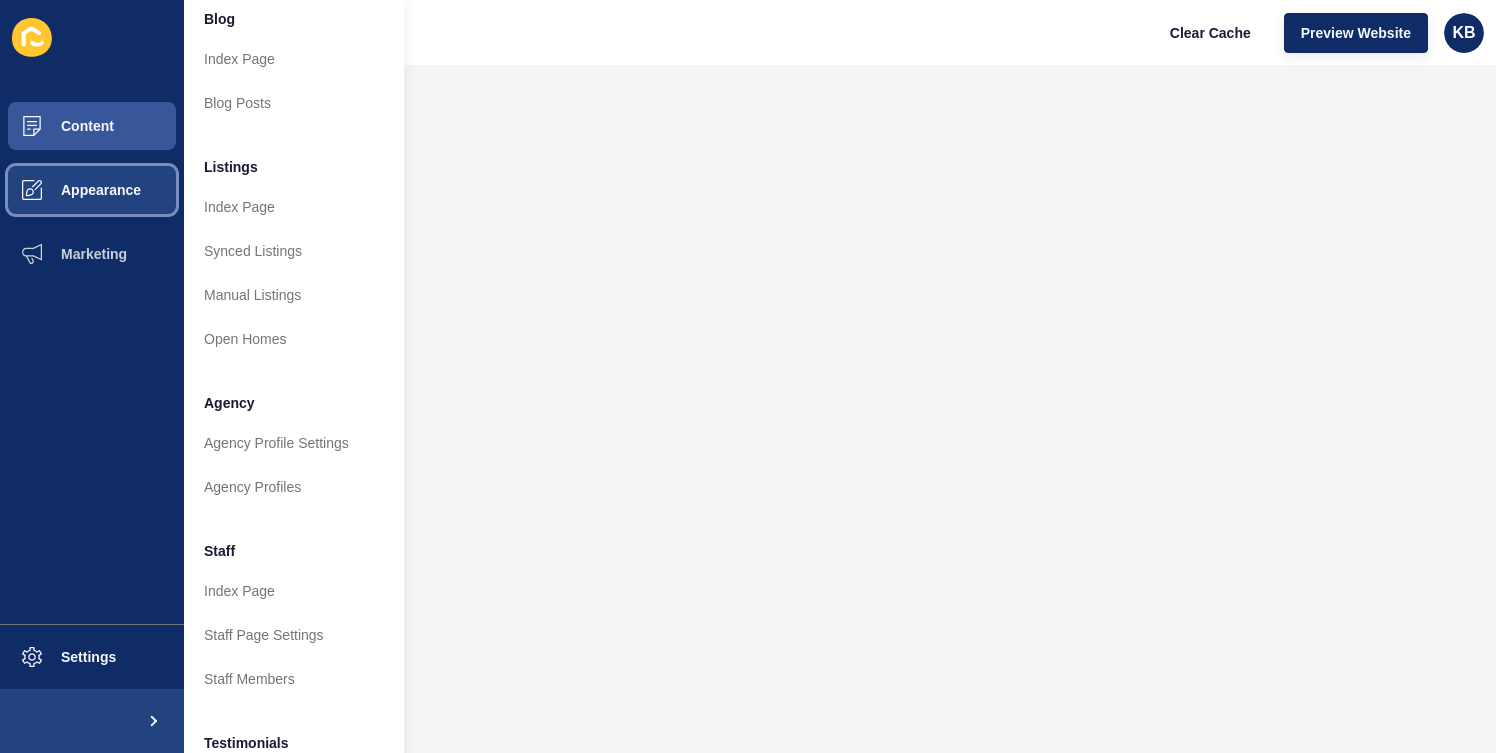 click on "Appearance" at bounding box center [69, 190] 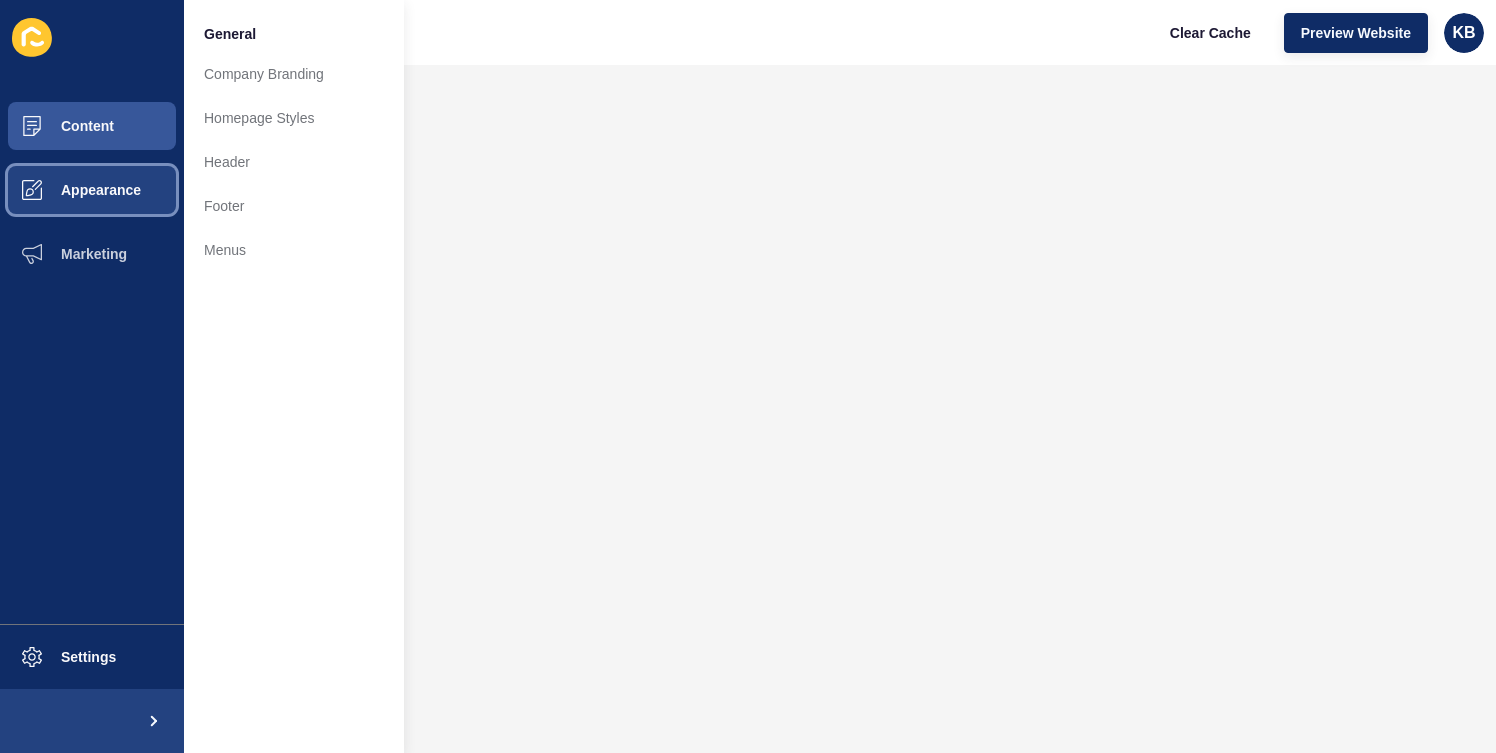 scroll, scrollTop: 0, scrollLeft: 0, axis: both 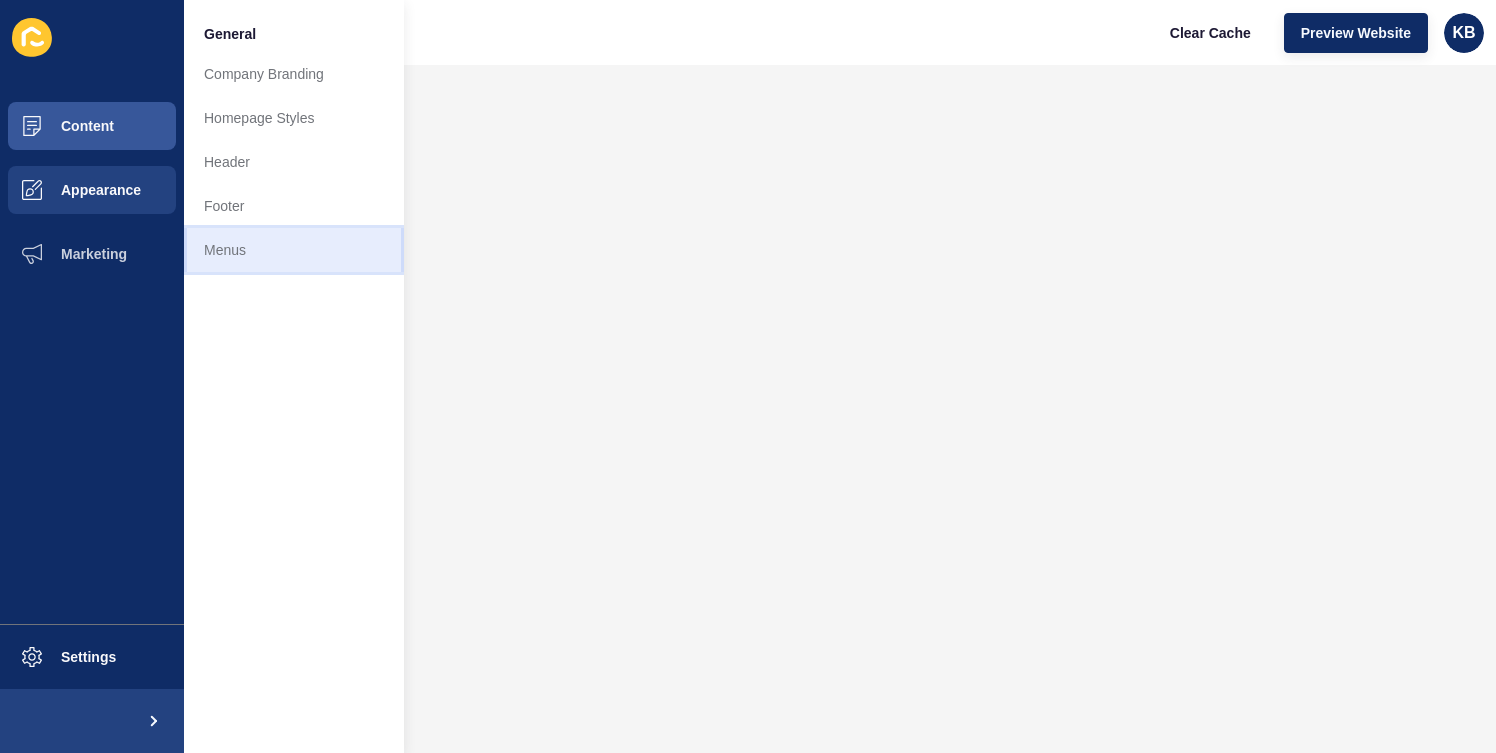 click on "Menus" at bounding box center [294, 250] 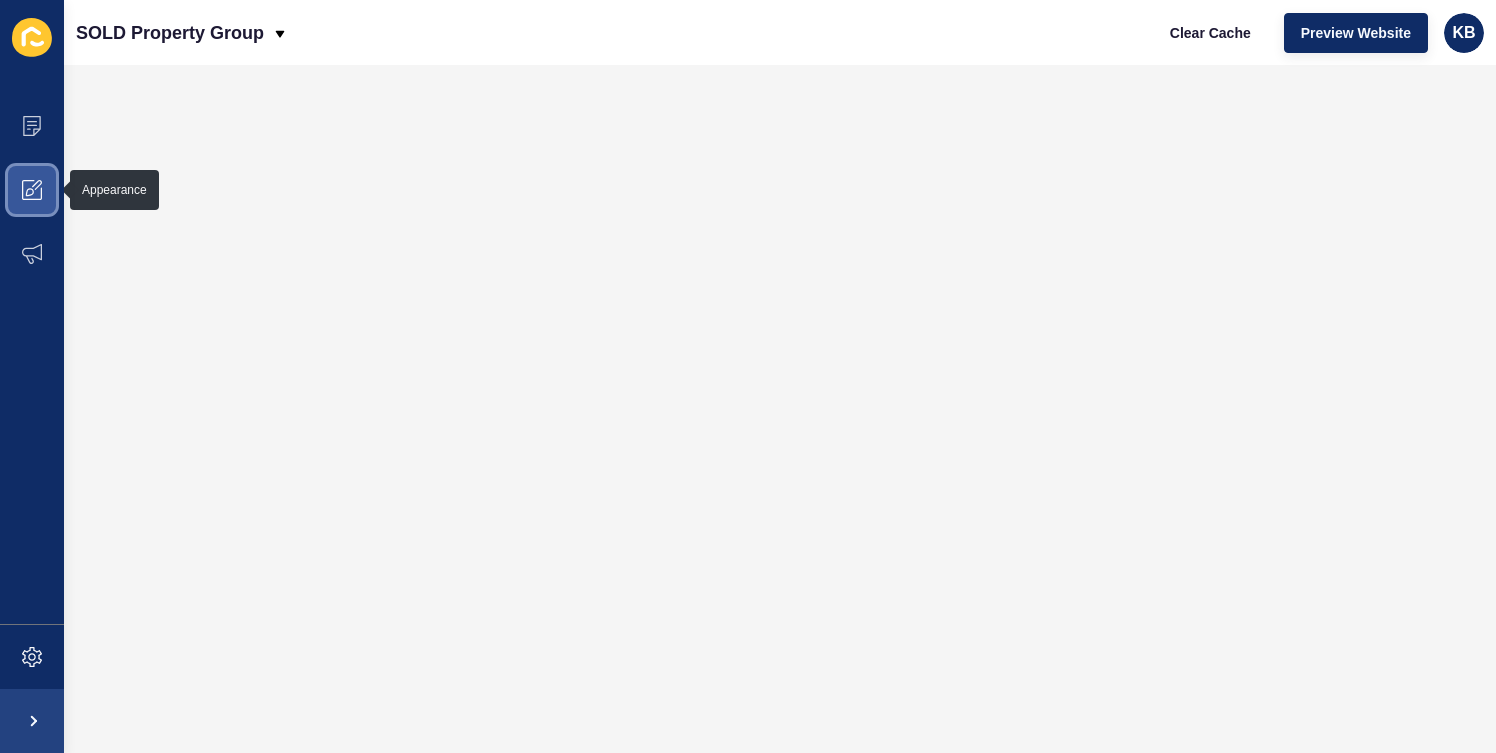 click 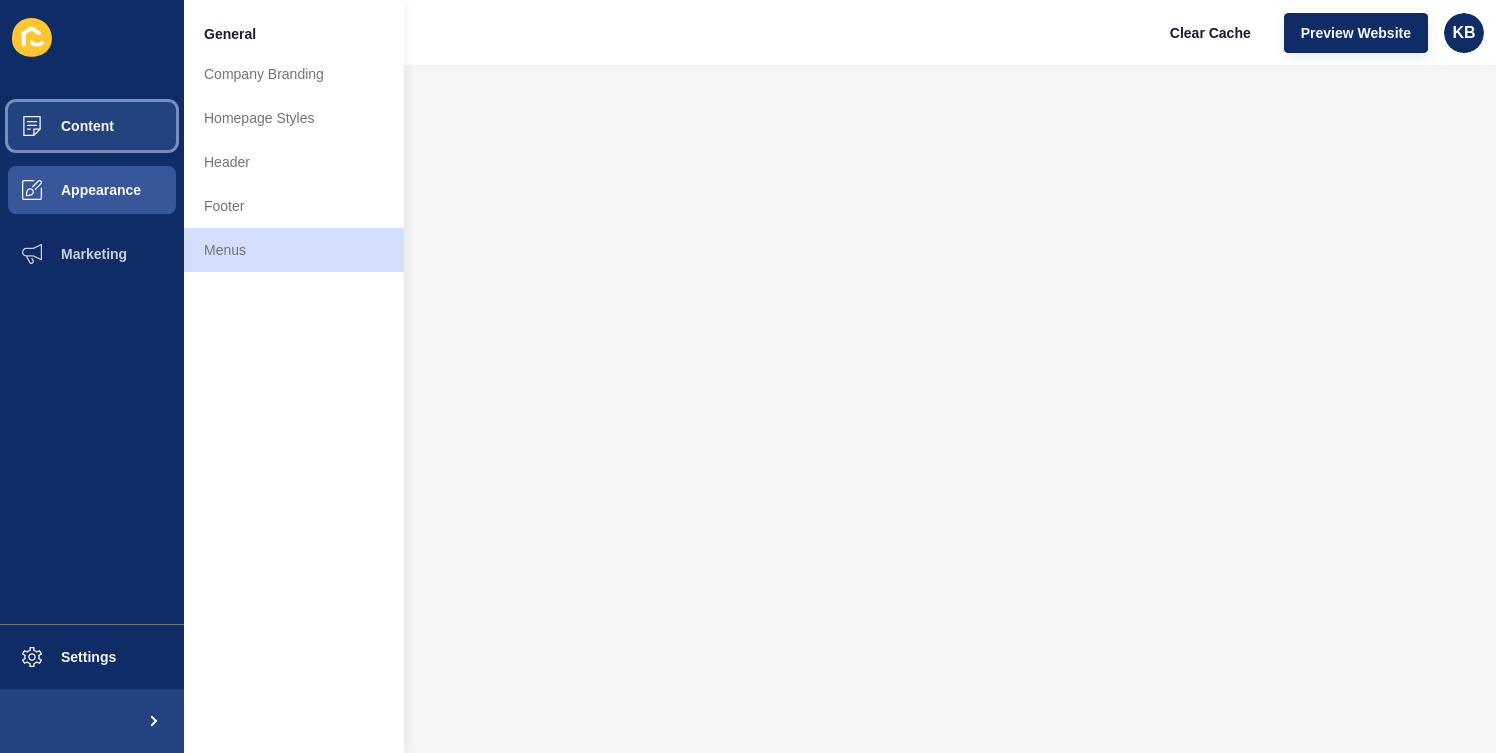 click on "Content" at bounding box center [55, 126] 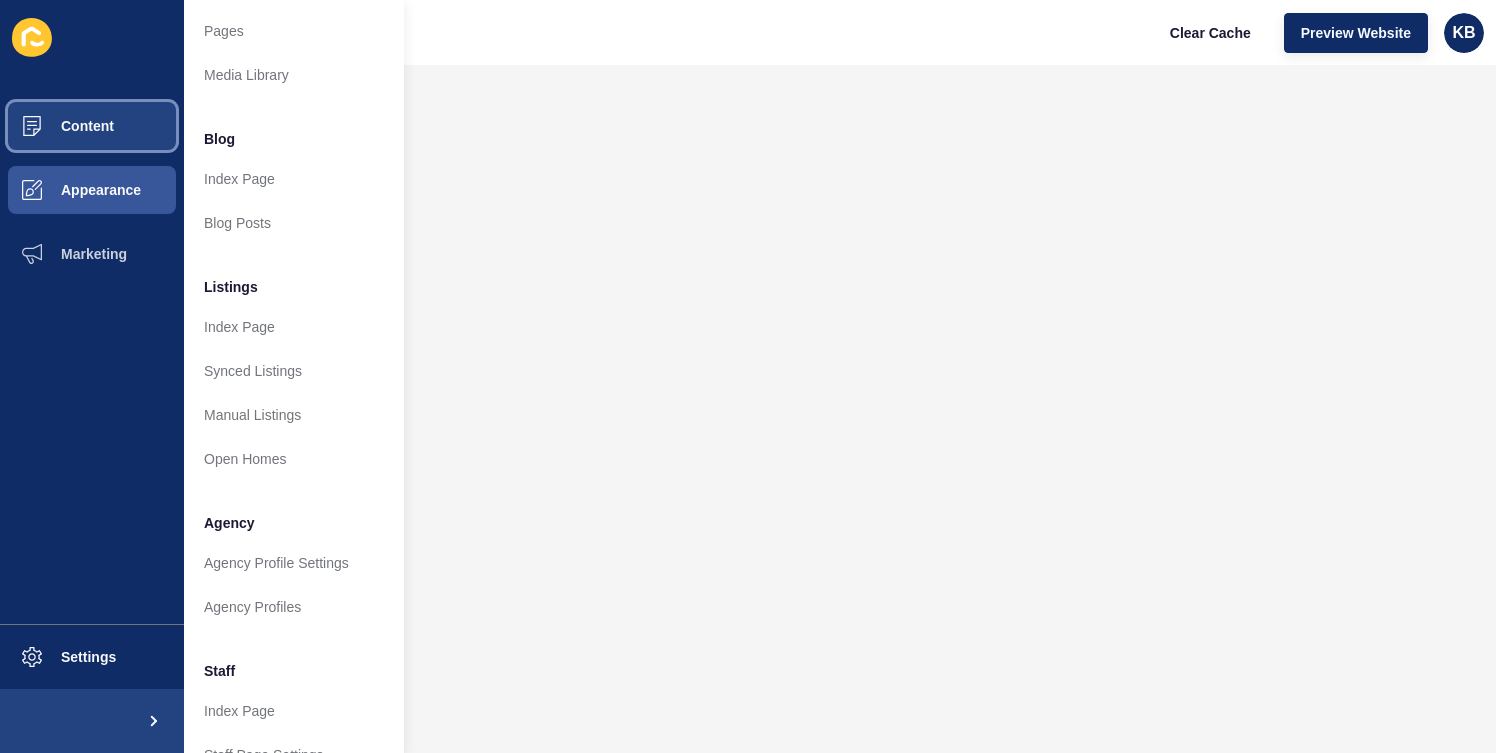 scroll, scrollTop: 46, scrollLeft: 0, axis: vertical 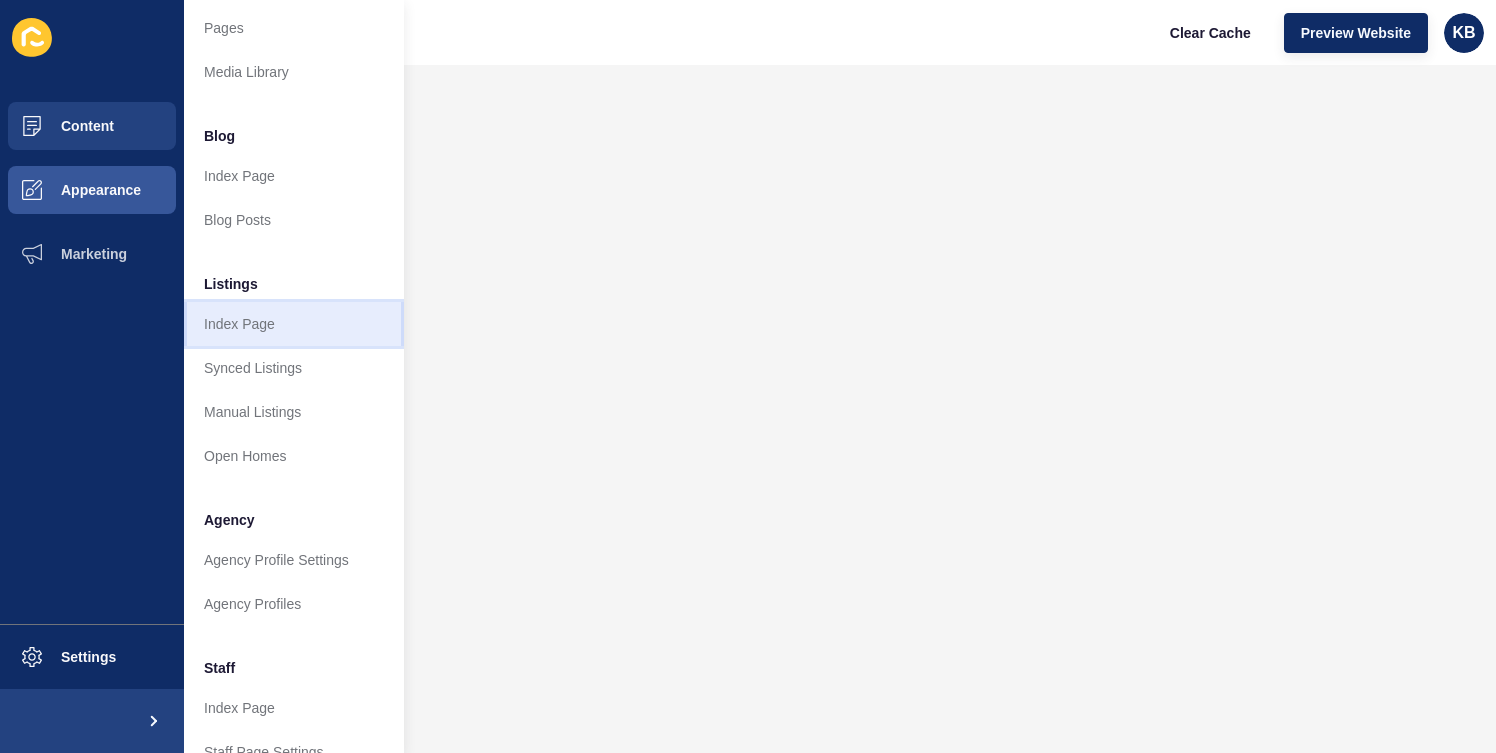 click on "Index Page" at bounding box center [294, 324] 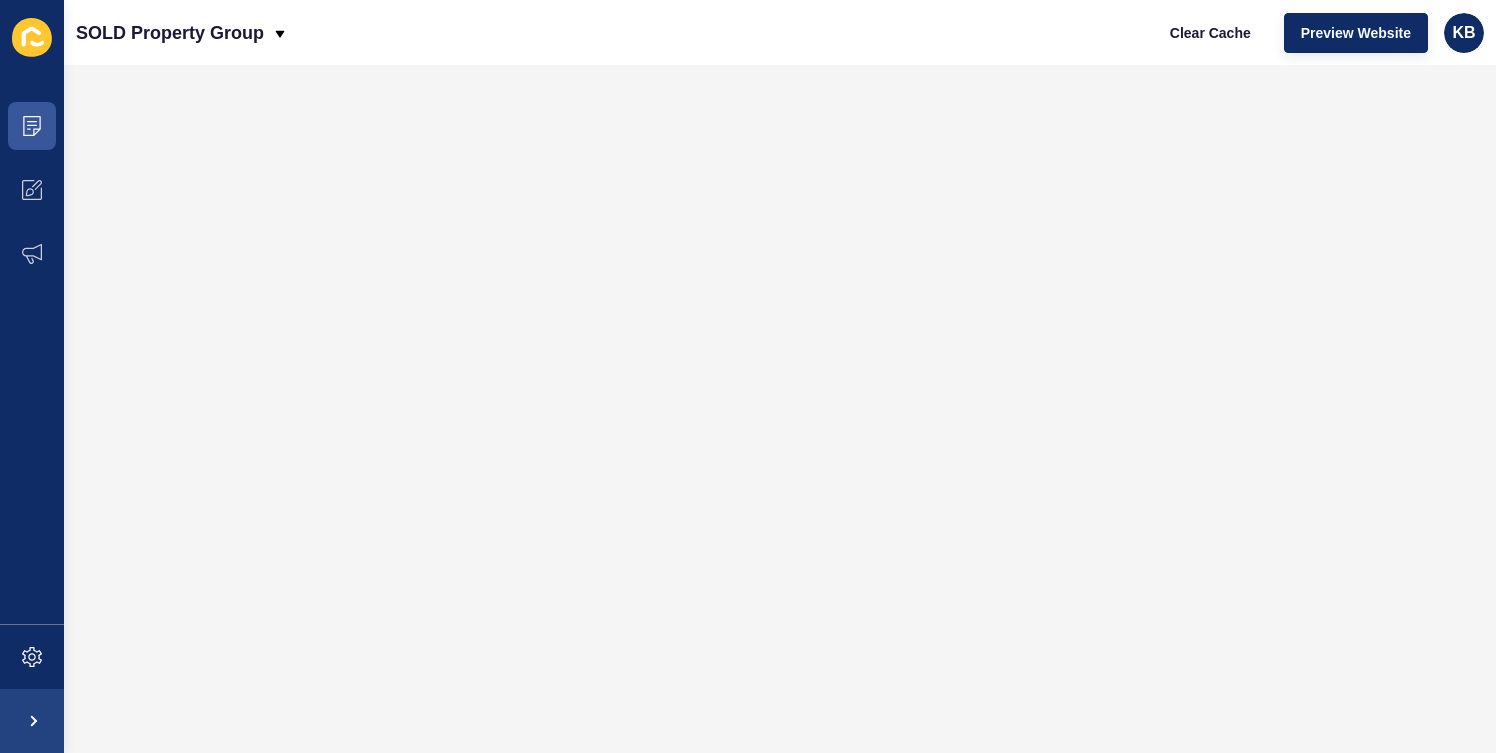 scroll, scrollTop: 0, scrollLeft: 0, axis: both 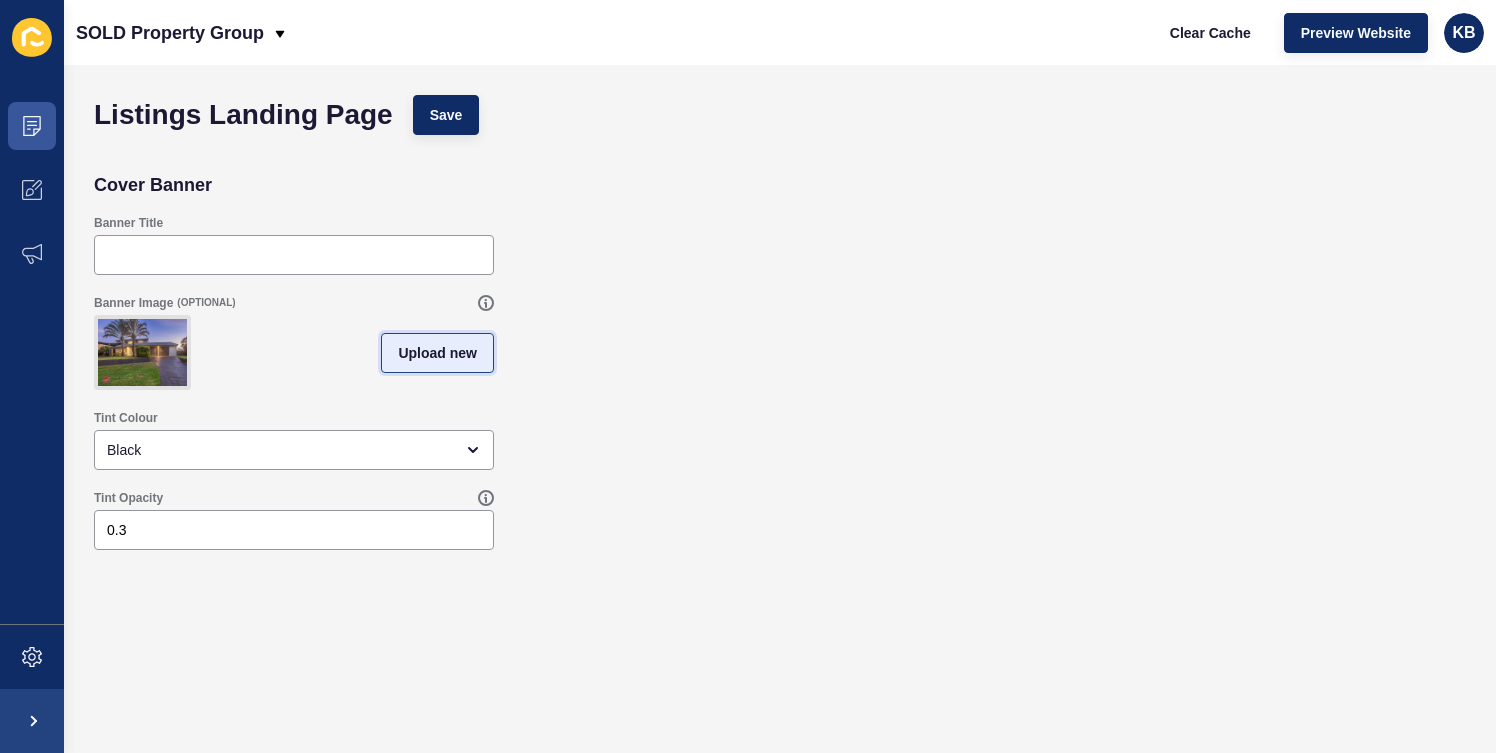 click on "Upload new" at bounding box center (437, 353) 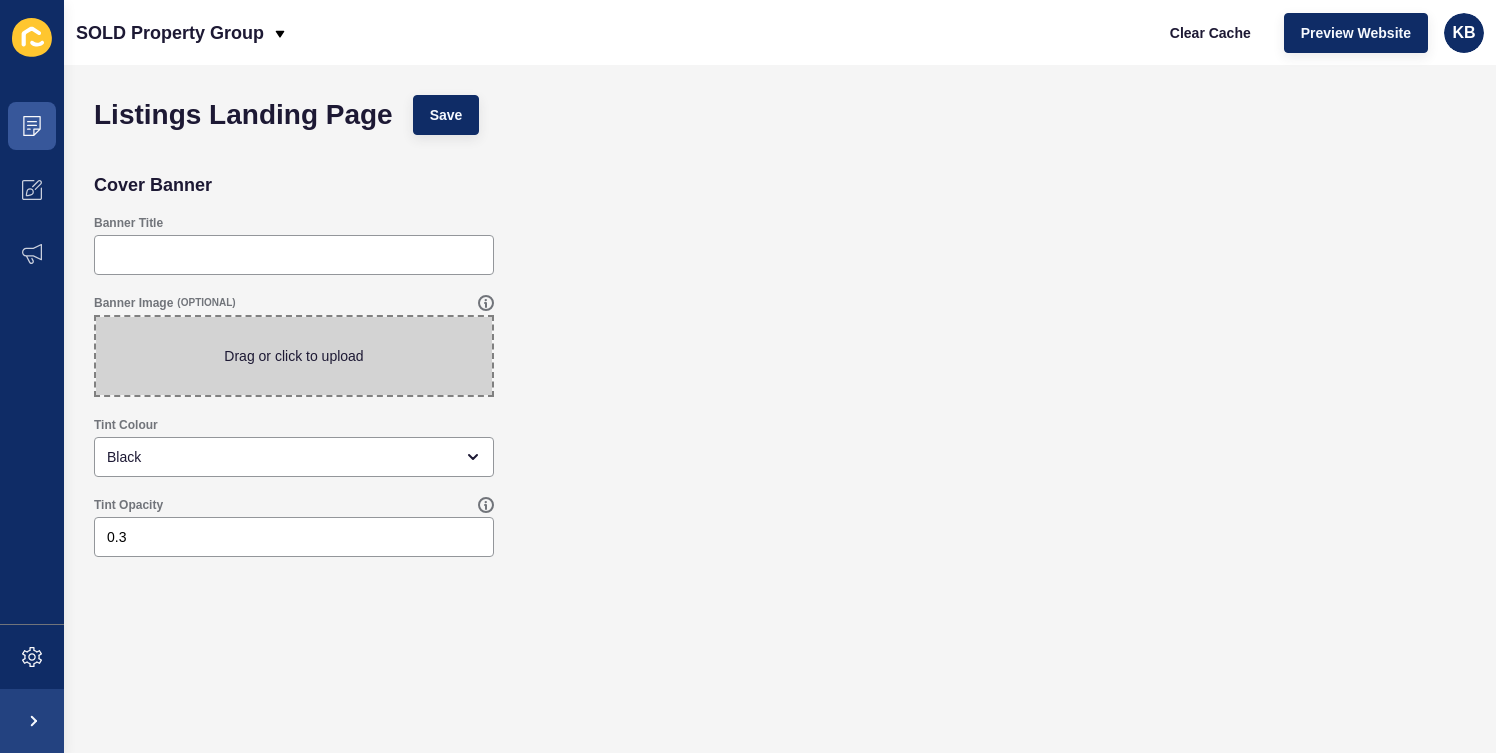 click on "Banner Image (OPTIONAL) Drag or click to upload" at bounding box center (780, 346) 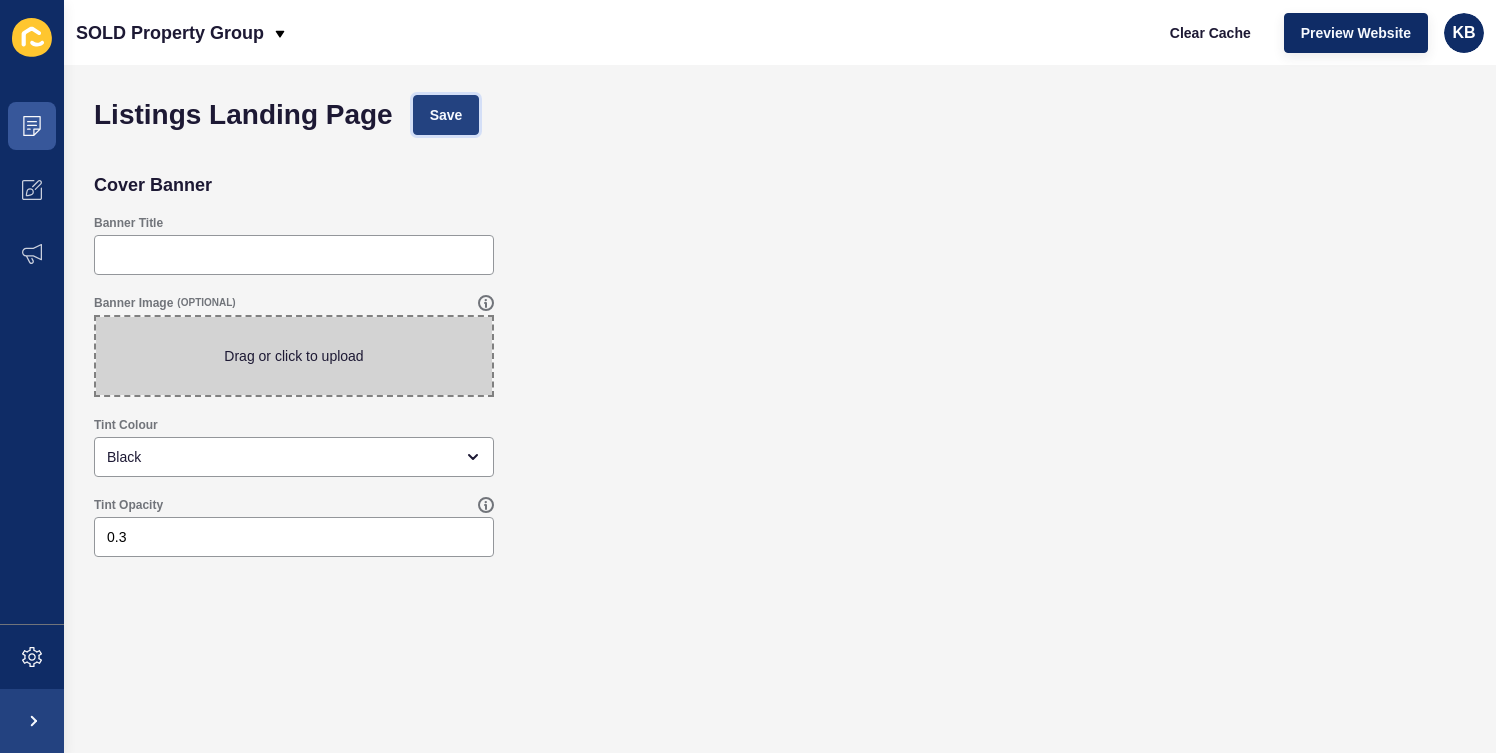 click on "Save" at bounding box center (446, 115) 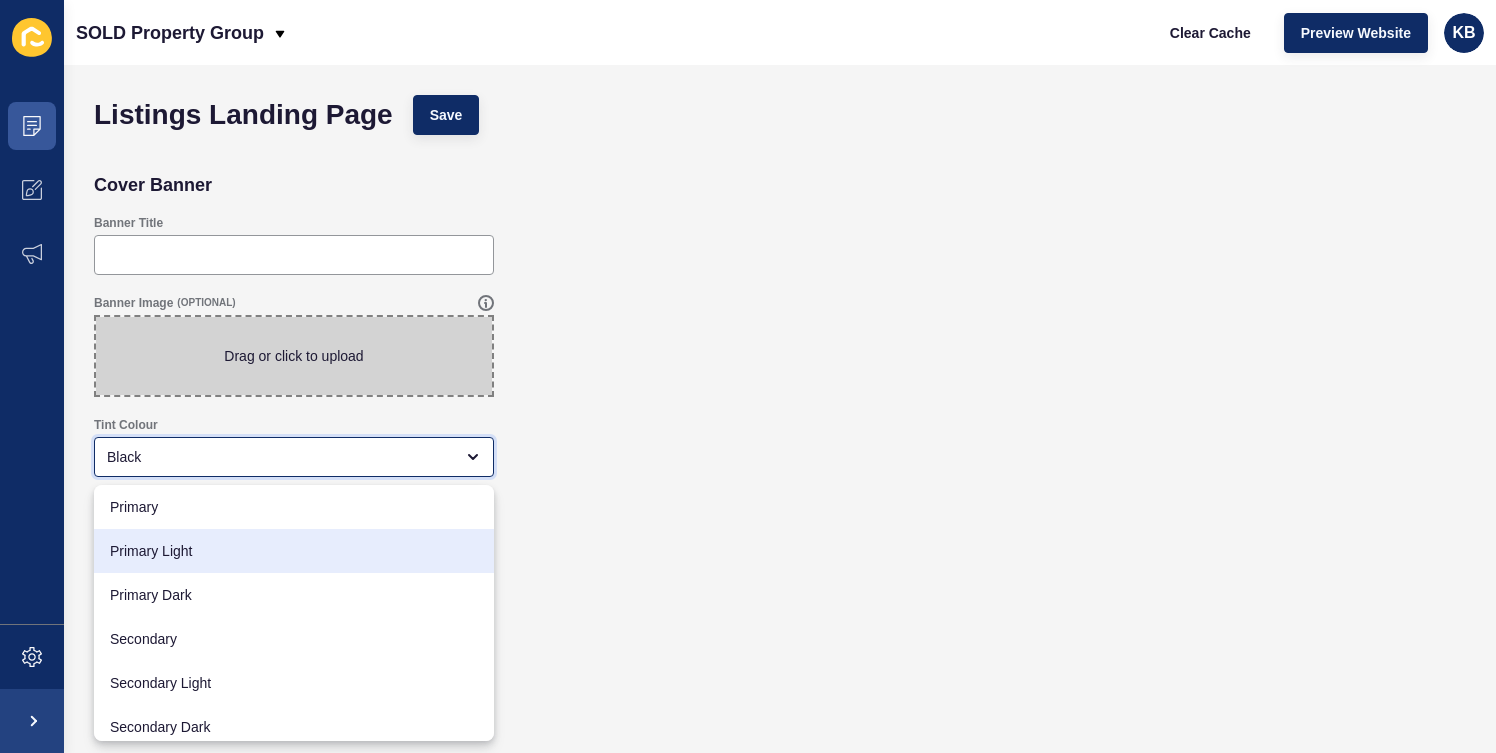 scroll, scrollTop: 96, scrollLeft: 0, axis: vertical 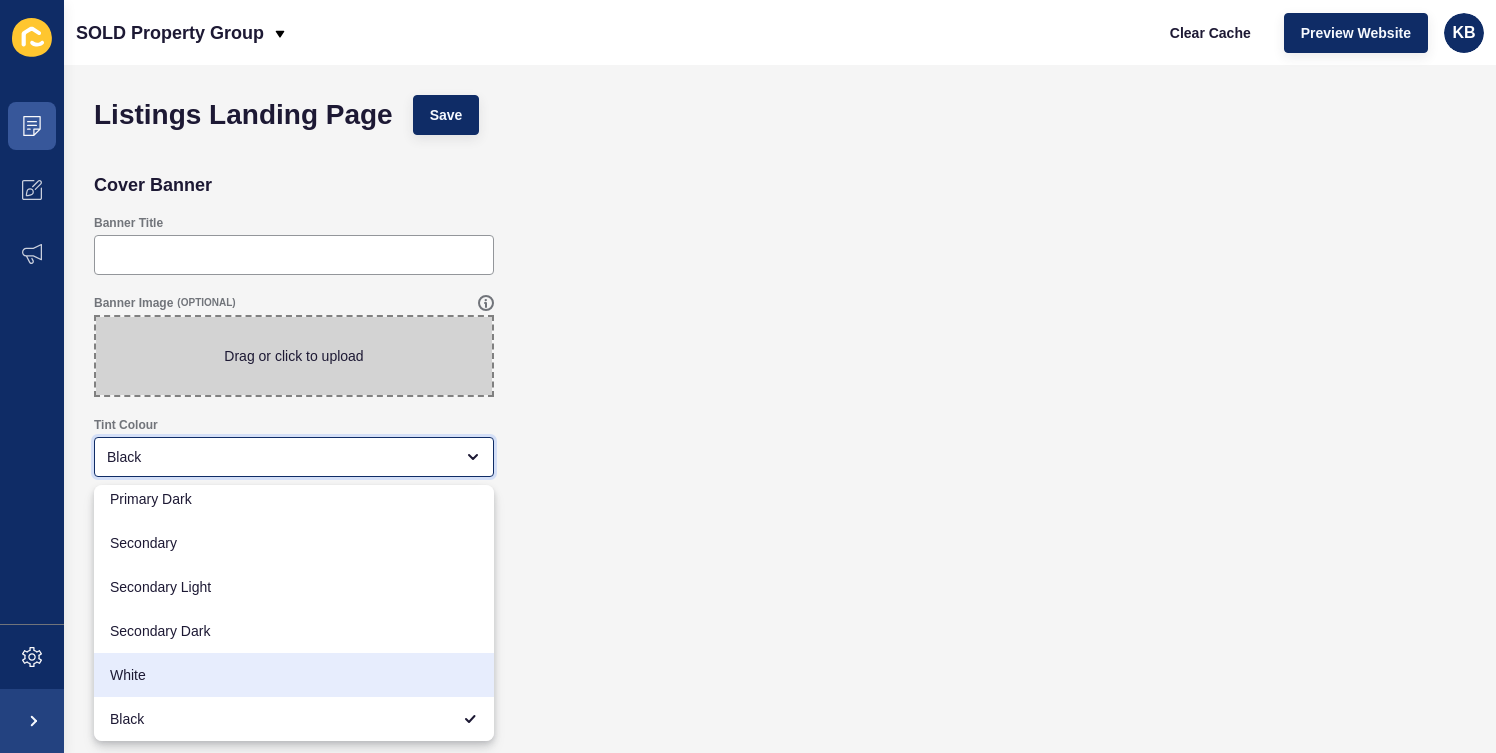 click on "White" at bounding box center [294, 675] 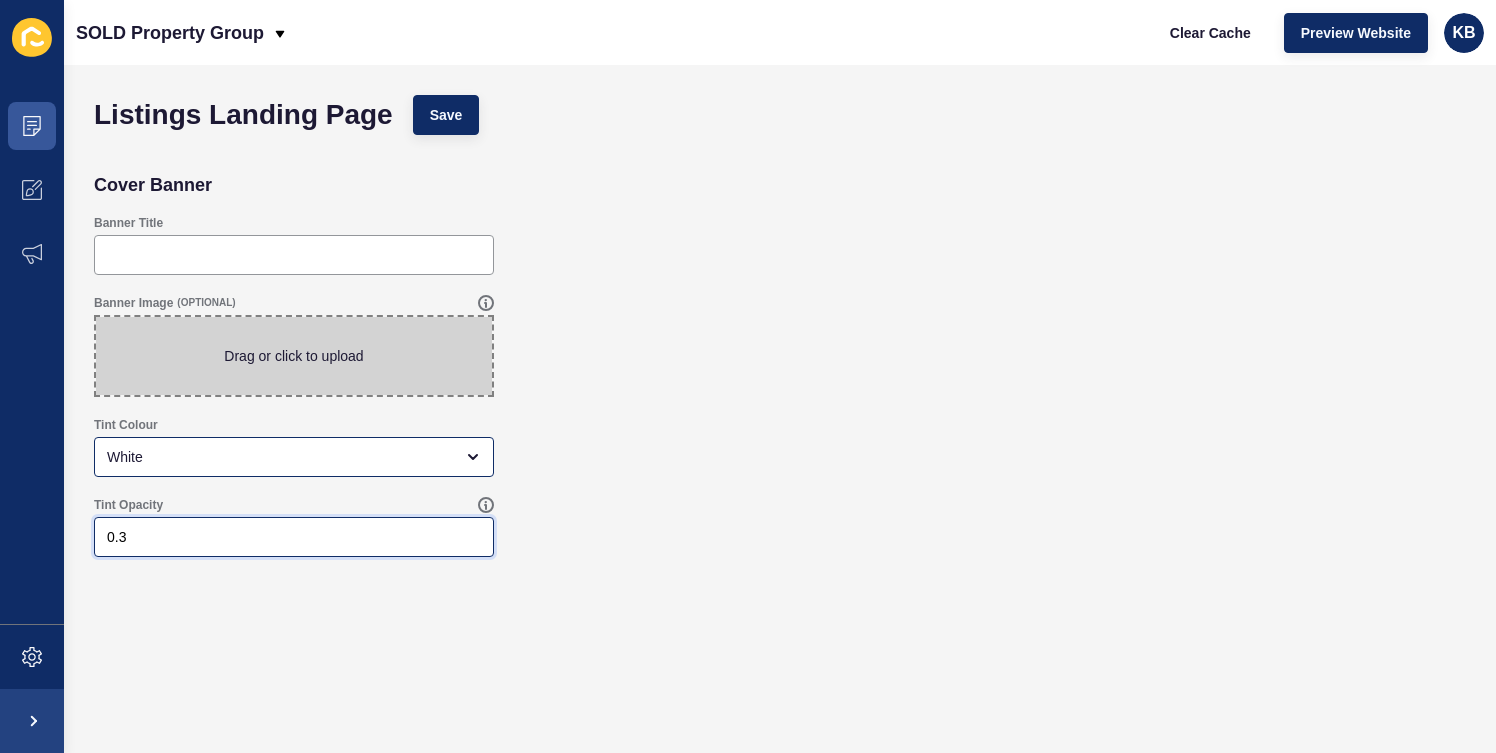 click on "0.3" at bounding box center (294, 537) 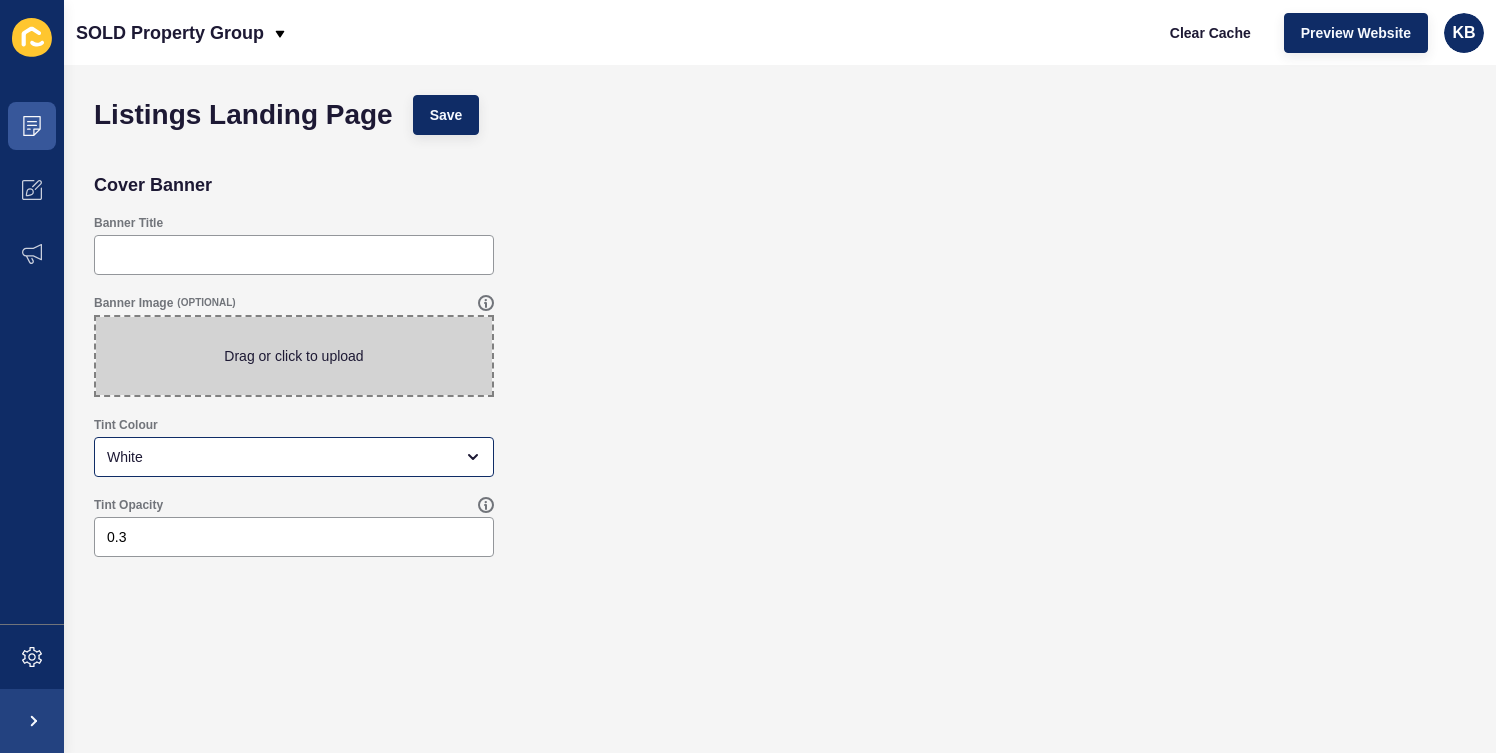 click on "Tint Opacity 0.3" at bounding box center (780, 527) 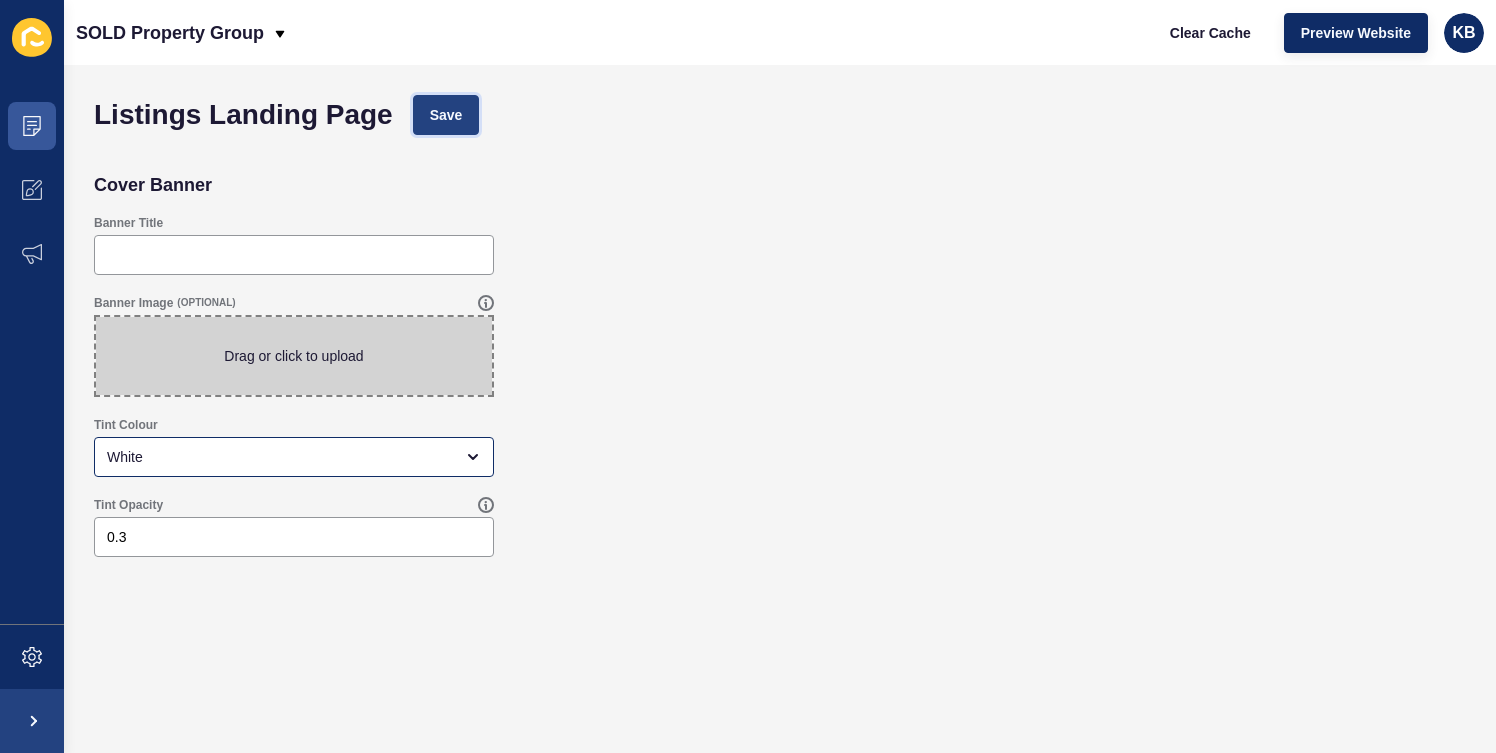 click on "Save" at bounding box center [446, 115] 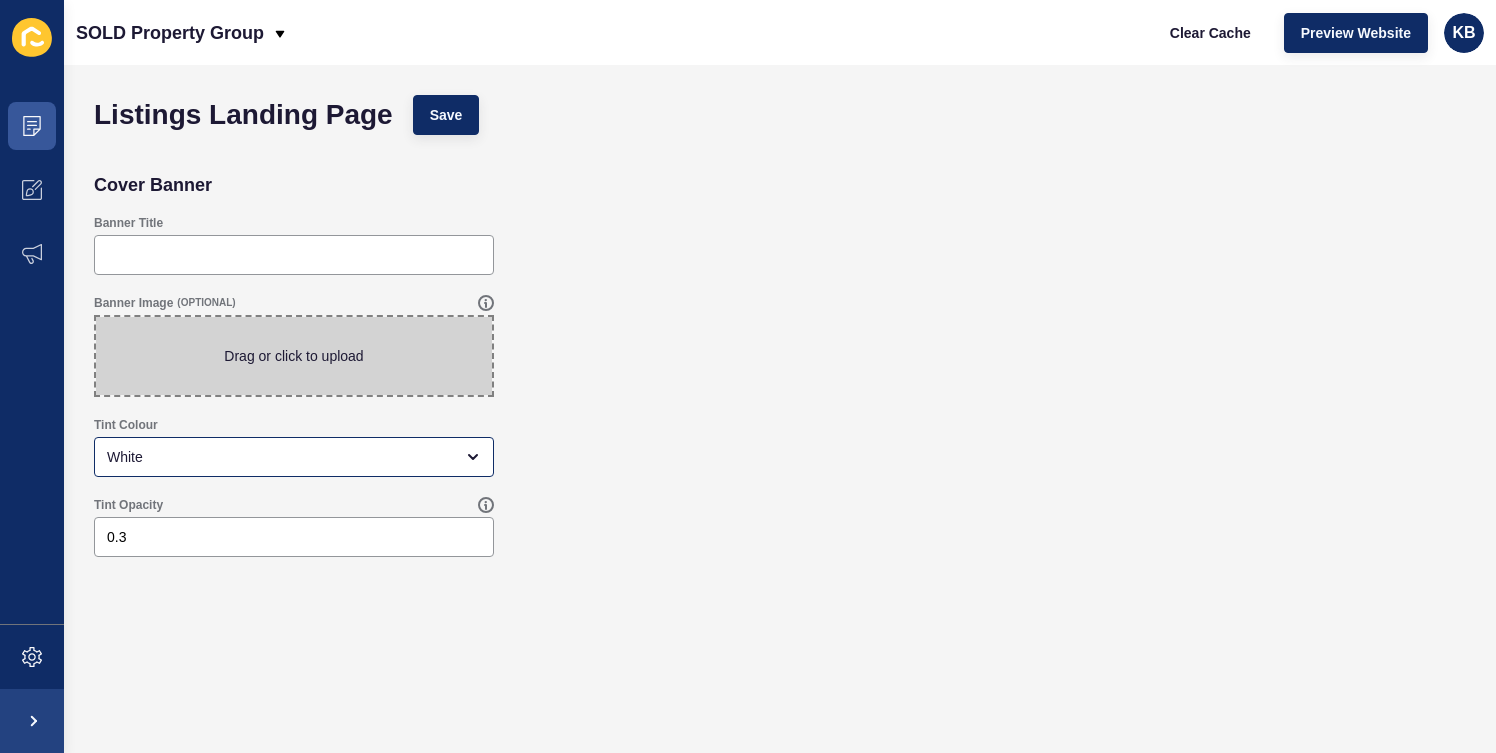 click on "SOLD Property Group" at bounding box center (170, 33) 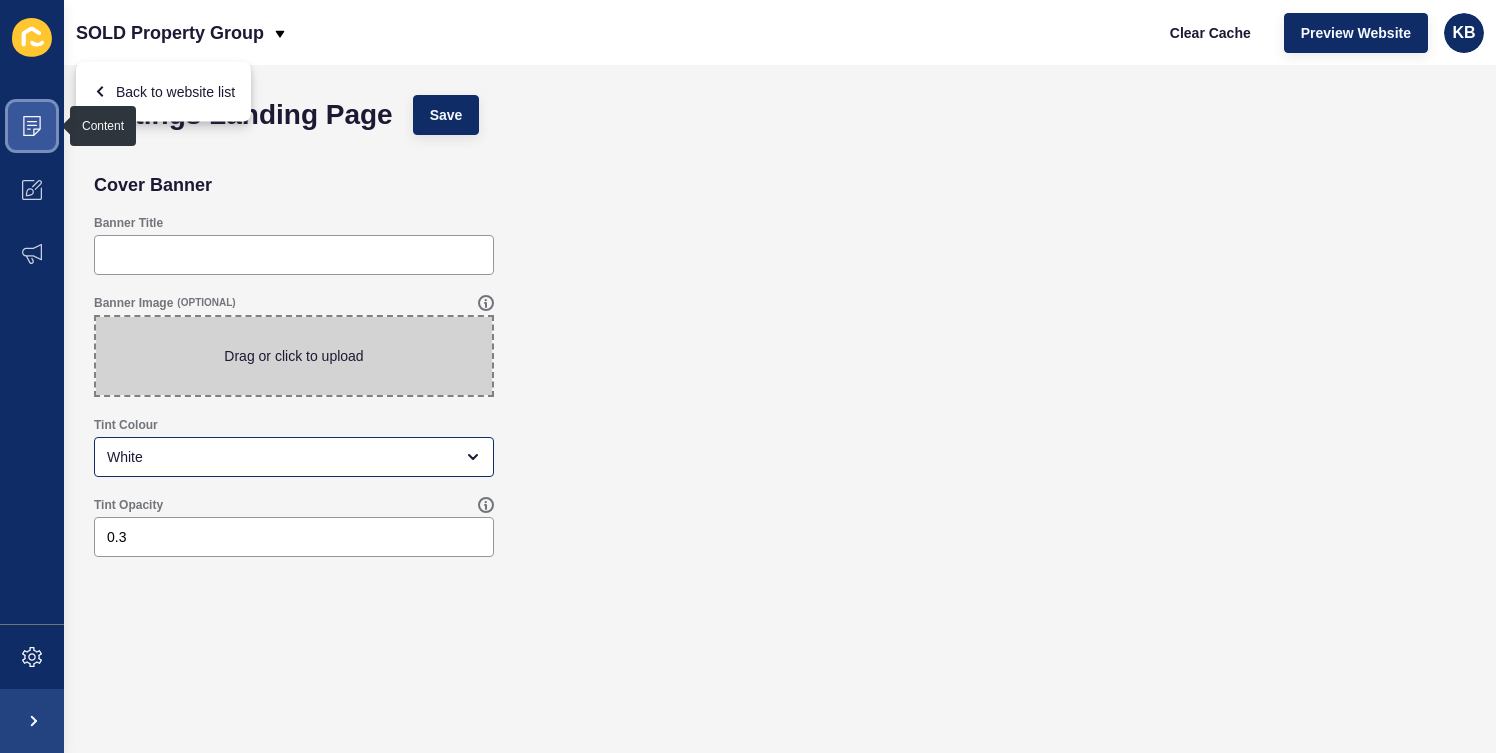 click 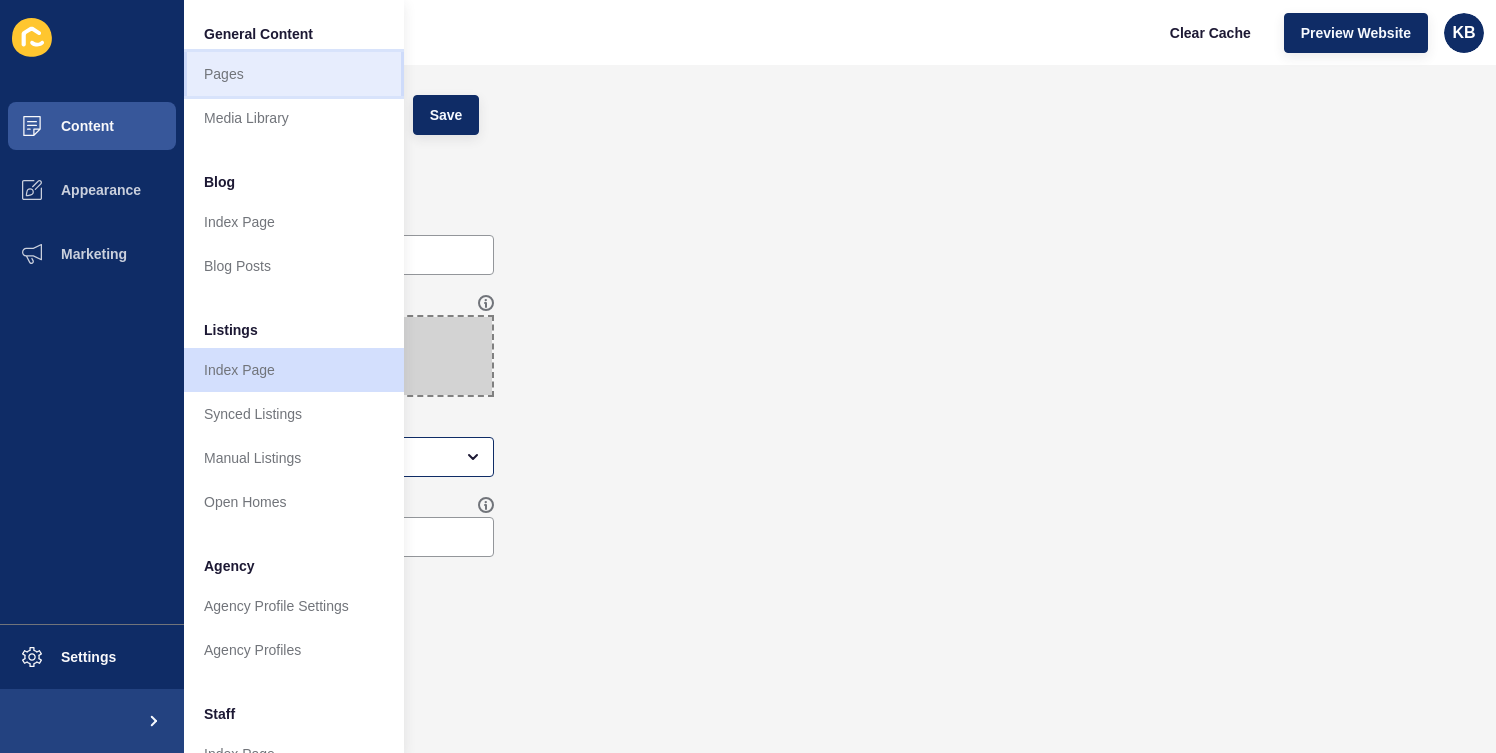 click on "Pages" at bounding box center [294, 74] 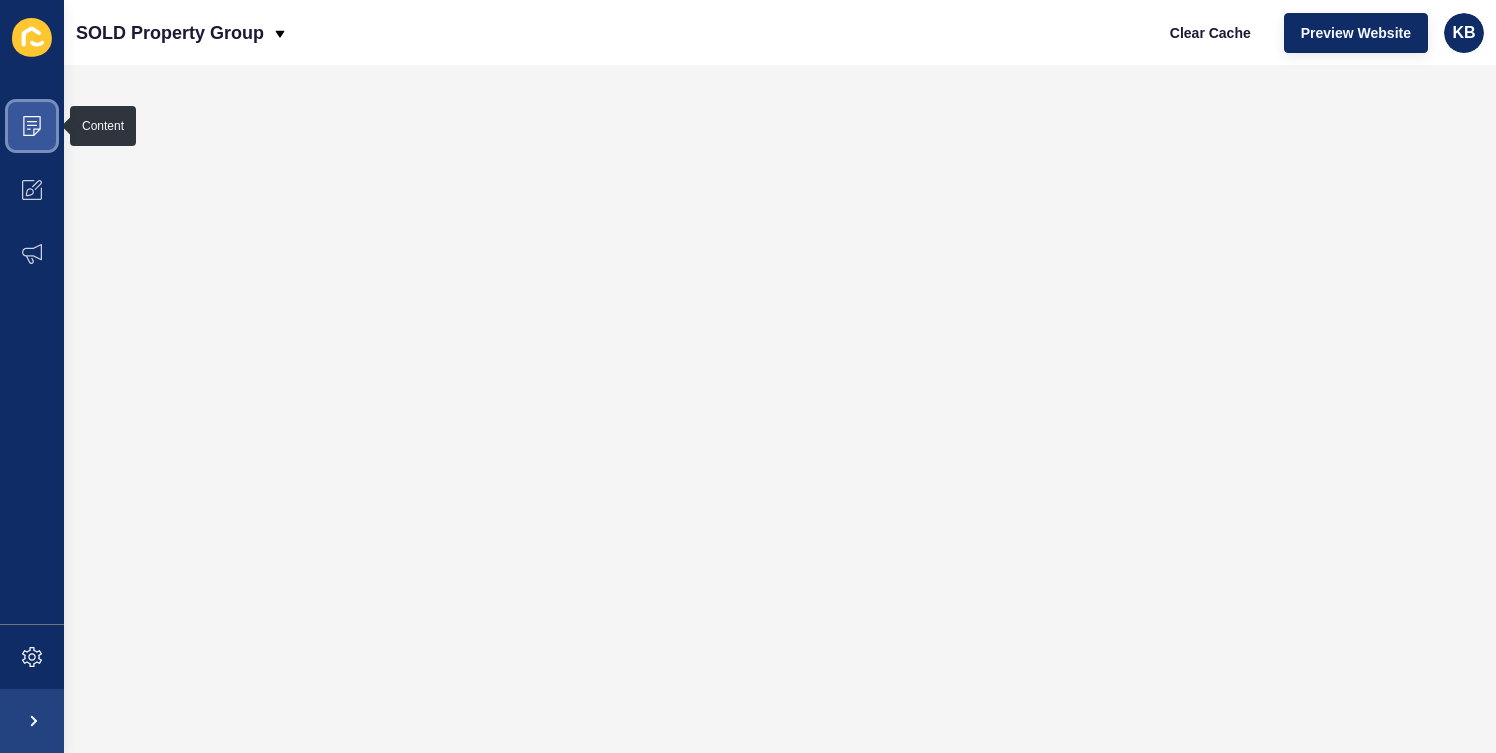 click 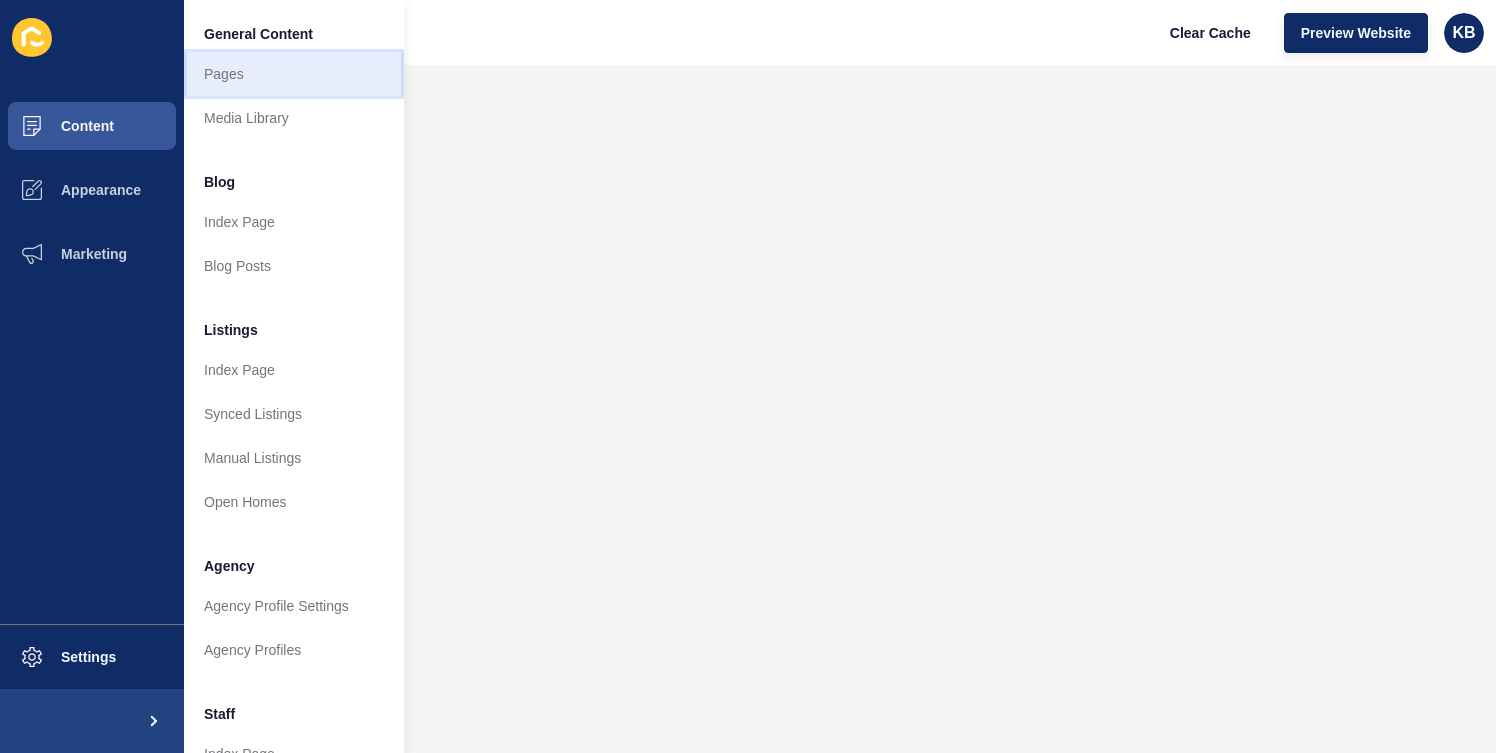 click on "Pages" at bounding box center [294, 74] 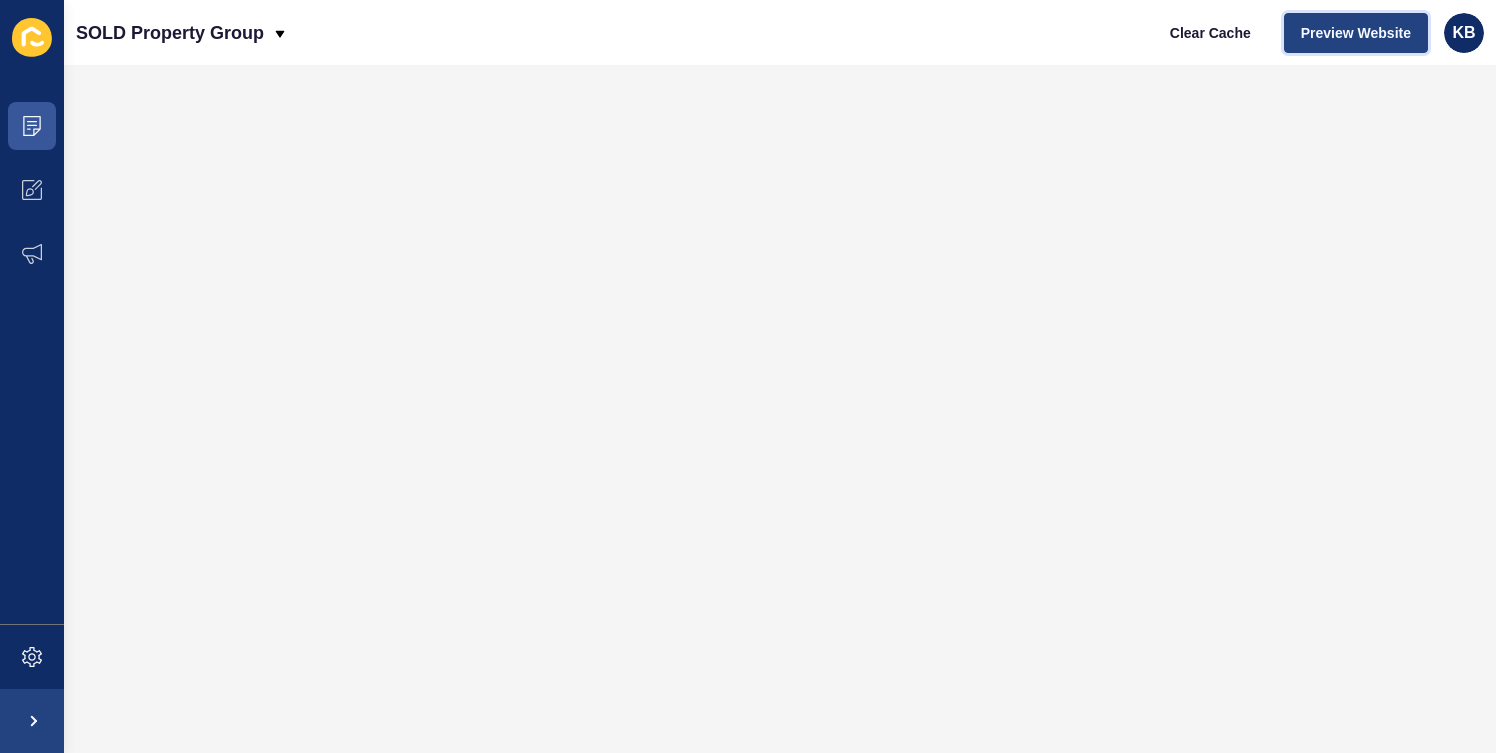 click on "Preview Website" at bounding box center (1356, 33) 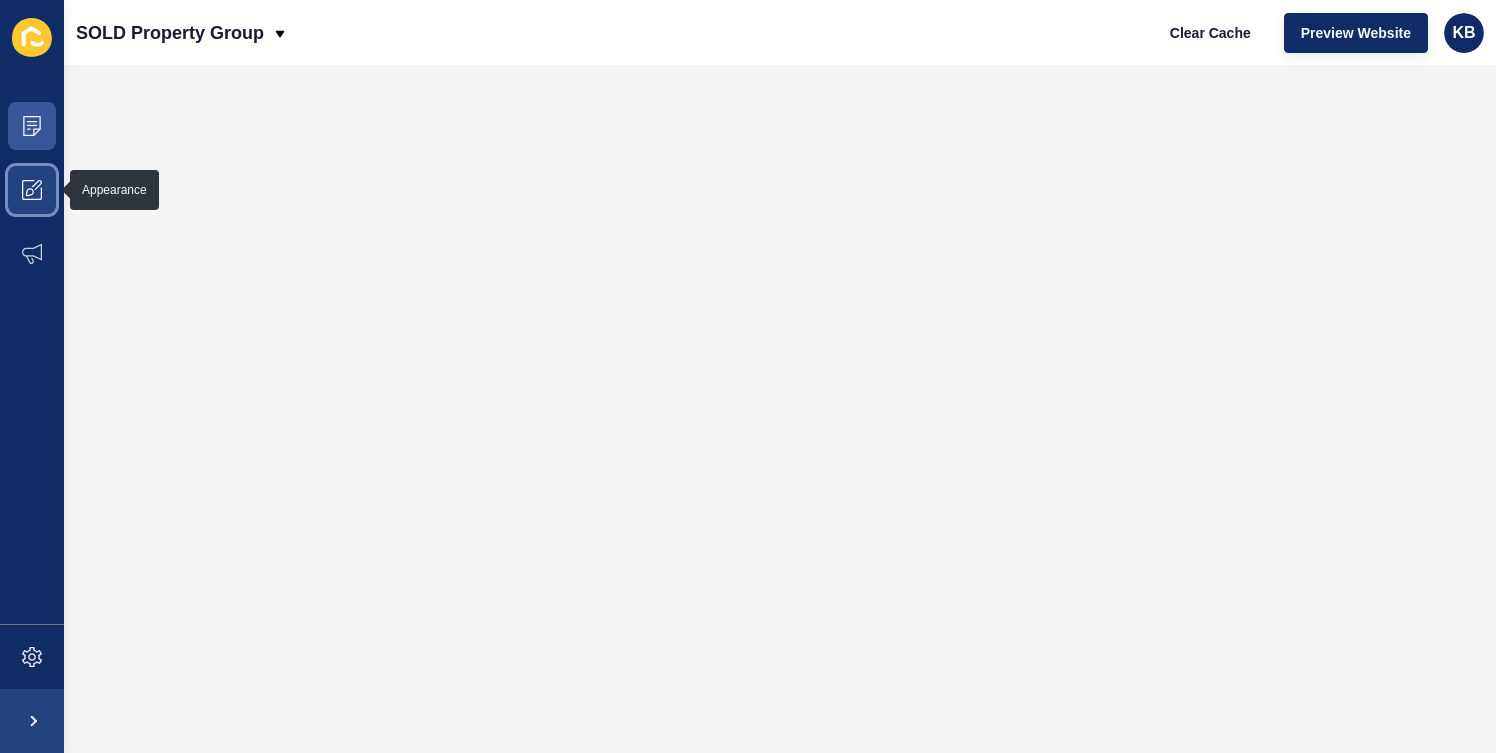 click 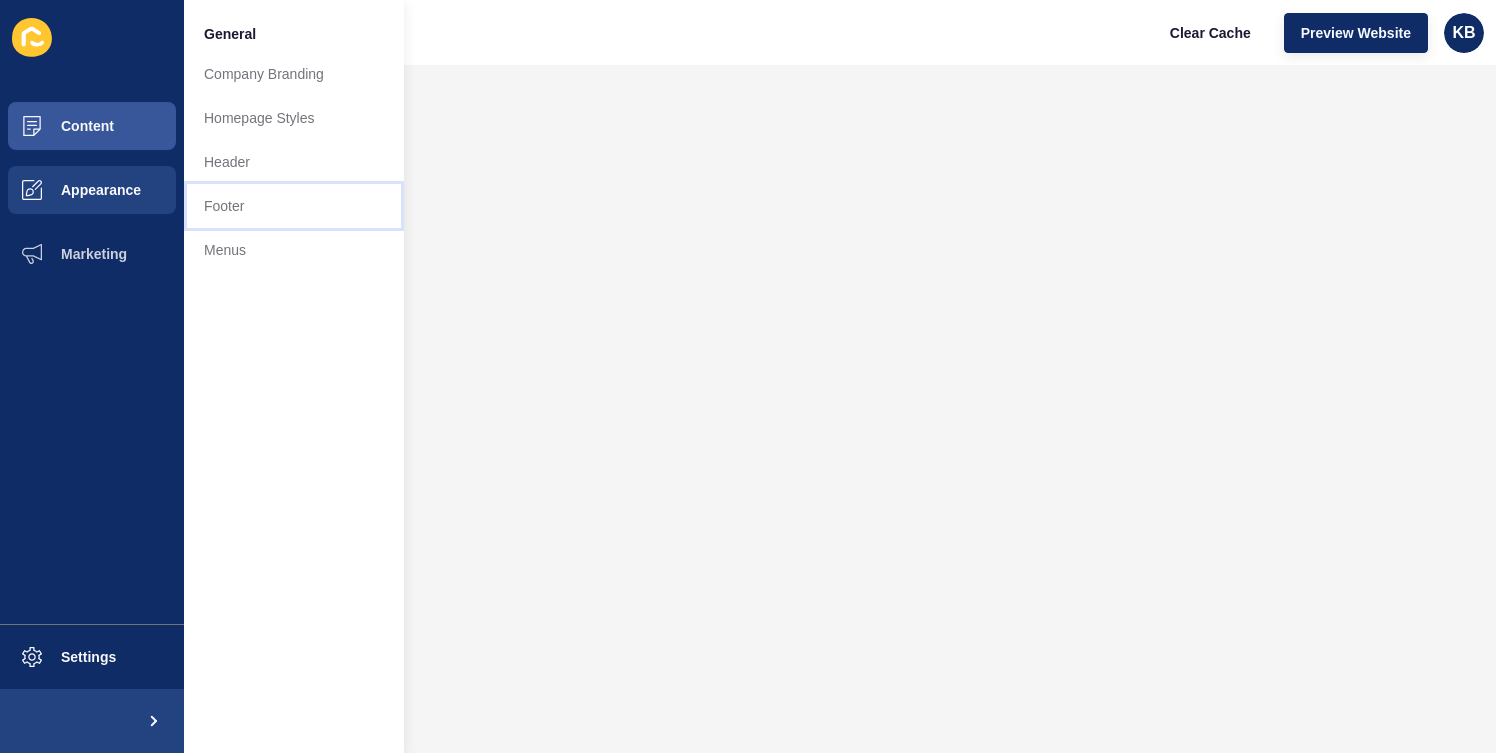 click on "Footer" at bounding box center [294, 206] 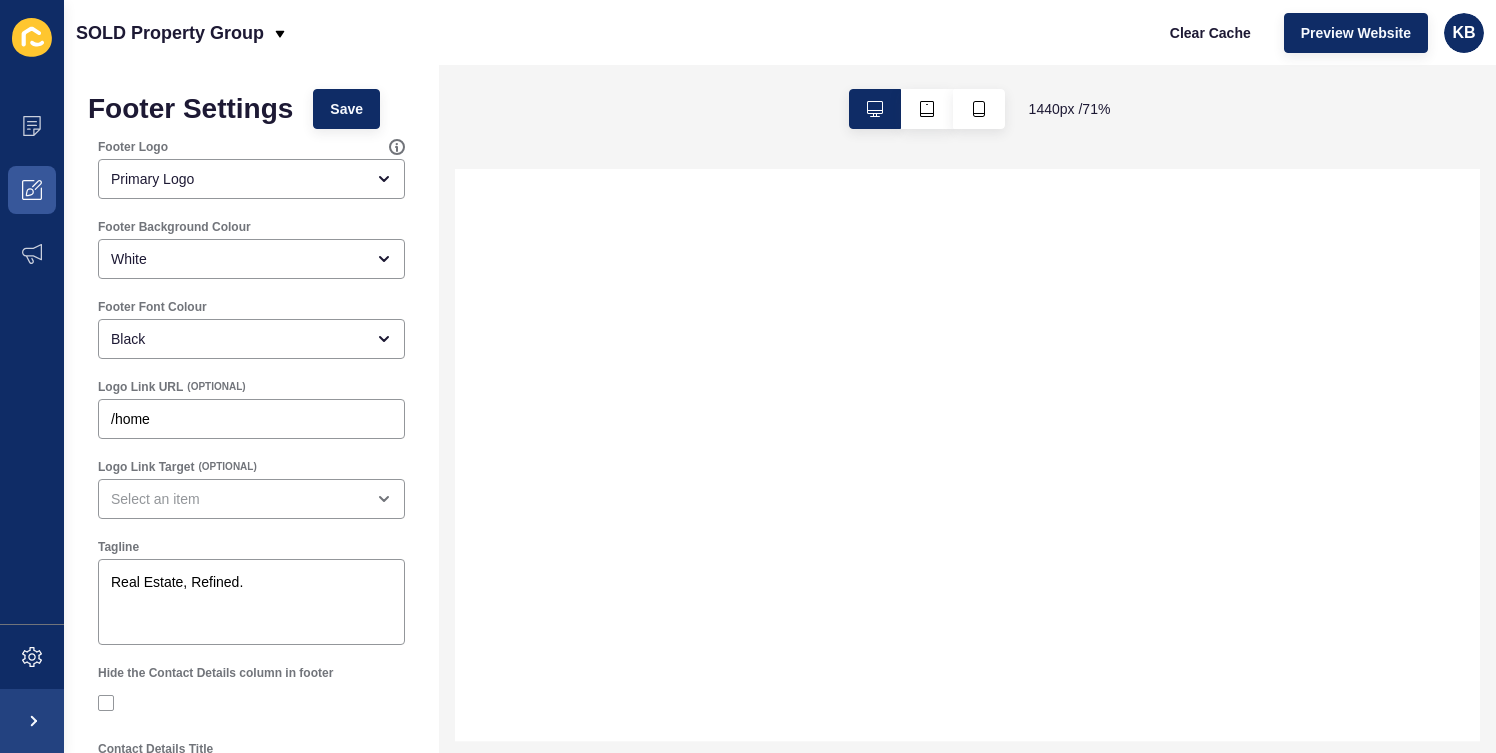 select 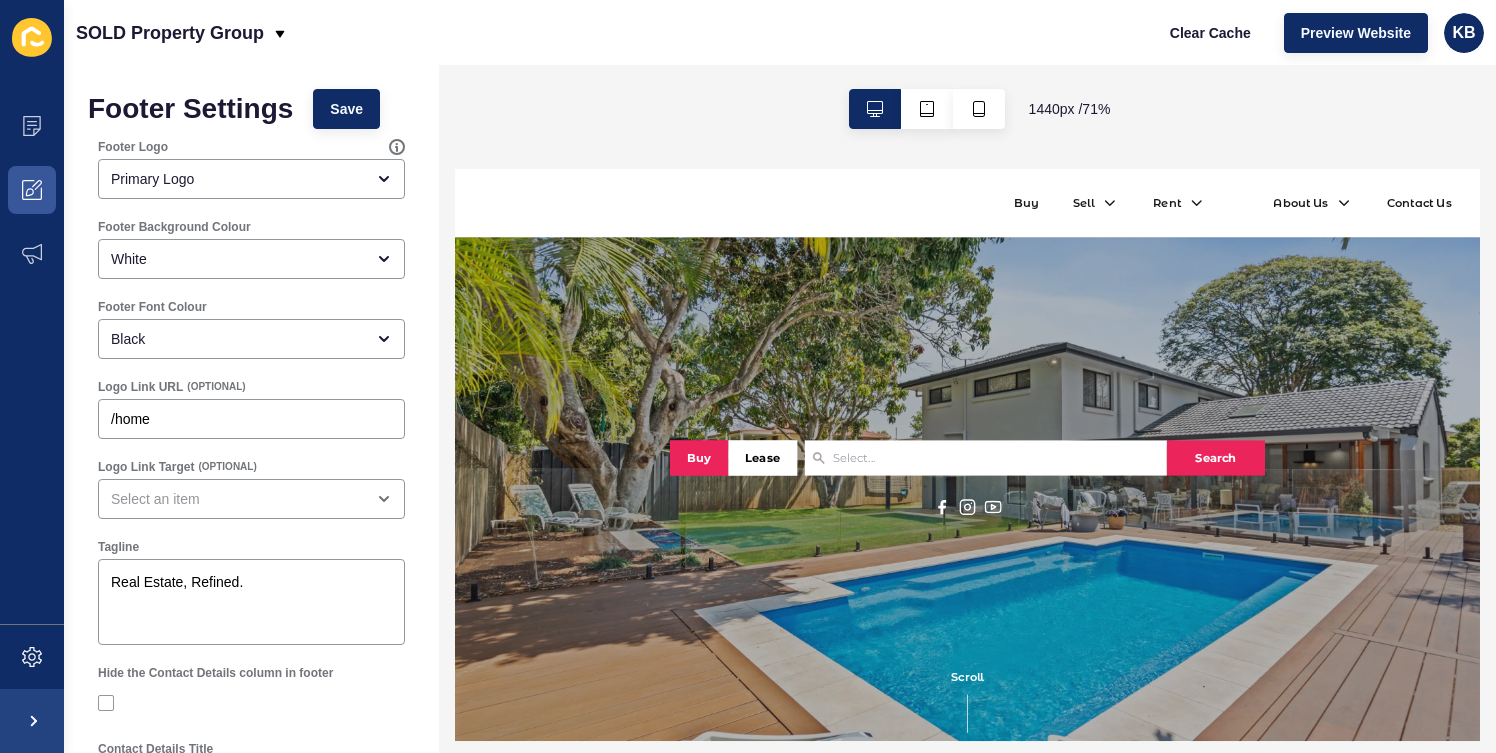 scroll, scrollTop: 0, scrollLeft: 0, axis: both 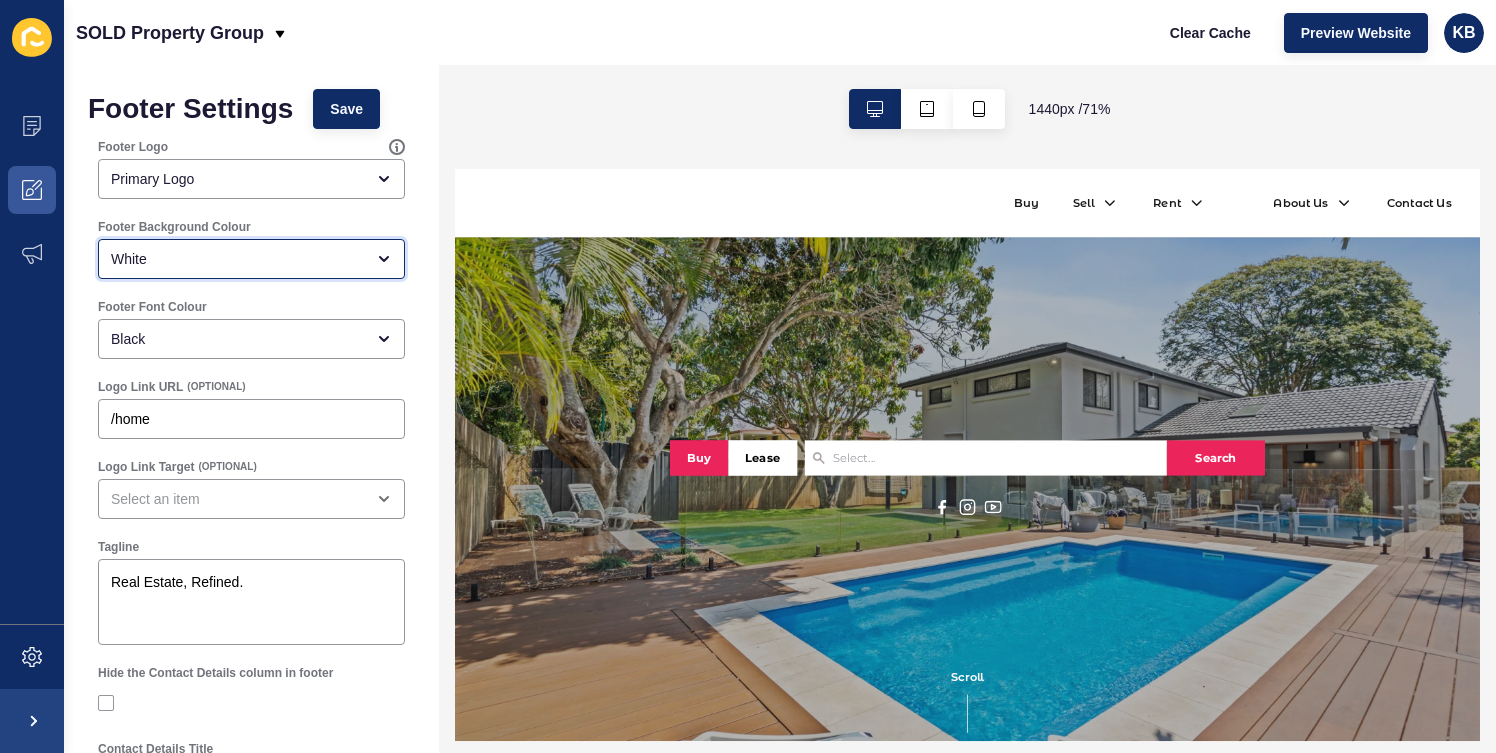 click on "White" at bounding box center (237, 259) 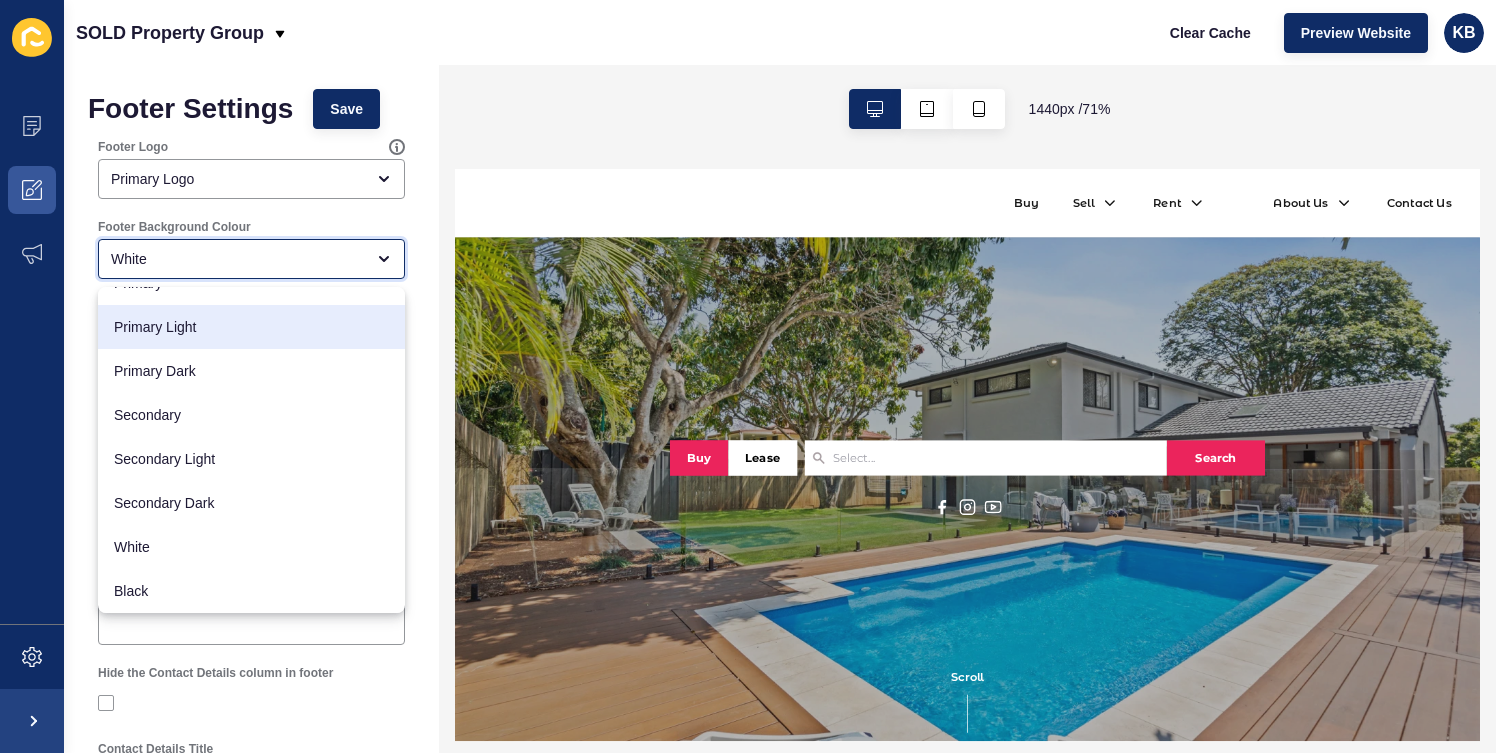 scroll, scrollTop: 0, scrollLeft: 0, axis: both 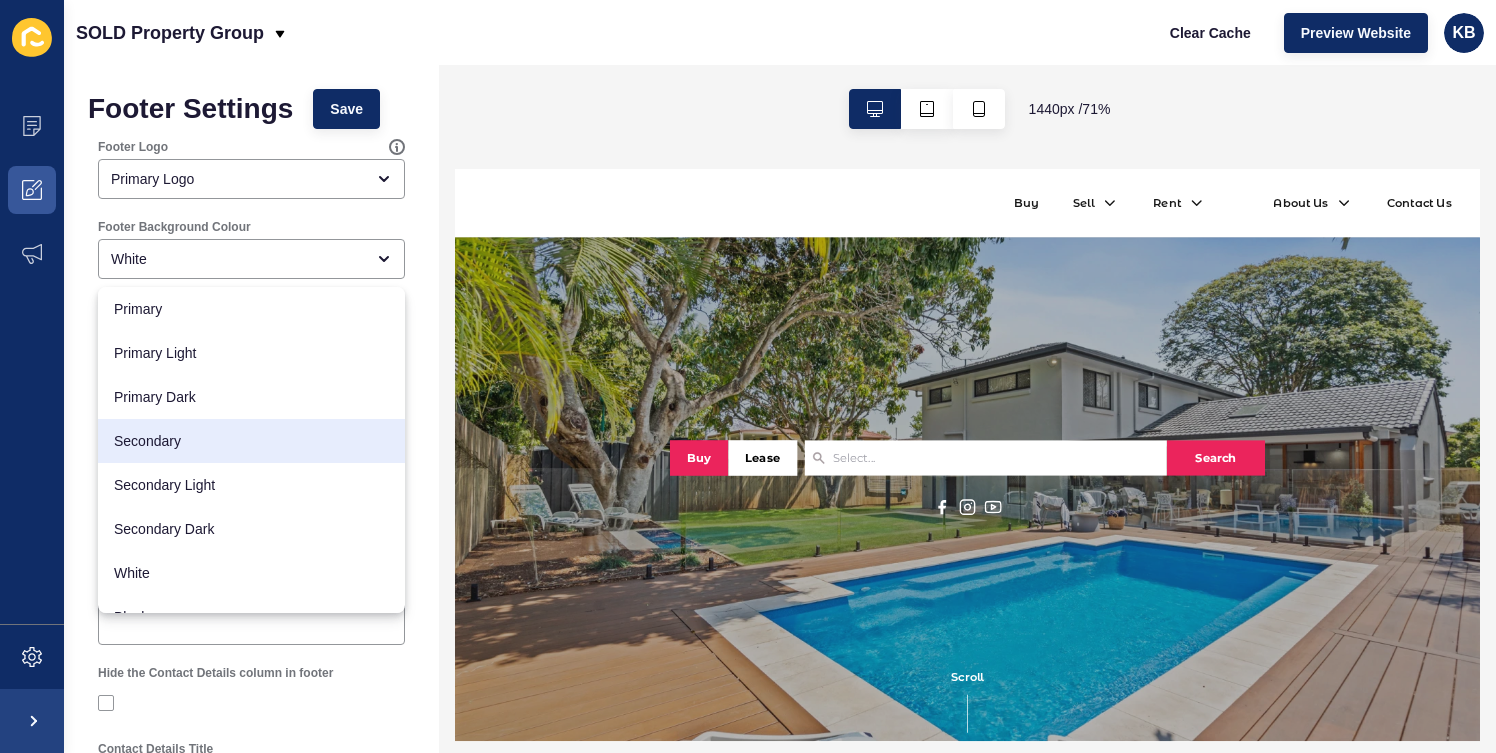 click on "Footer Settings Save Footer Logo Primary Logo Footer Background Colour White Footer Font Colour Black Logo Link URL (OPTIONAL) /home Logo Link Target (OPTIONAL) Tagline Real Estate, Refined. Hide the Contact Details column in footer Contact Details Title Get In Touch Address Line 1 Shop [NUMBER], [NUMBER] [STREET], [CITY] Postcode [POSTCODE] State [STATE] Phone Number [PHONE] Email Address Quick Links Menu Title Quick Links Menu Legal Menu Title Legal Menu Form Legal Disclaimer (OPTIONAL)" at bounding box center [251, 953] 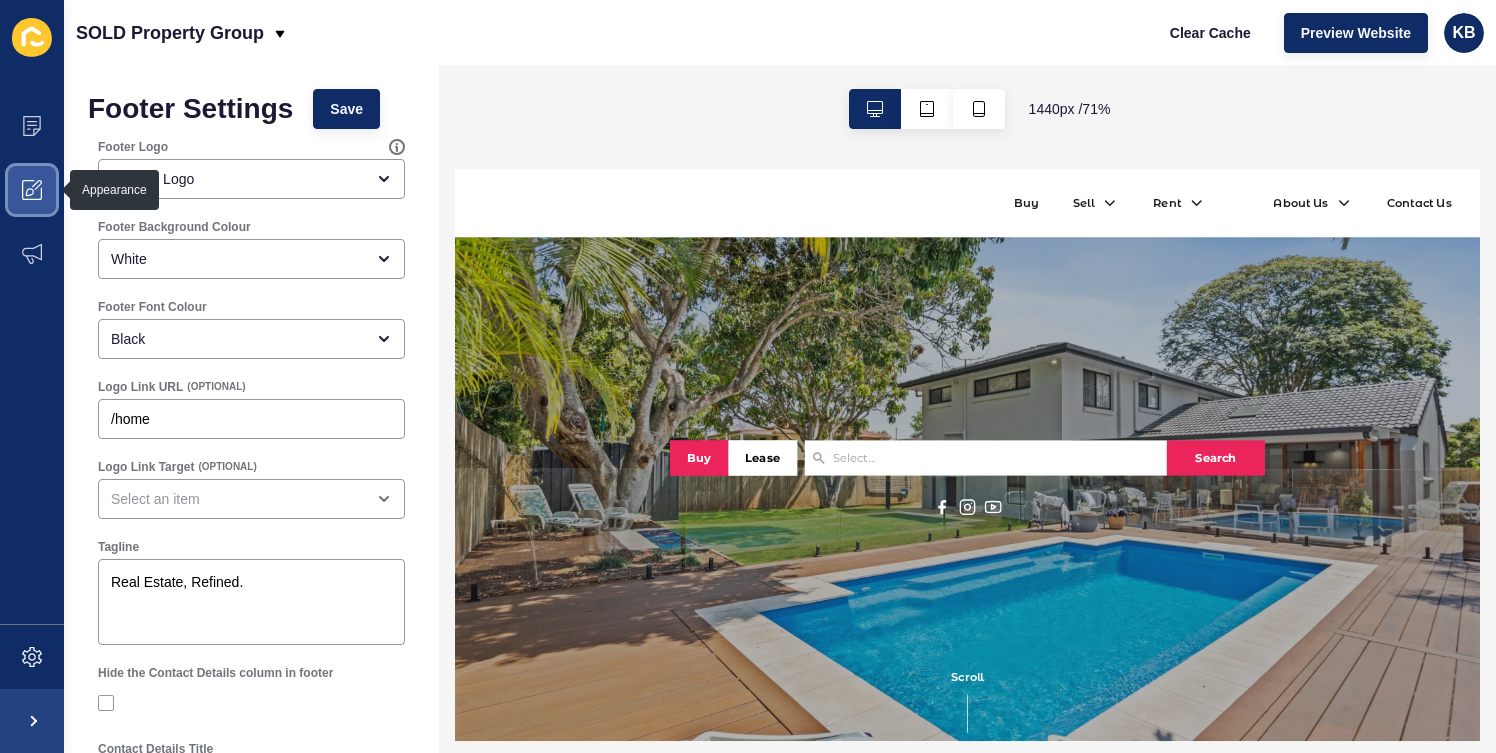 click 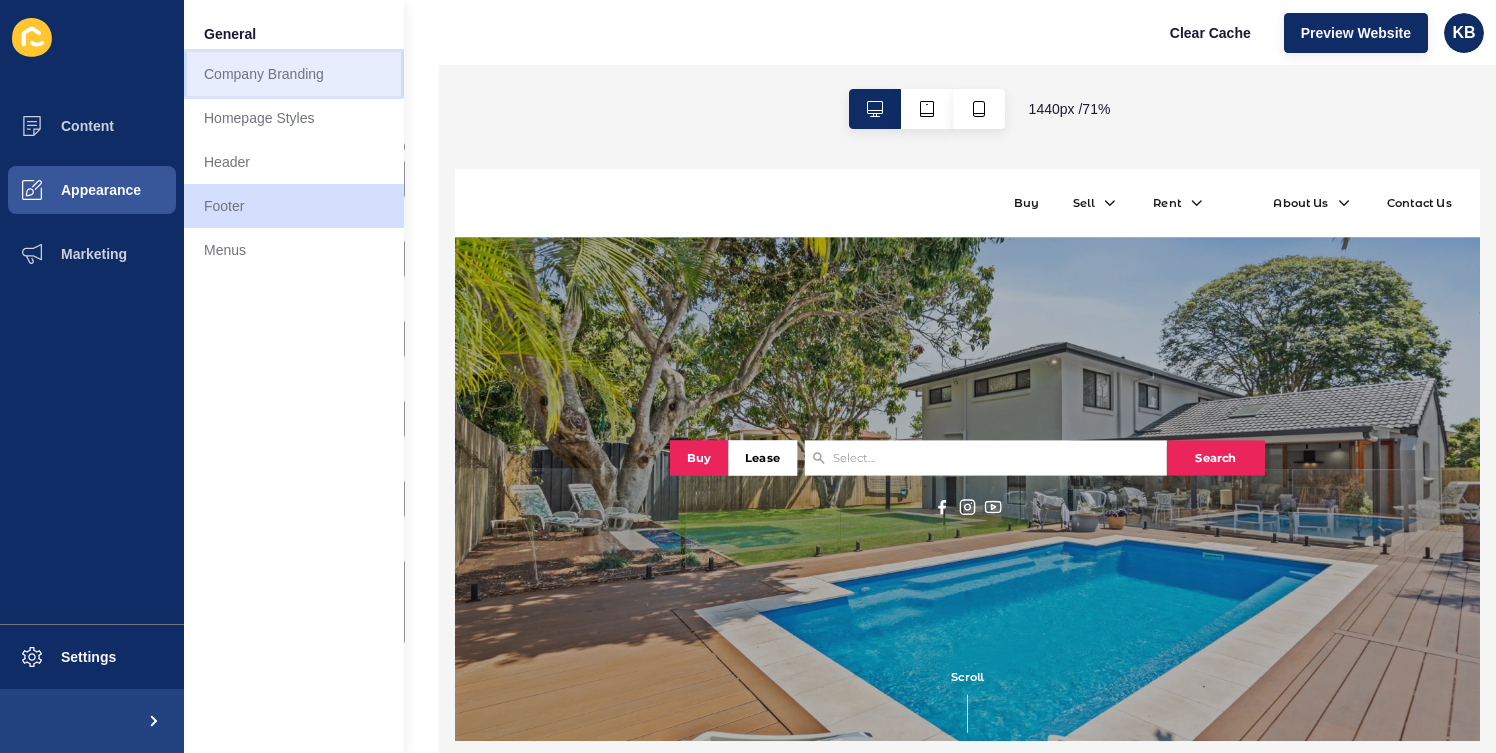 click on "Company Branding" at bounding box center [294, 74] 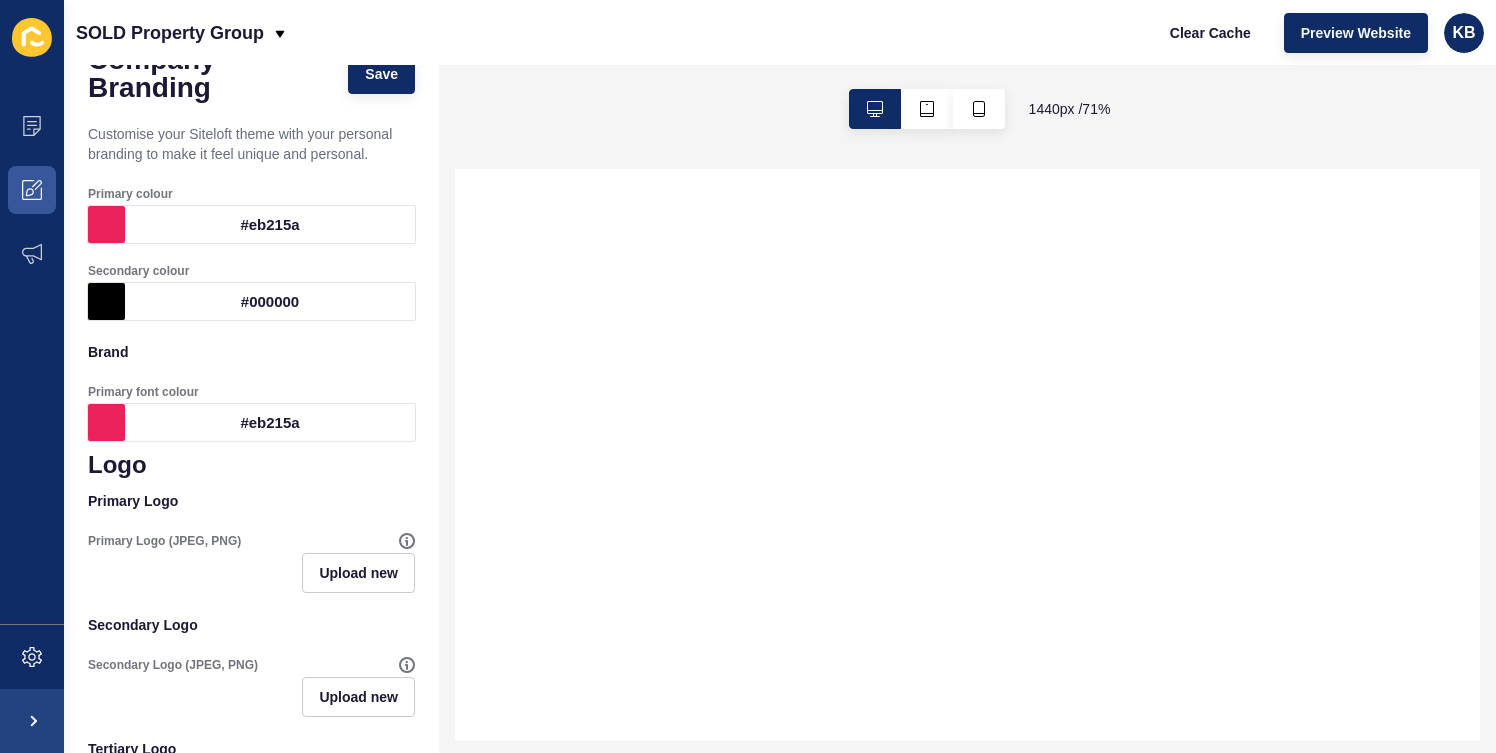 scroll, scrollTop: 57, scrollLeft: 0, axis: vertical 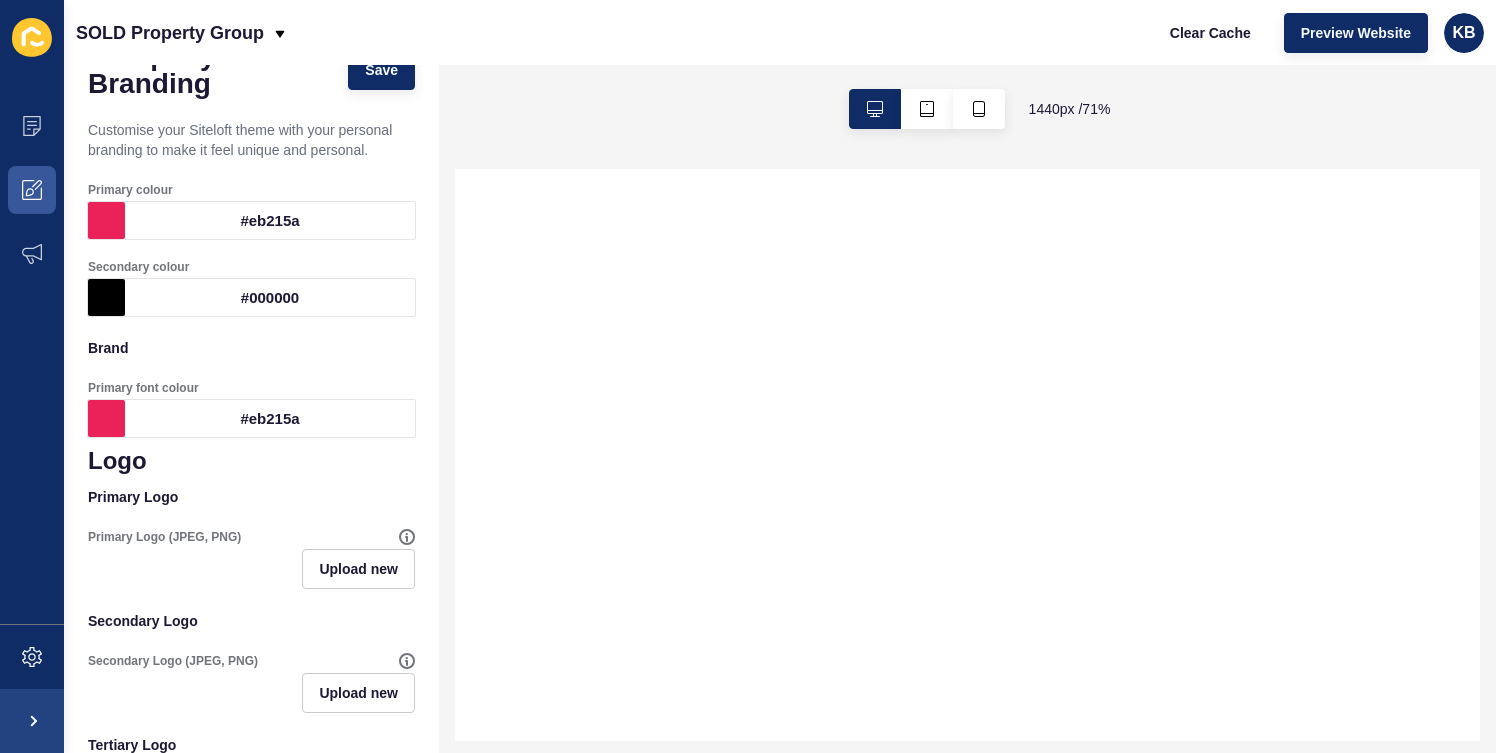 select 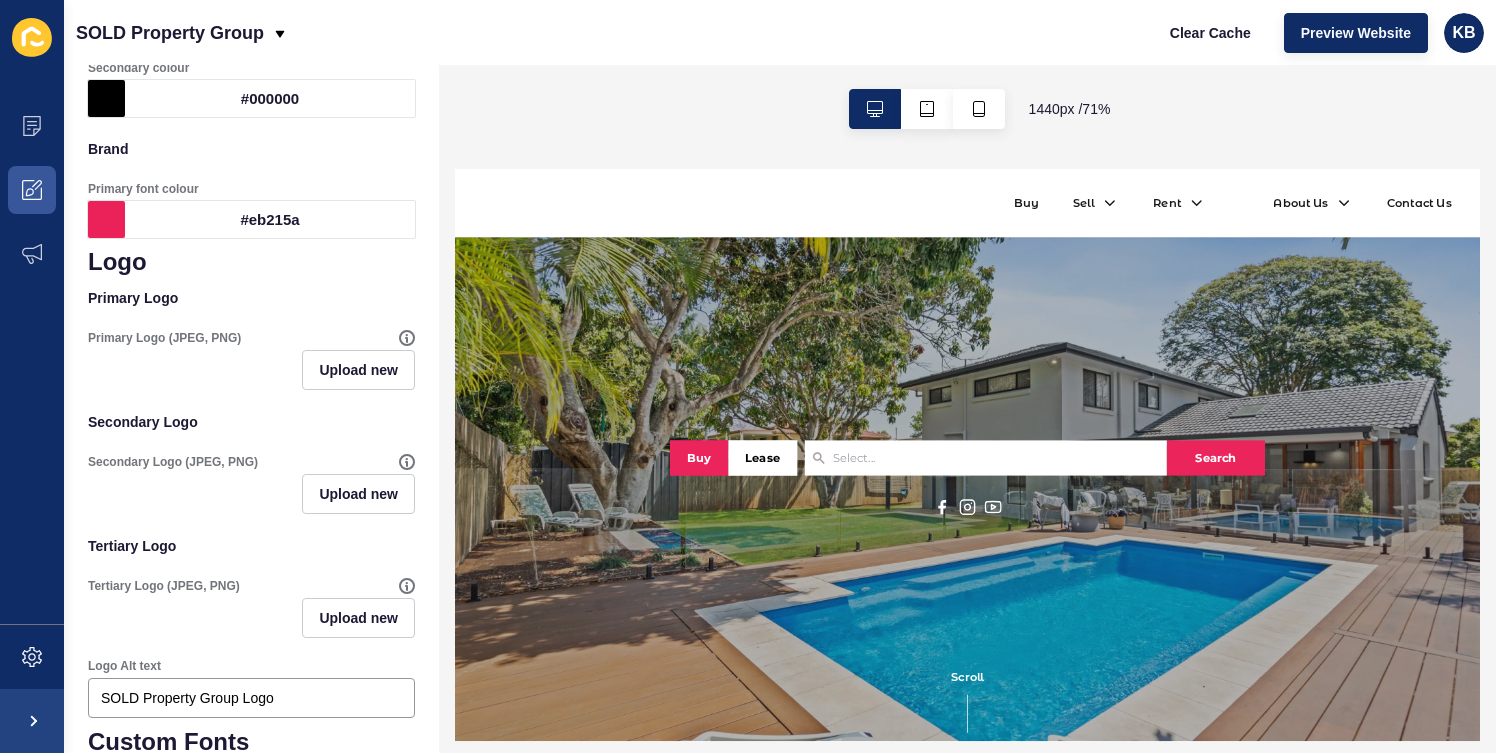 scroll, scrollTop: 0, scrollLeft: 0, axis: both 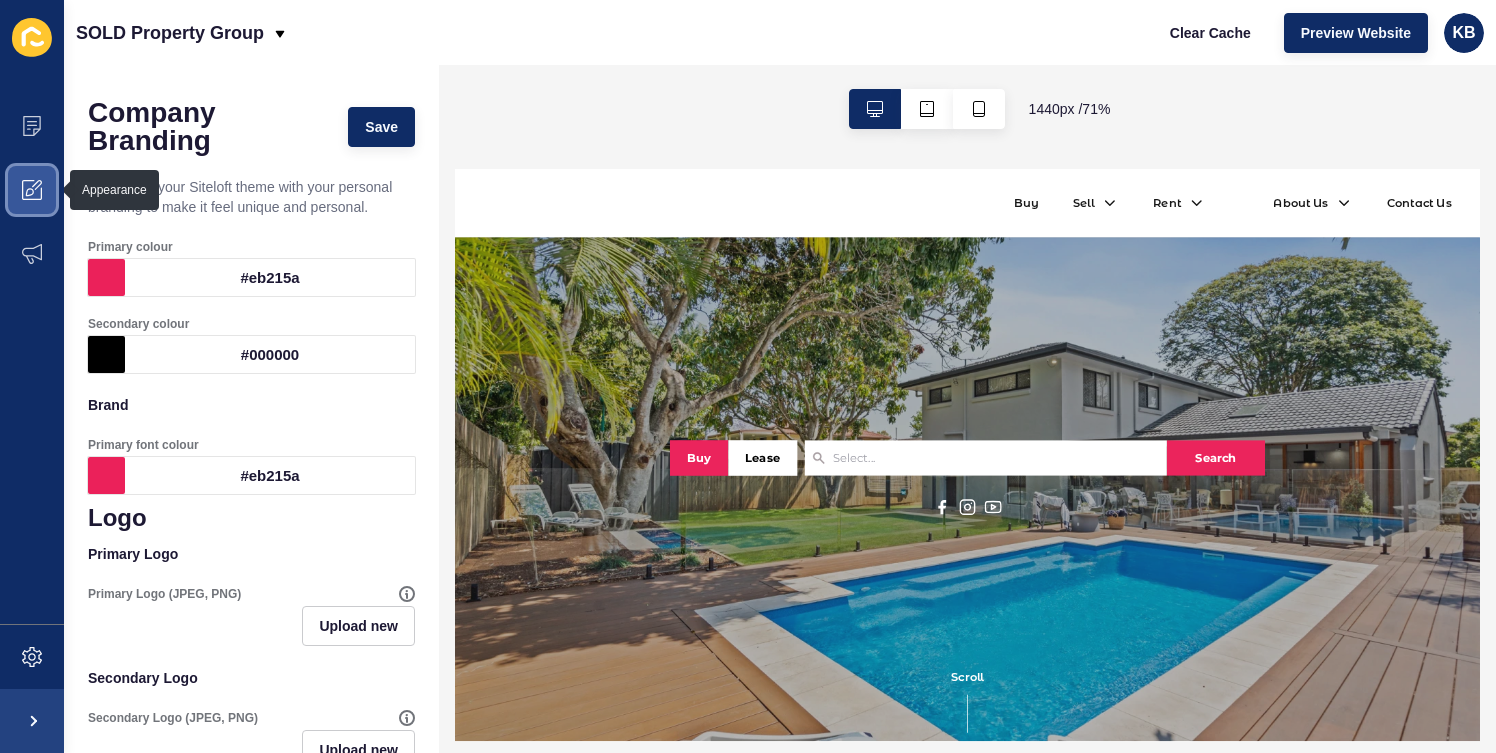 click 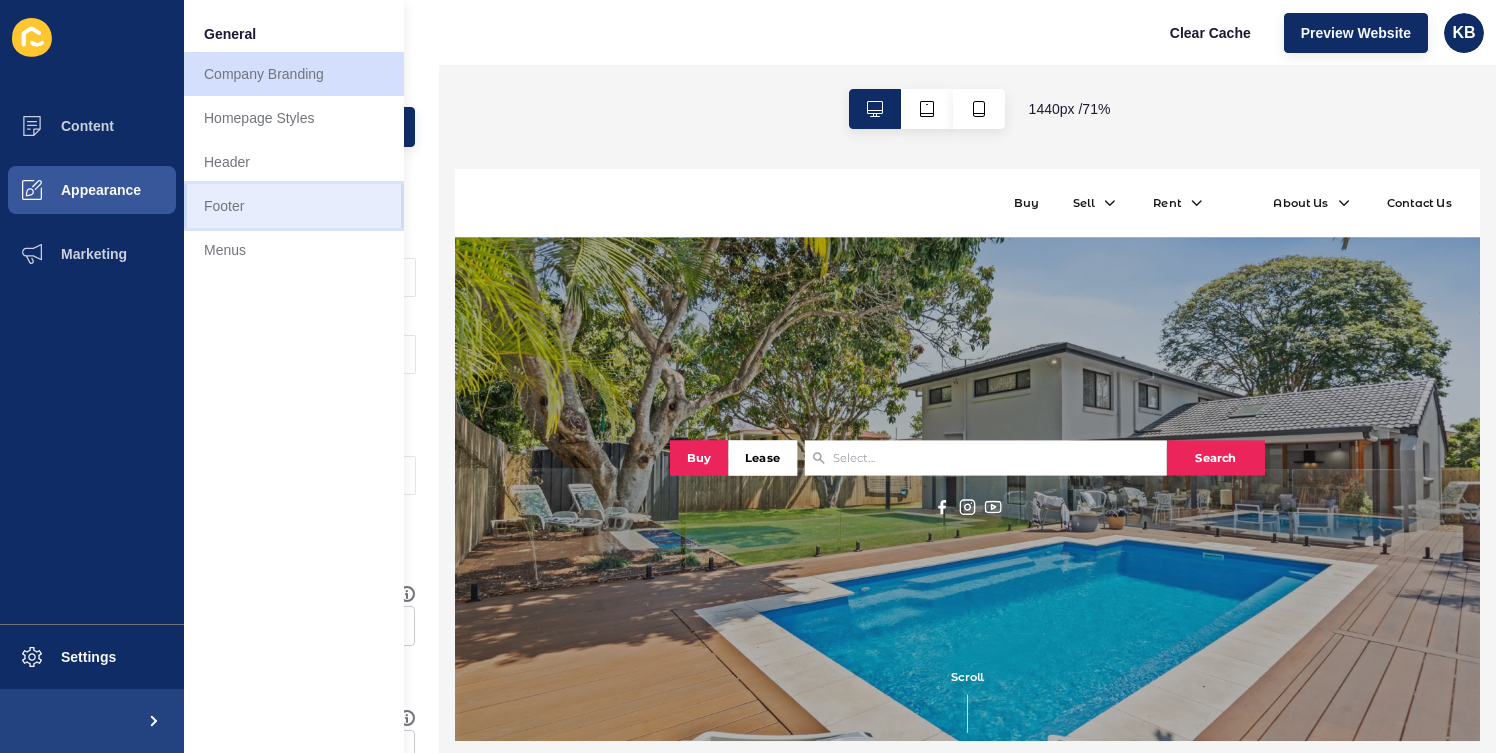 click on "Footer" at bounding box center [294, 206] 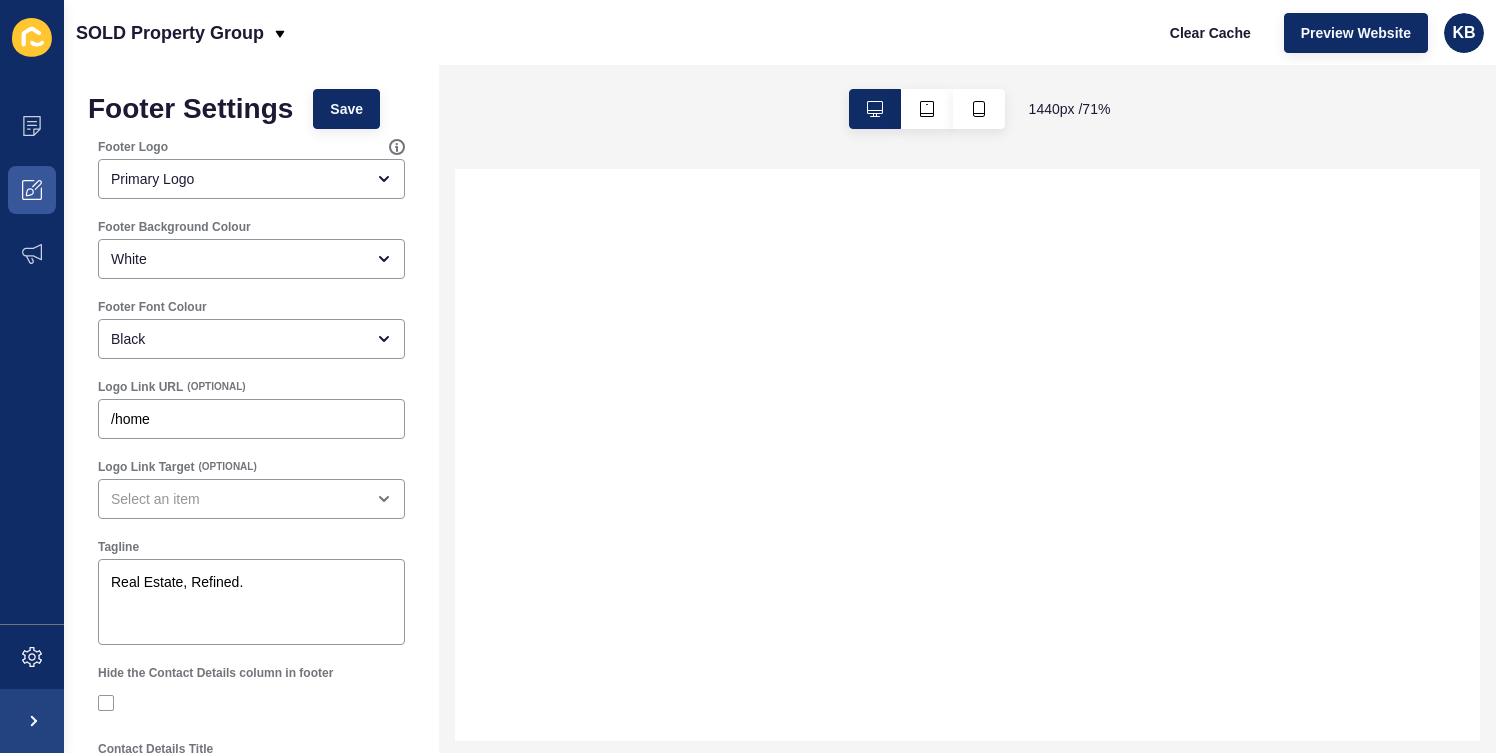 select 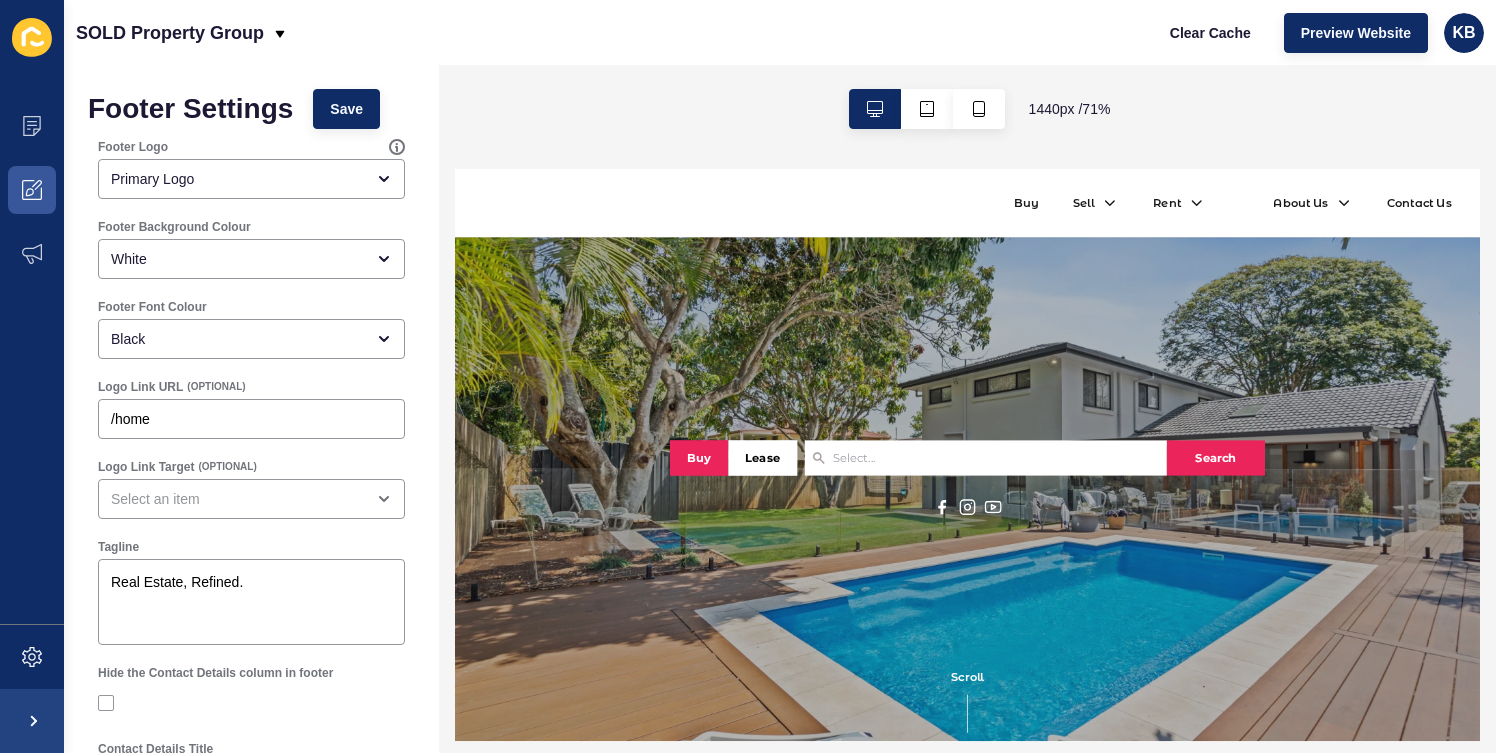 scroll, scrollTop: 26, scrollLeft: 0, axis: vertical 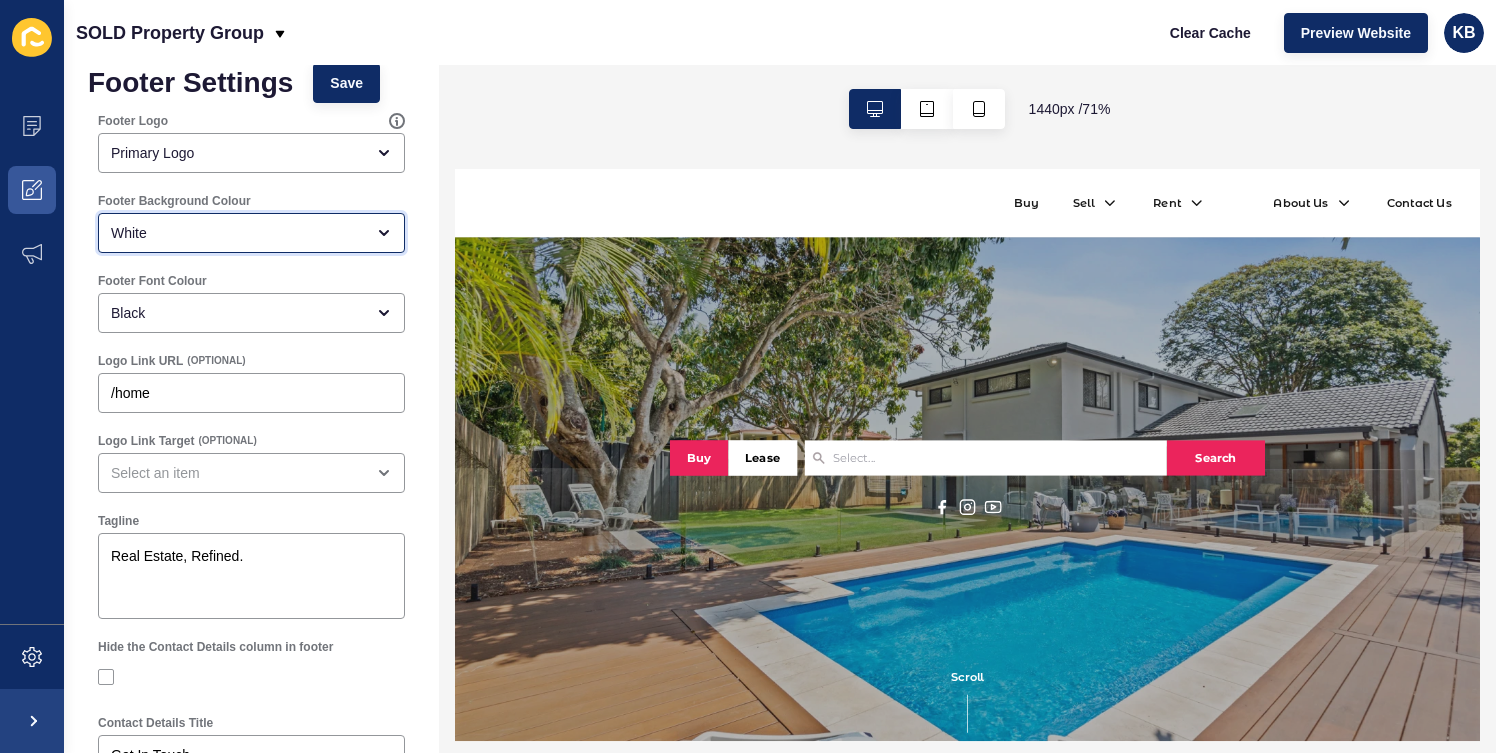 click on "White" at bounding box center (237, 233) 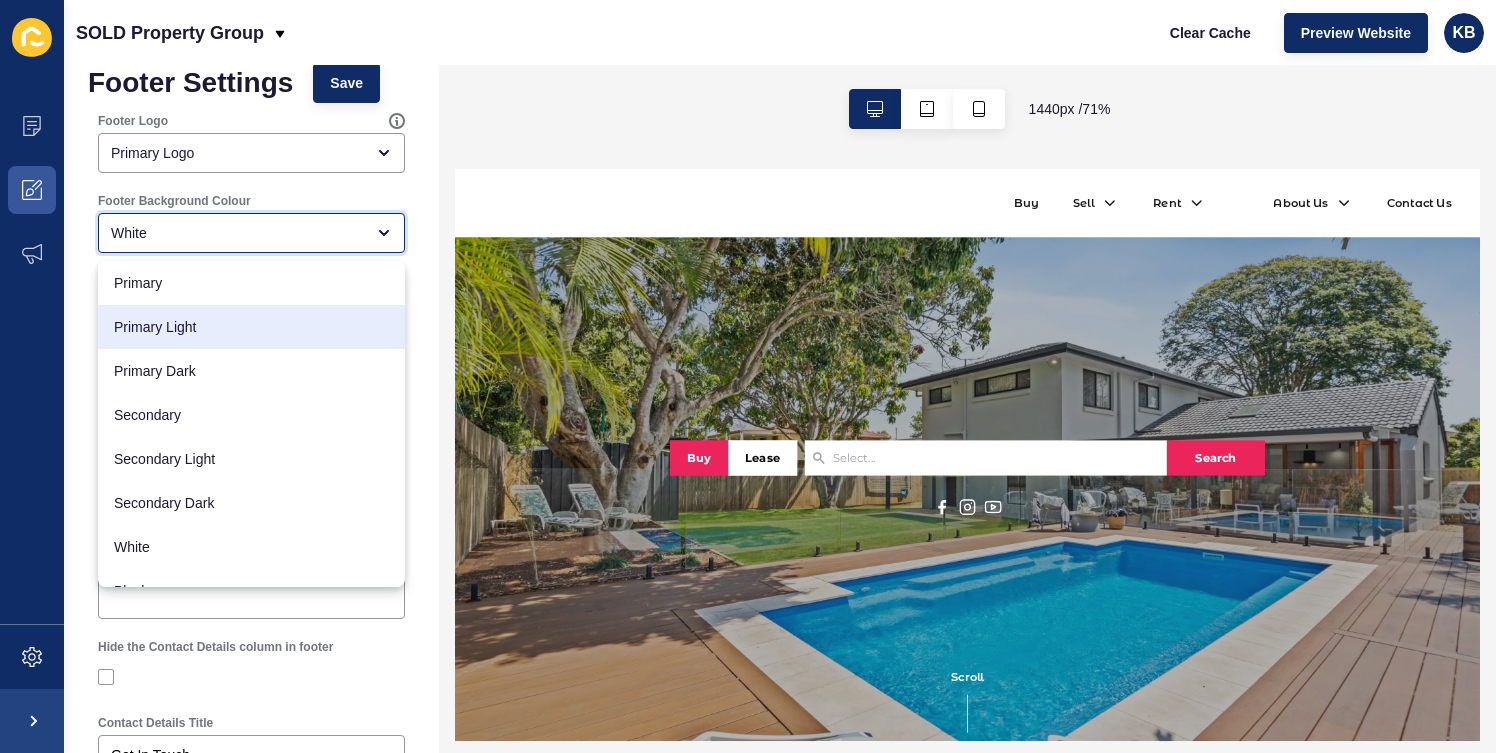 click on "Primary Light" at bounding box center [251, 327] 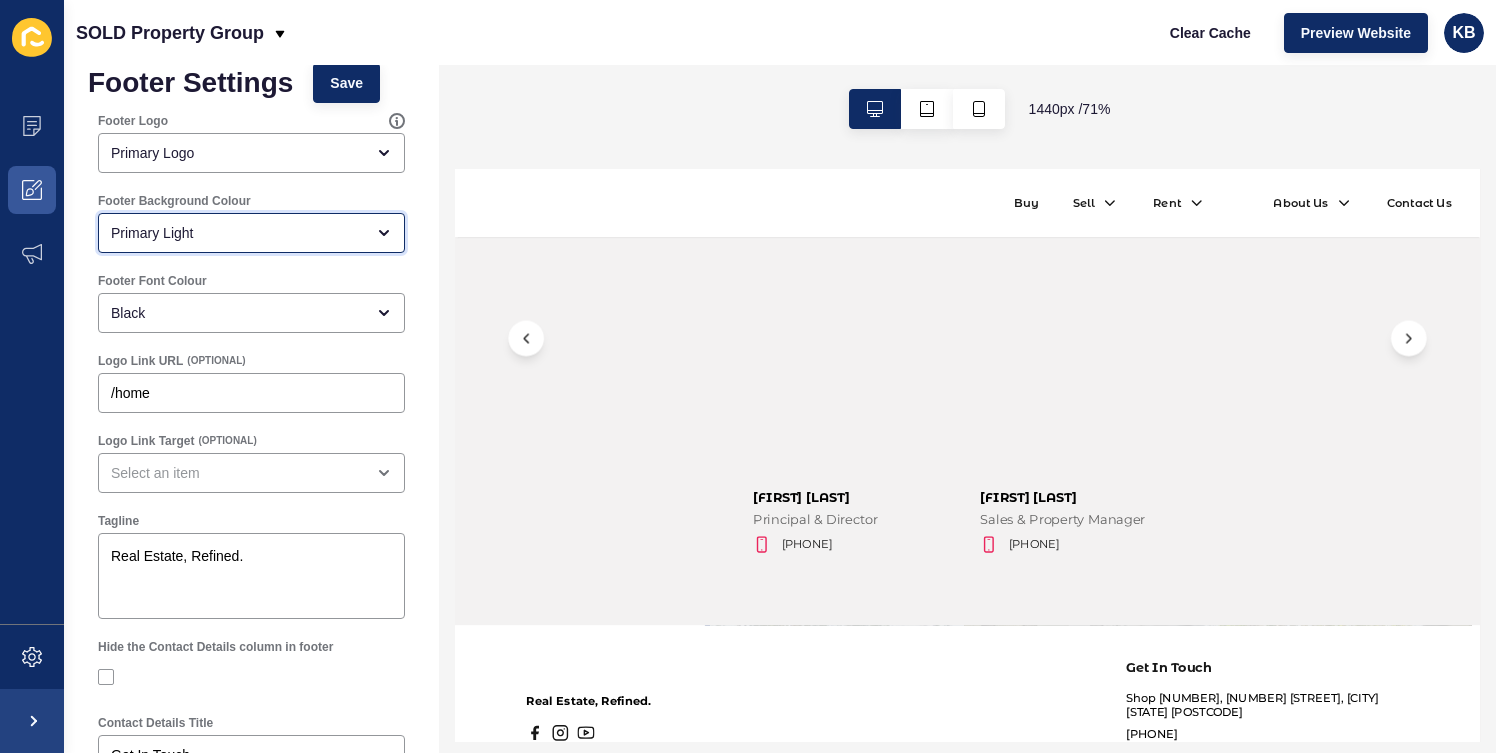 scroll, scrollTop: 2491, scrollLeft: 0, axis: vertical 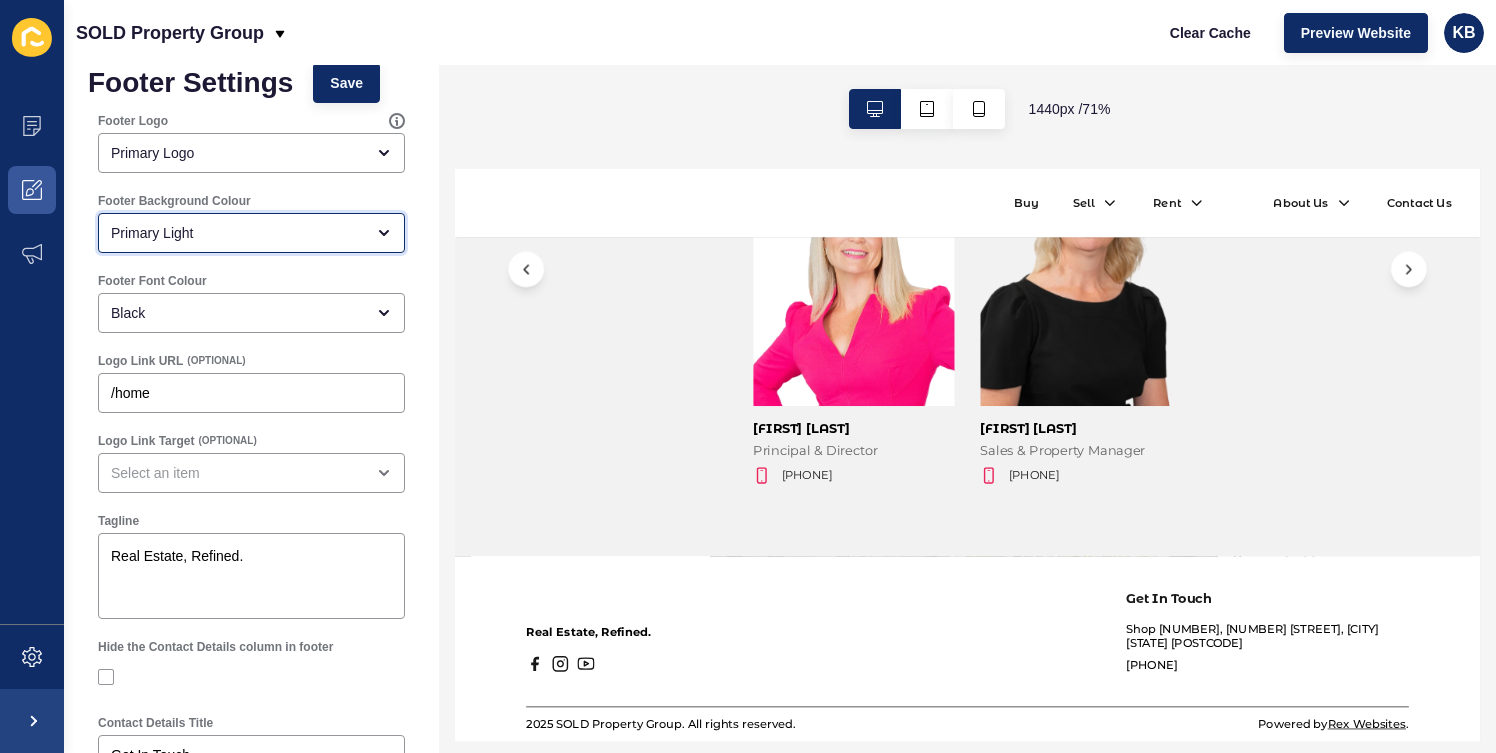 click on "Primary Light" at bounding box center [251, 233] 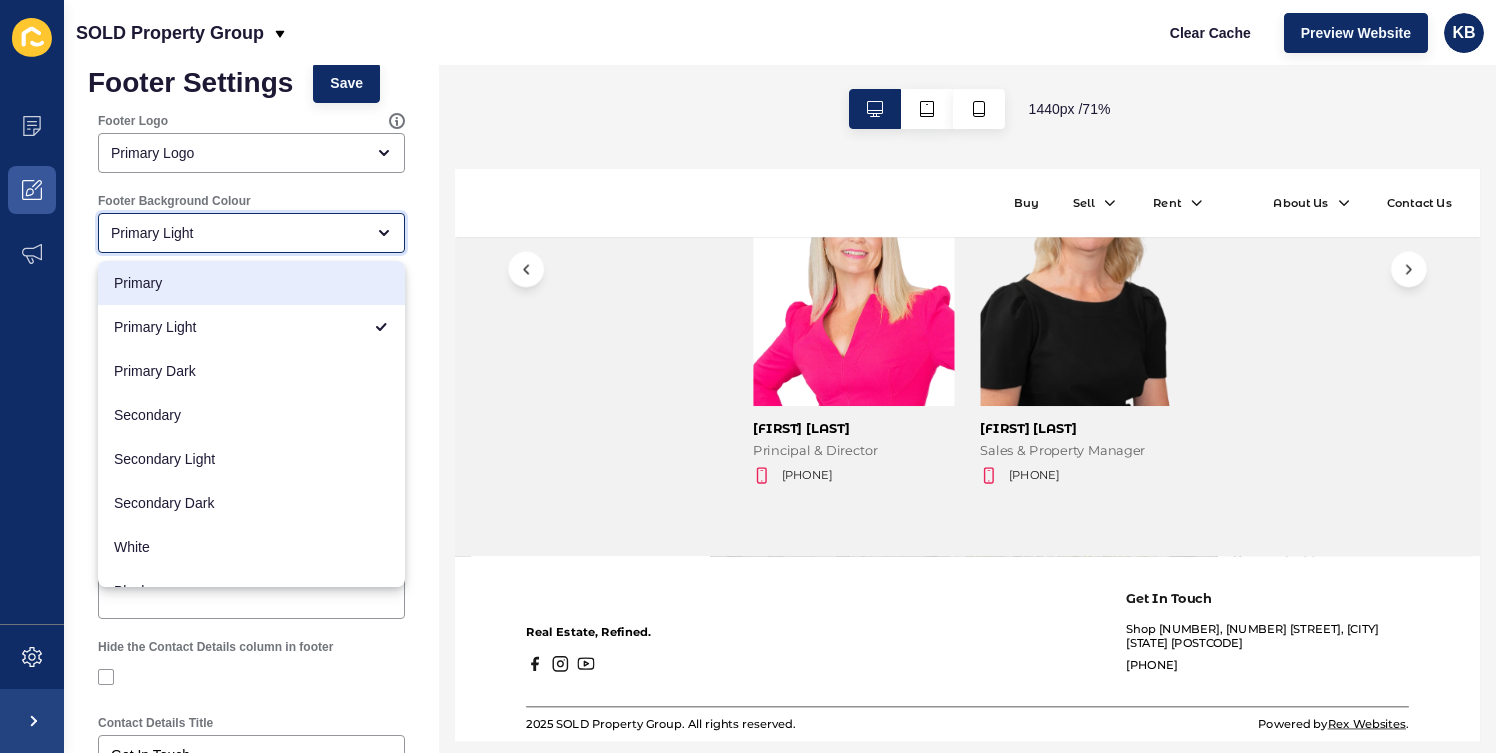 click on "Primary" at bounding box center (251, 283) 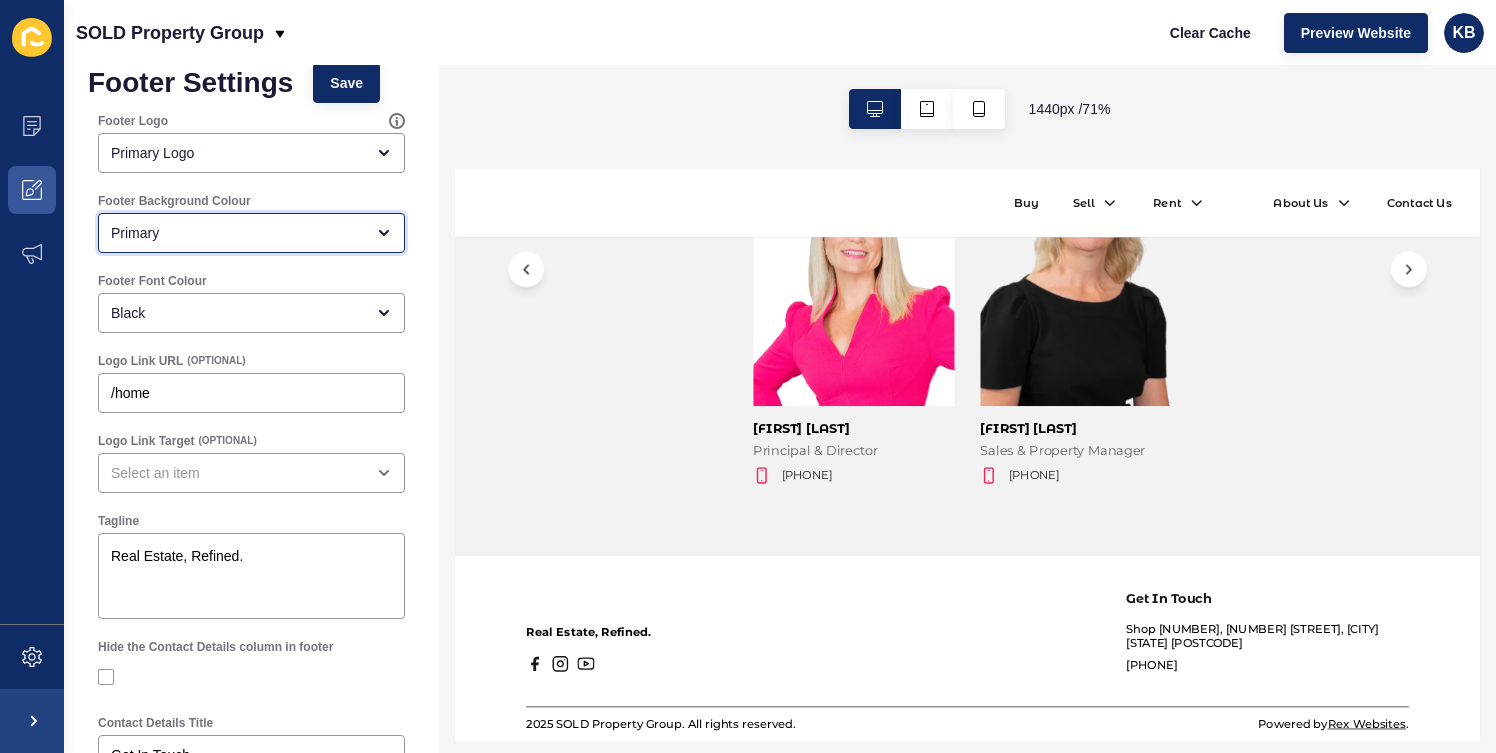 click on "Primary" at bounding box center (251, 233) 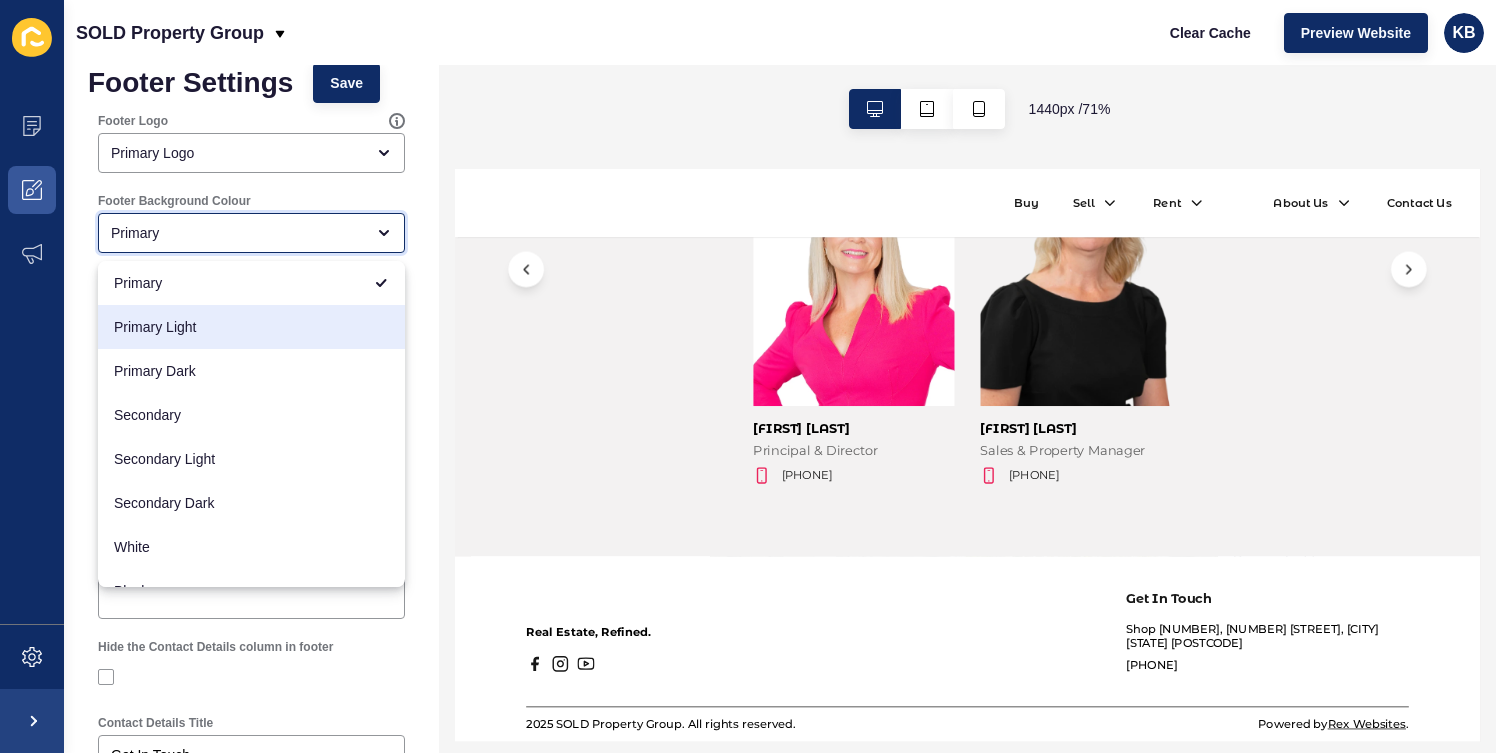 click on "Primary Light" at bounding box center (251, 327) 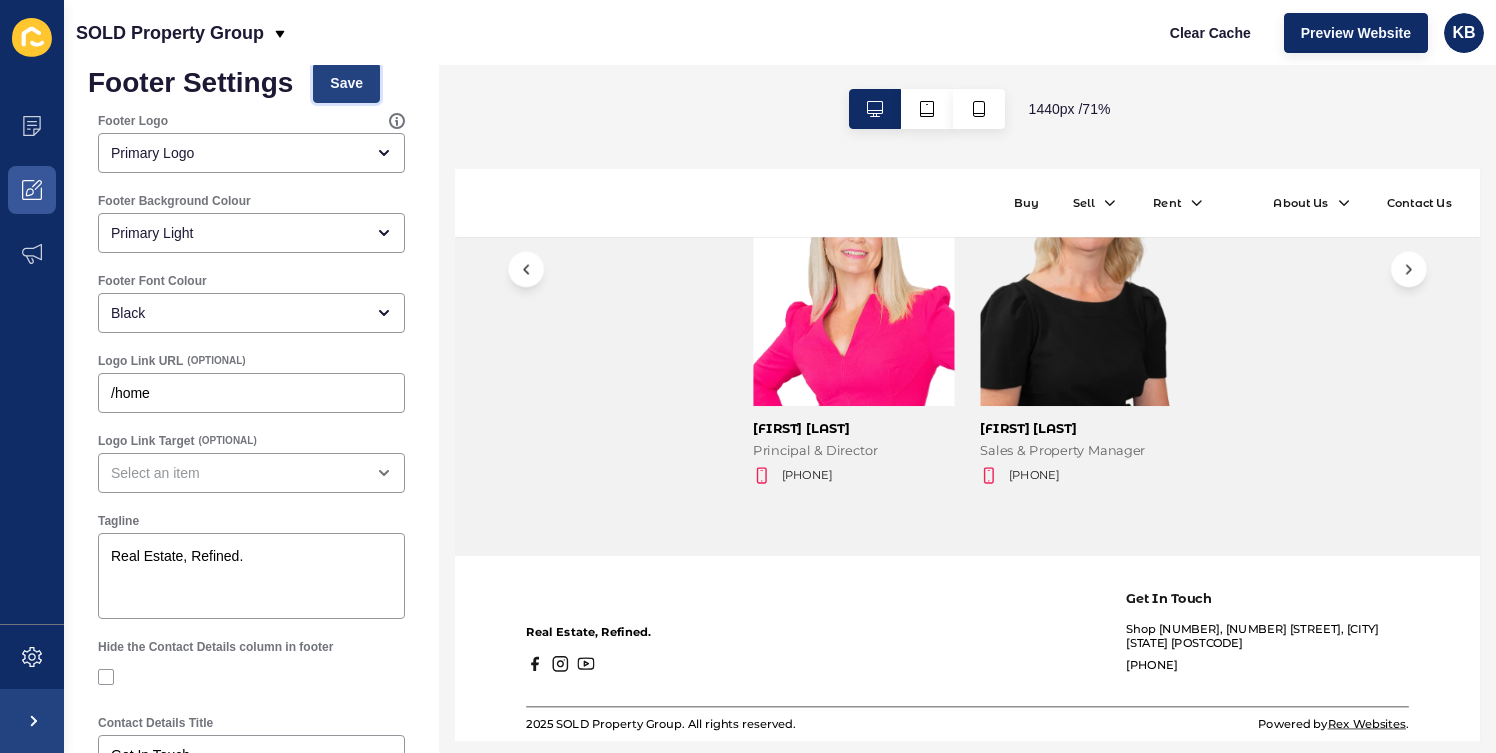 click on "Save" at bounding box center [346, 83] 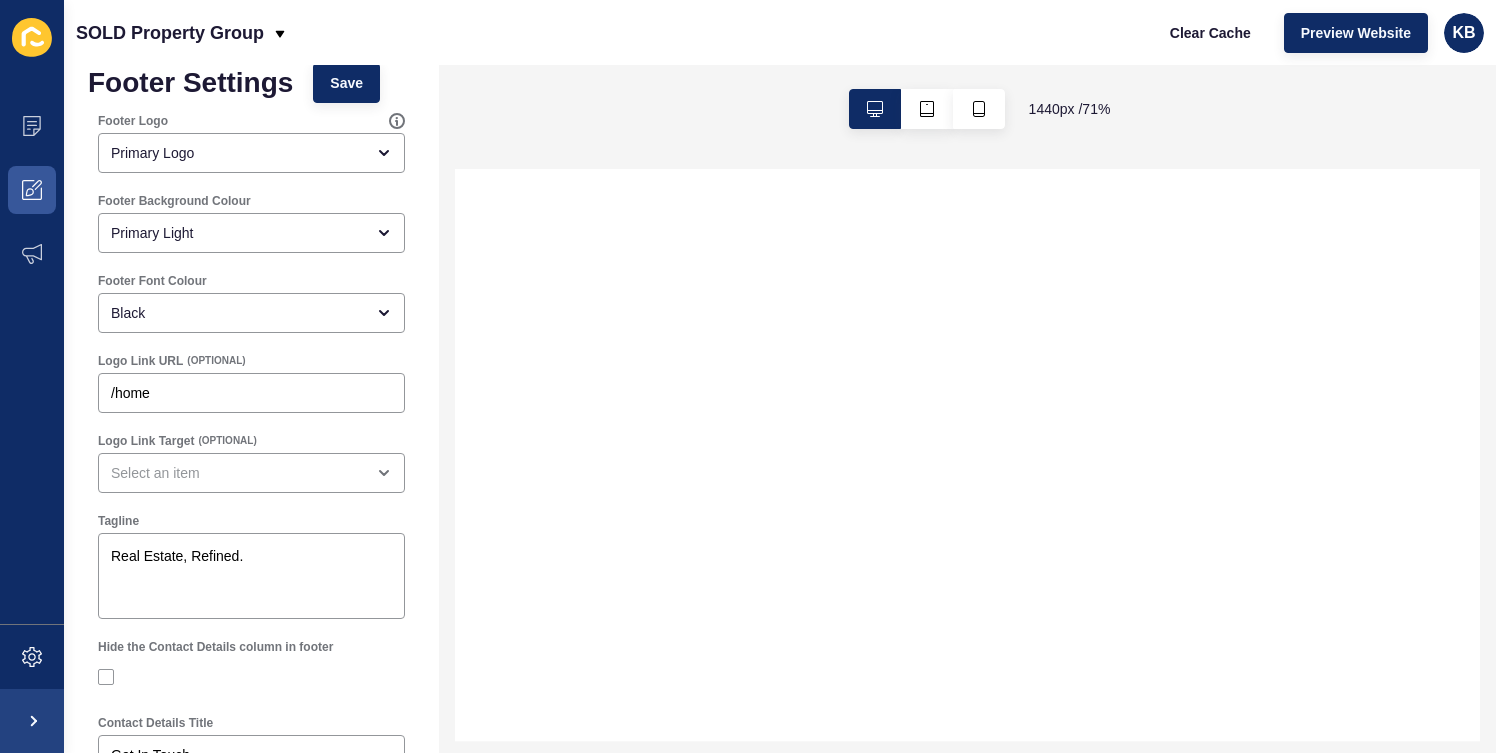 select 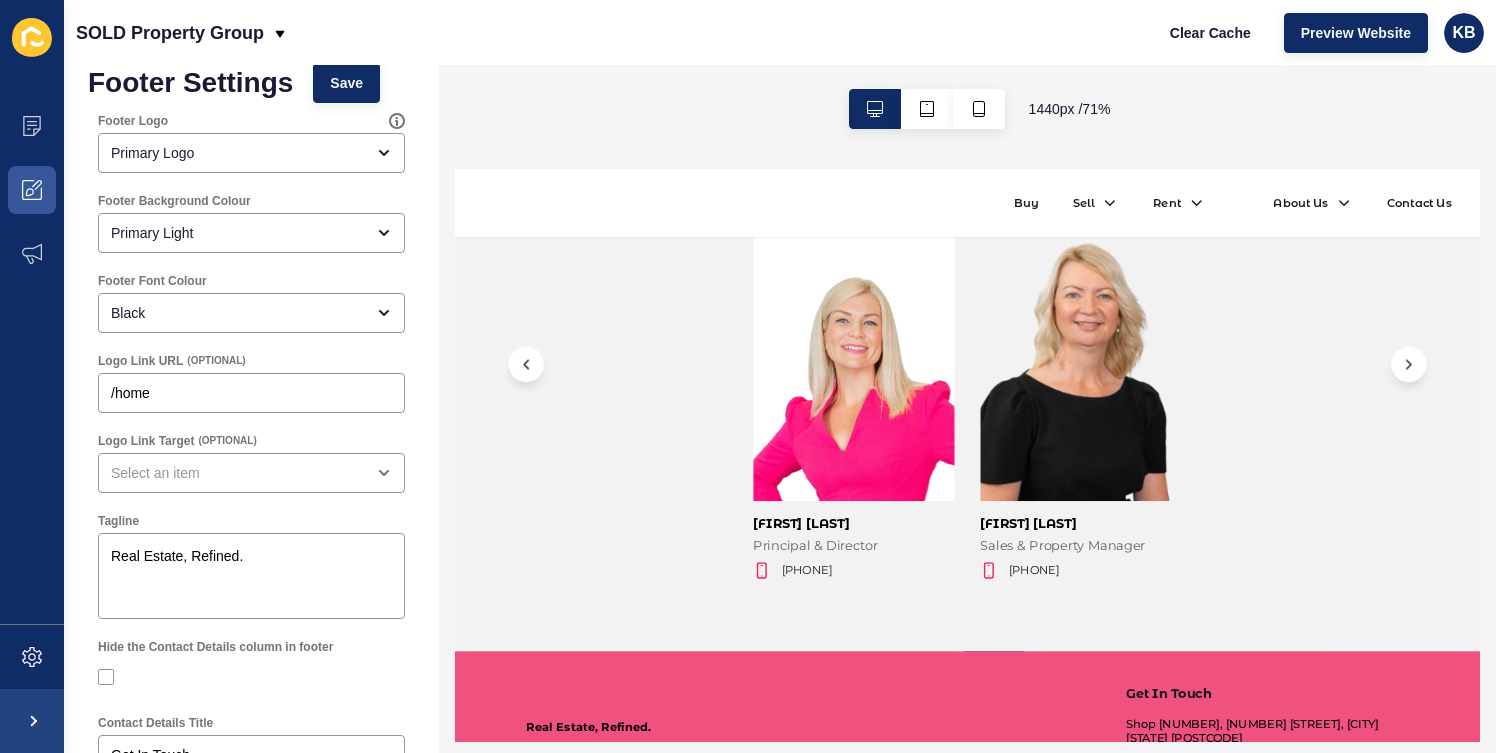 scroll, scrollTop: 2491, scrollLeft: 0, axis: vertical 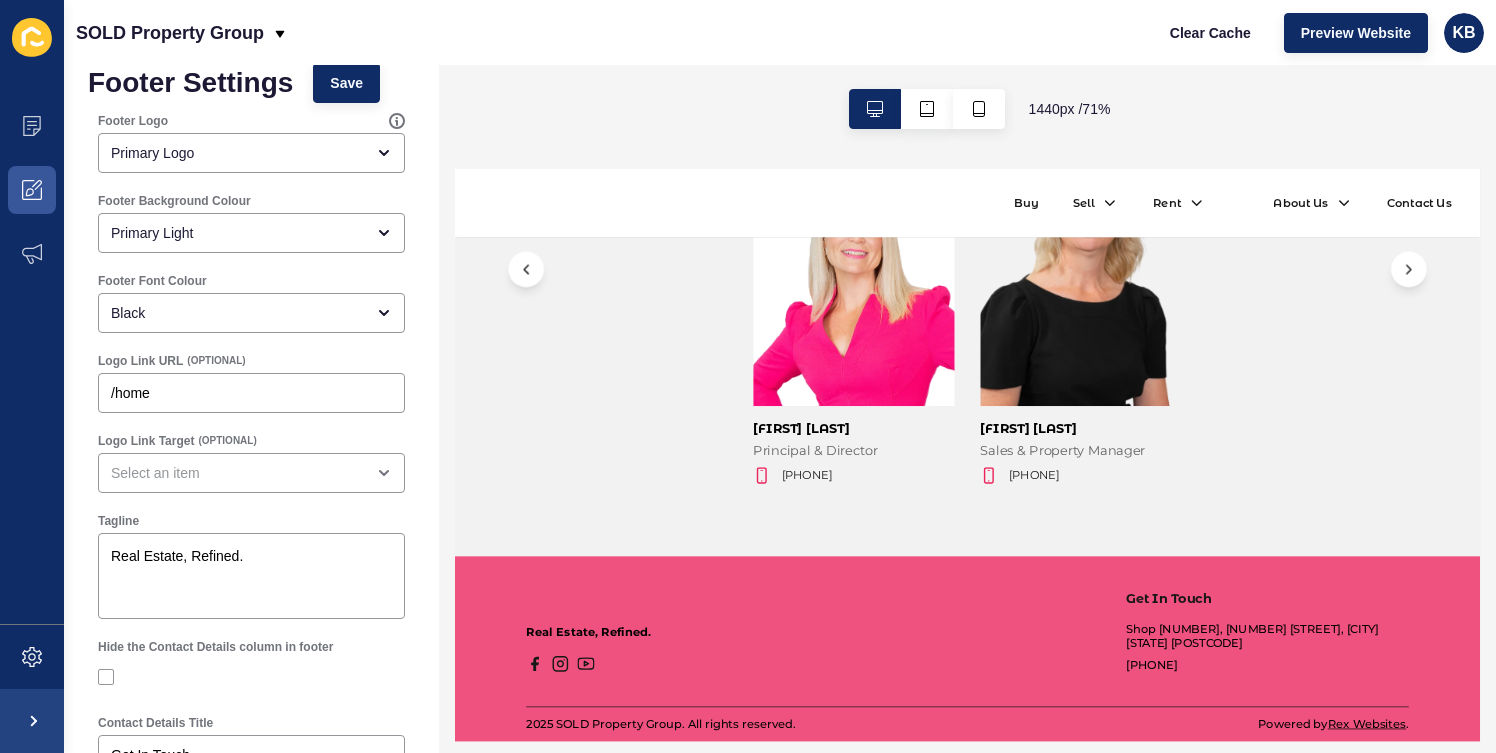 click on "Footer Settings Save Footer Logo Primary Logo Footer Background Colour Primary Light Footer Font Colour Black Logo Link URL (OPTIONAL) /home Logo Link Target (OPTIONAL) Tagline Real Estate, Refined. Hide the Contact Details column in footer Contact Details Title Get In Touch Address Line 1 Shop [NUMBER], [NUMBER] [STREET], [CITY] Address Line 2 Postcode [POSTCODE] State [STATE] Phone Number [PHONE] Email Address Quick Links Menu Title Quick Links Menu Legal Menu Title Legal Menu Form Legal Disclaimer (OPTIONAL)" at bounding box center [251, 927] 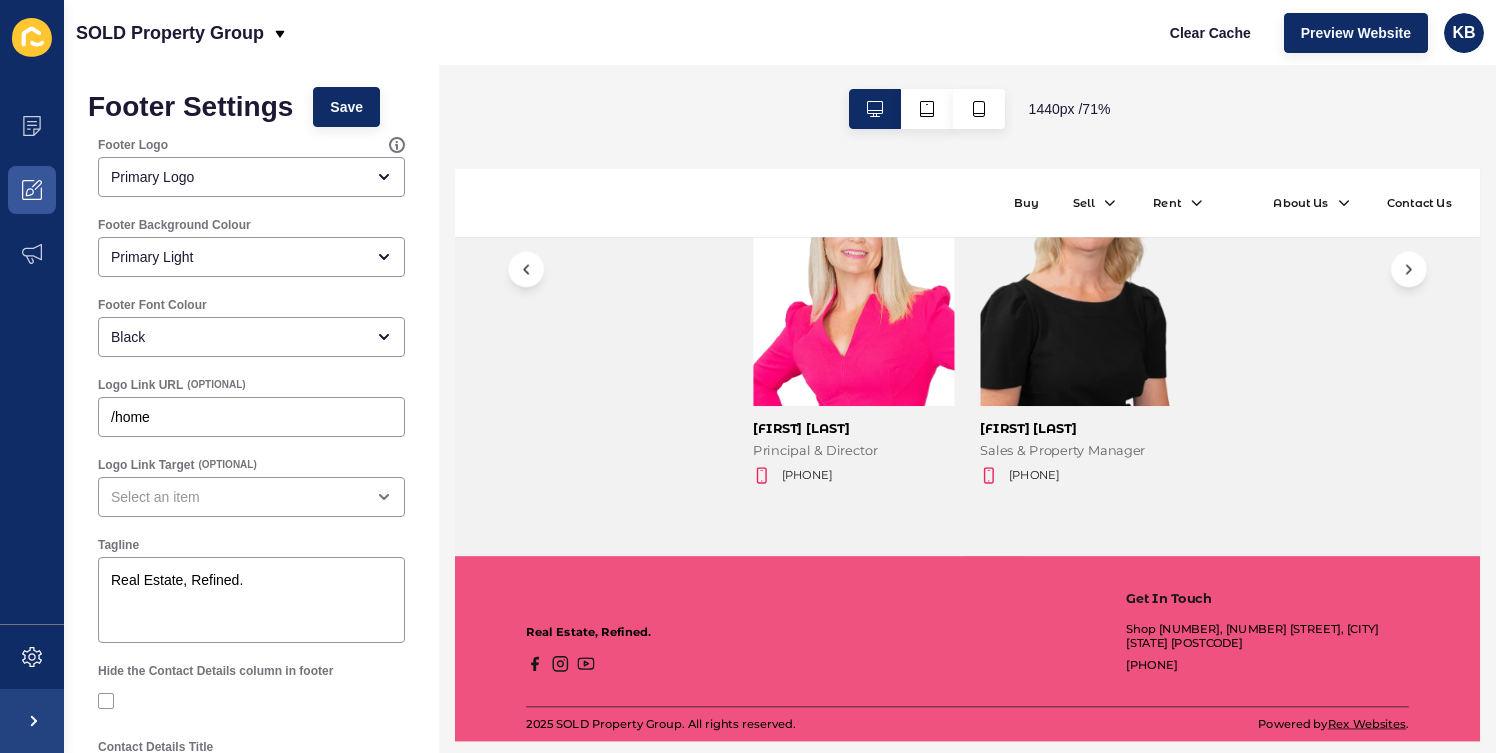 scroll, scrollTop: 0, scrollLeft: 0, axis: both 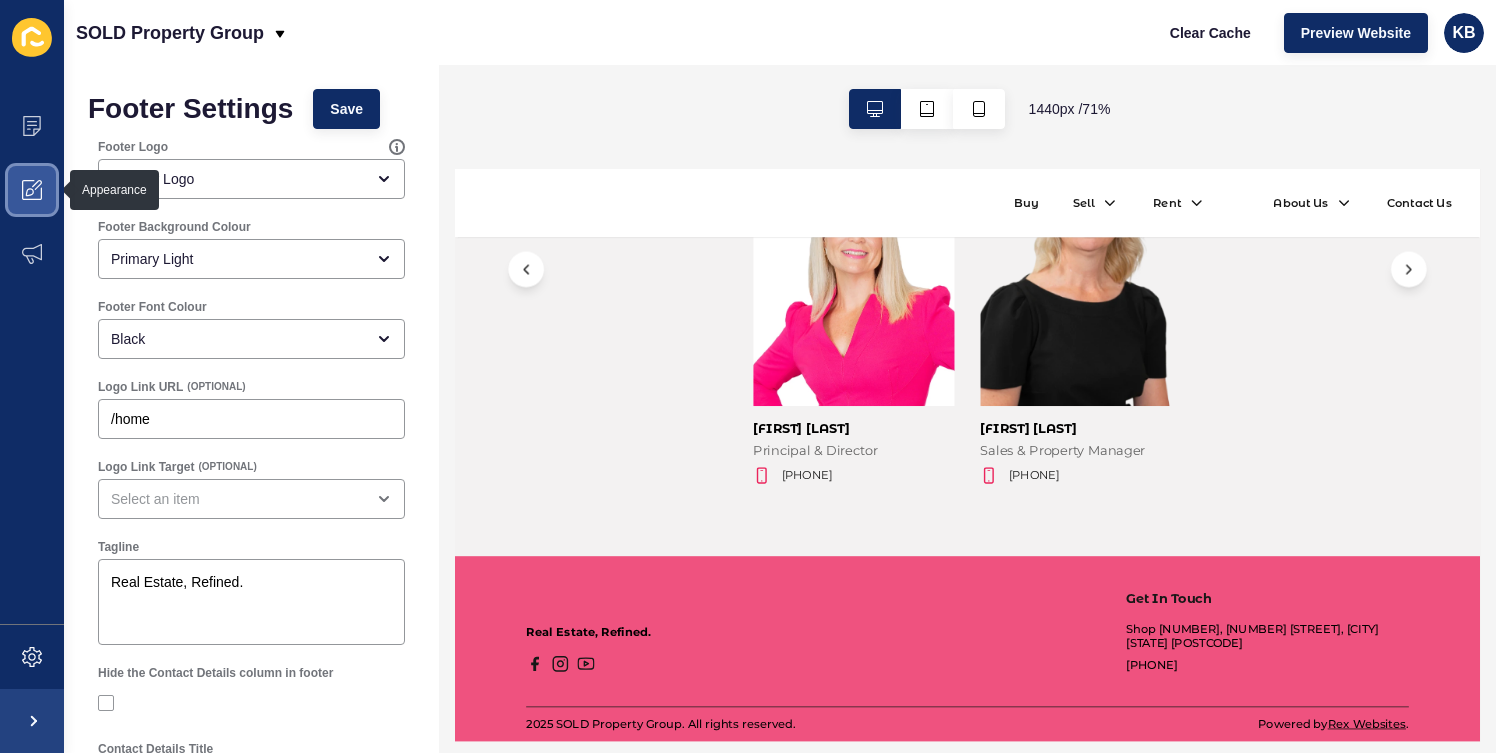 click at bounding box center (32, 190) 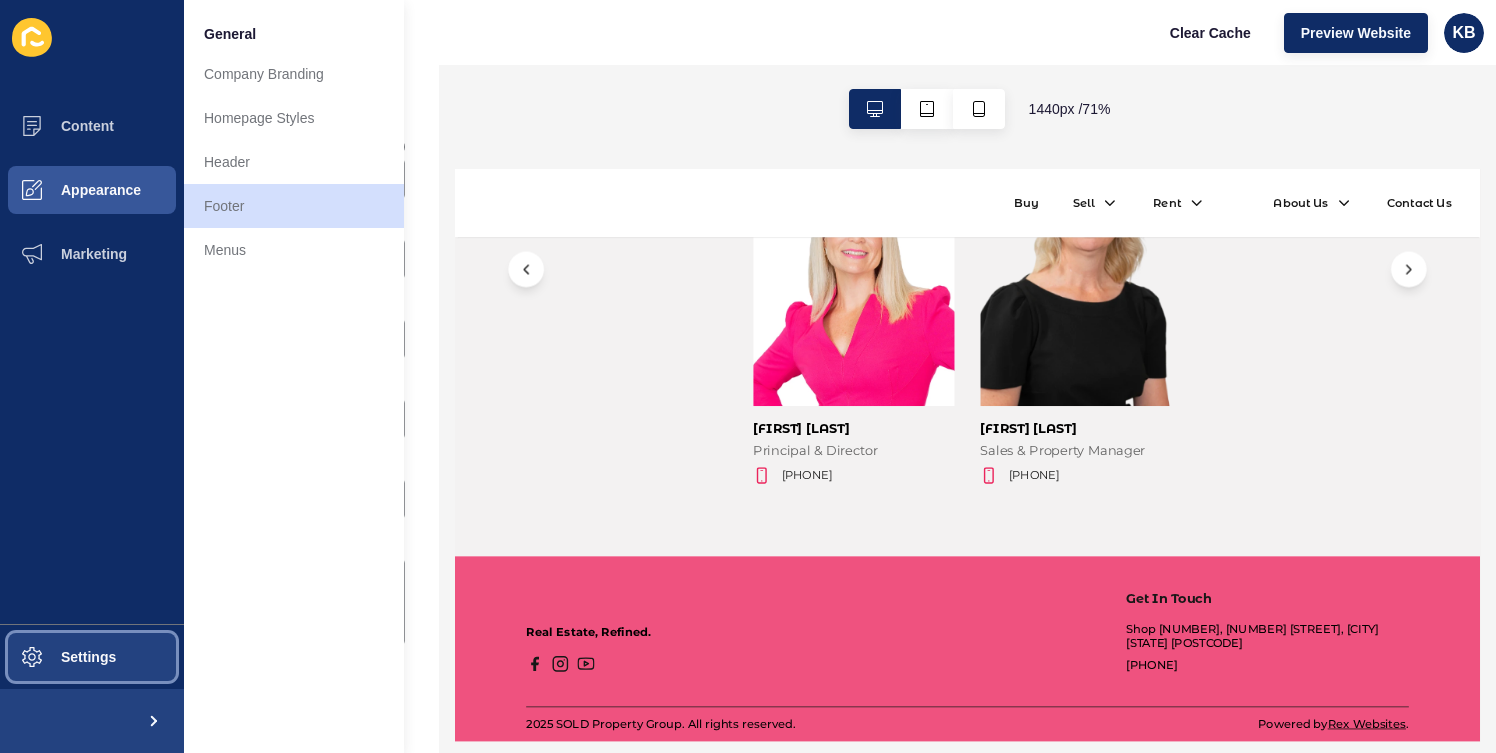 click on "Settings" at bounding box center [56, 657] 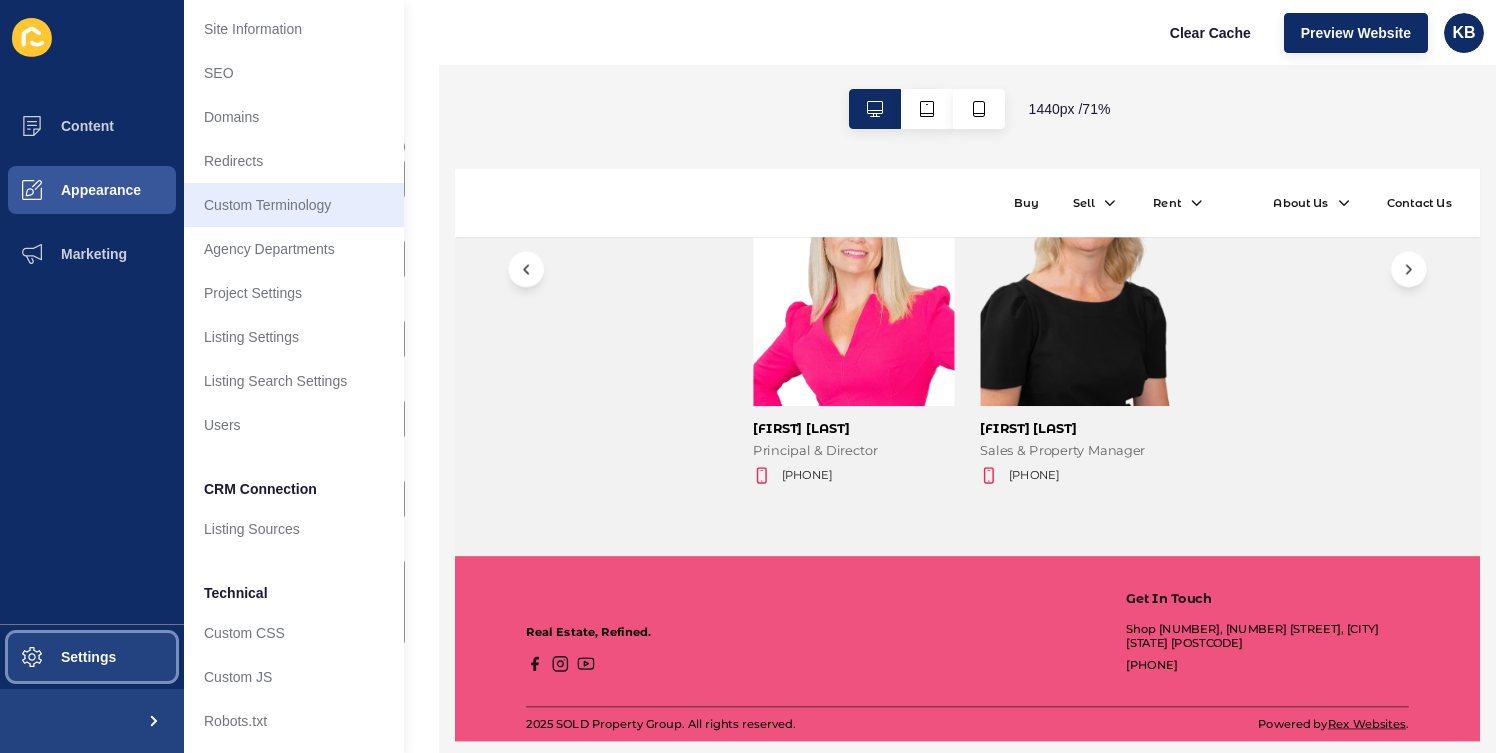 scroll, scrollTop: 47, scrollLeft: 0, axis: vertical 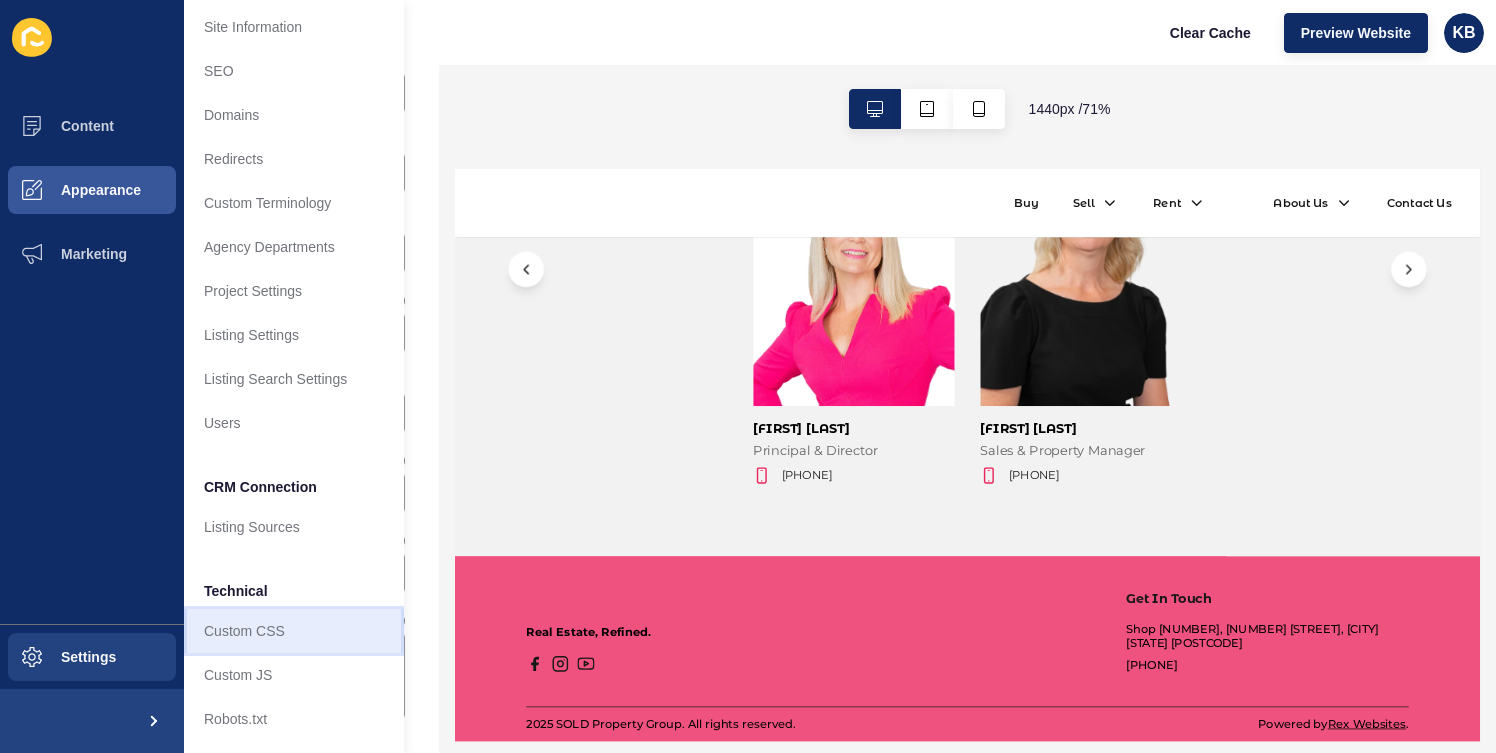 click on "Custom CSS" at bounding box center [294, 631] 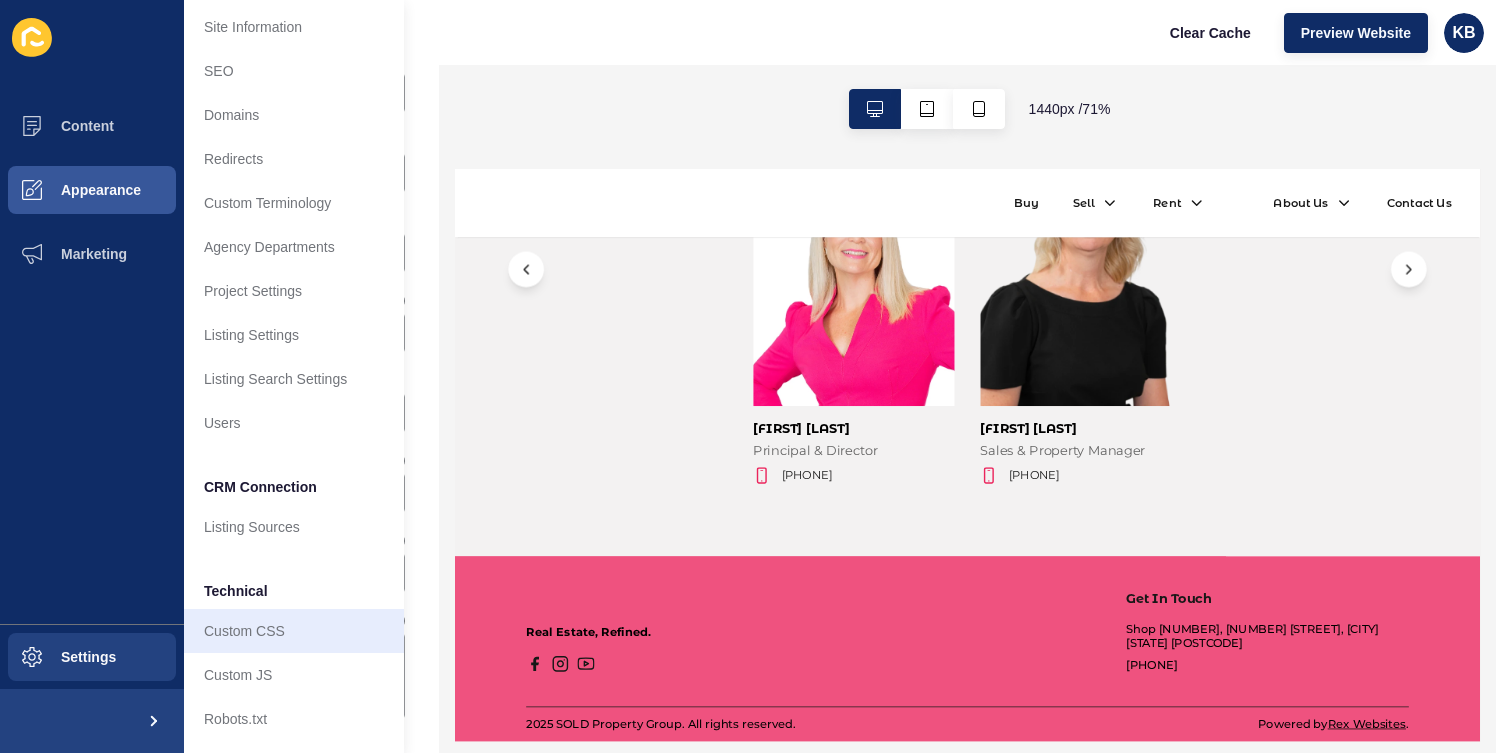 scroll, scrollTop: 0, scrollLeft: 0, axis: both 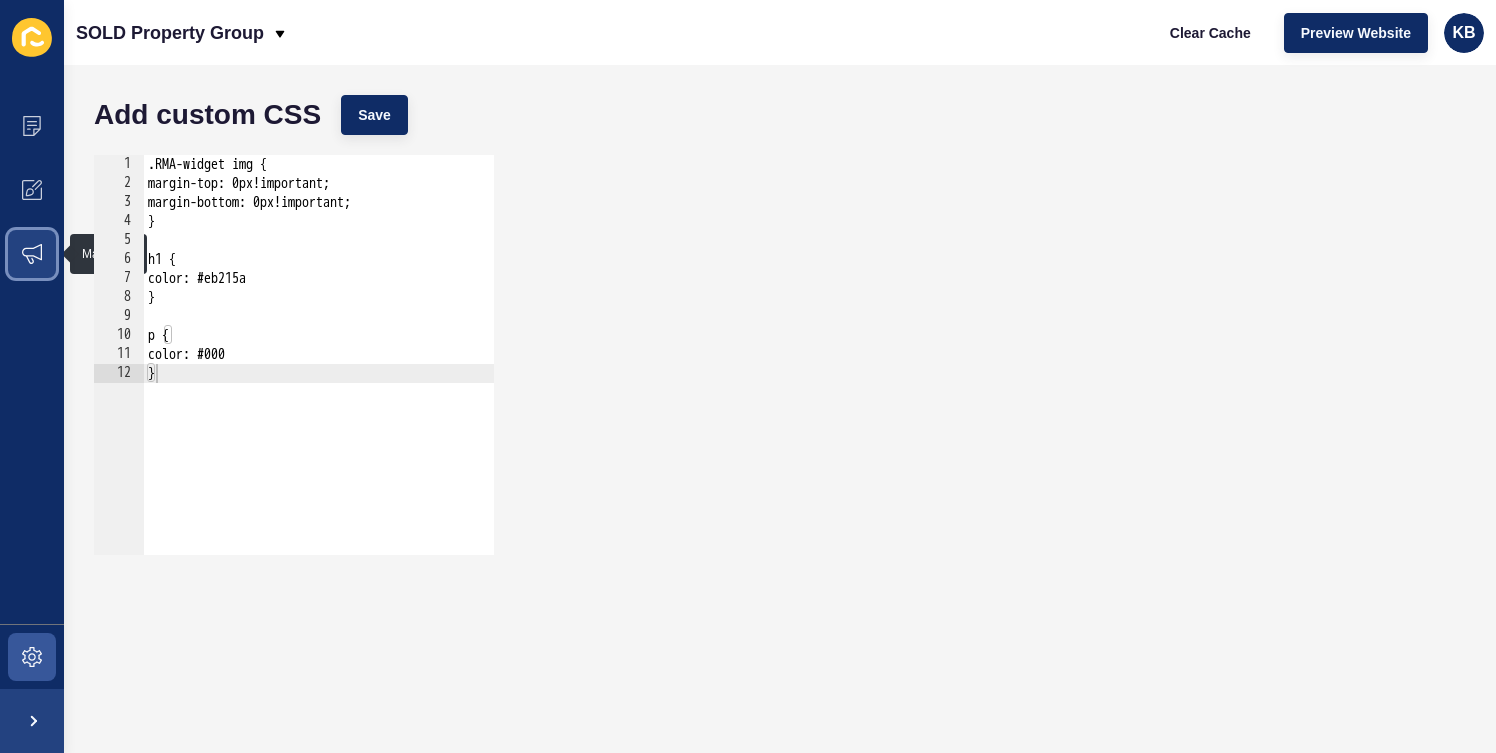 click 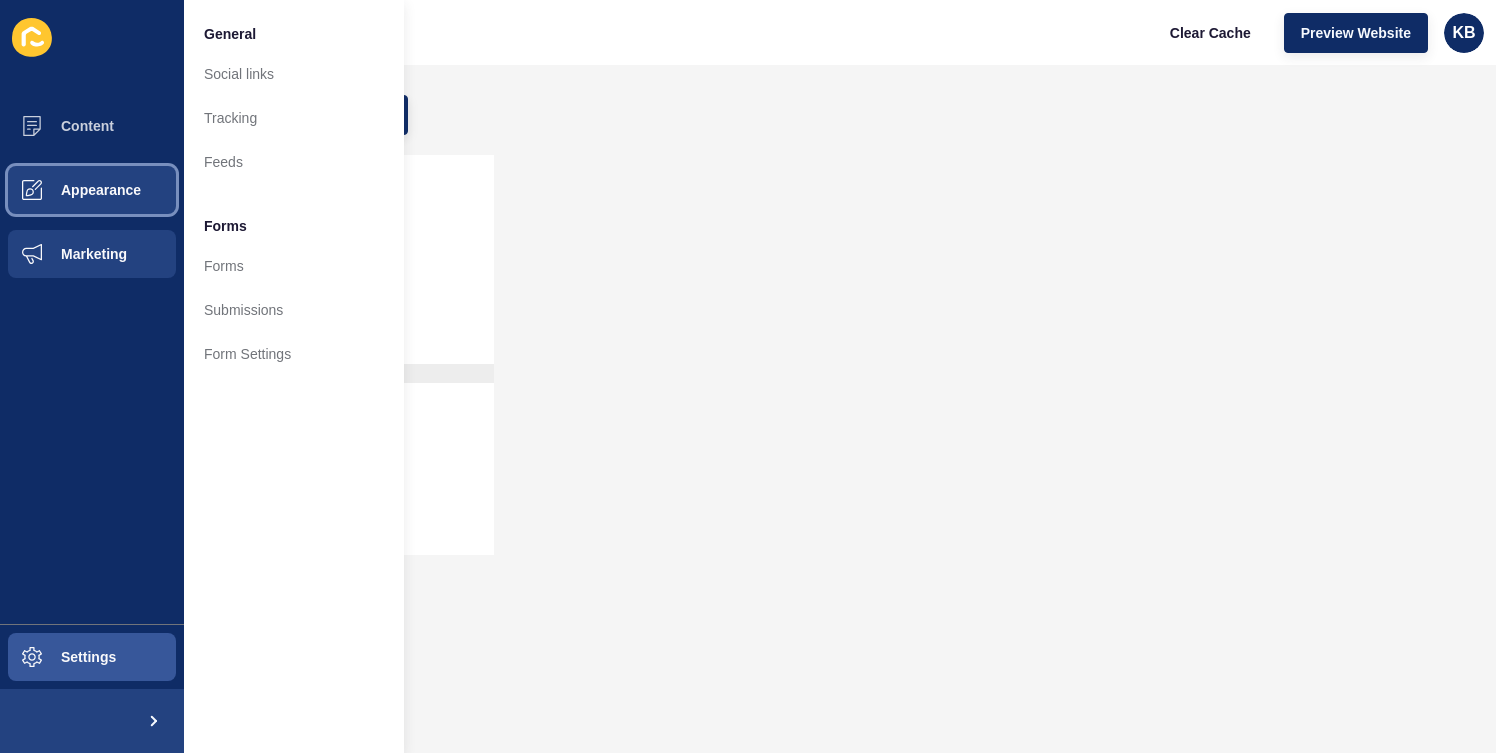 click on "Appearance" at bounding box center (69, 190) 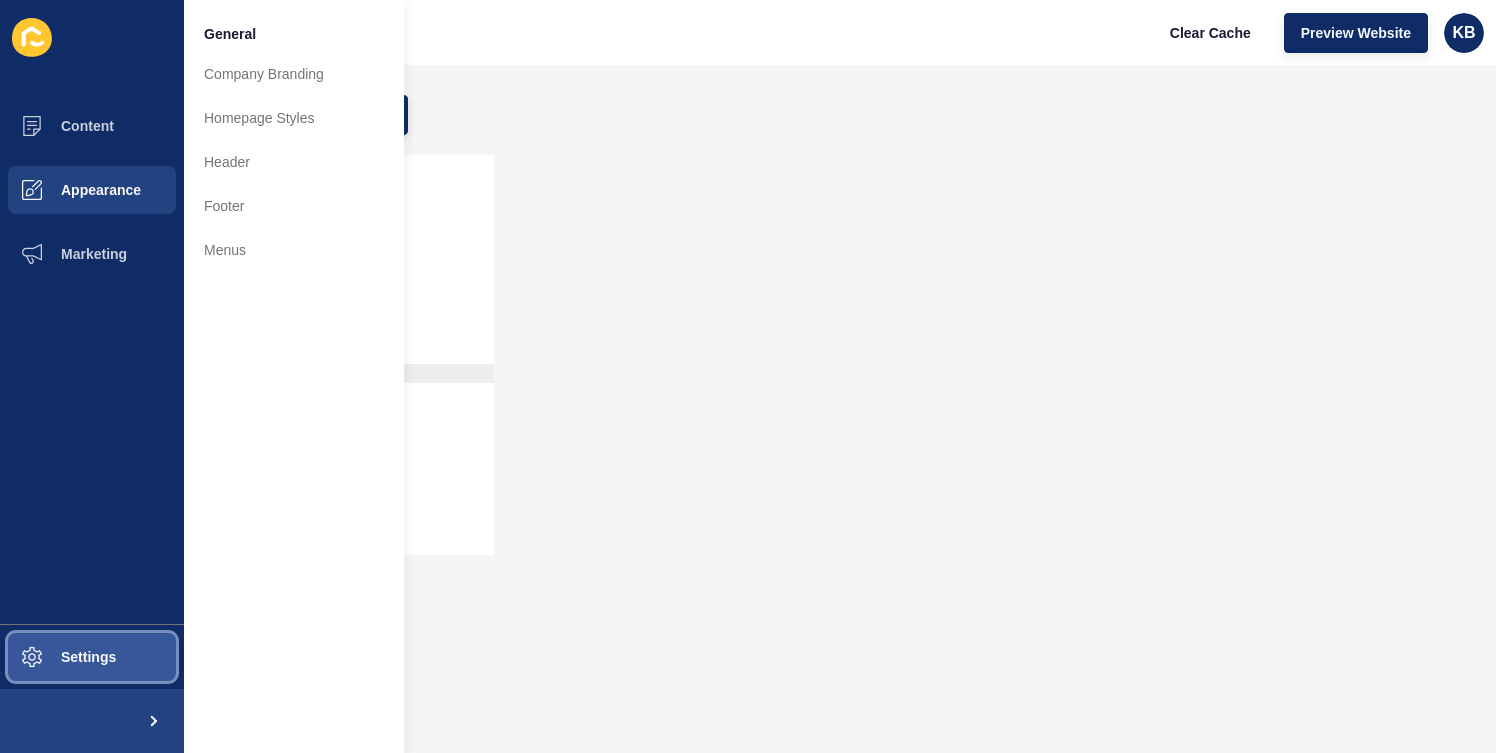 click on "Settings" at bounding box center [56, 657] 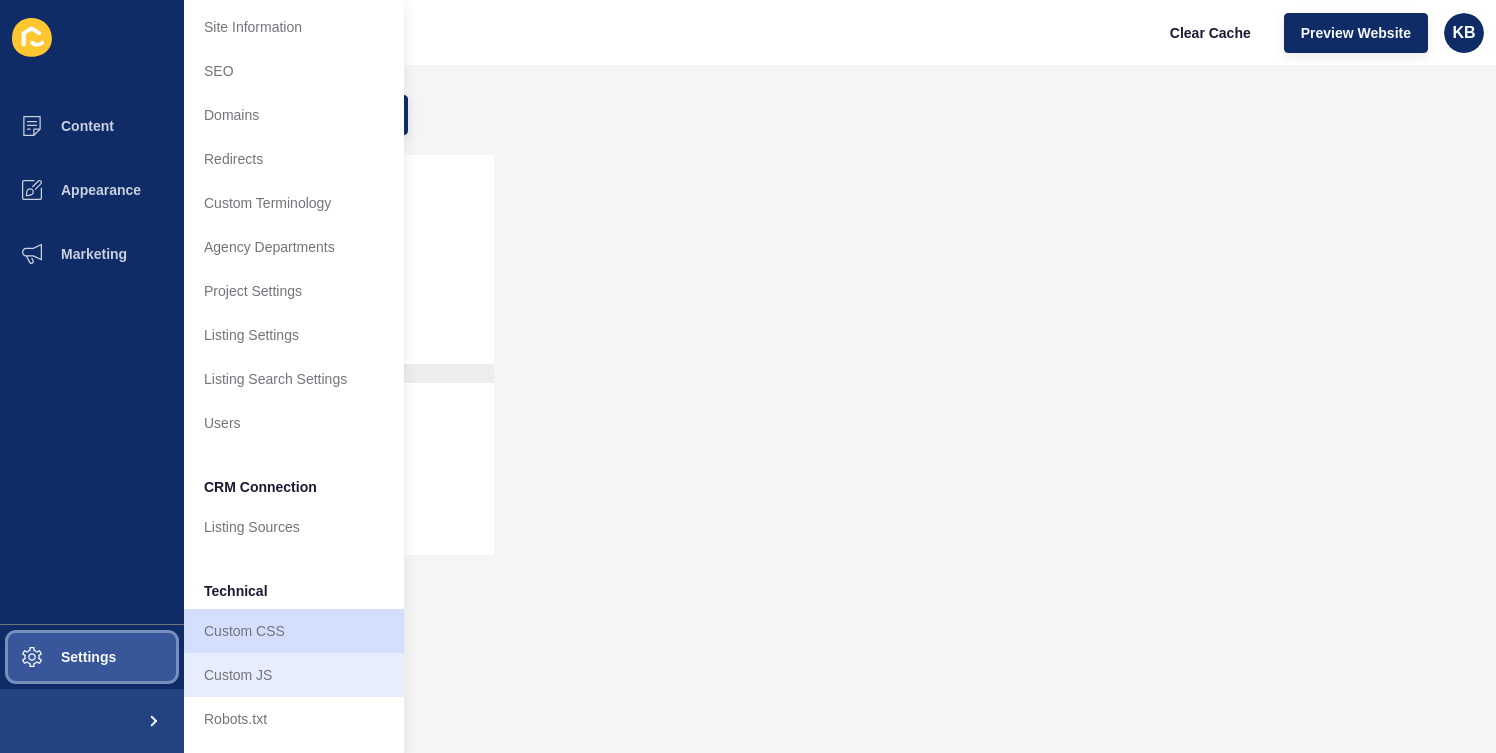 scroll, scrollTop: 0, scrollLeft: 0, axis: both 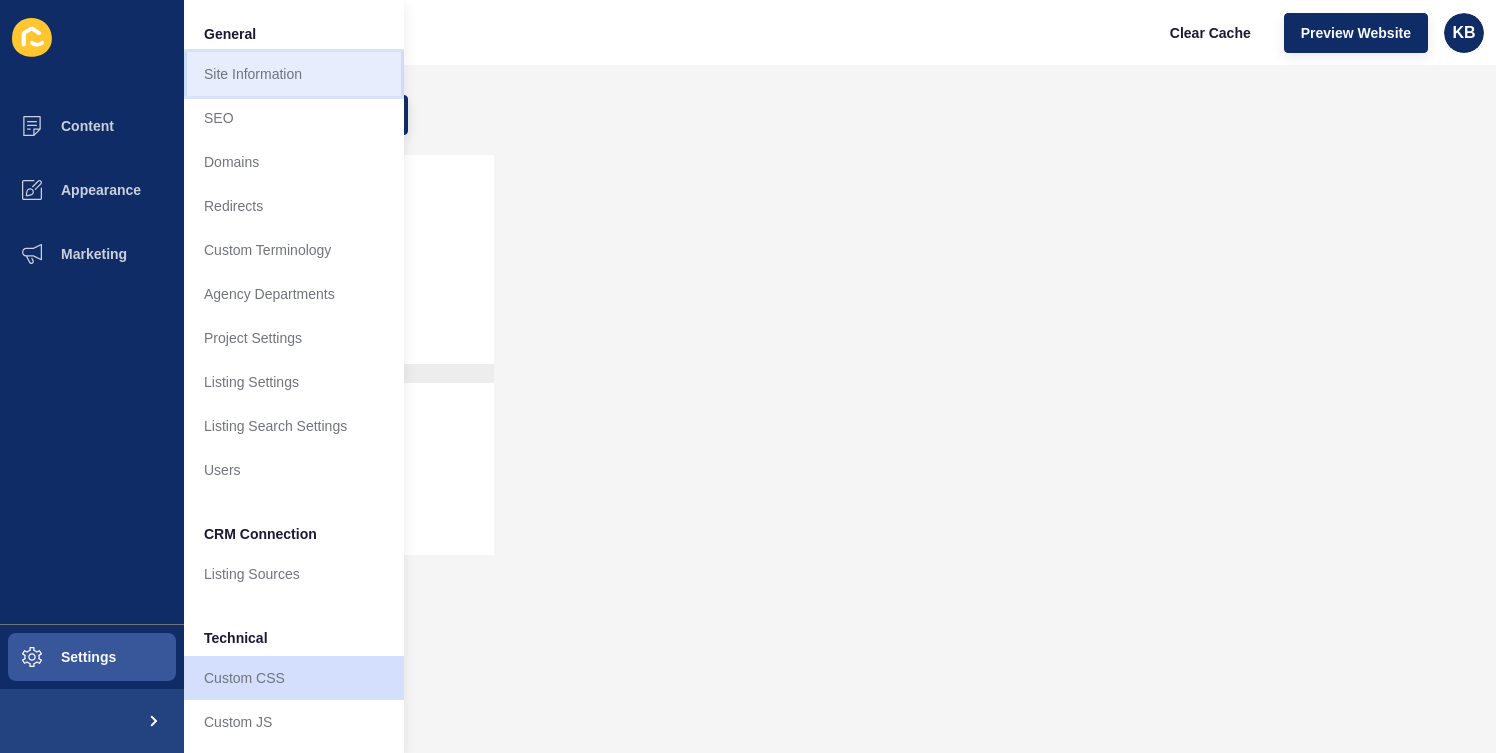 click on "Site Information" at bounding box center [294, 74] 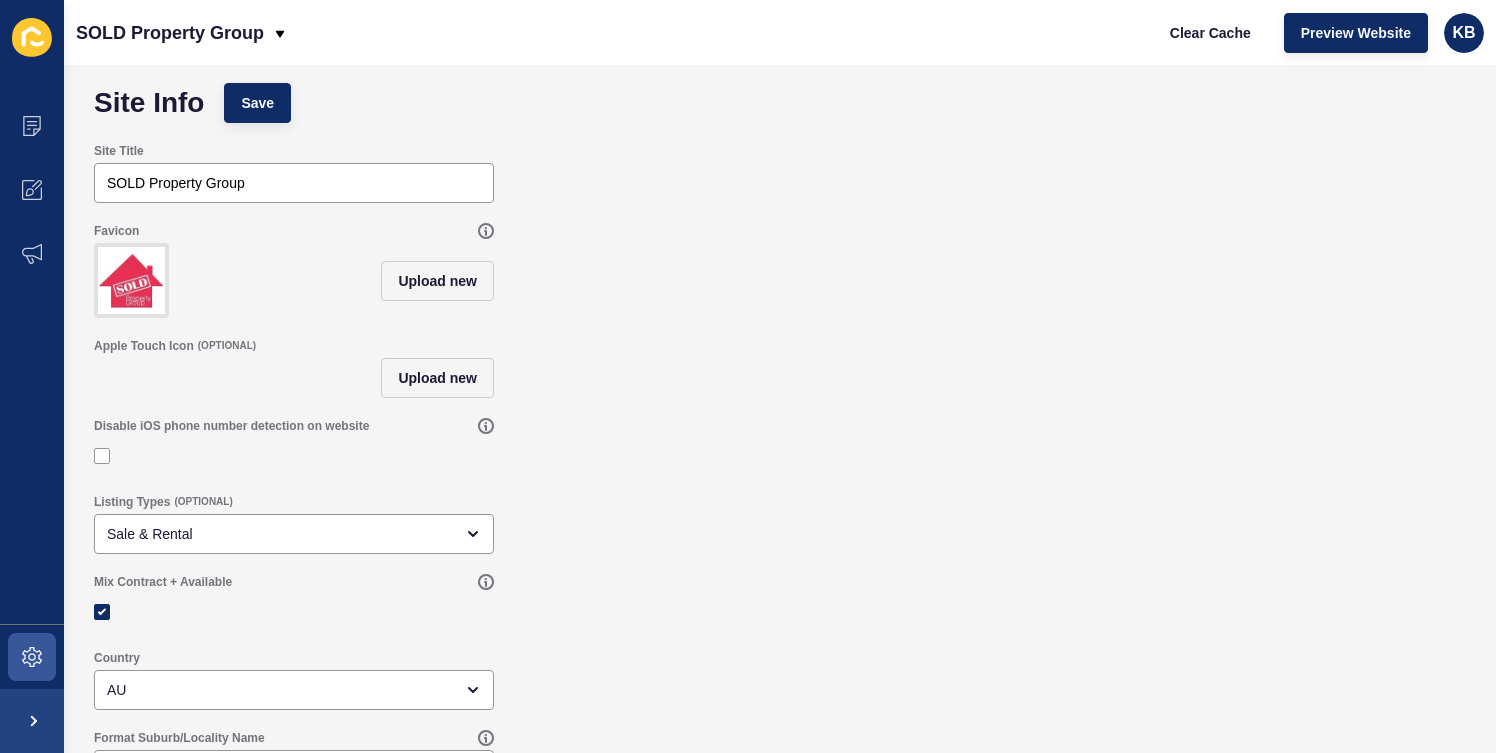 scroll, scrollTop: 13, scrollLeft: 0, axis: vertical 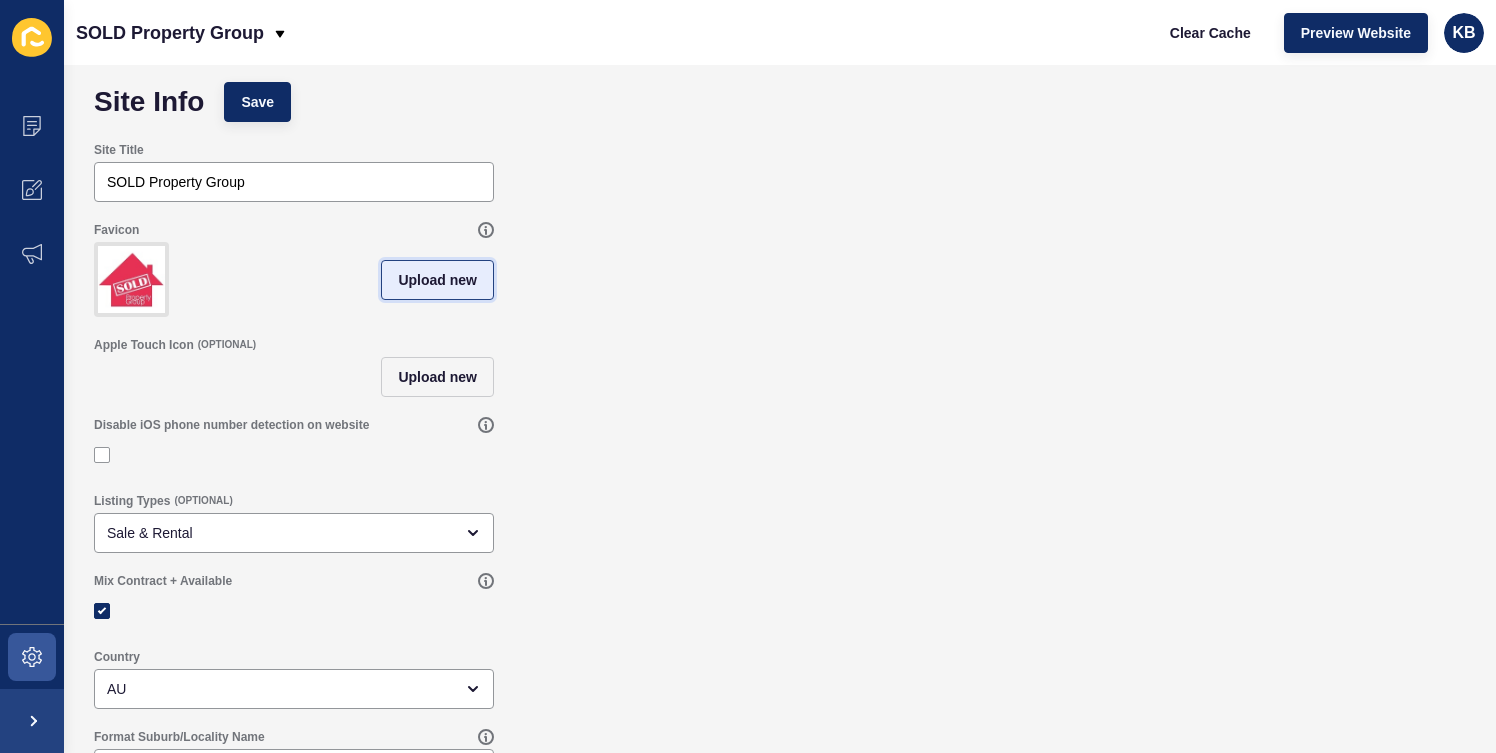 click on "Upload new" at bounding box center [437, 280] 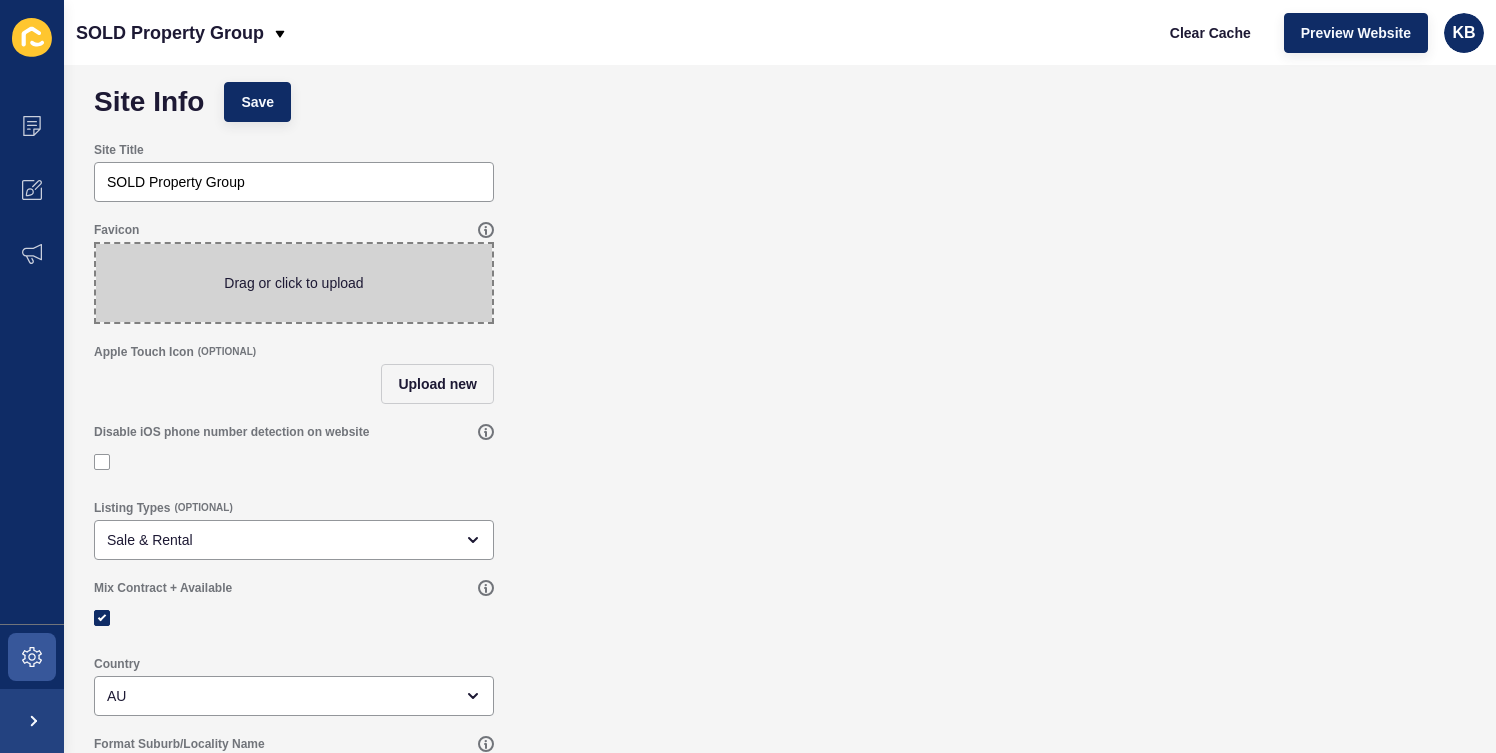 click at bounding box center (294, 283) 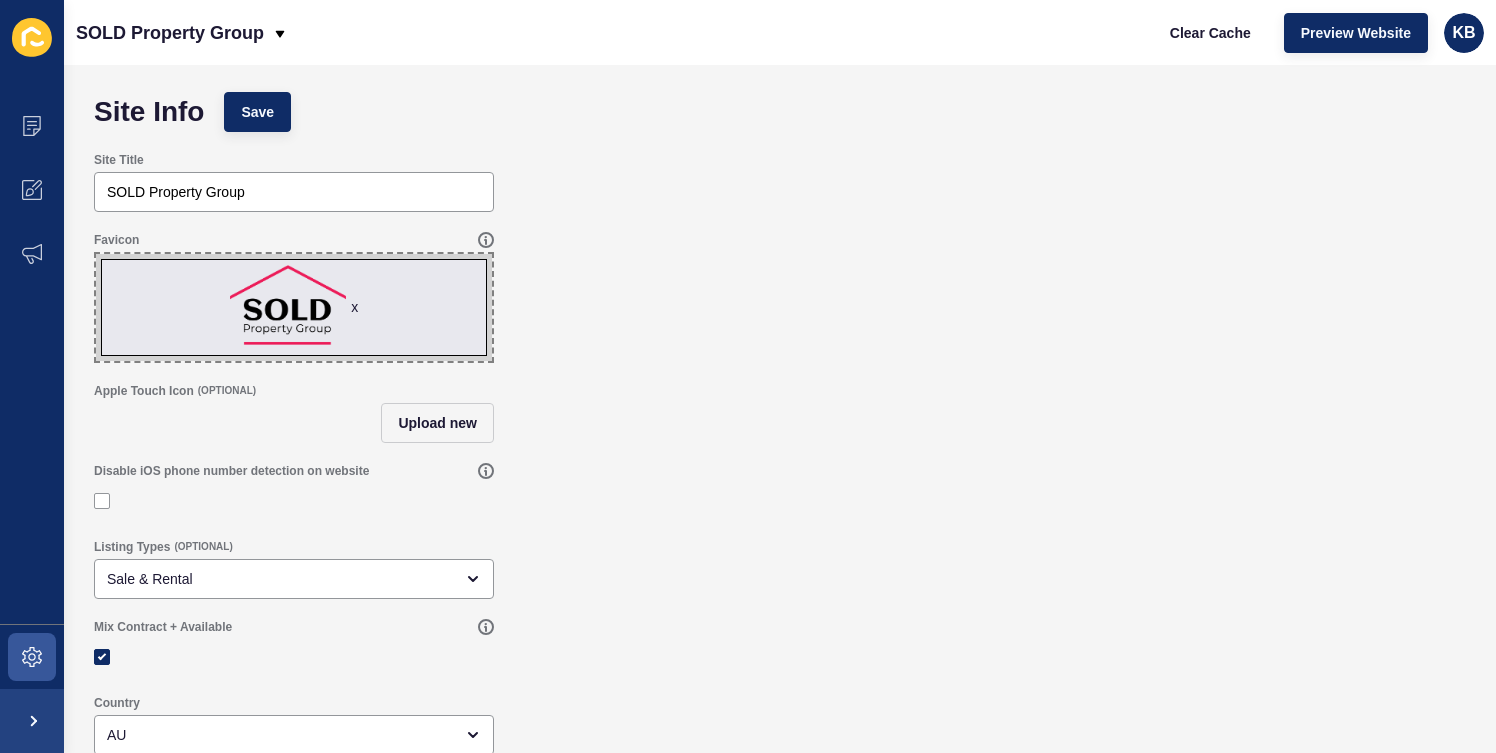scroll, scrollTop: 0, scrollLeft: 0, axis: both 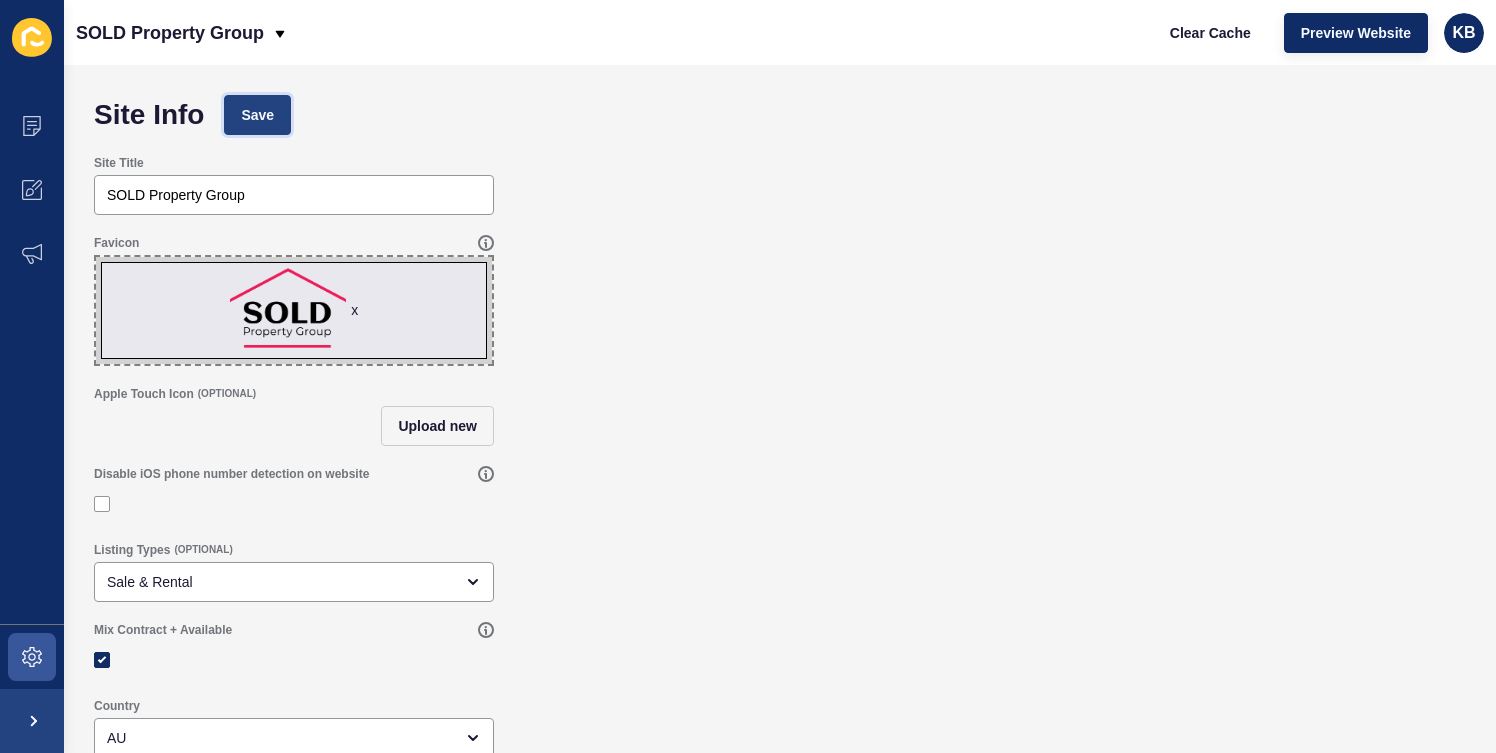 click on "Save" at bounding box center (257, 115) 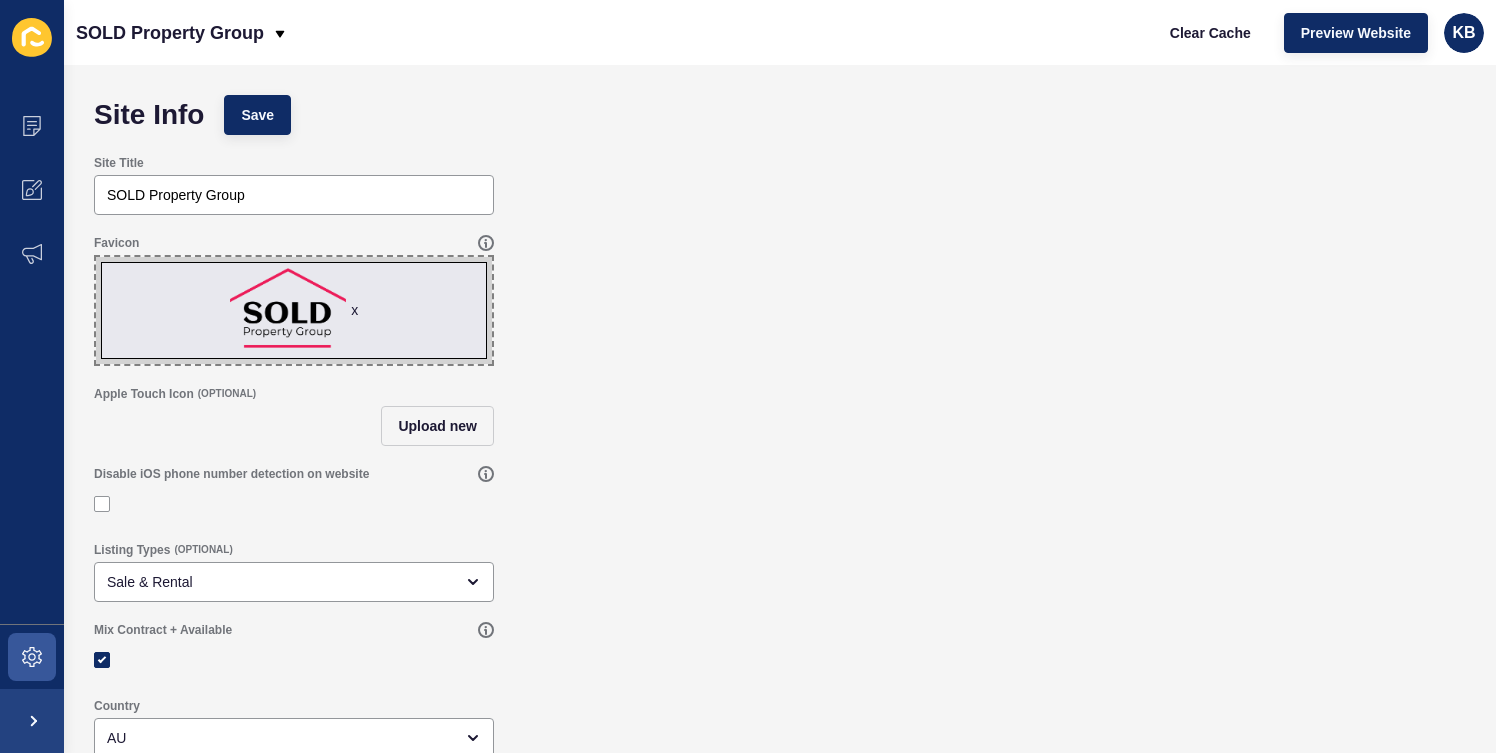 click on "x" at bounding box center [294, 310] 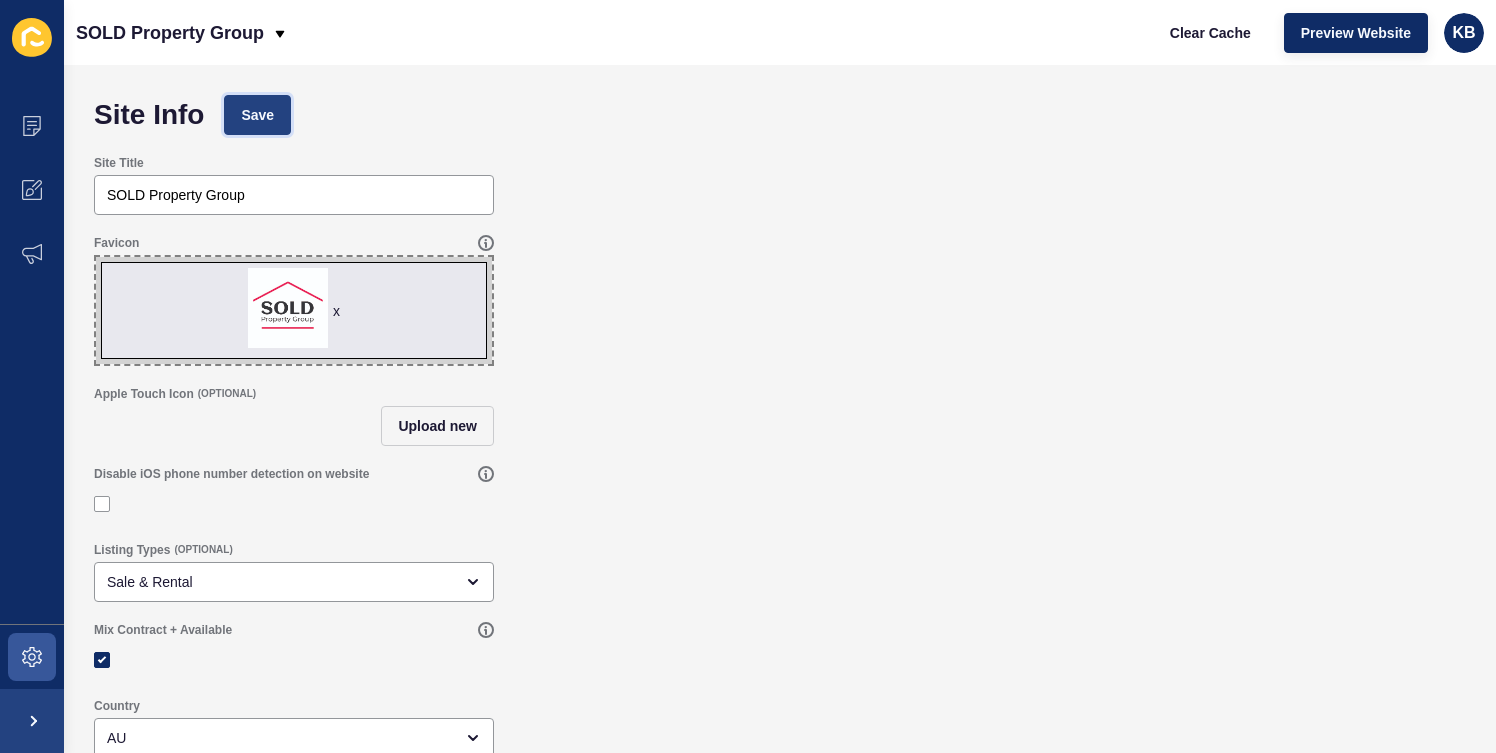 click on "Save" at bounding box center (257, 115) 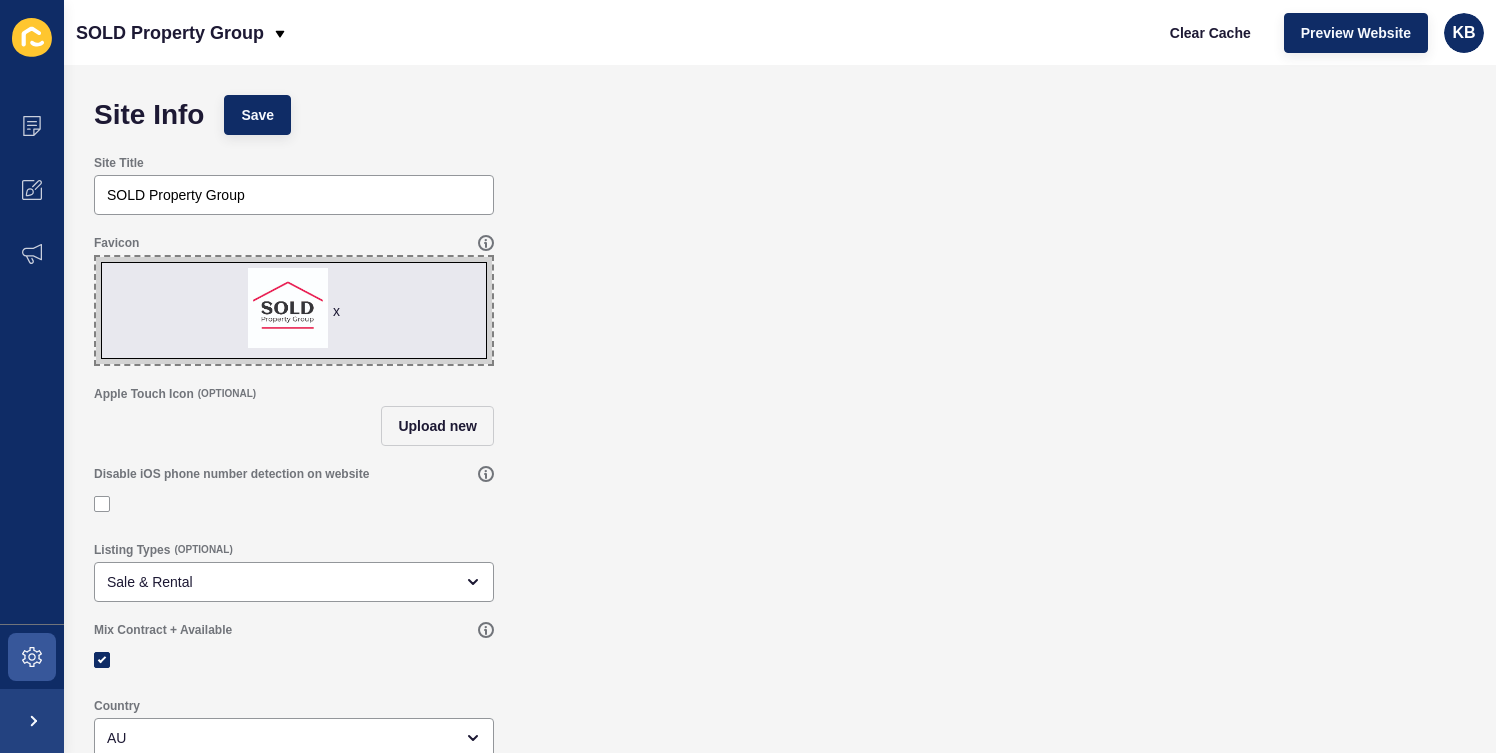 click on "x" at bounding box center (294, 310) 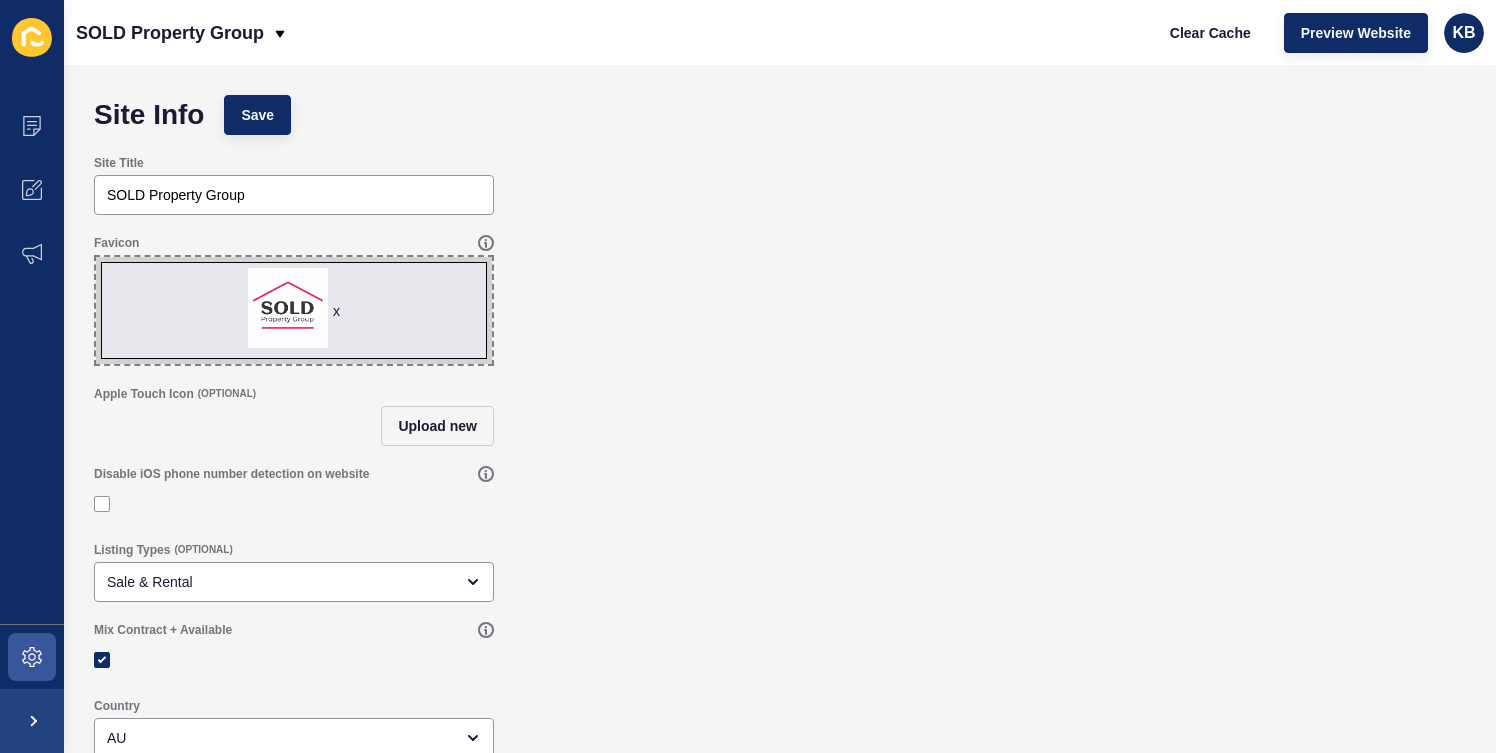 click on "x" at bounding box center [336, 311] 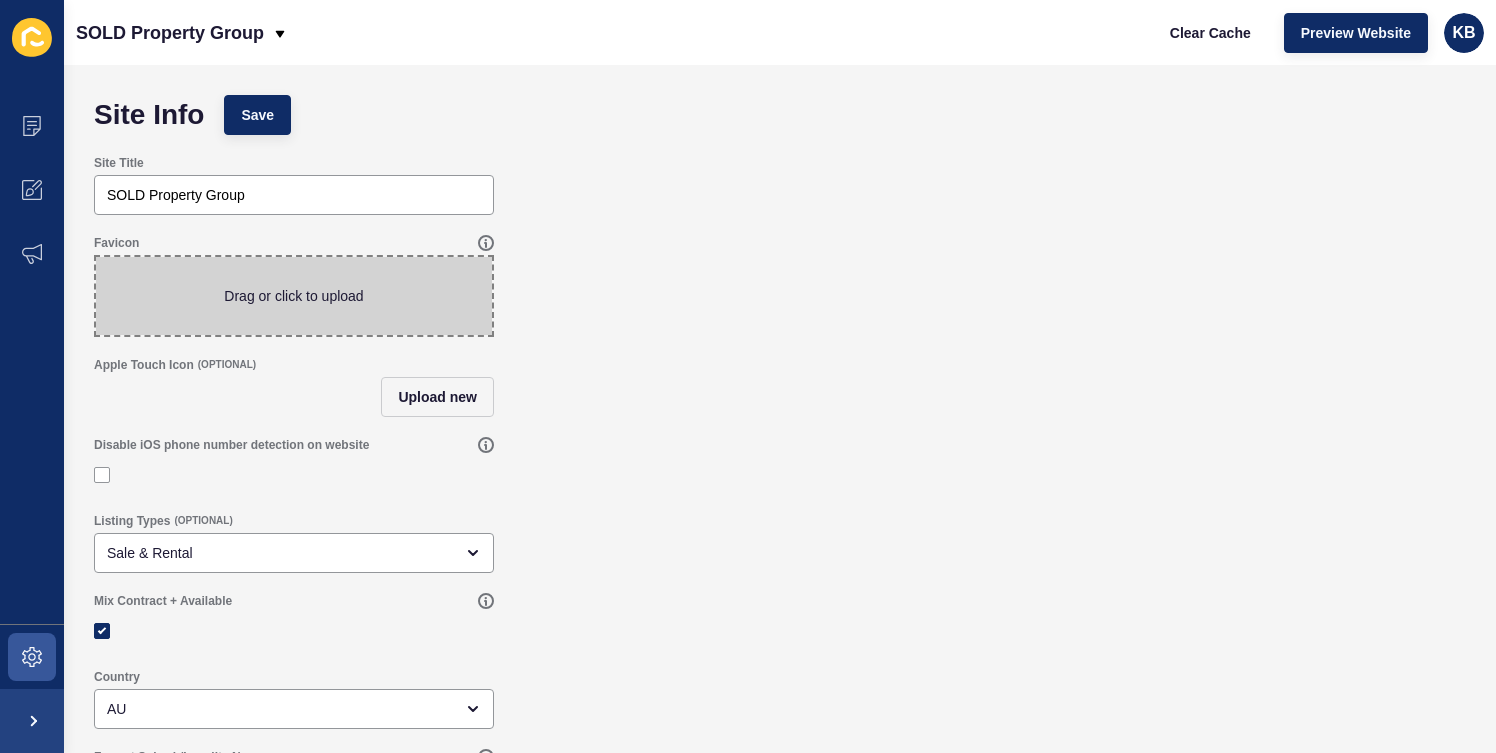 click at bounding box center [294, 296] 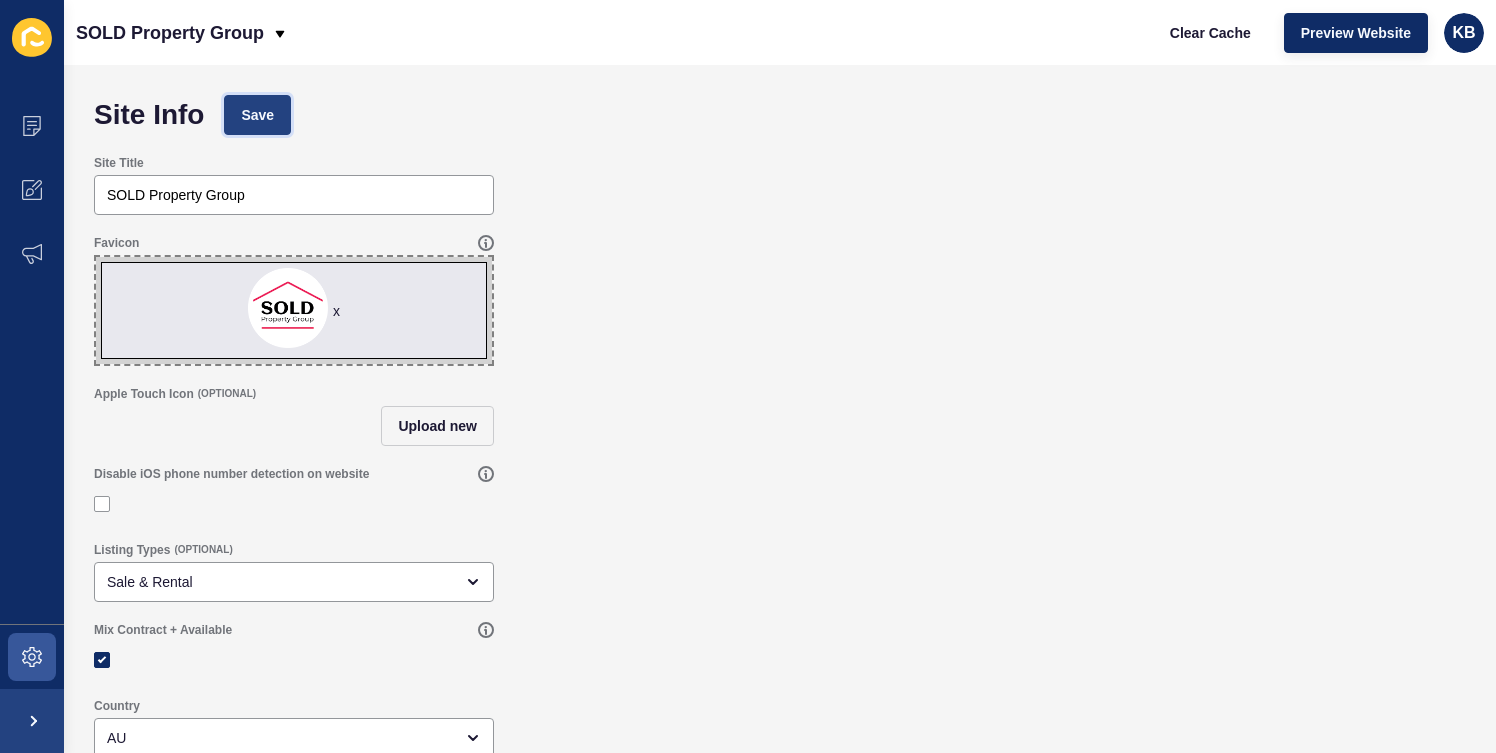 click on "Save" at bounding box center (257, 115) 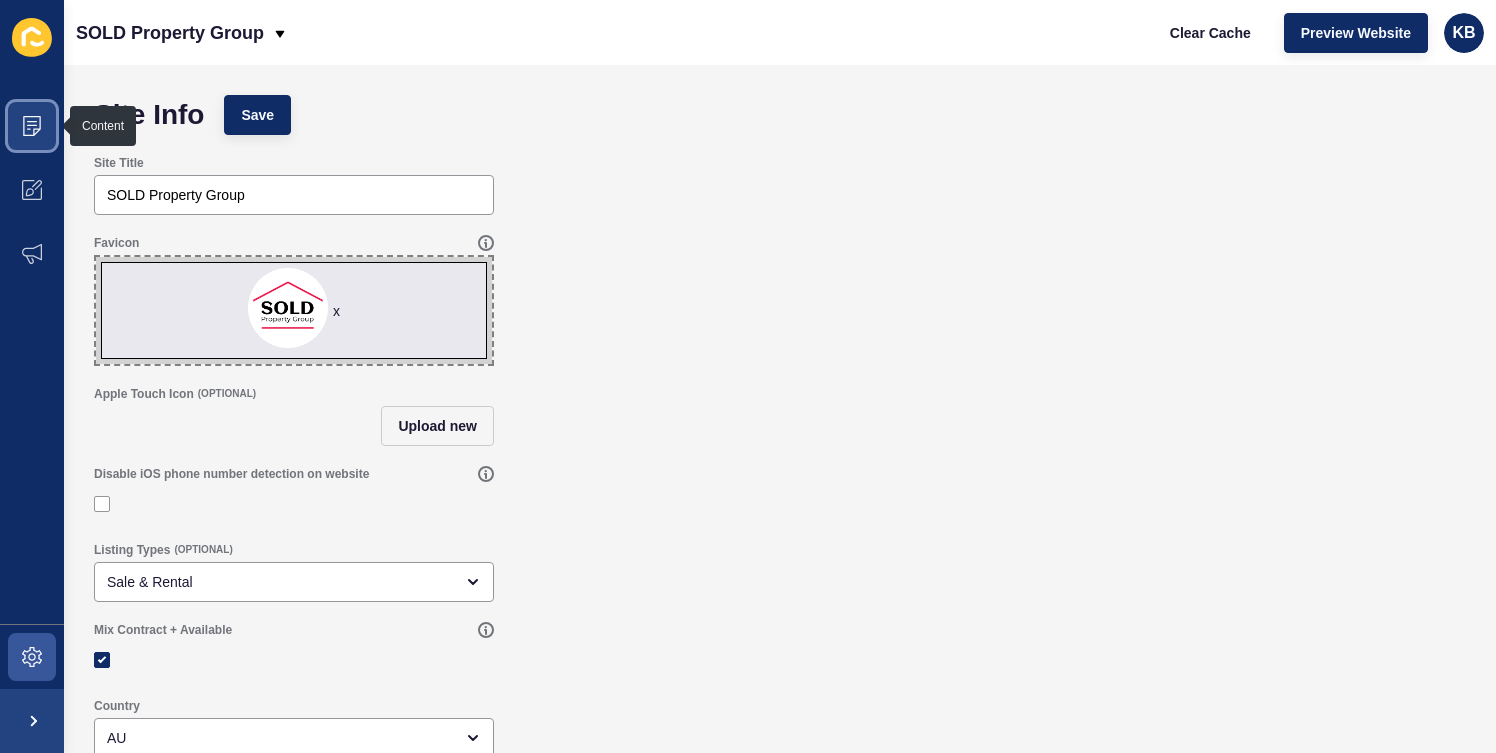 click 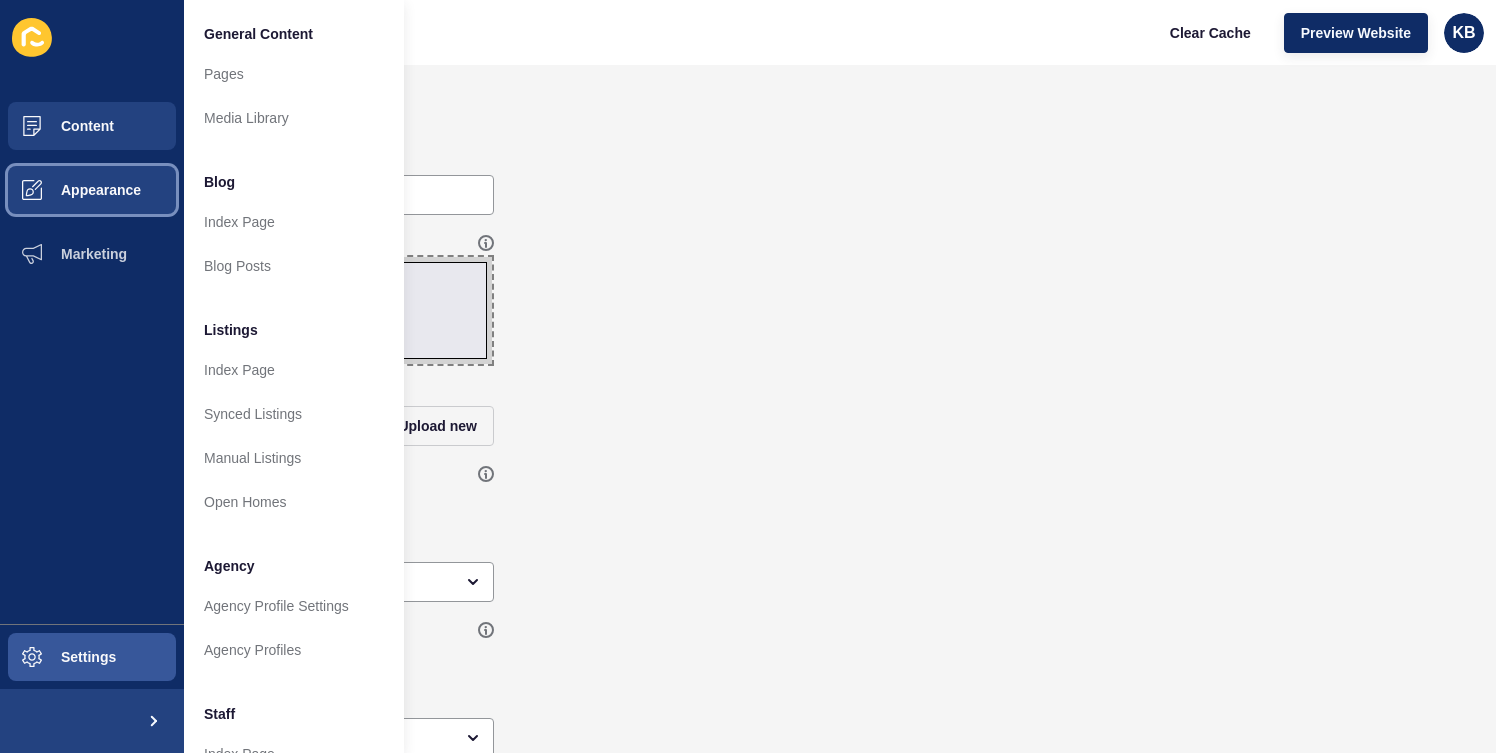 click on "Appearance" at bounding box center [69, 190] 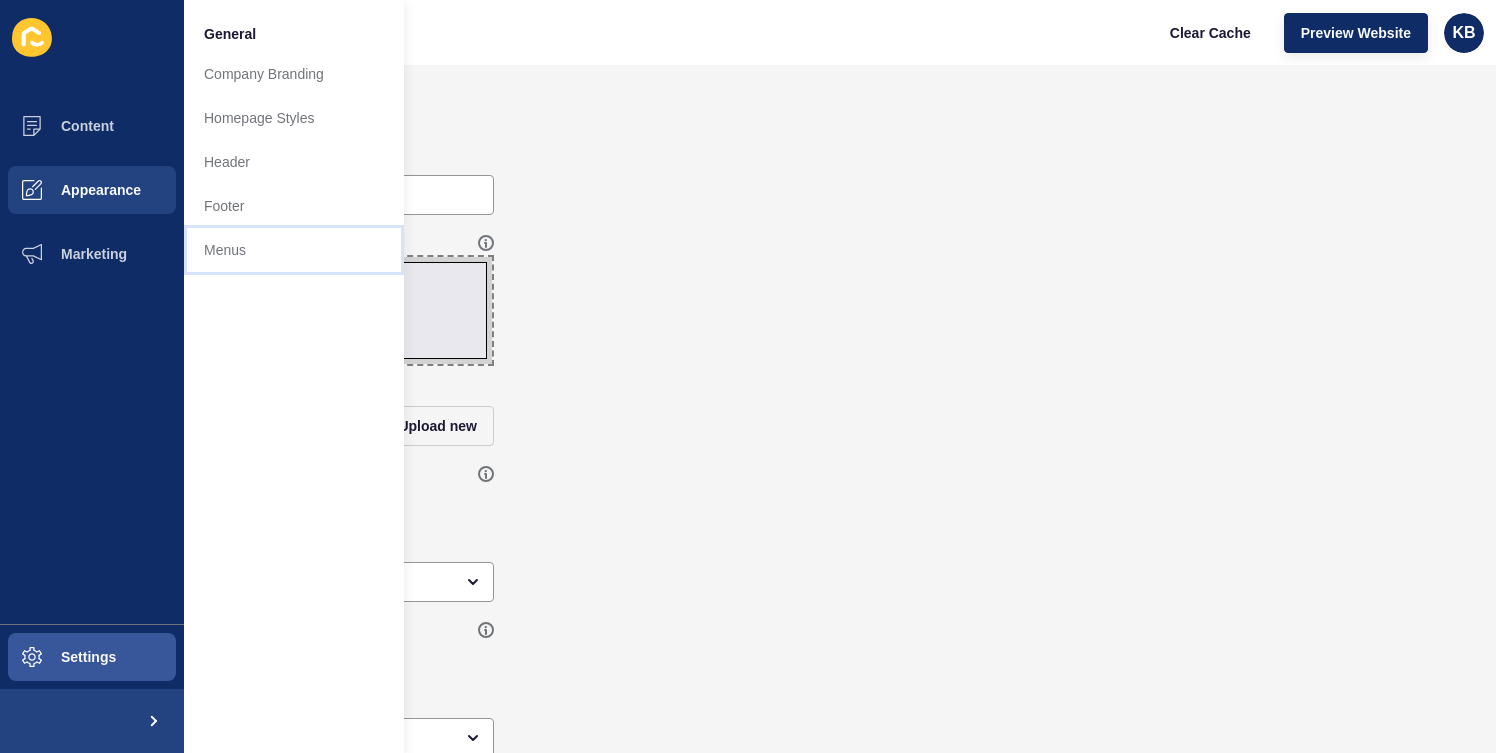 click on "Menus" at bounding box center (294, 250) 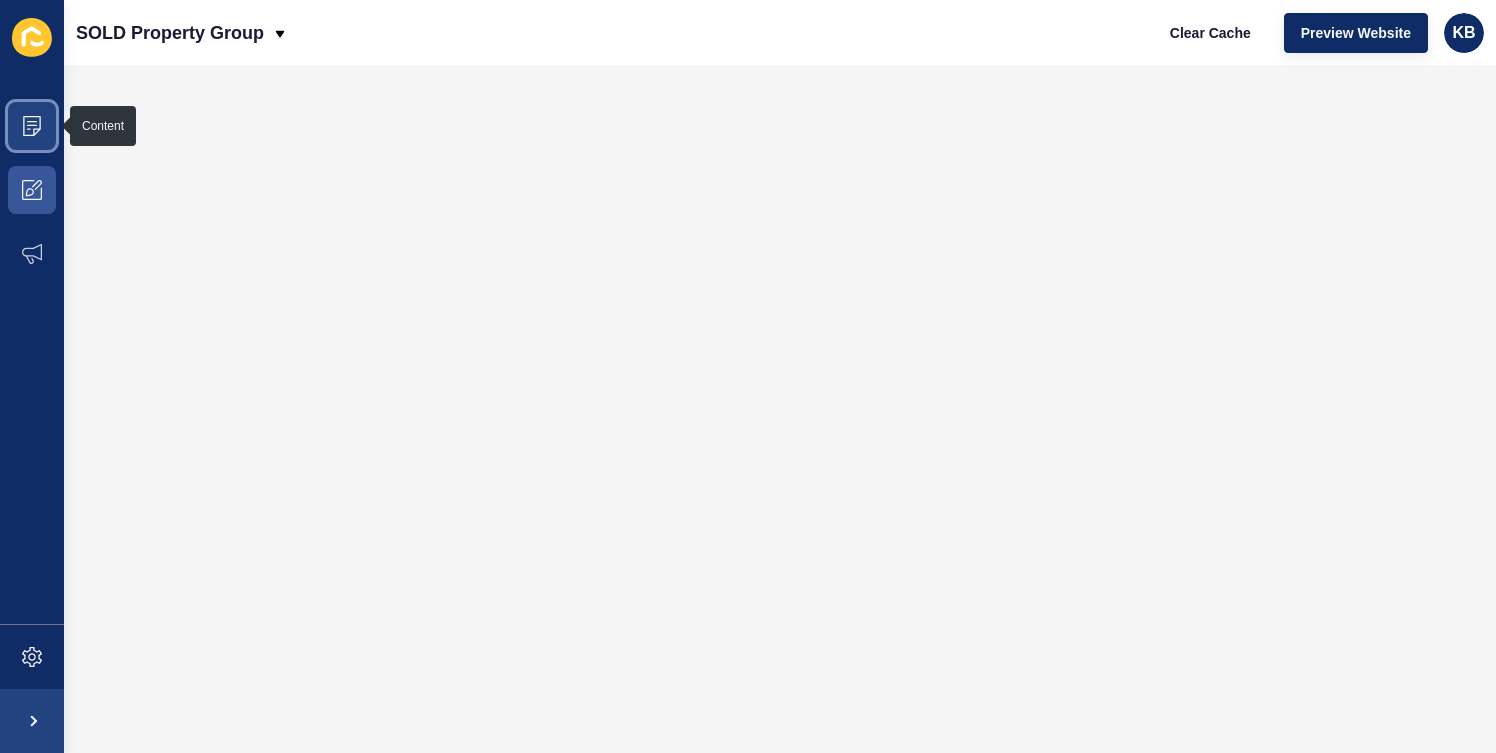 click 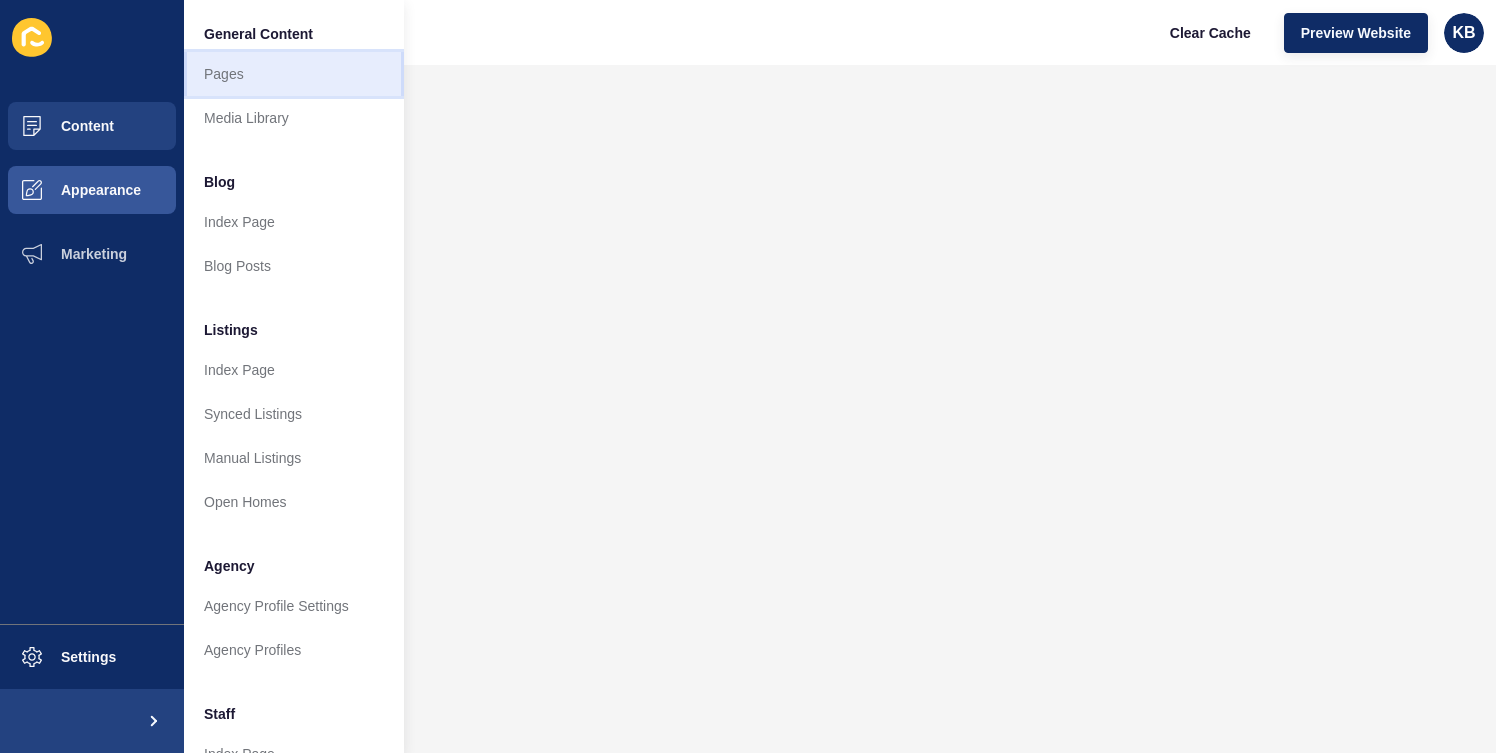 click on "Pages" at bounding box center (294, 74) 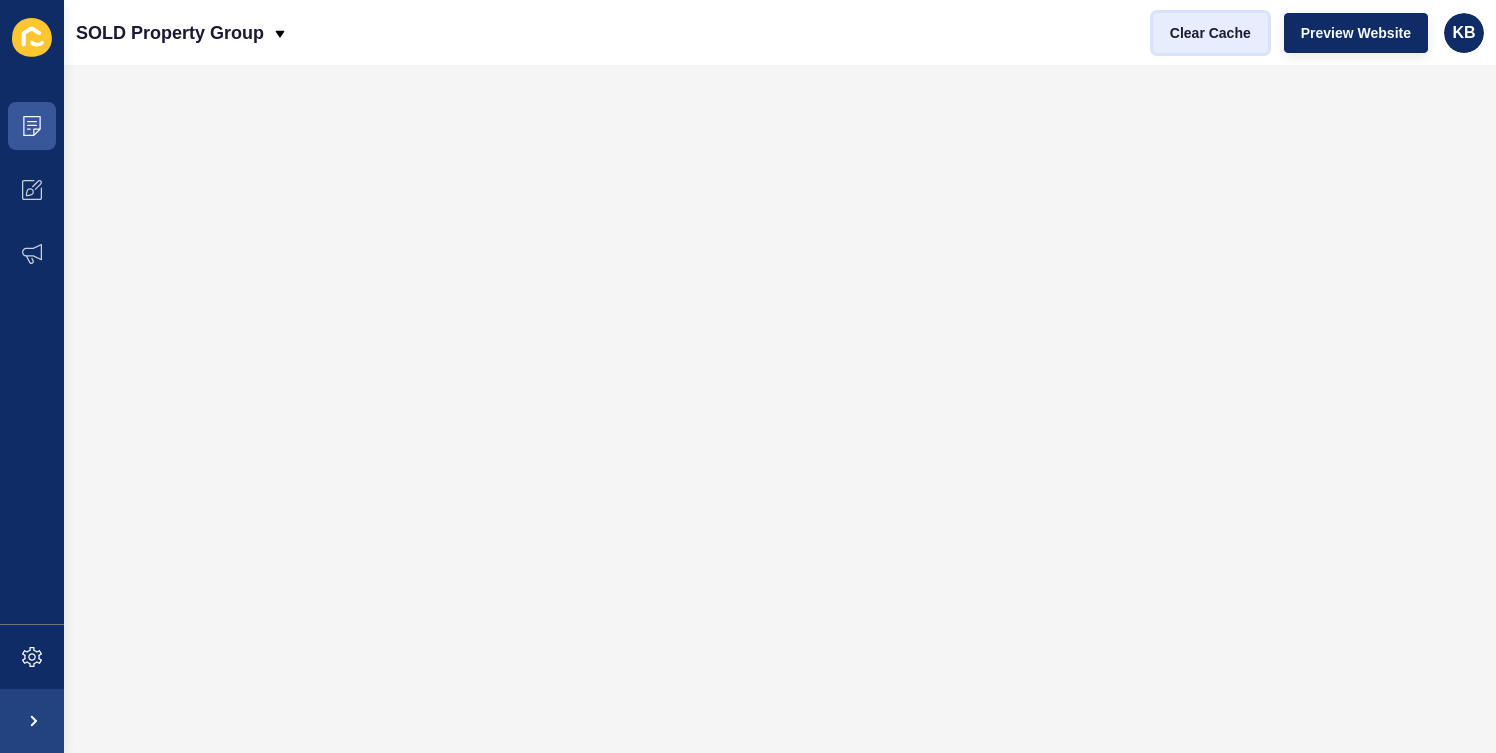 click on "Clear Cache" at bounding box center [1210, 33] 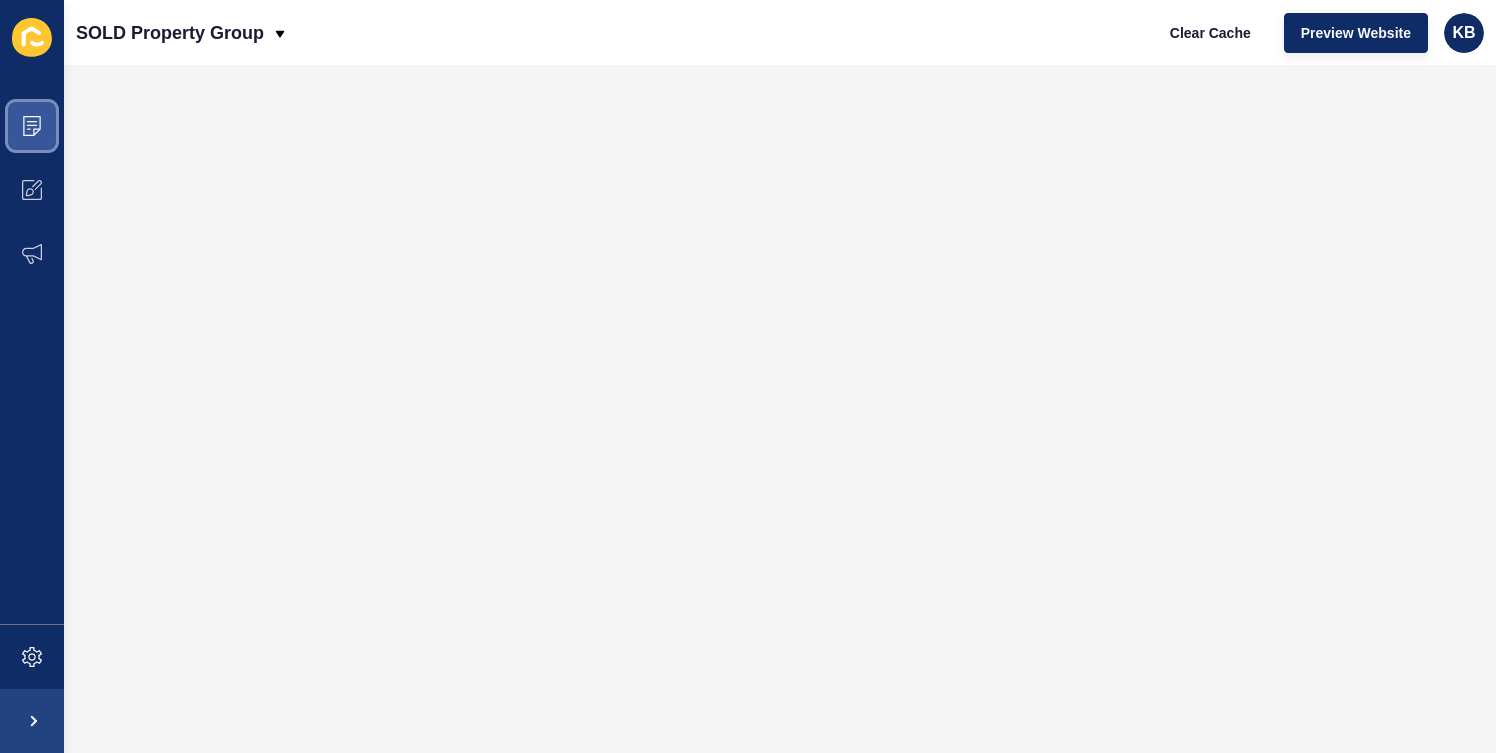 click 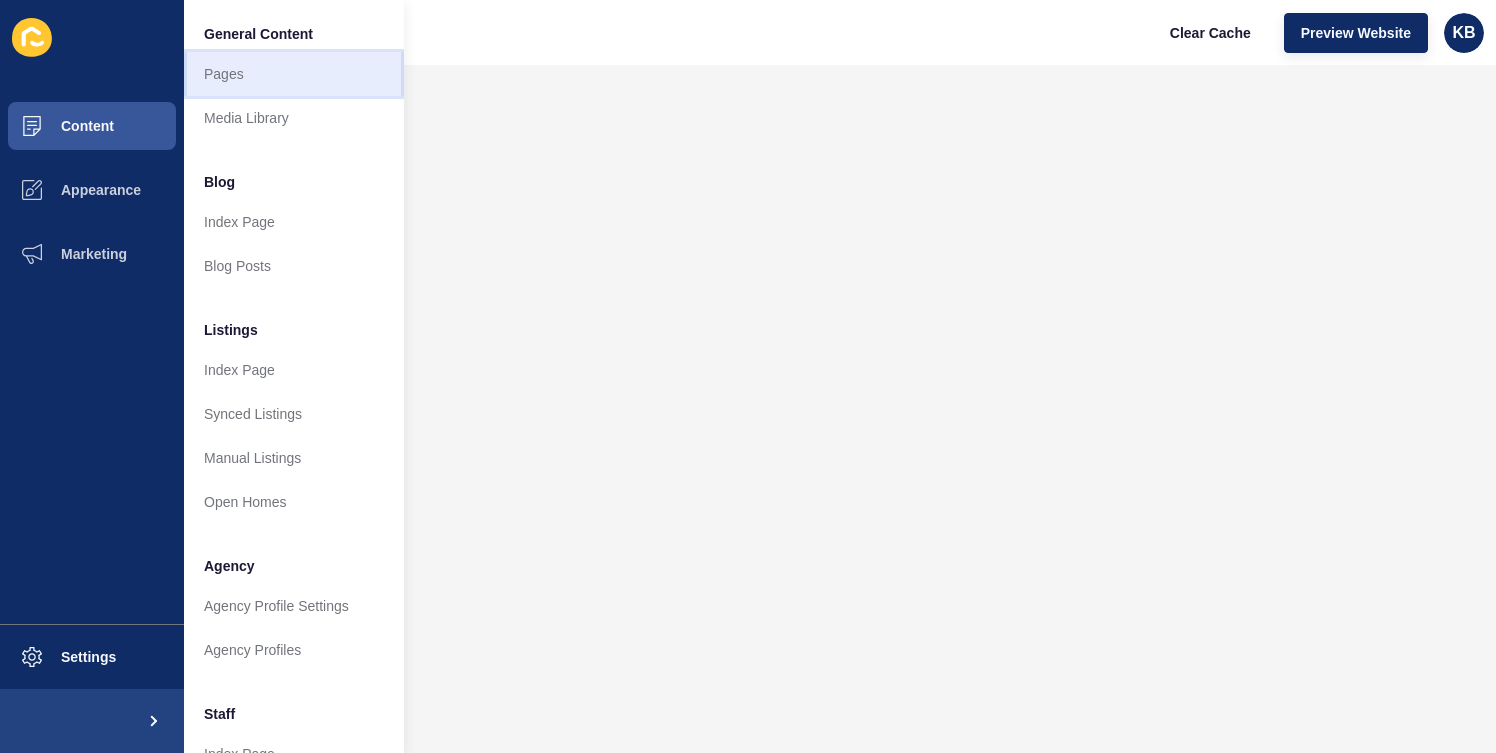 click on "Pages" at bounding box center [294, 74] 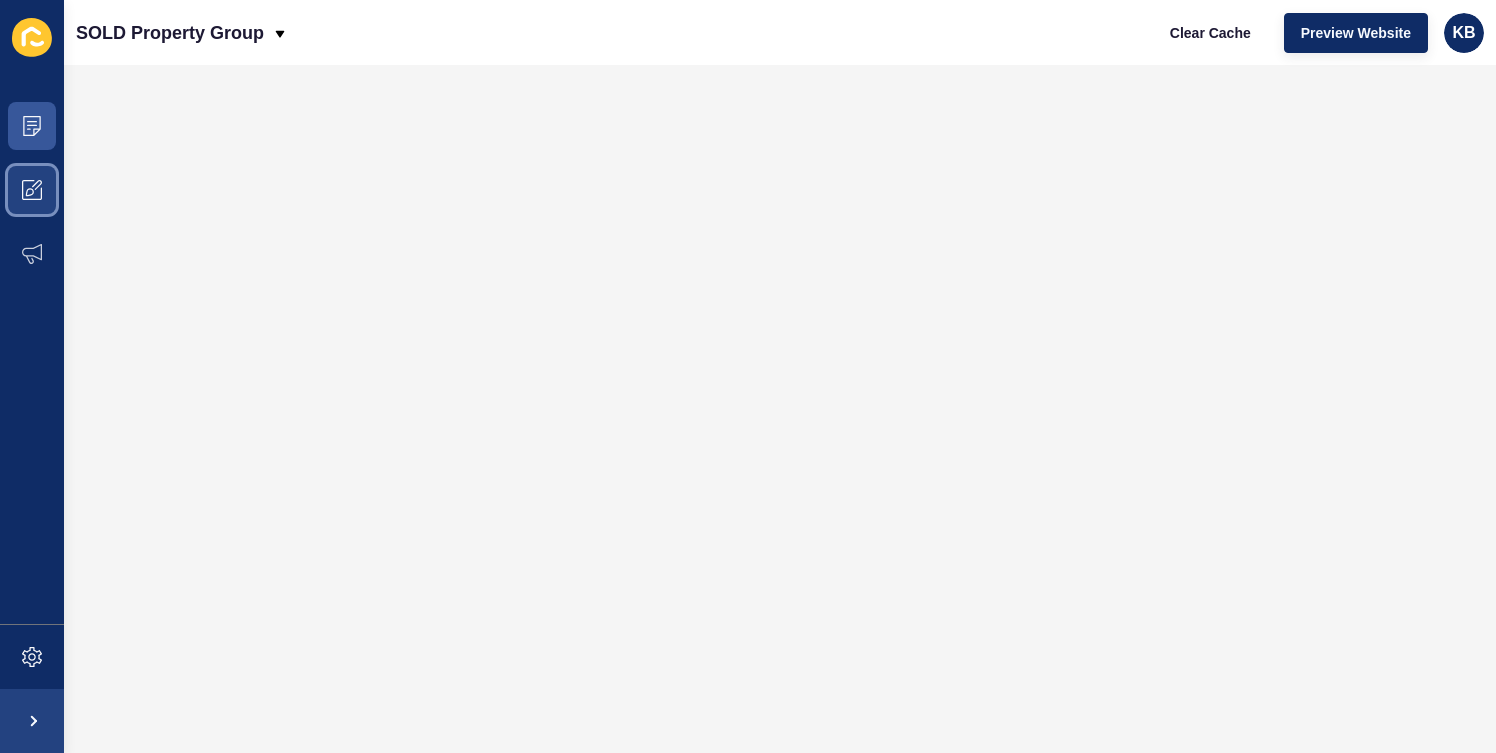click 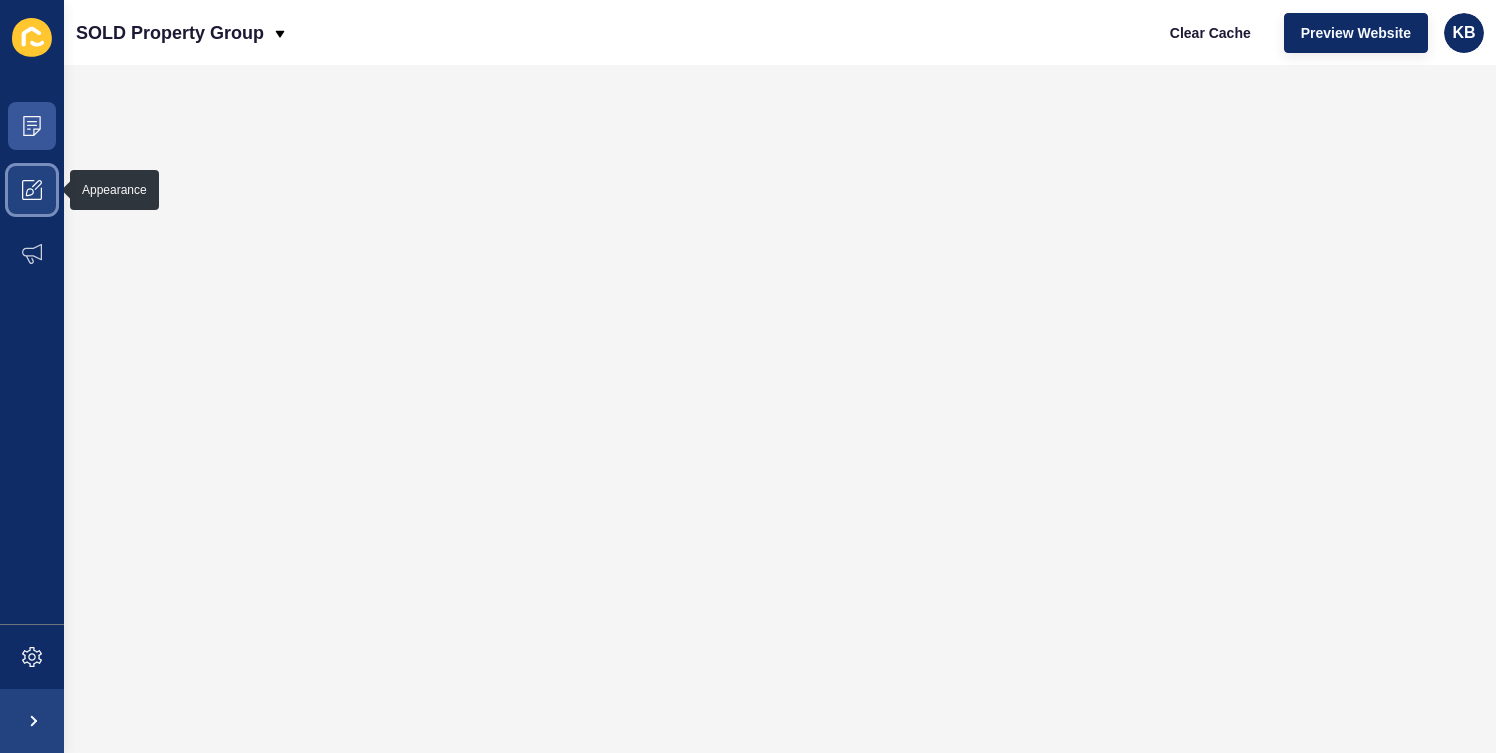 click 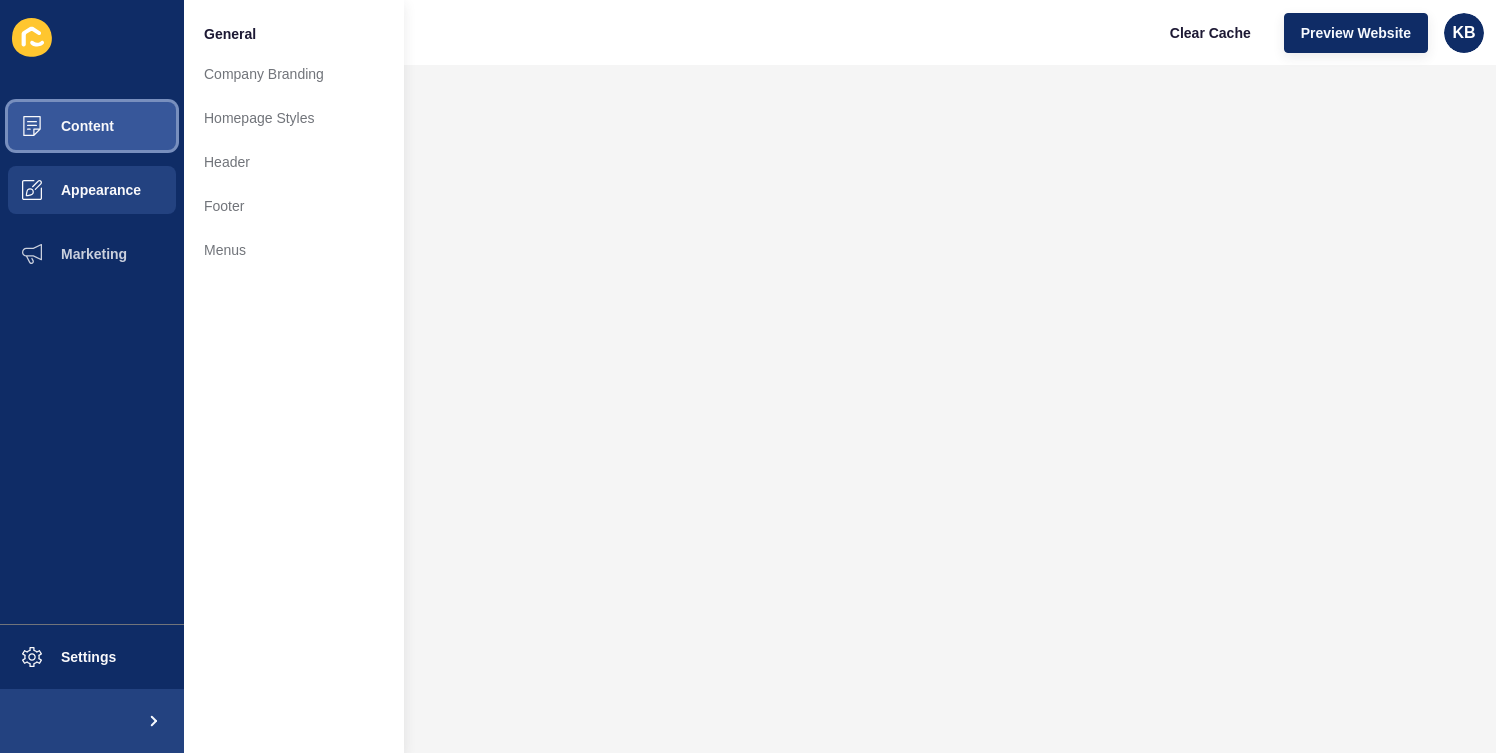 click on "Content" at bounding box center [92, 126] 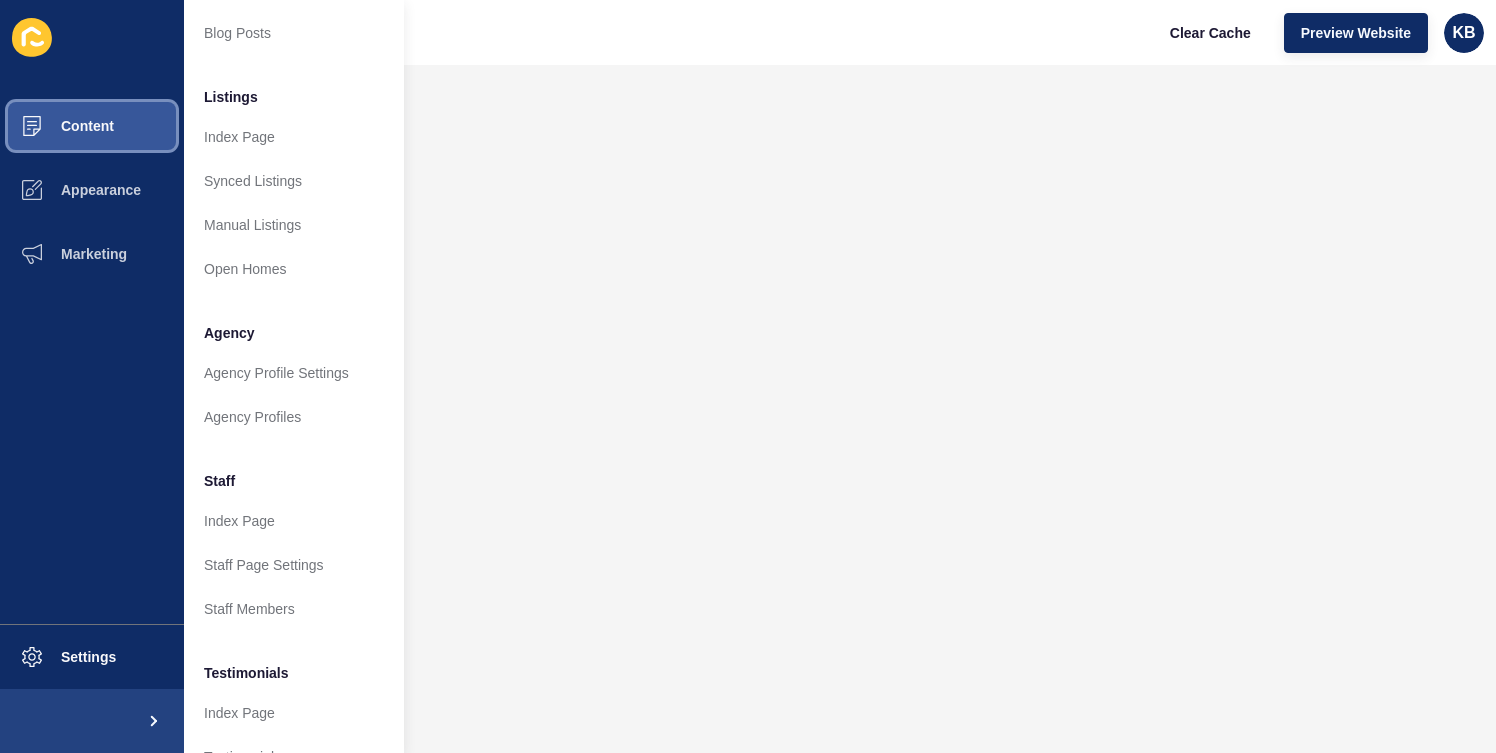 scroll, scrollTop: 236, scrollLeft: 0, axis: vertical 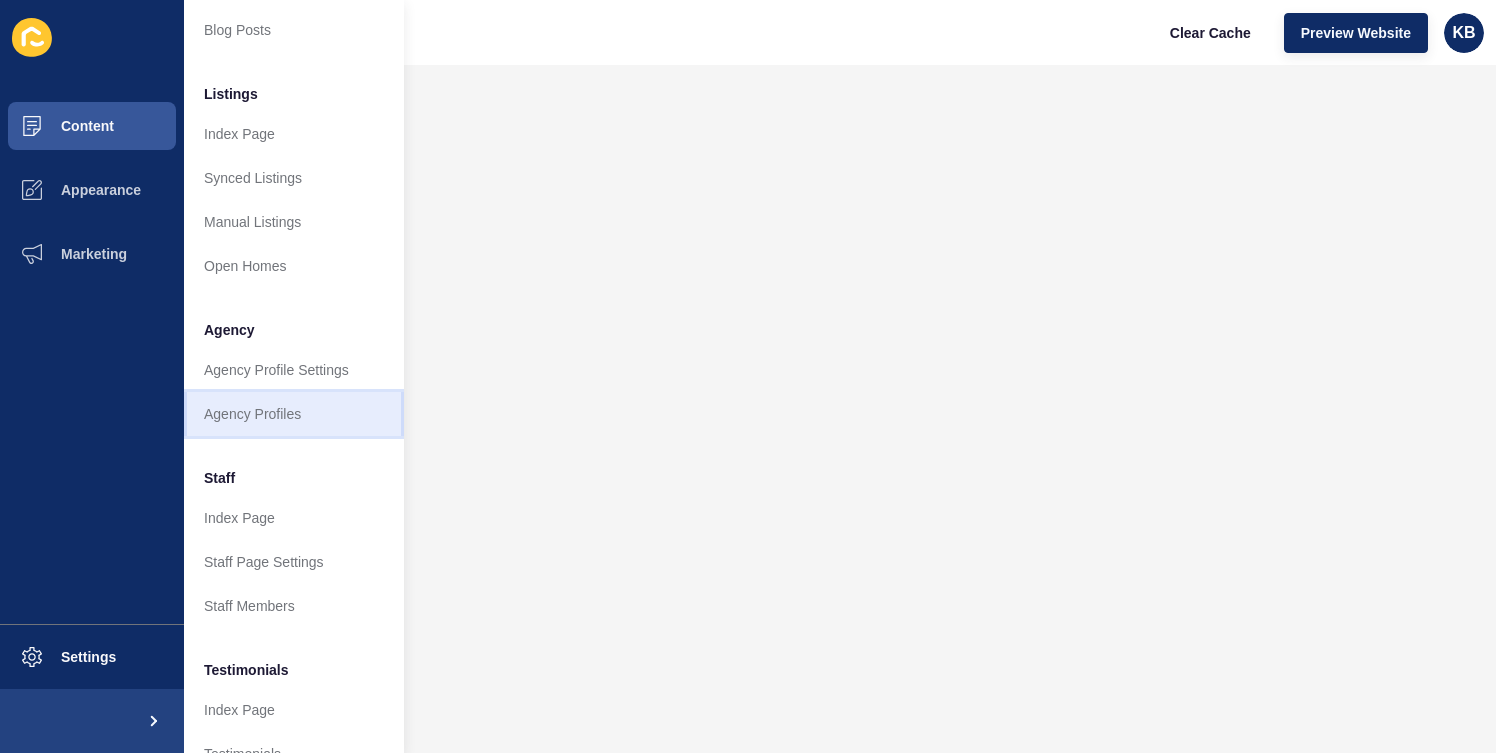 click on "Agency Profiles" at bounding box center [294, 414] 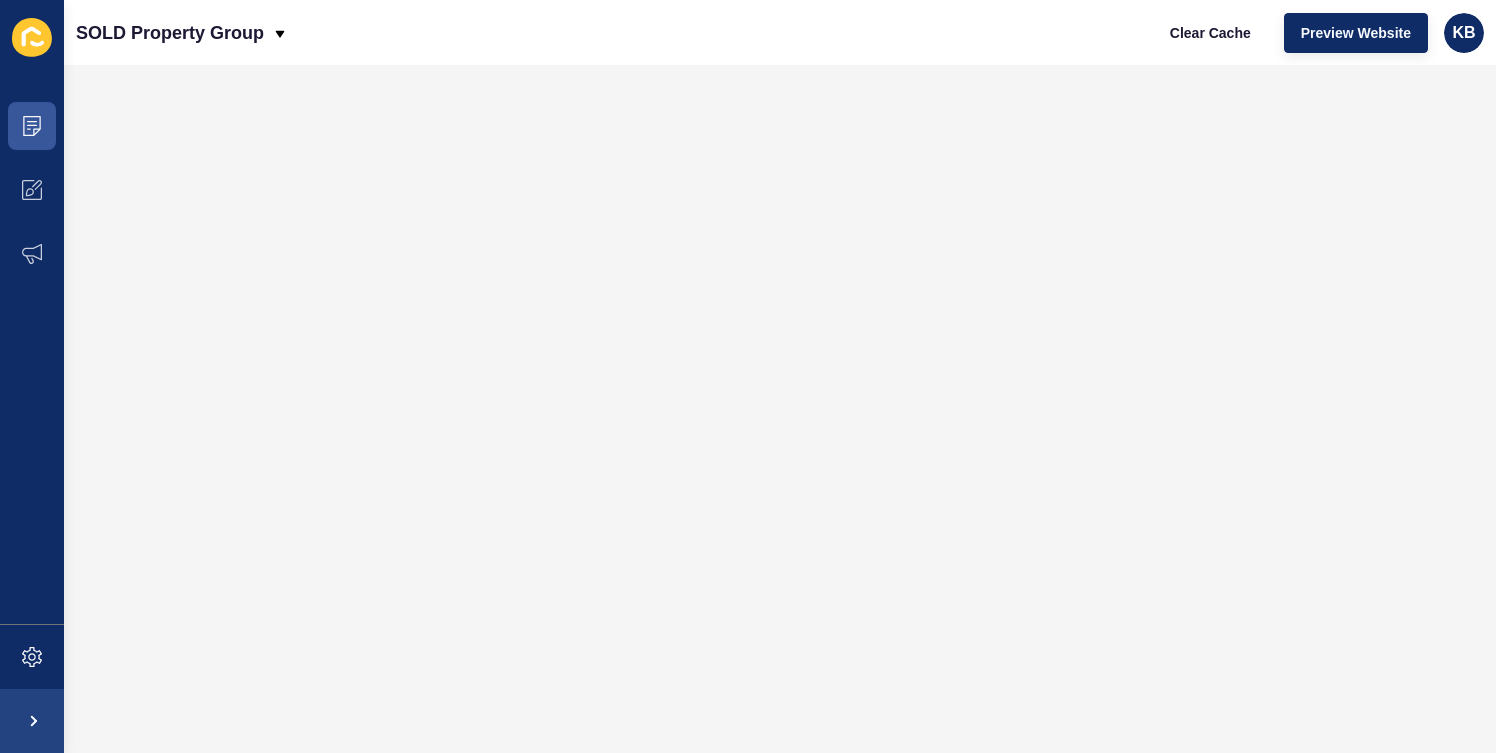 scroll, scrollTop: 0, scrollLeft: 0, axis: both 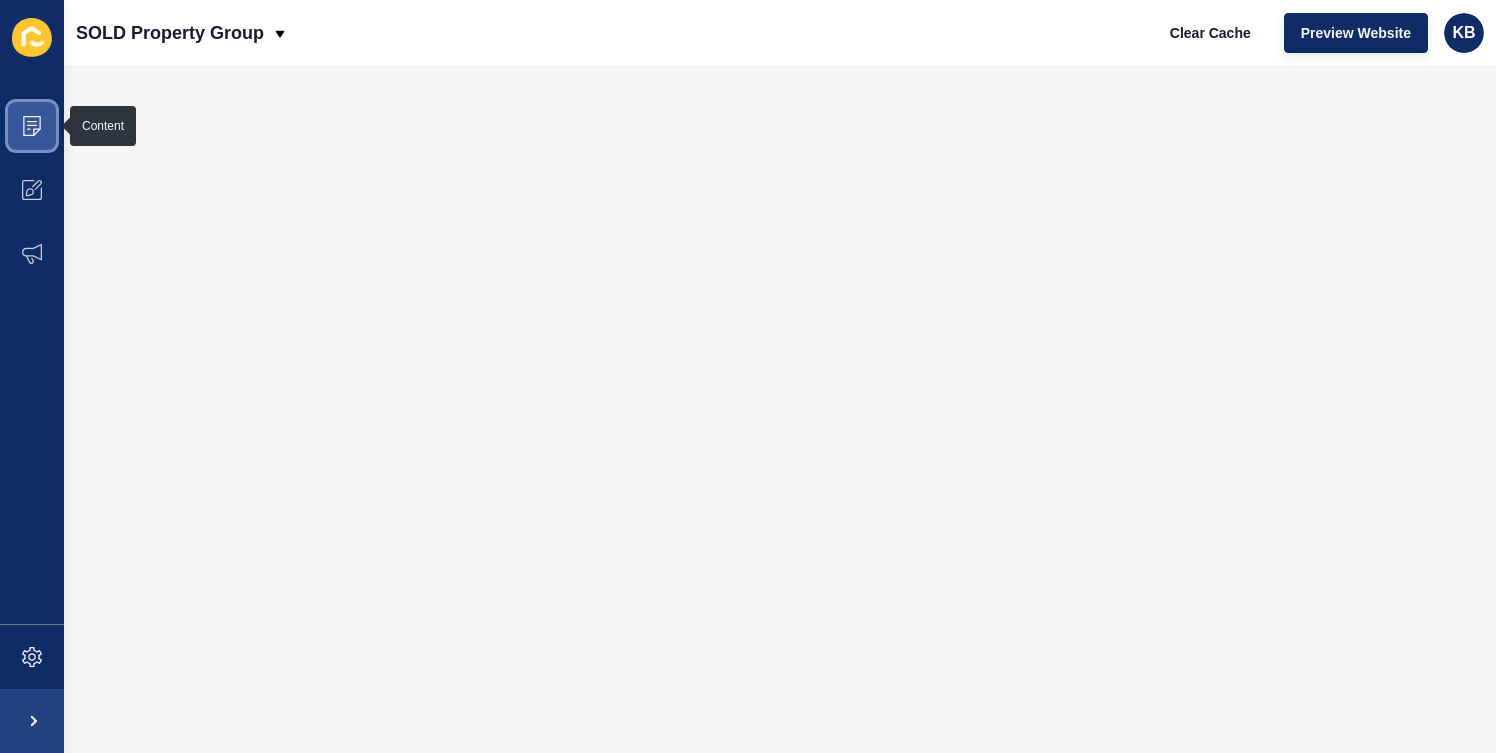 click 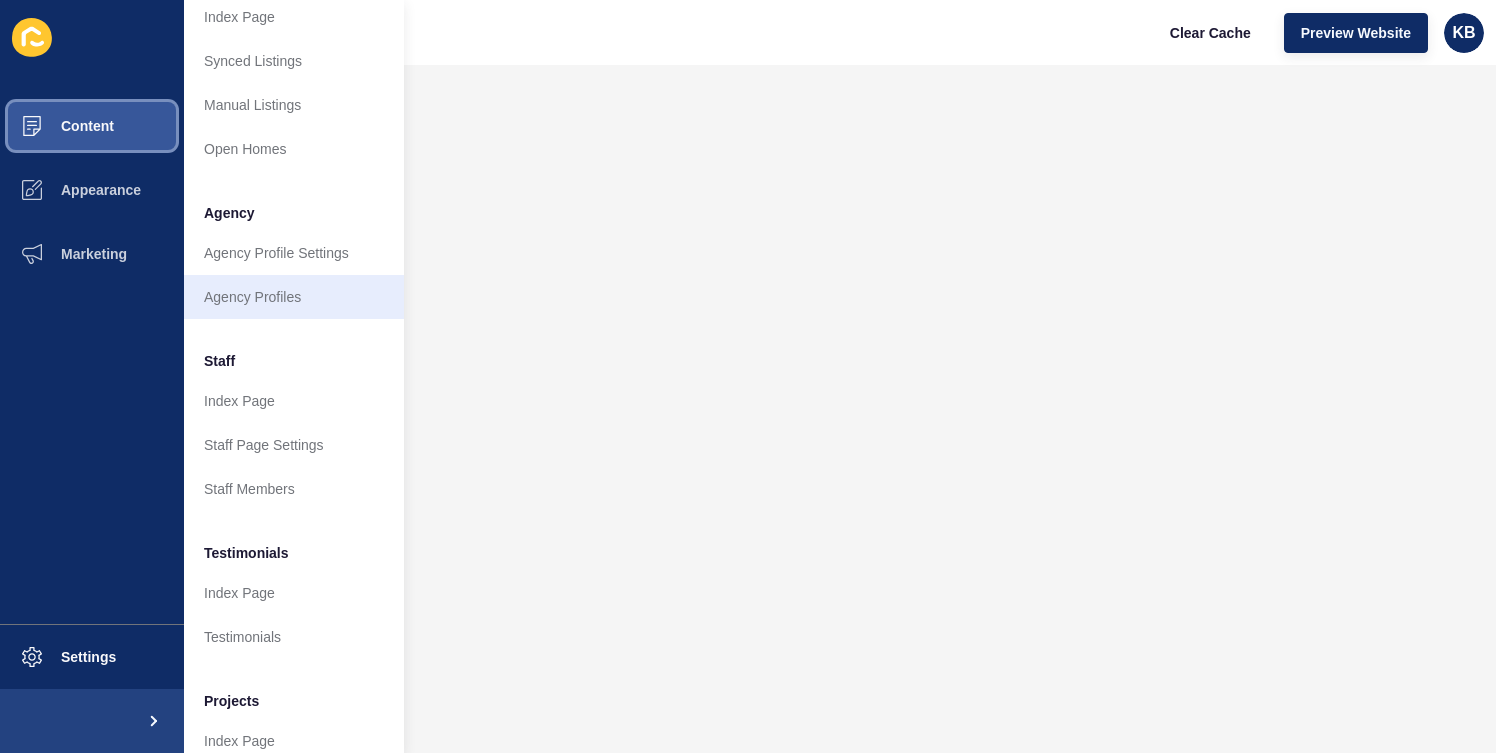 scroll, scrollTop: 379, scrollLeft: 0, axis: vertical 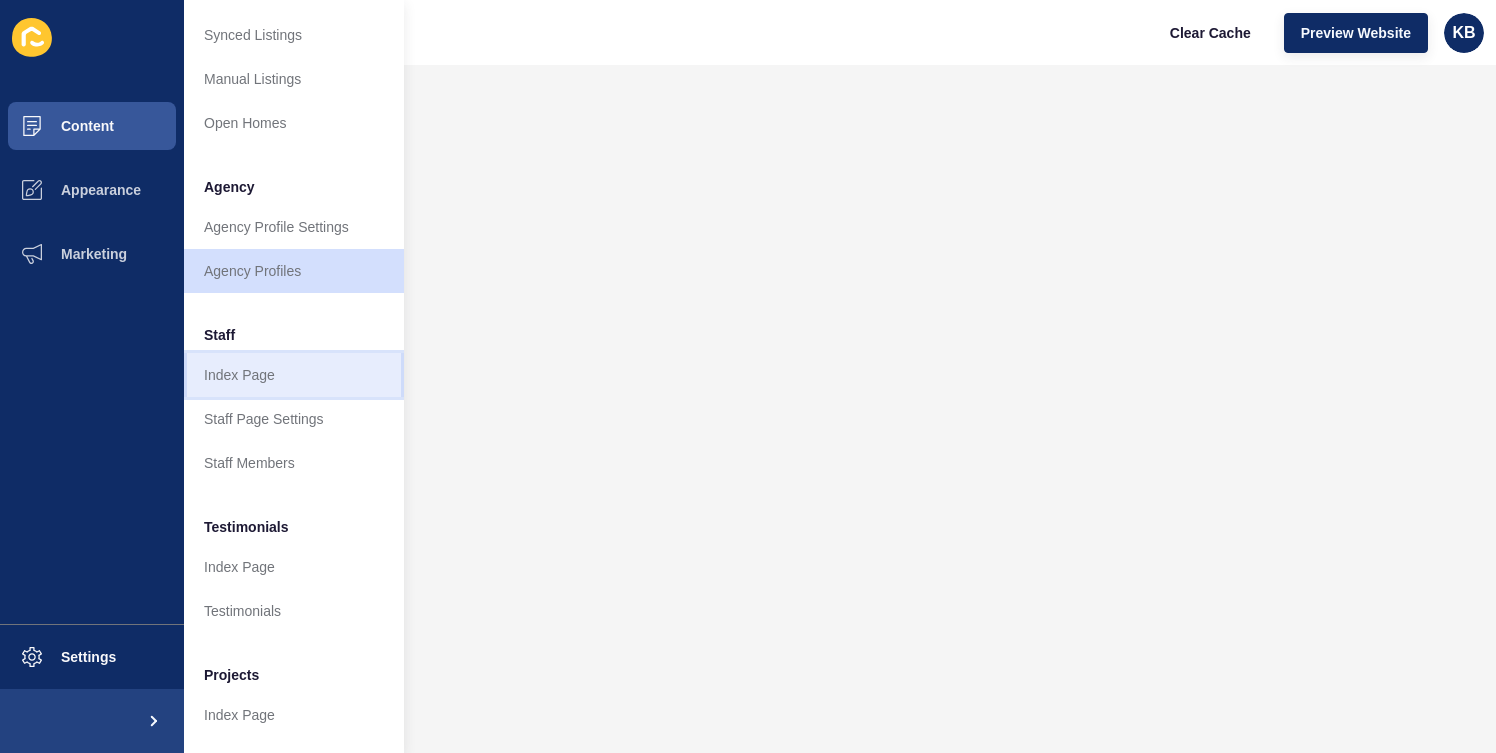 click on "Index Page" at bounding box center [294, 375] 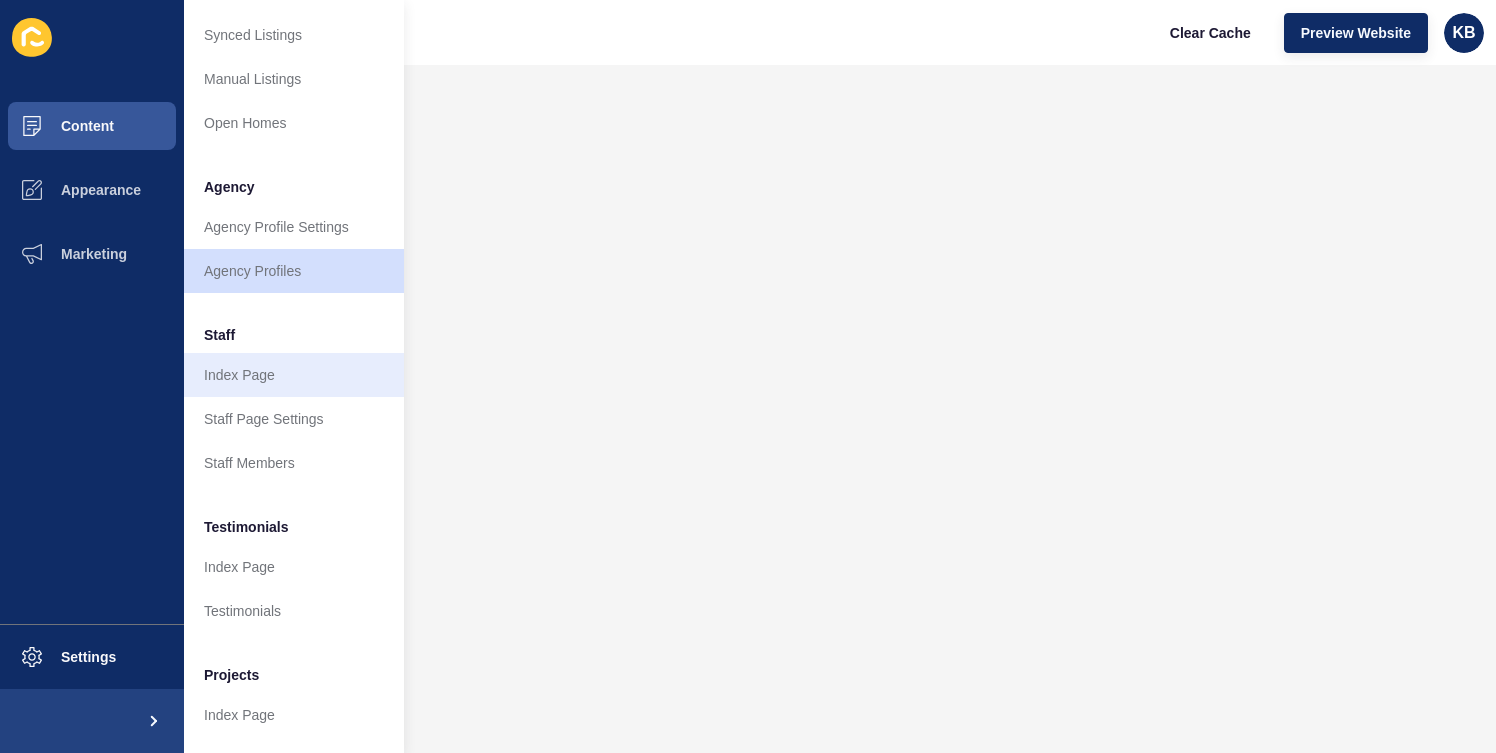 scroll, scrollTop: 0, scrollLeft: 0, axis: both 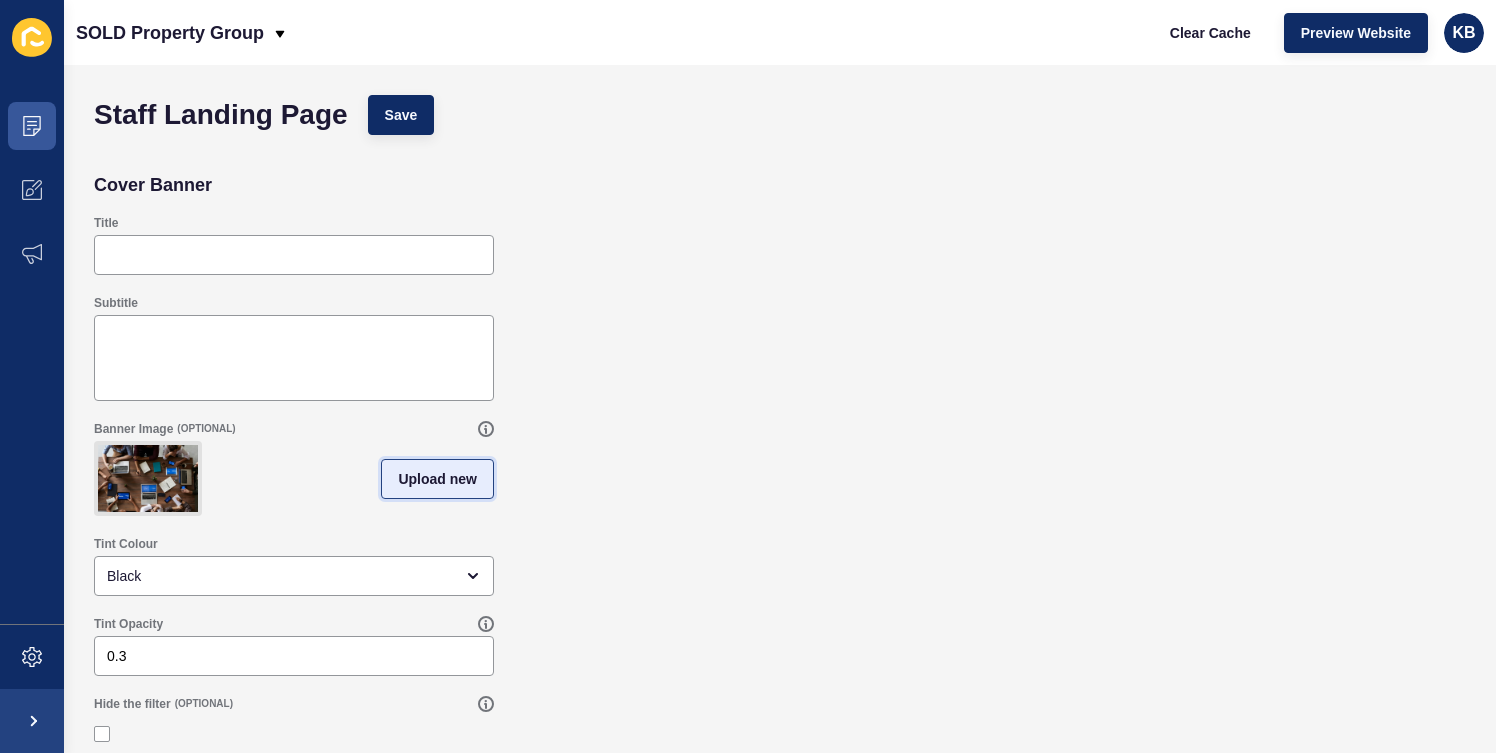 click on "Upload new" at bounding box center (437, 479) 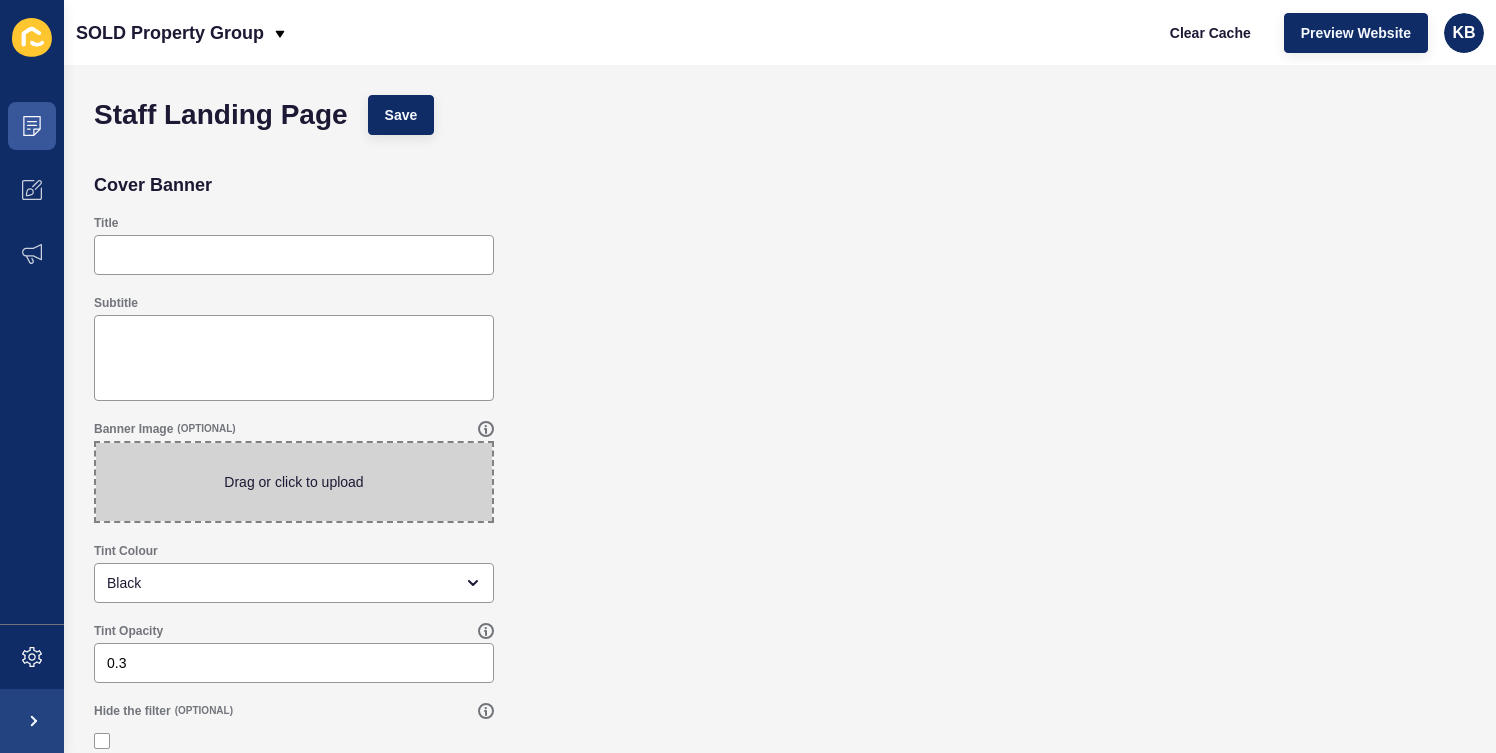 click at bounding box center [294, 482] 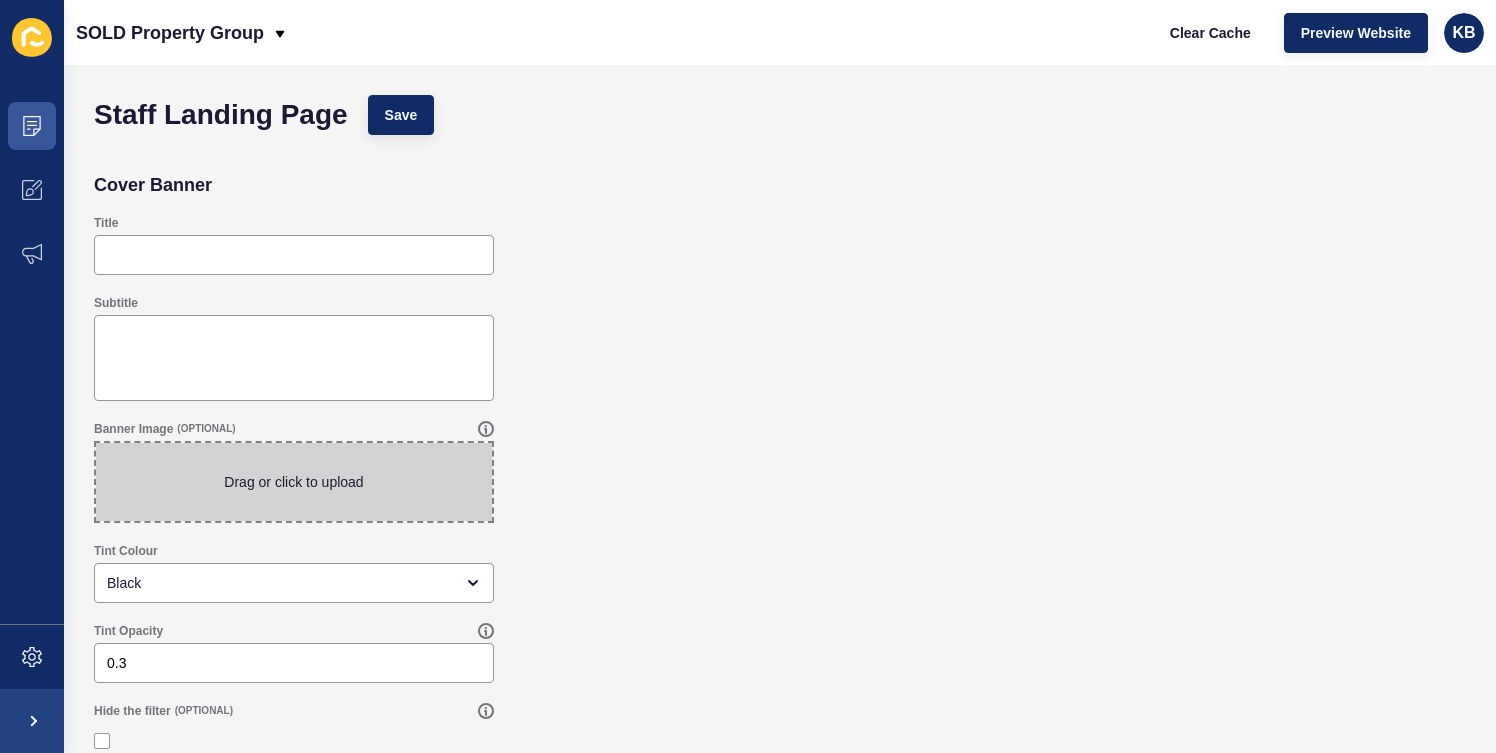 type on "C:\fakepath\SOLD-Property-Website-Hero.jpg" 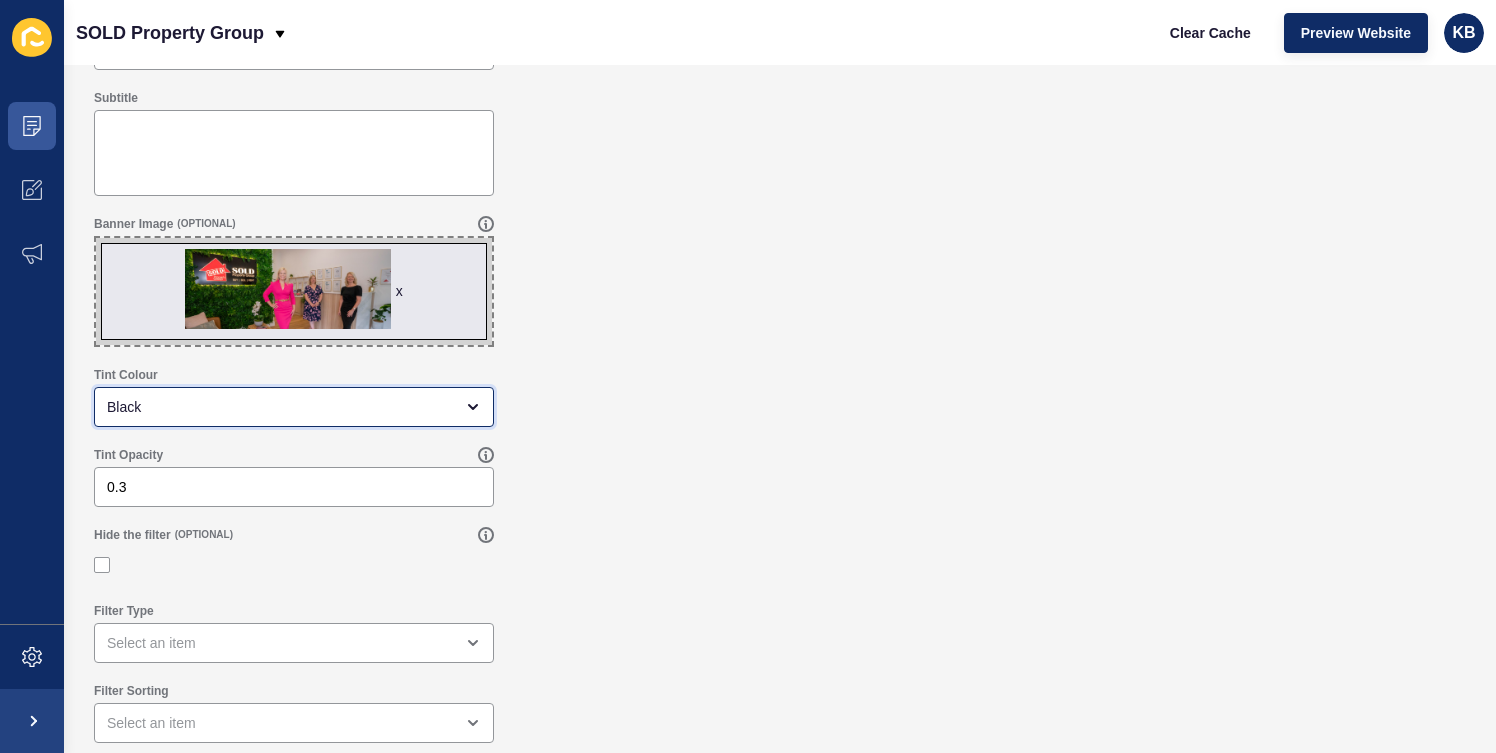 scroll, scrollTop: 205, scrollLeft: 0, axis: vertical 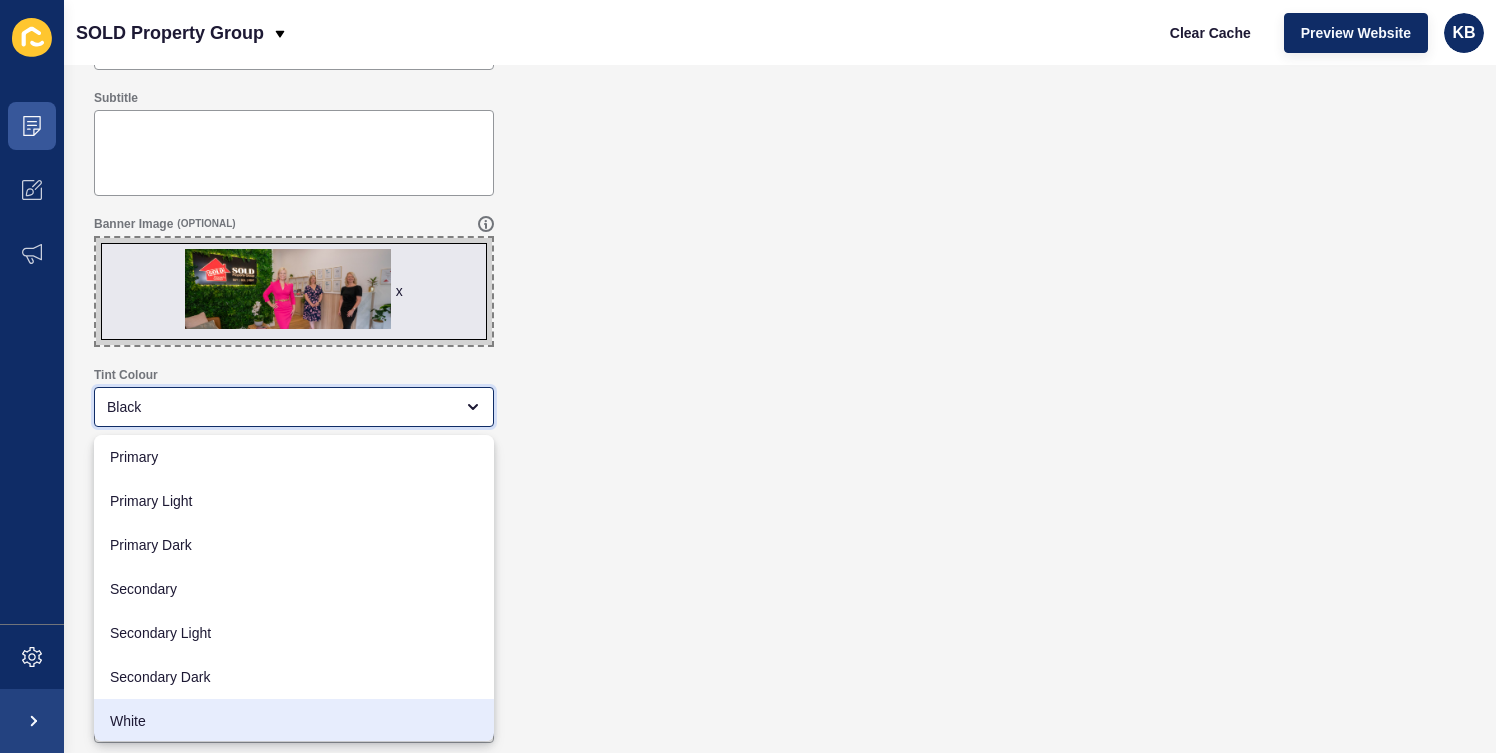 drag, startPoint x: 134, startPoint y: 712, endPoint x: 121, endPoint y: 673, distance: 41.109608 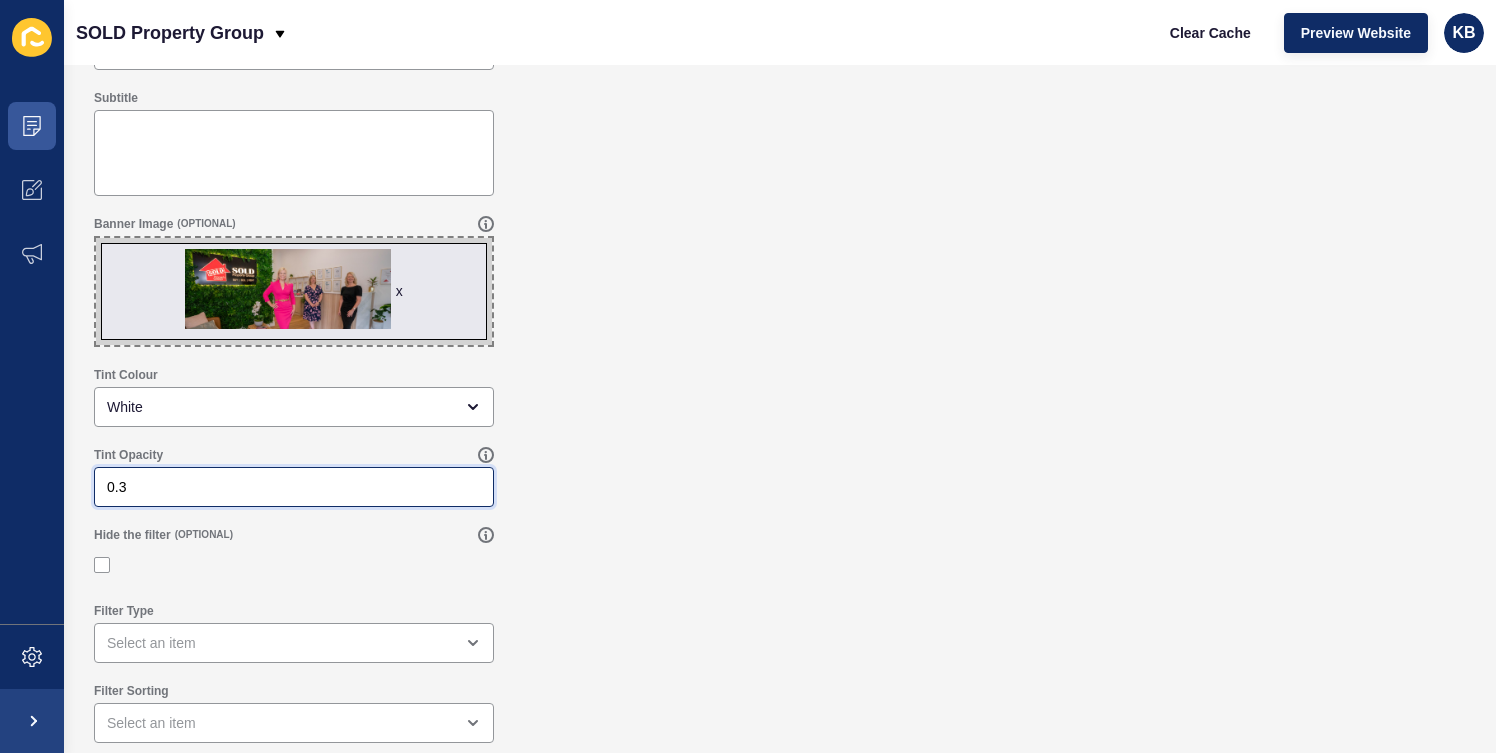 drag, startPoint x: 134, startPoint y: 488, endPoint x: 89, endPoint y: 488, distance: 45 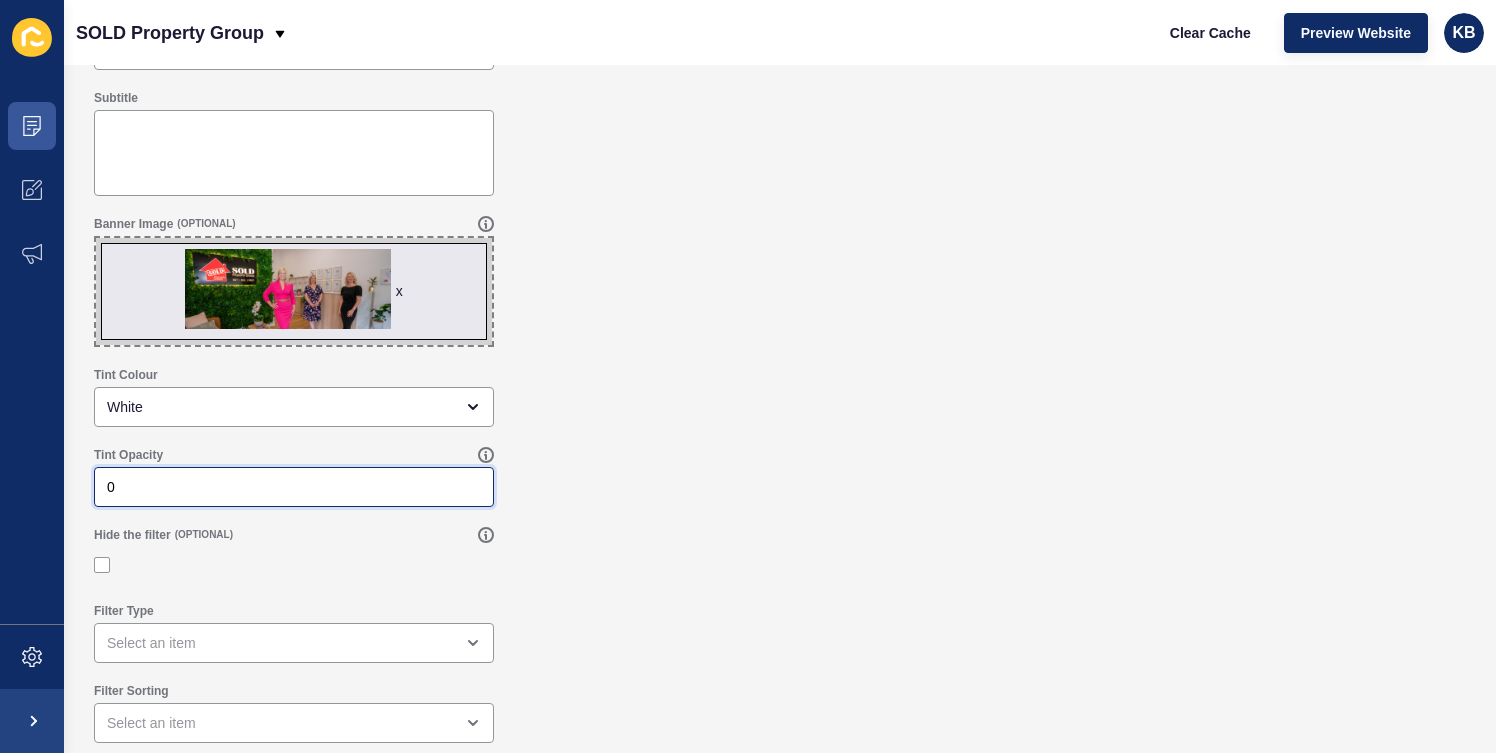 type on "0" 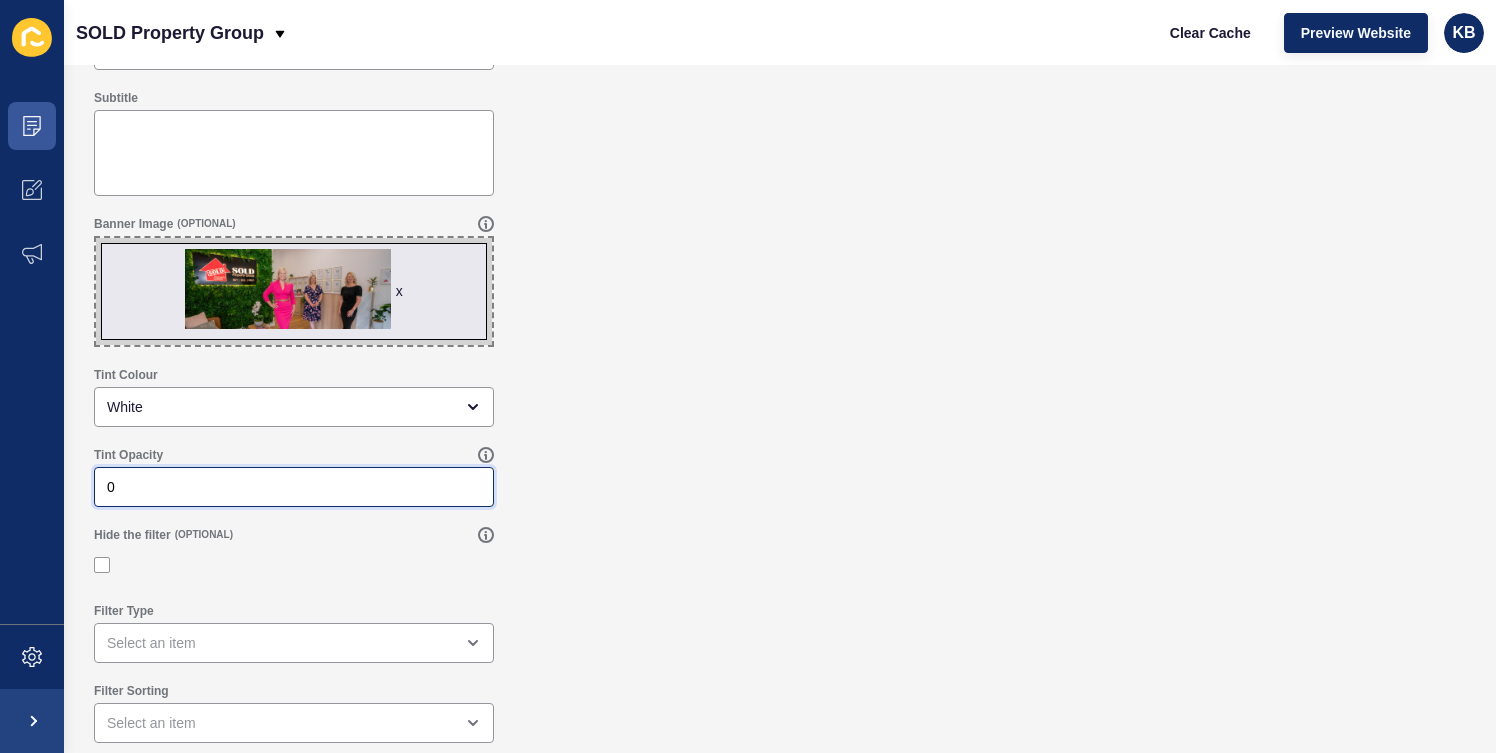 drag, startPoint x: 697, startPoint y: 506, endPoint x: 461, endPoint y: 495, distance: 236.25621 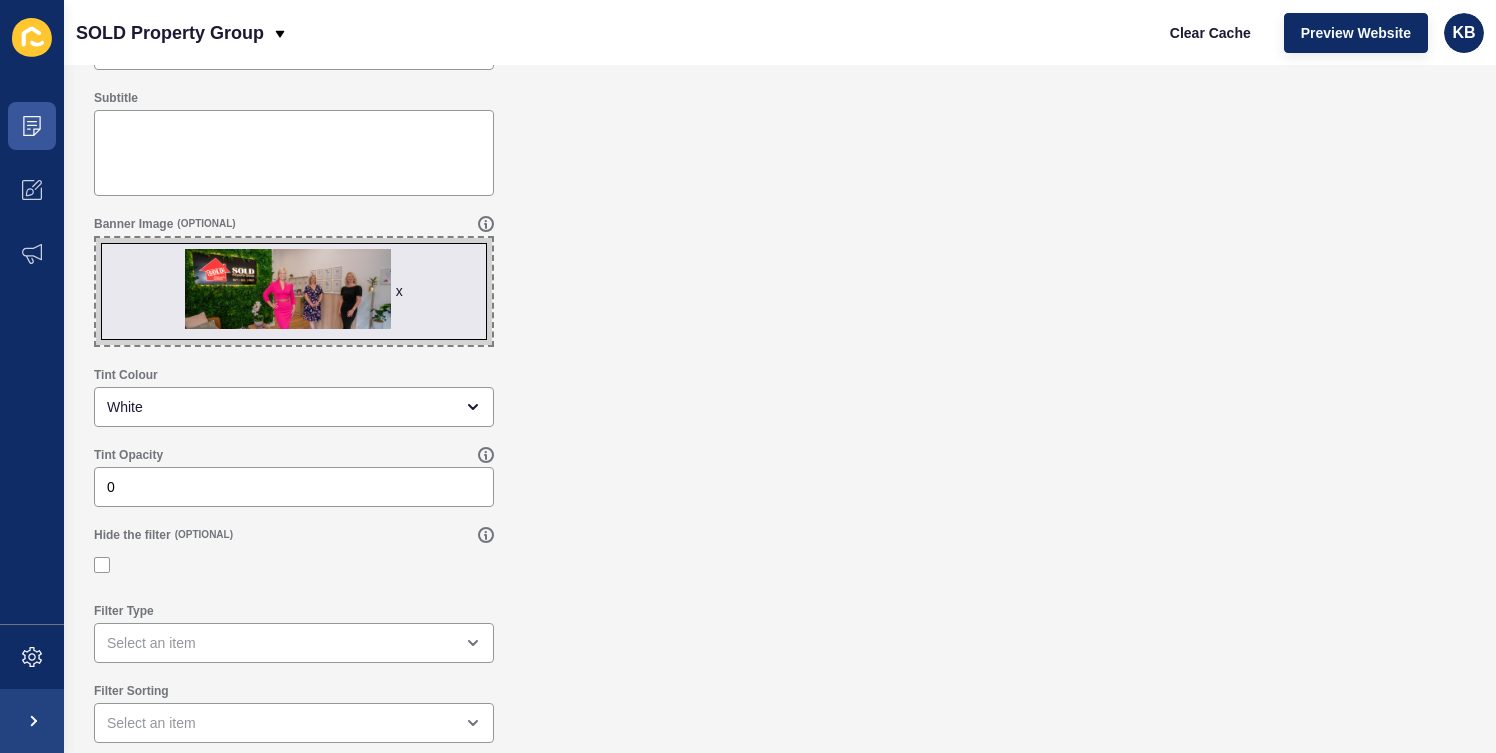 click on "Hide the filter (OPTIONAL)" at bounding box center (780, 555) 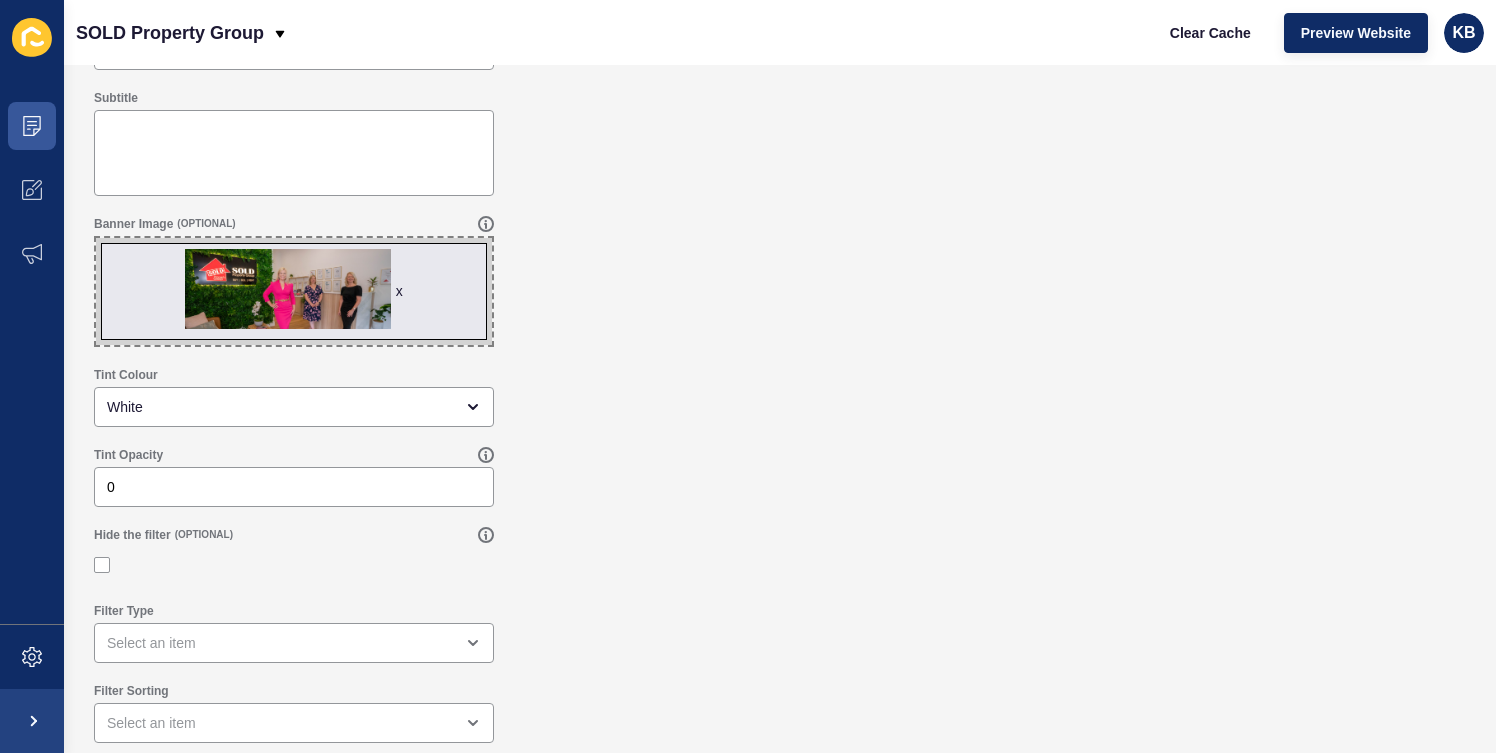 scroll, scrollTop: 0, scrollLeft: 0, axis: both 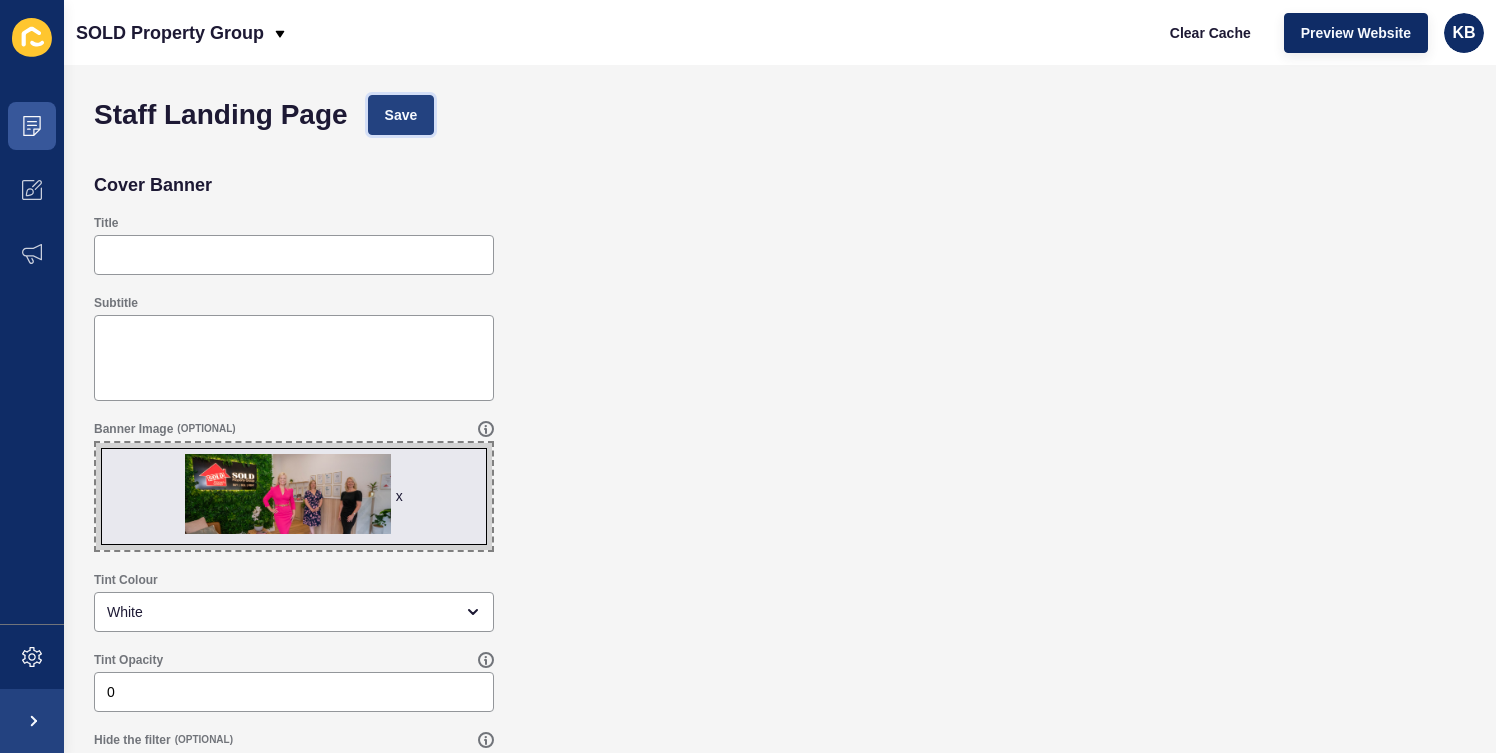click on "Save" at bounding box center (401, 115) 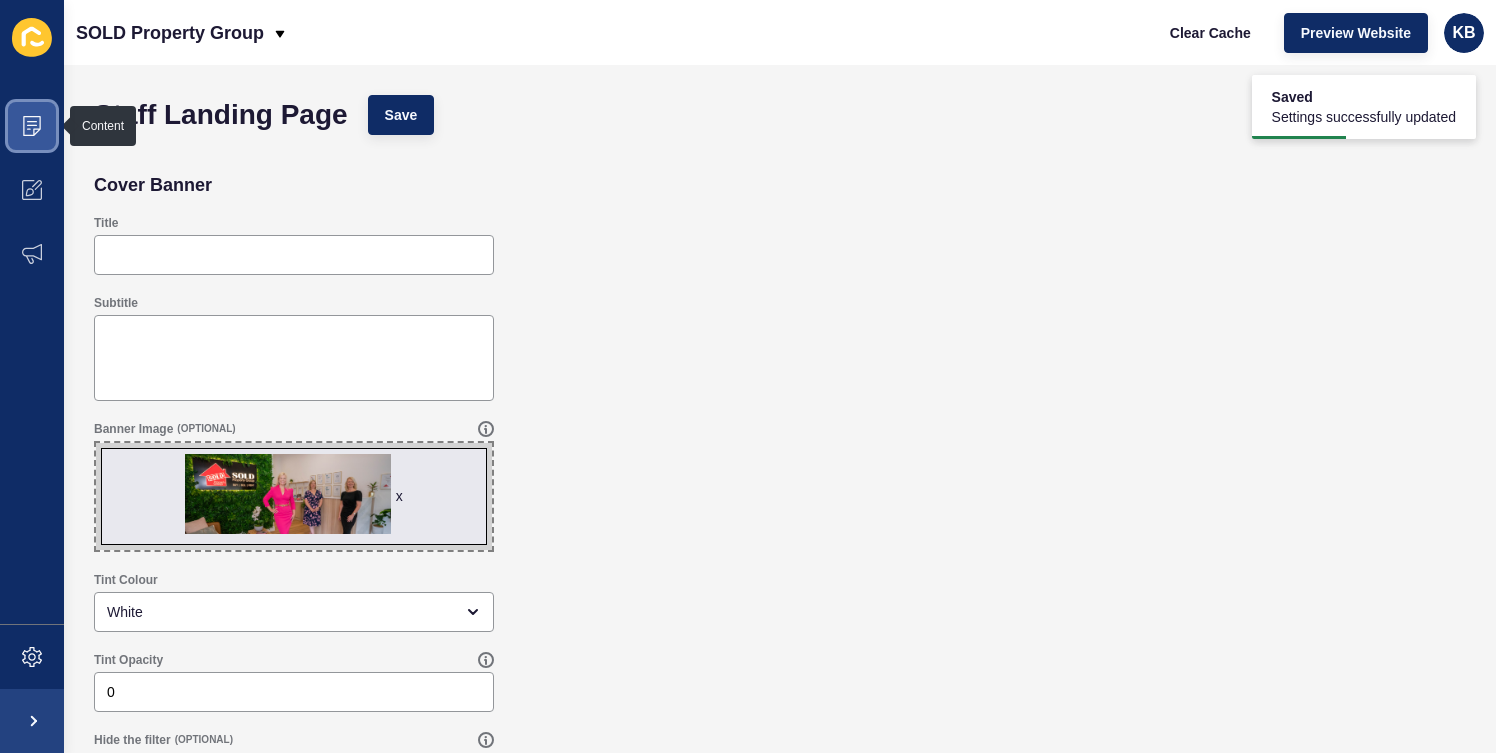 click 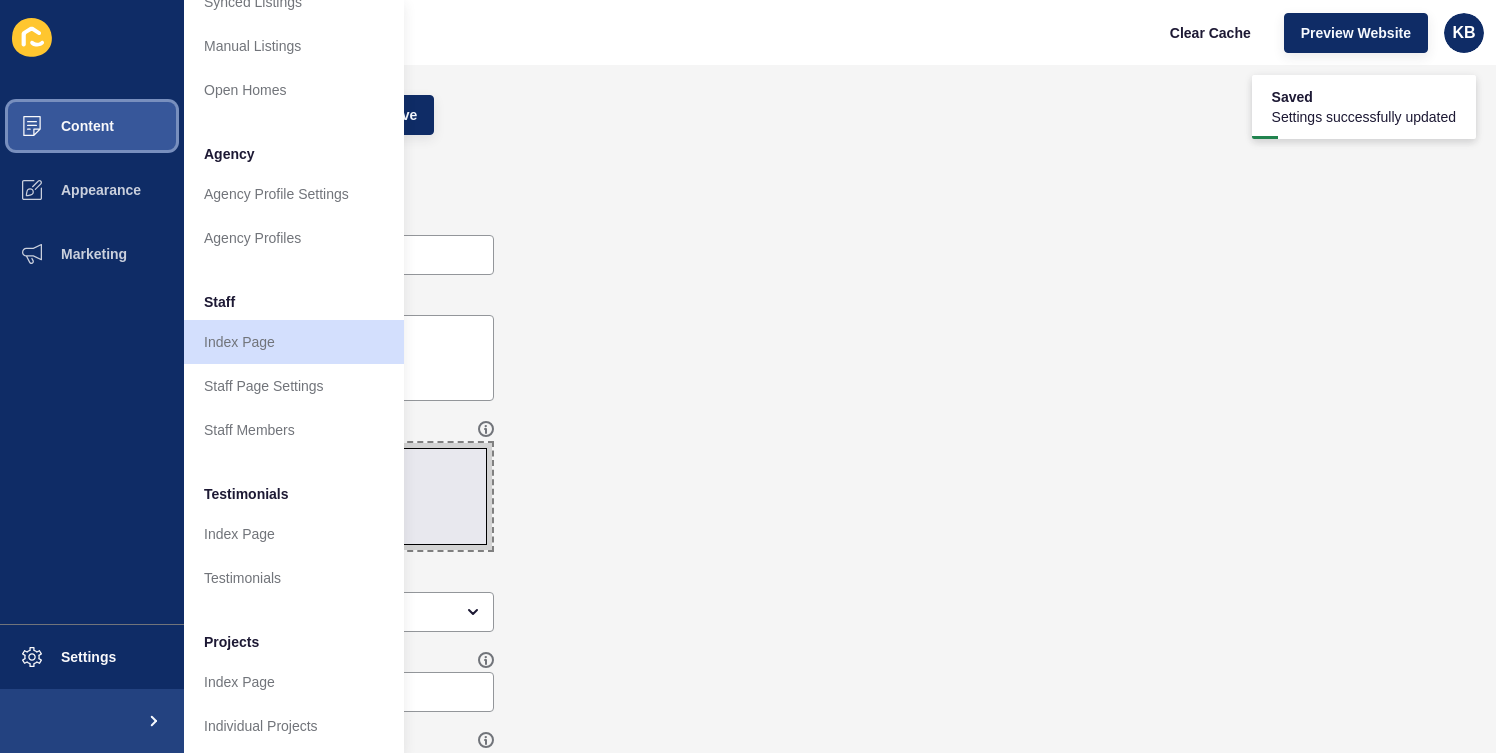 scroll, scrollTop: 419, scrollLeft: 0, axis: vertical 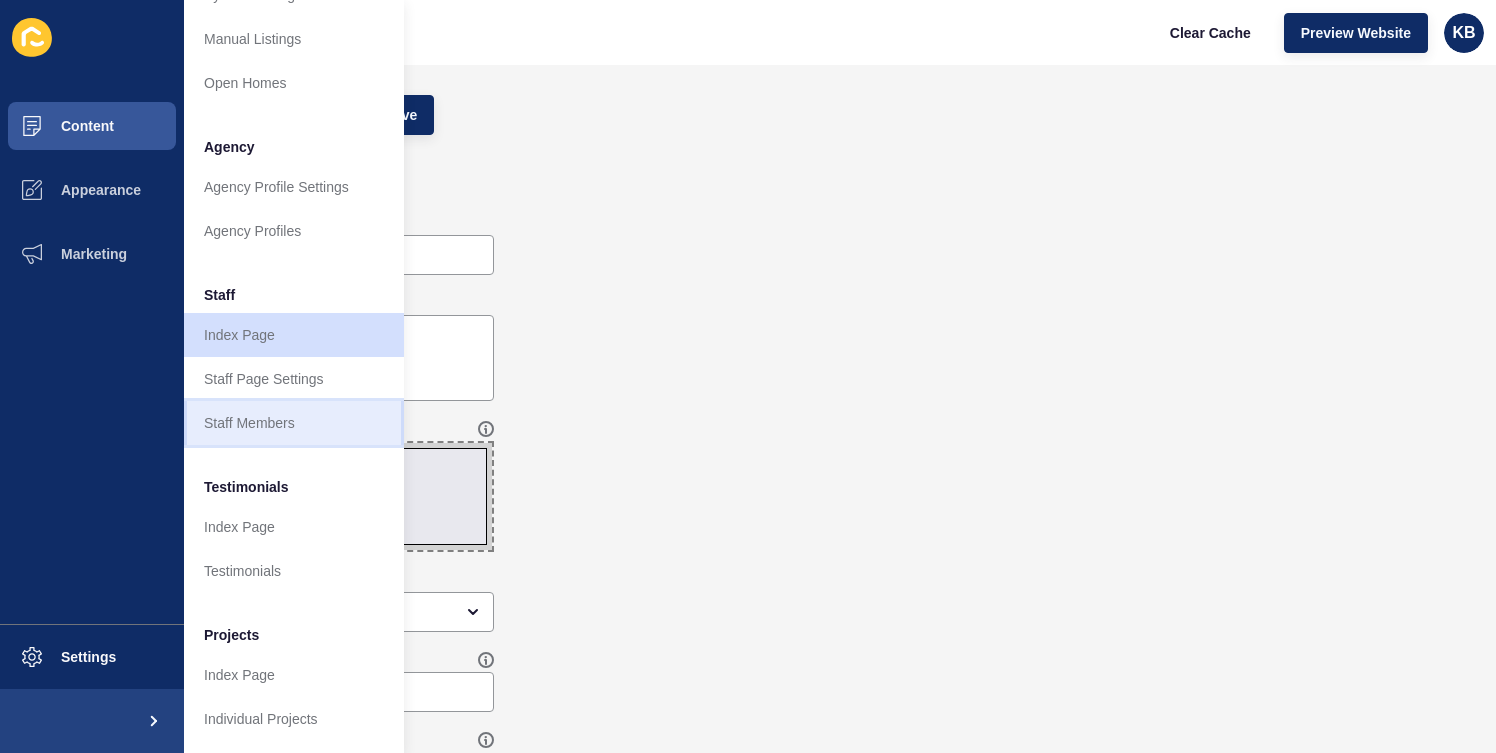 click on "Staff Members" at bounding box center (294, 423) 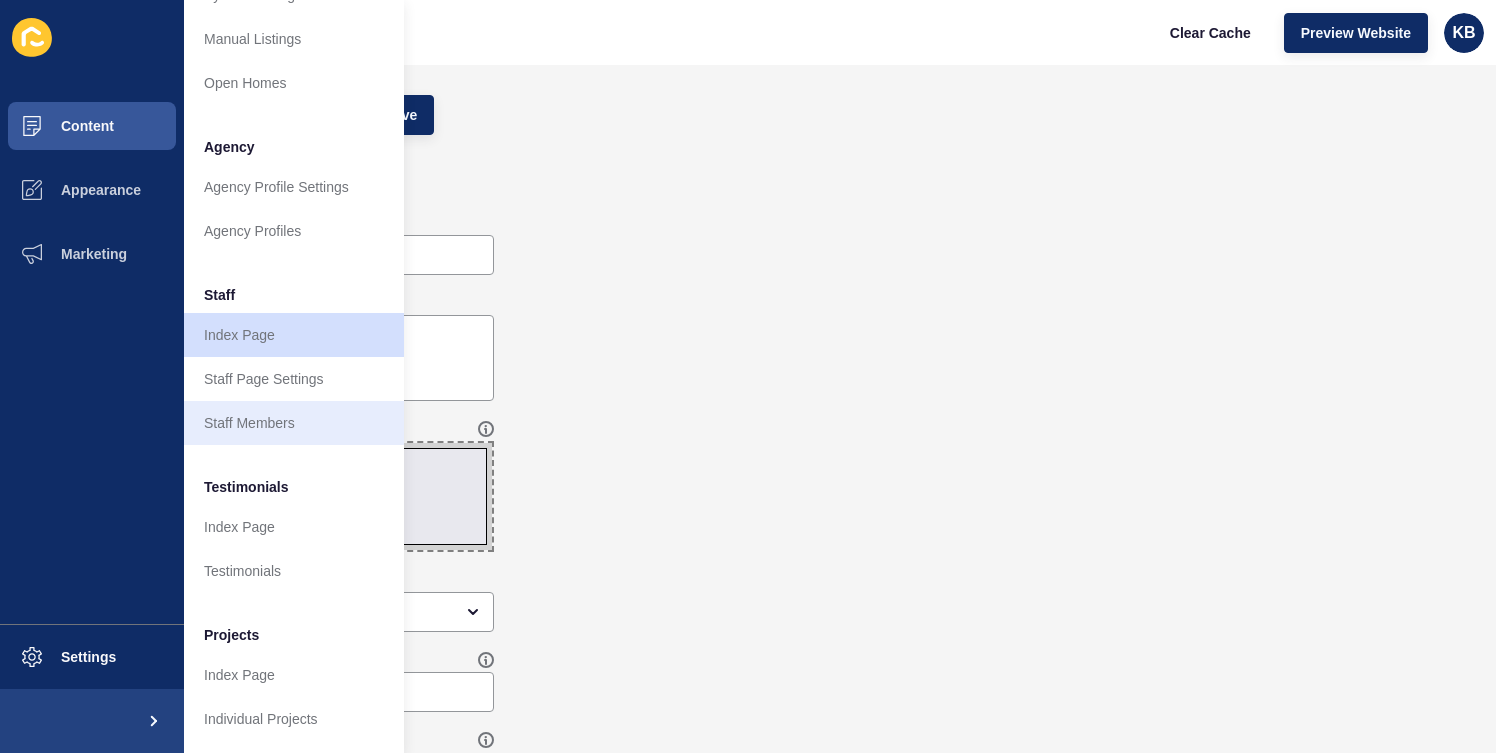scroll, scrollTop: 0, scrollLeft: 0, axis: both 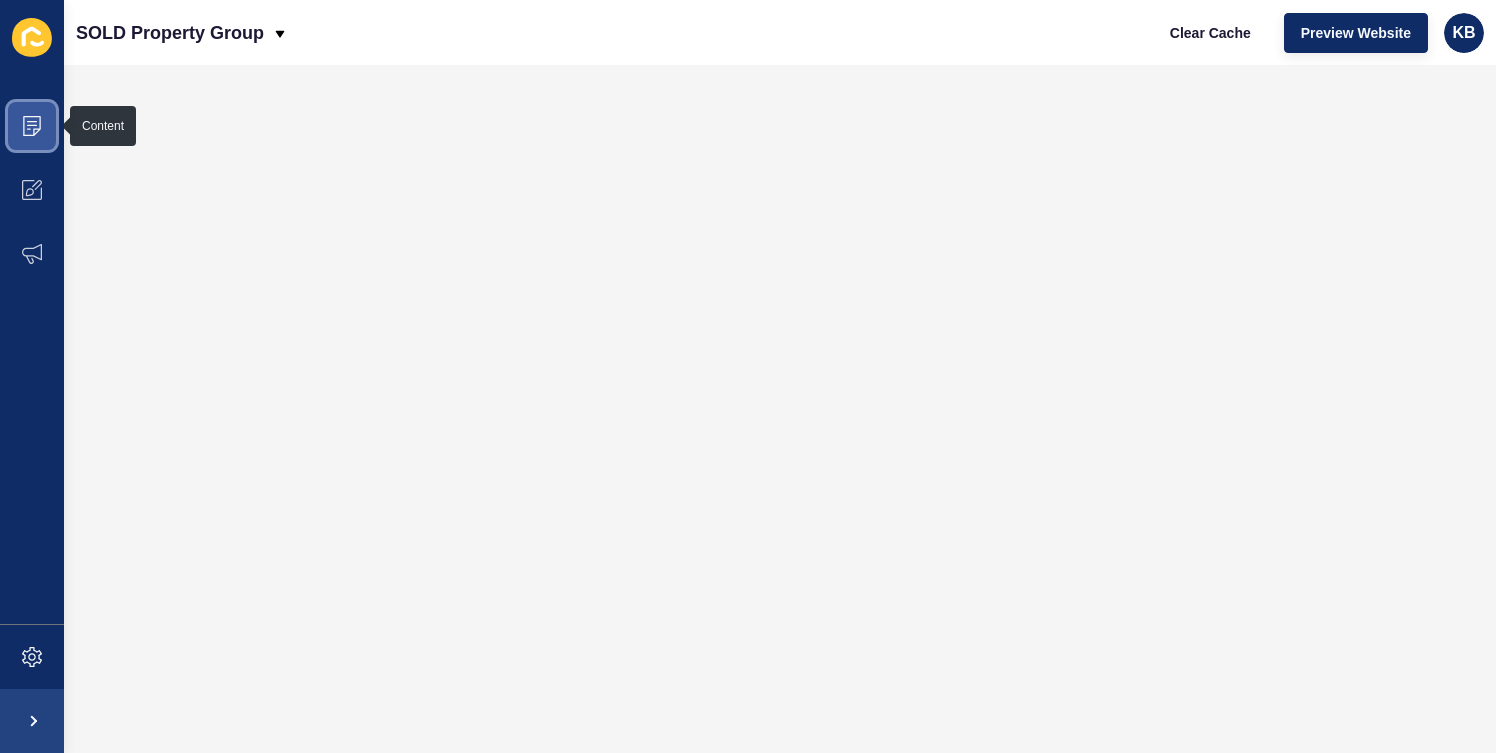 click at bounding box center (32, 126) 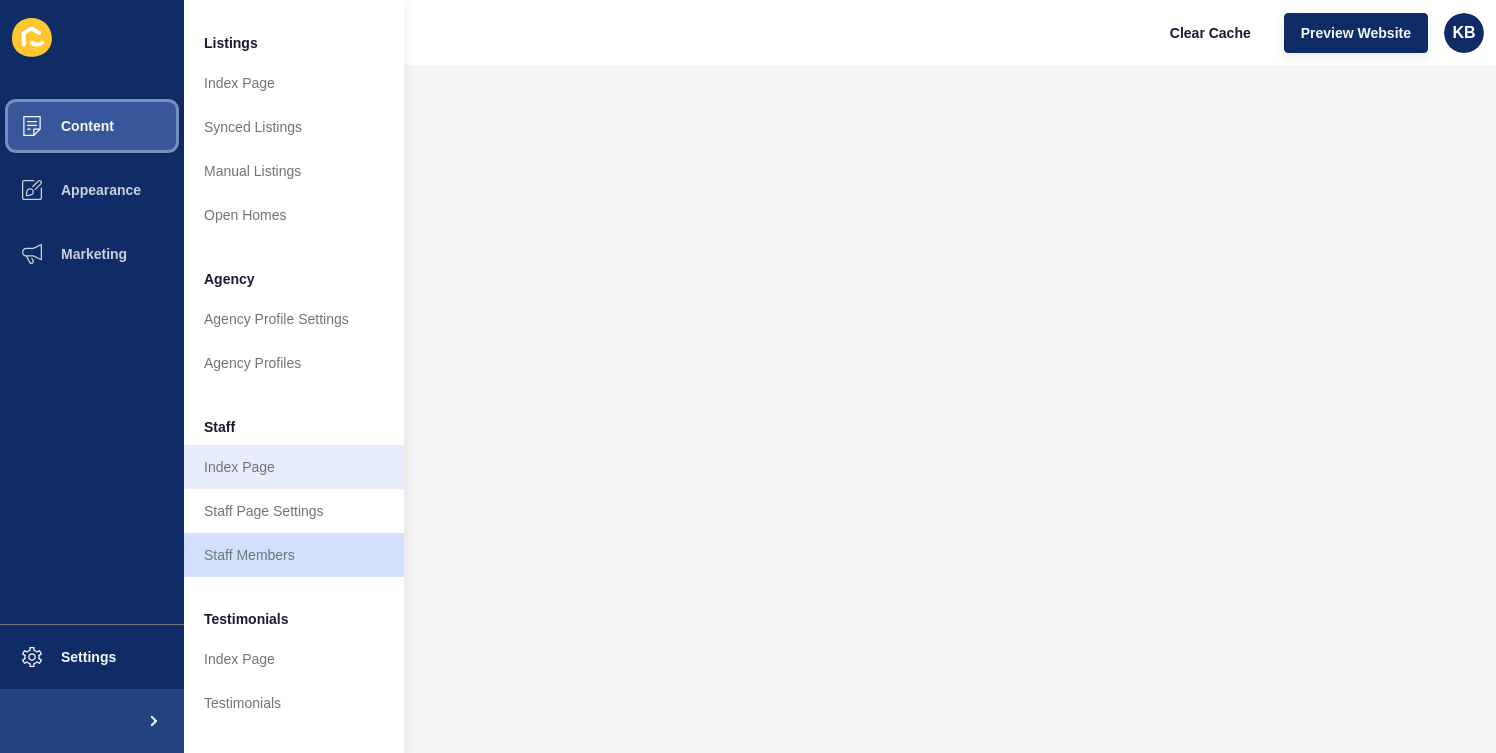 scroll, scrollTop: 288, scrollLeft: 0, axis: vertical 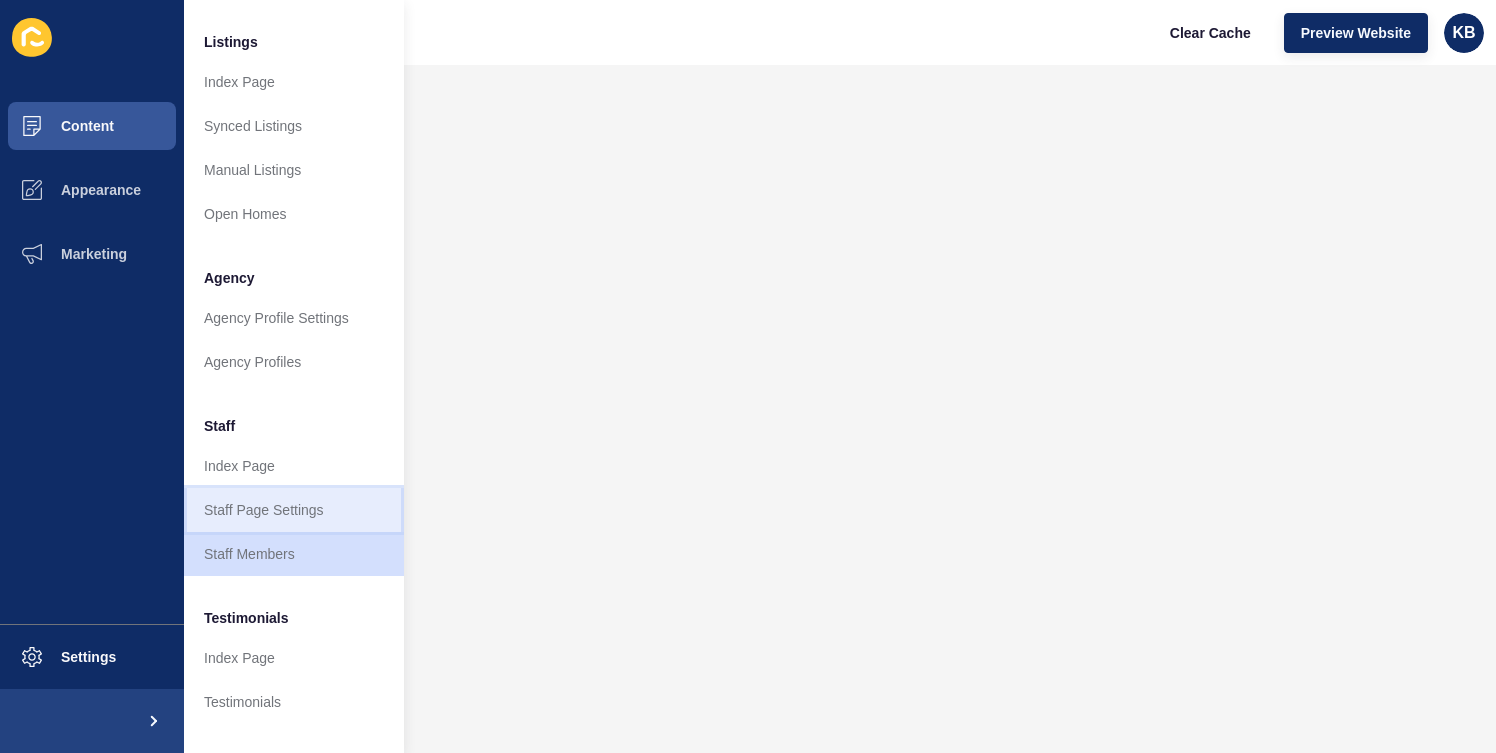 click on "Staff Page Settings" at bounding box center (294, 510) 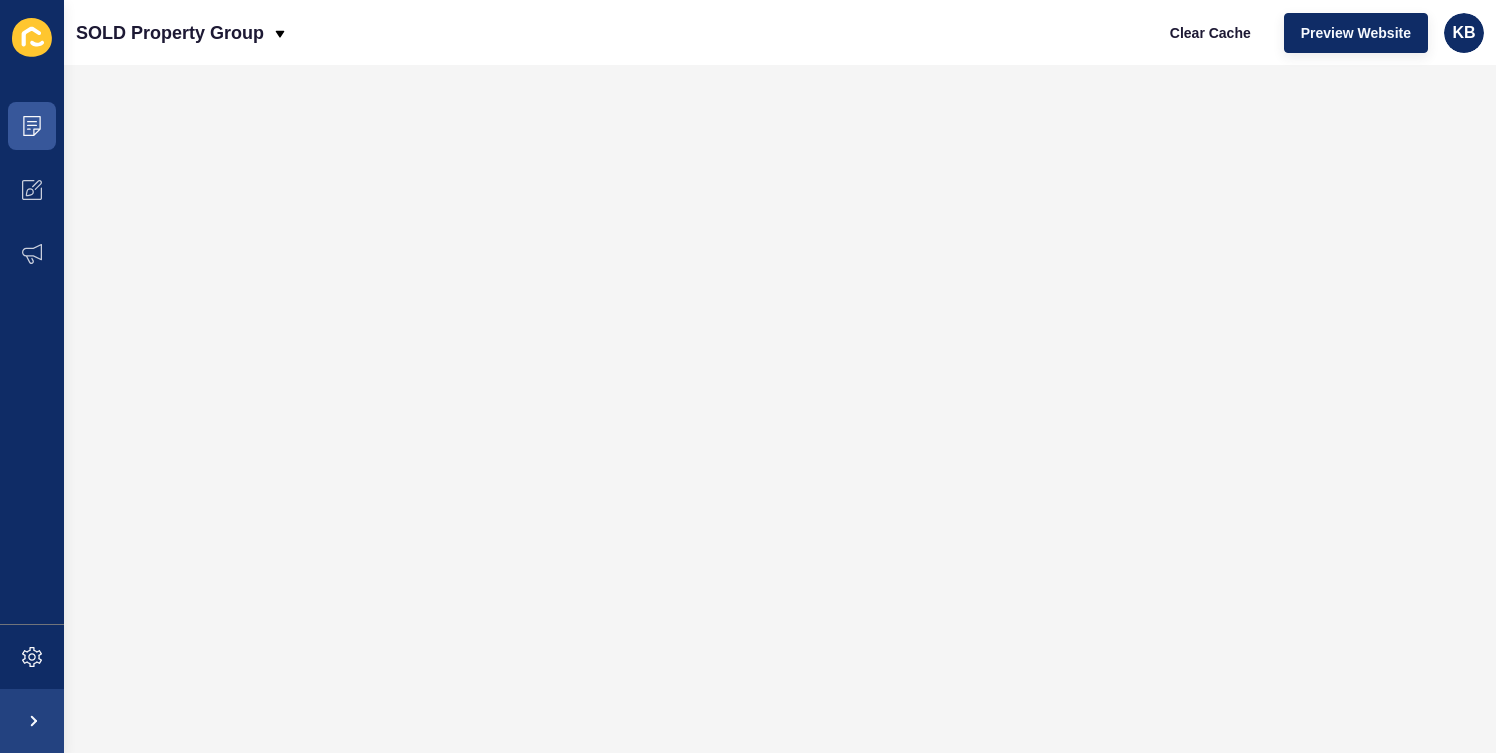 scroll, scrollTop: 0, scrollLeft: 0, axis: both 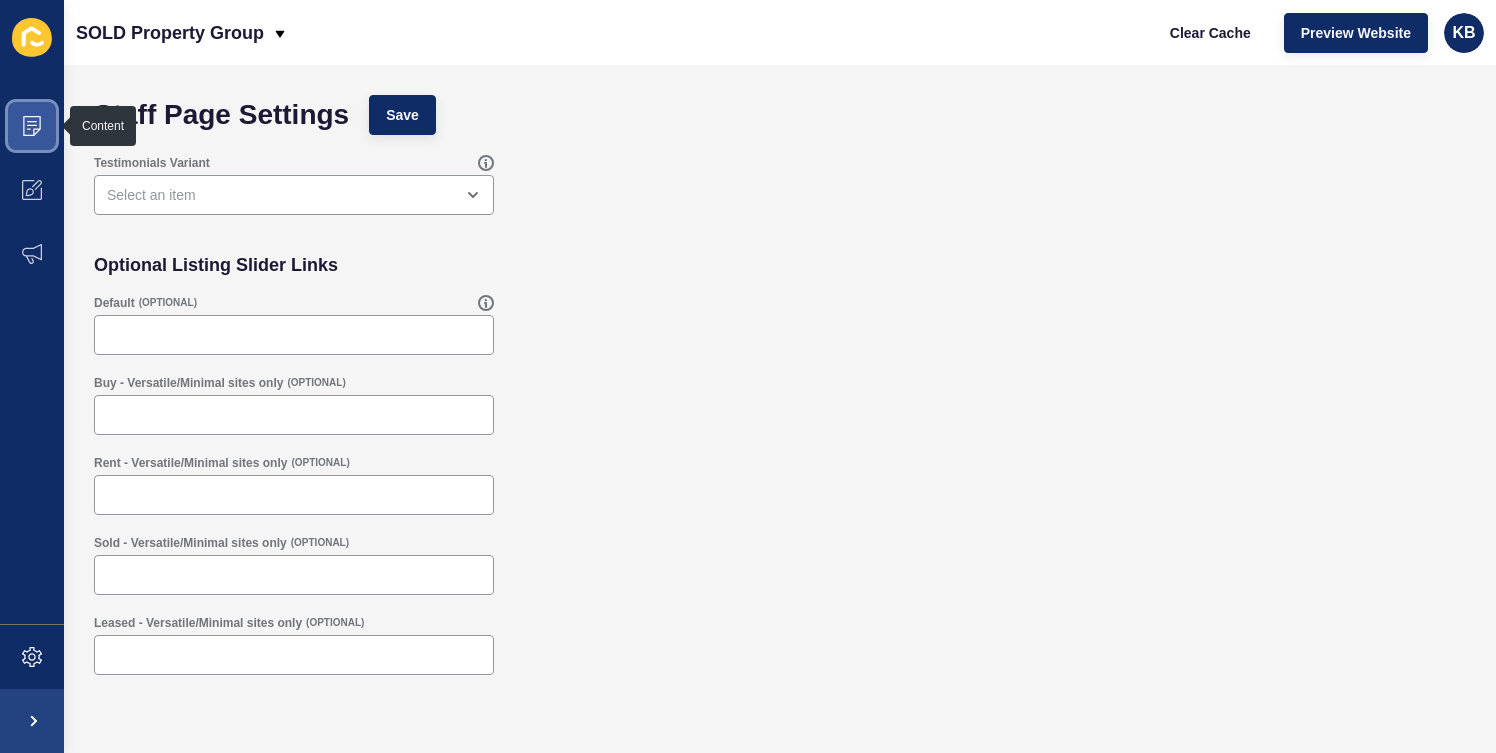 click 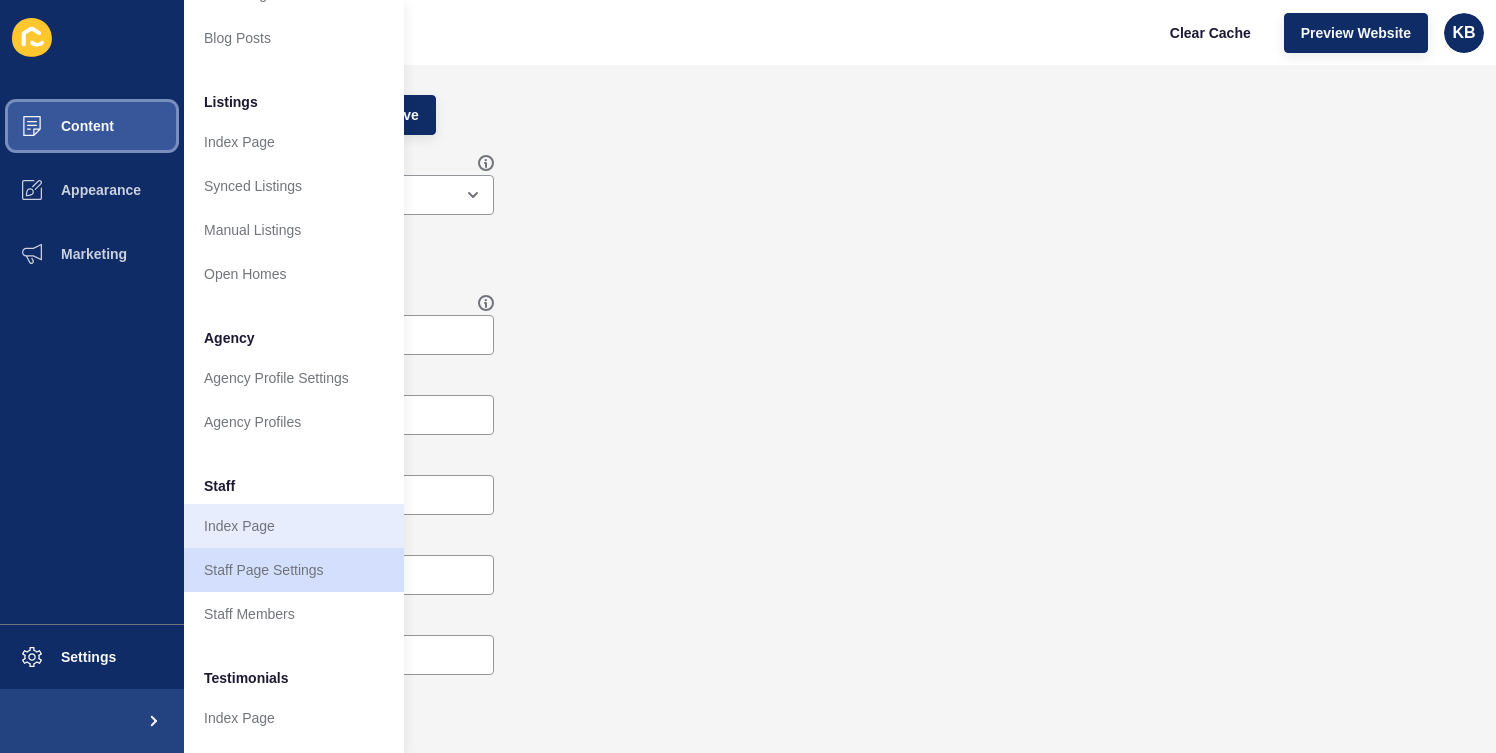 scroll, scrollTop: 230, scrollLeft: 0, axis: vertical 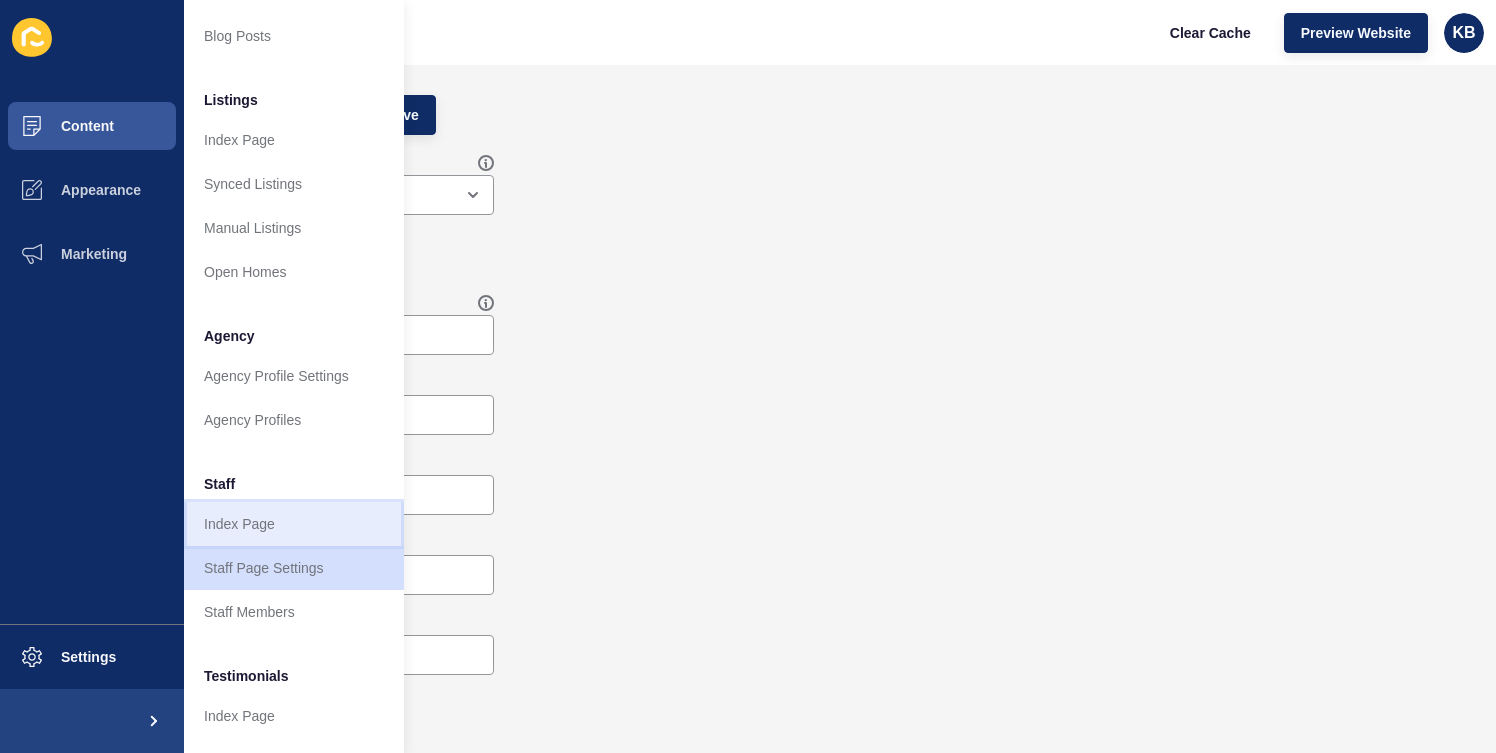 click on "Index Page" at bounding box center (294, 524) 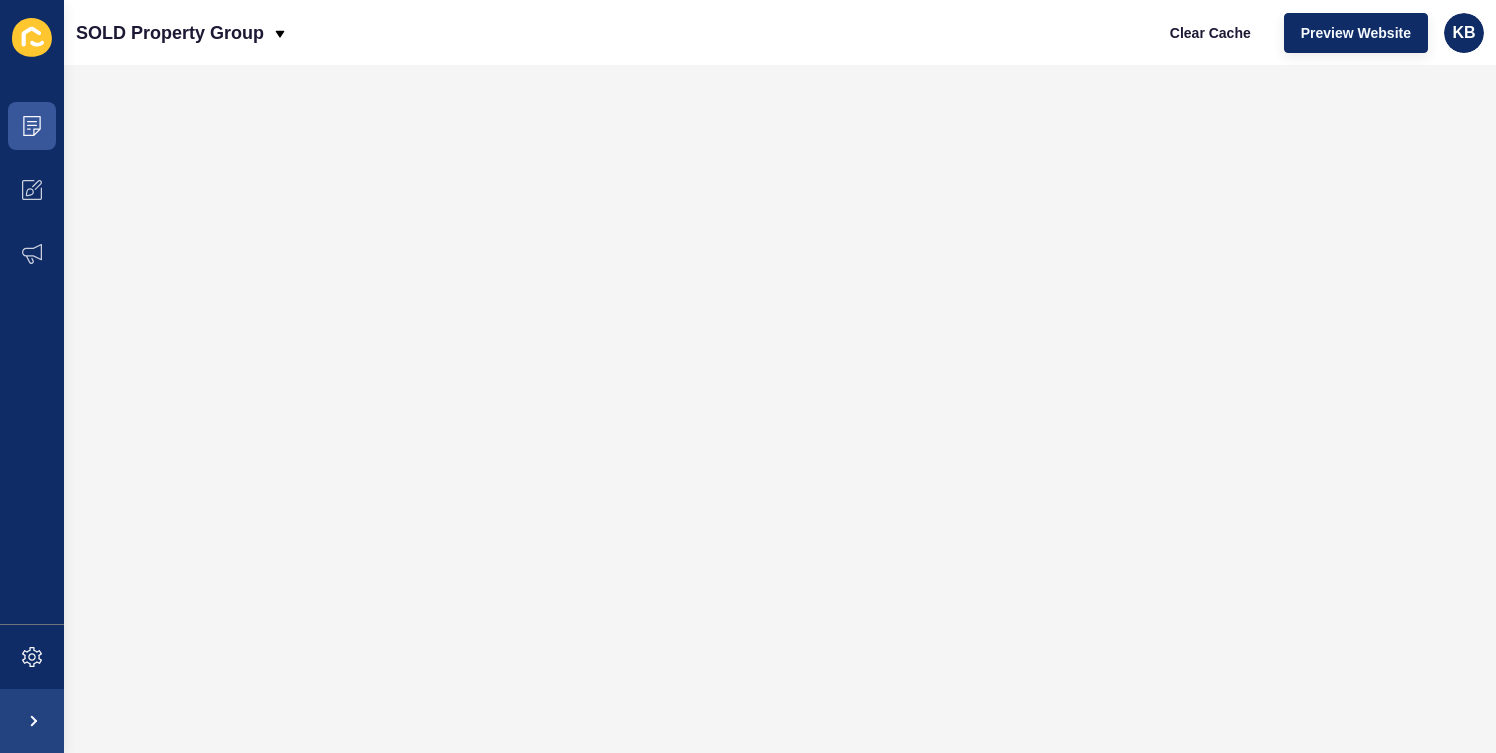 scroll, scrollTop: 0, scrollLeft: 0, axis: both 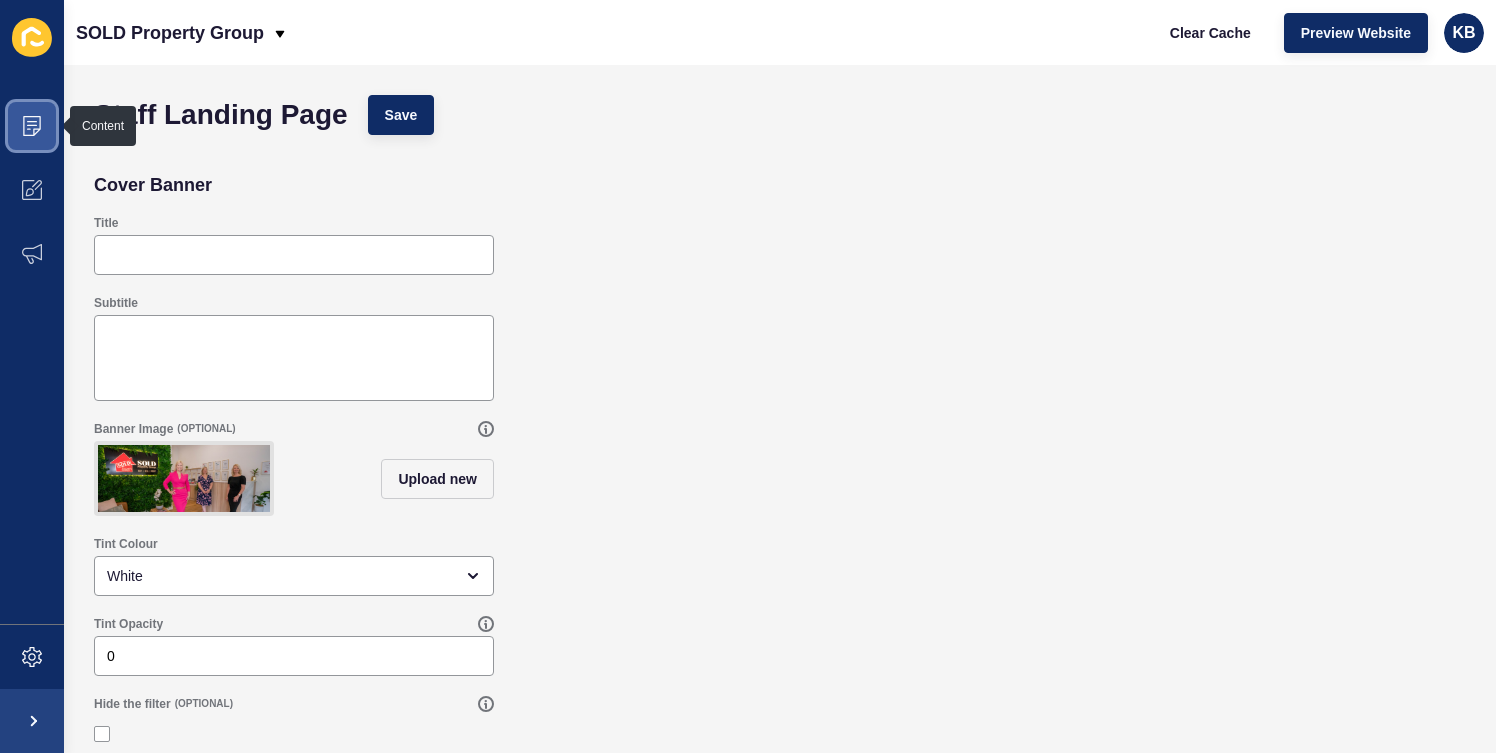click 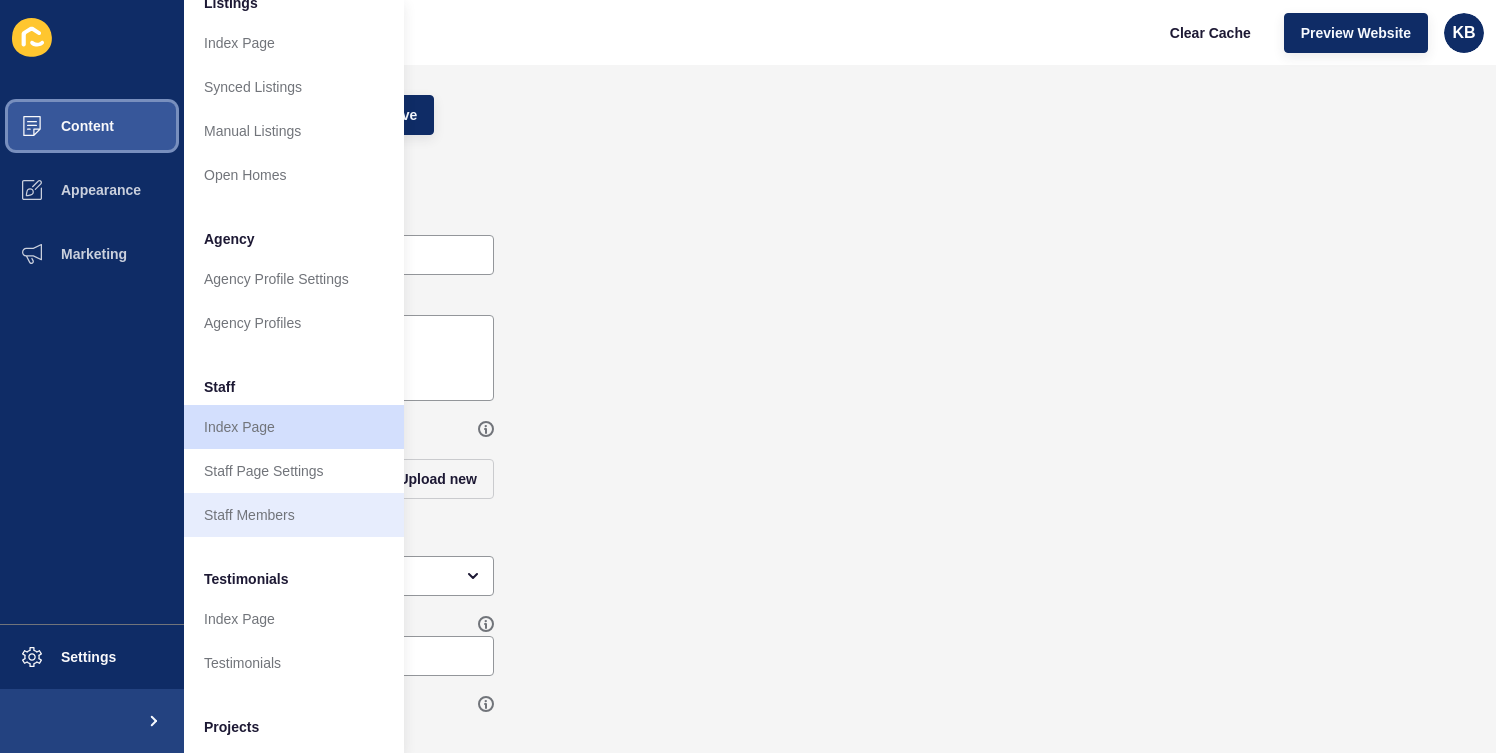 scroll, scrollTop: 333, scrollLeft: 0, axis: vertical 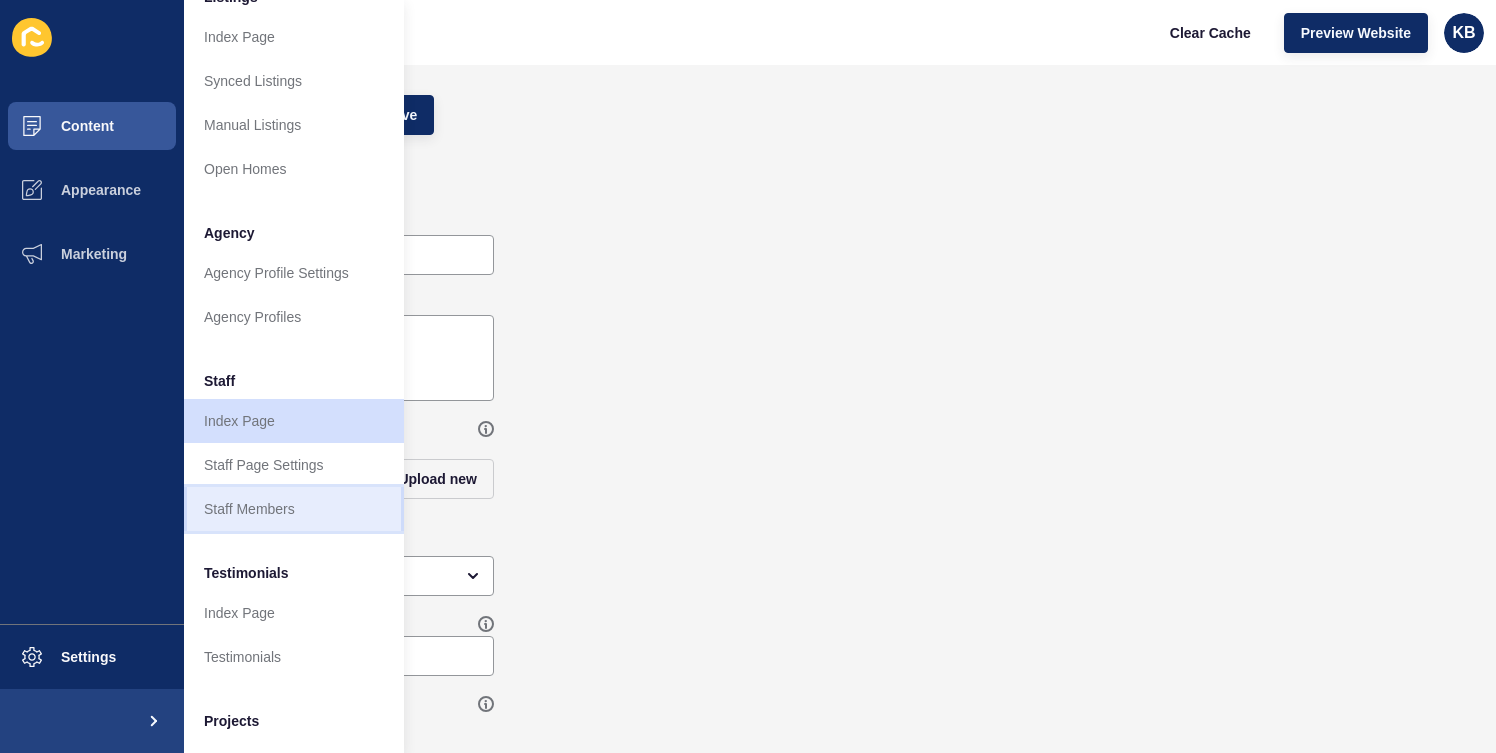 click on "Staff Members" at bounding box center [294, 509] 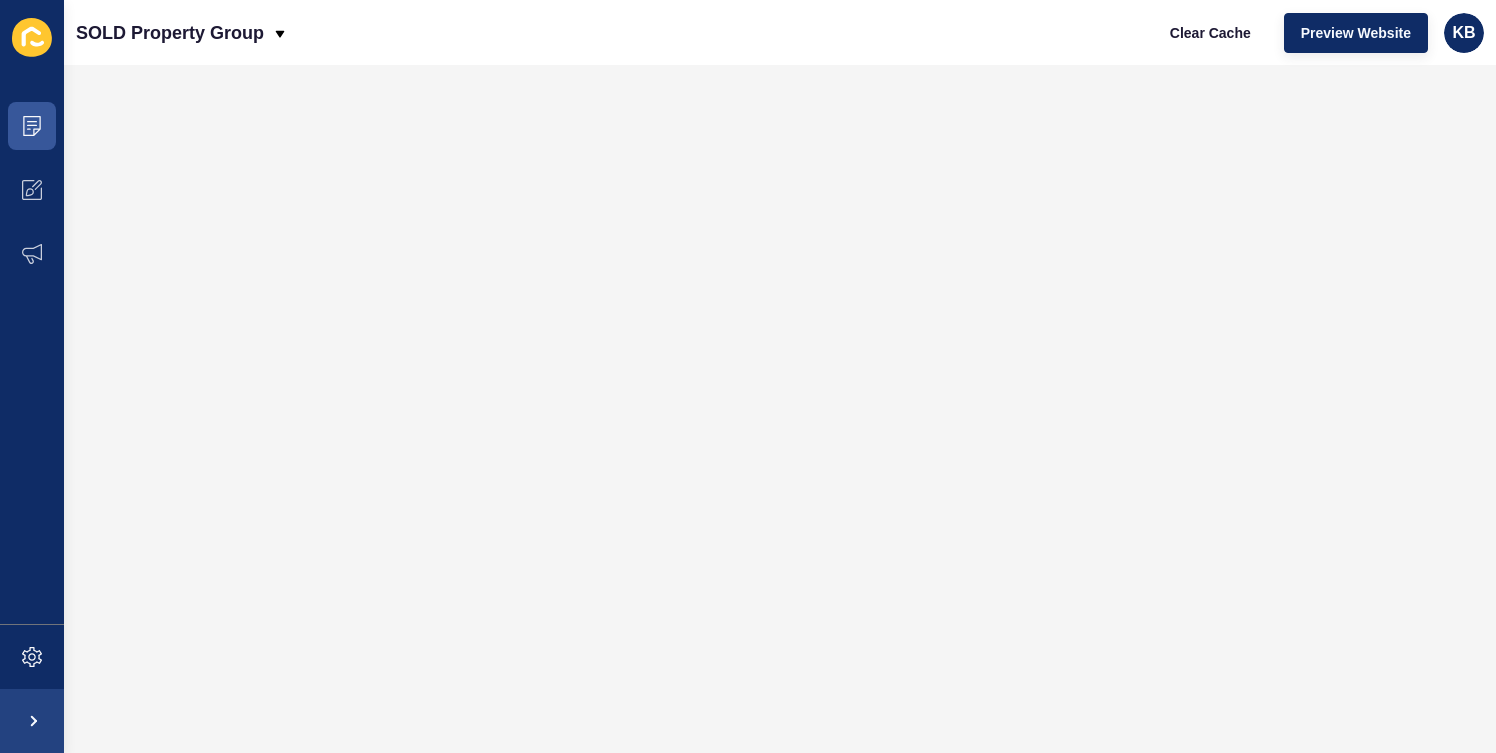 scroll, scrollTop: 0, scrollLeft: 0, axis: both 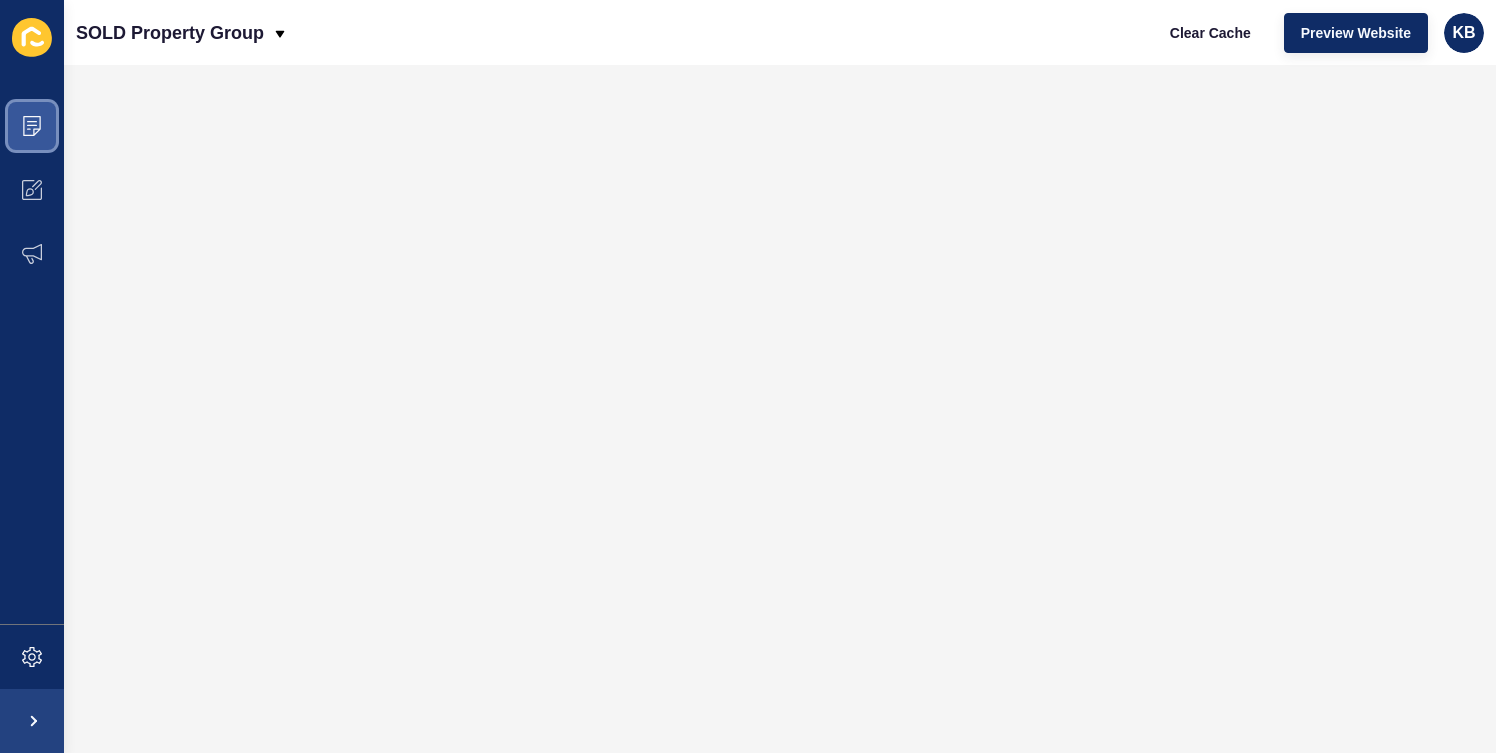click 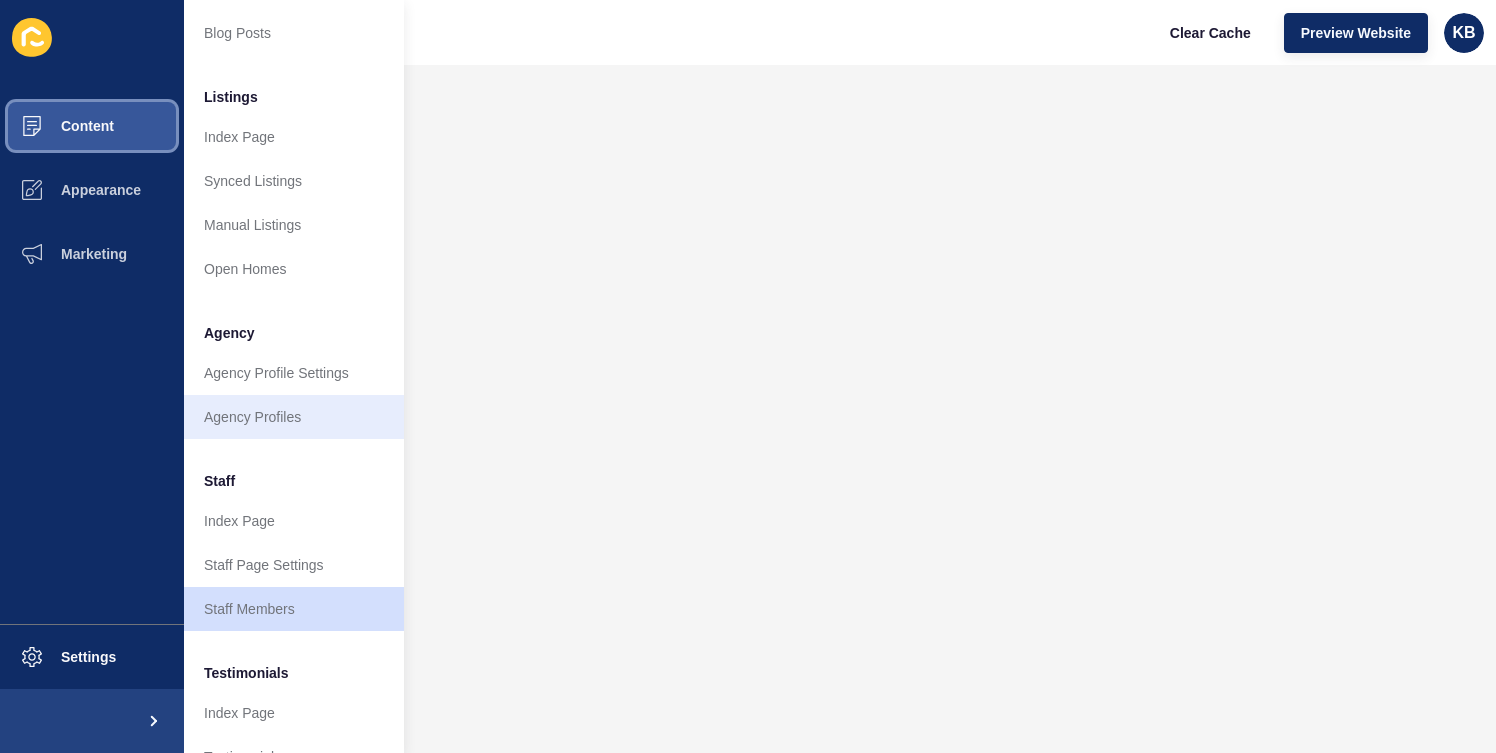 scroll, scrollTop: 235, scrollLeft: 0, axis: vertical 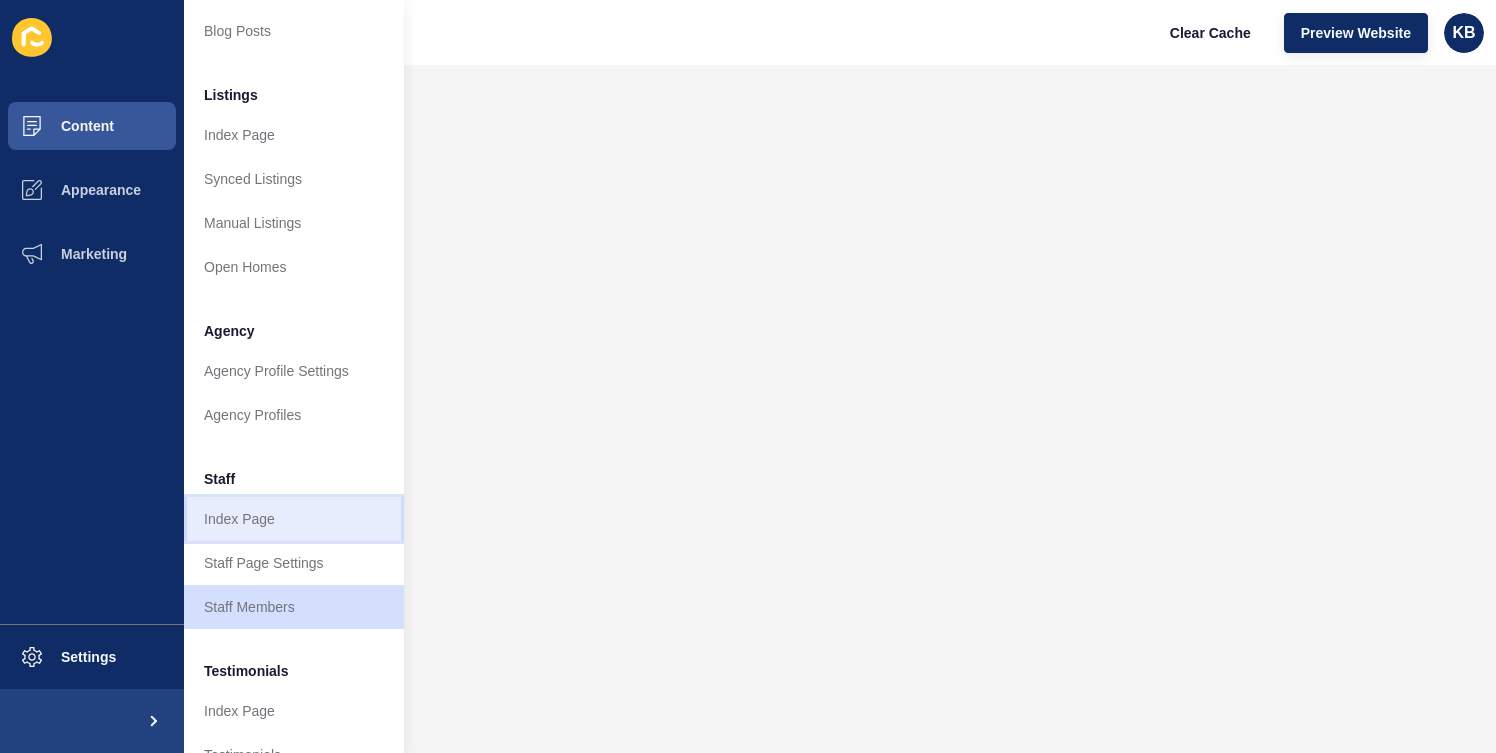 click on "Index Page" at bounding box center [294, 519] 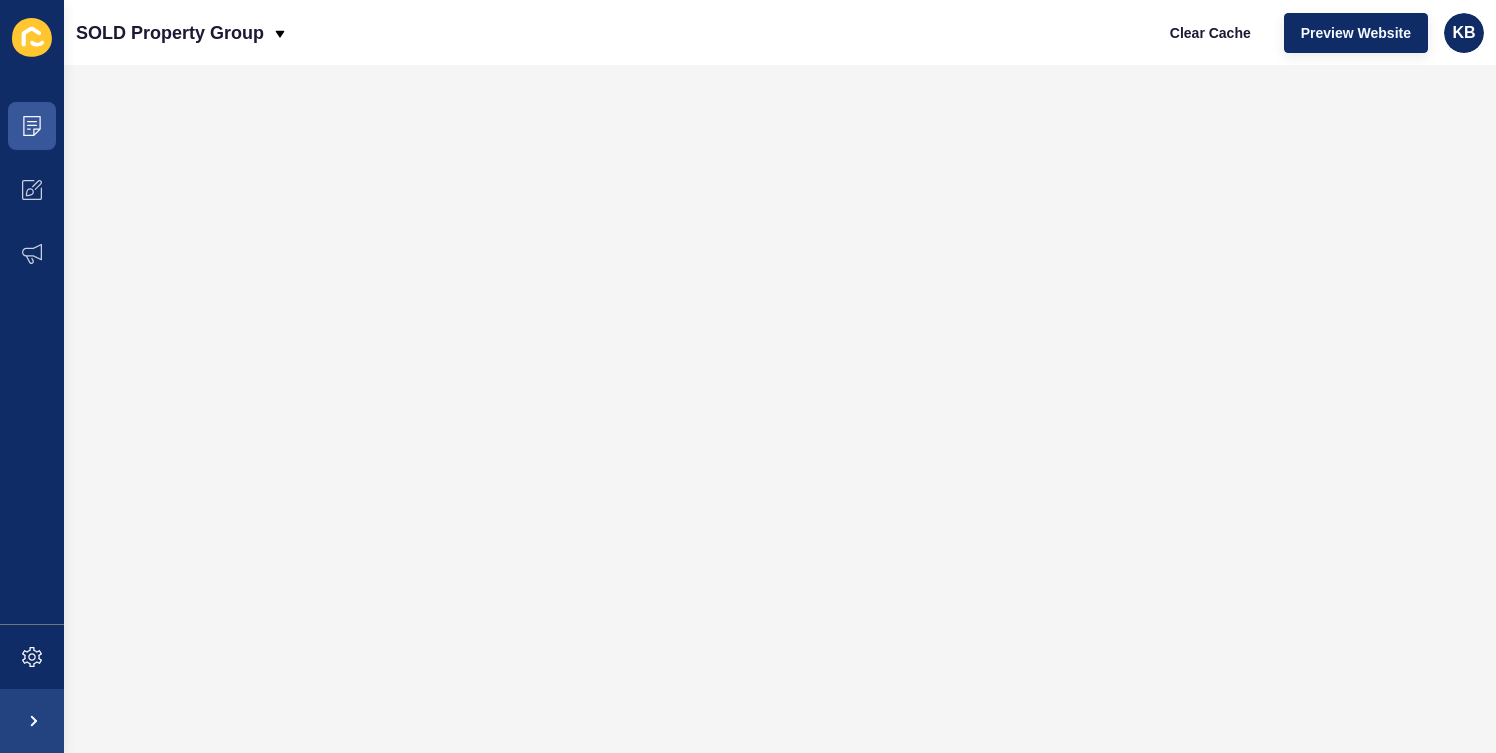 scroll, scrollTop: 0, scrollLeft: 0, axis: both 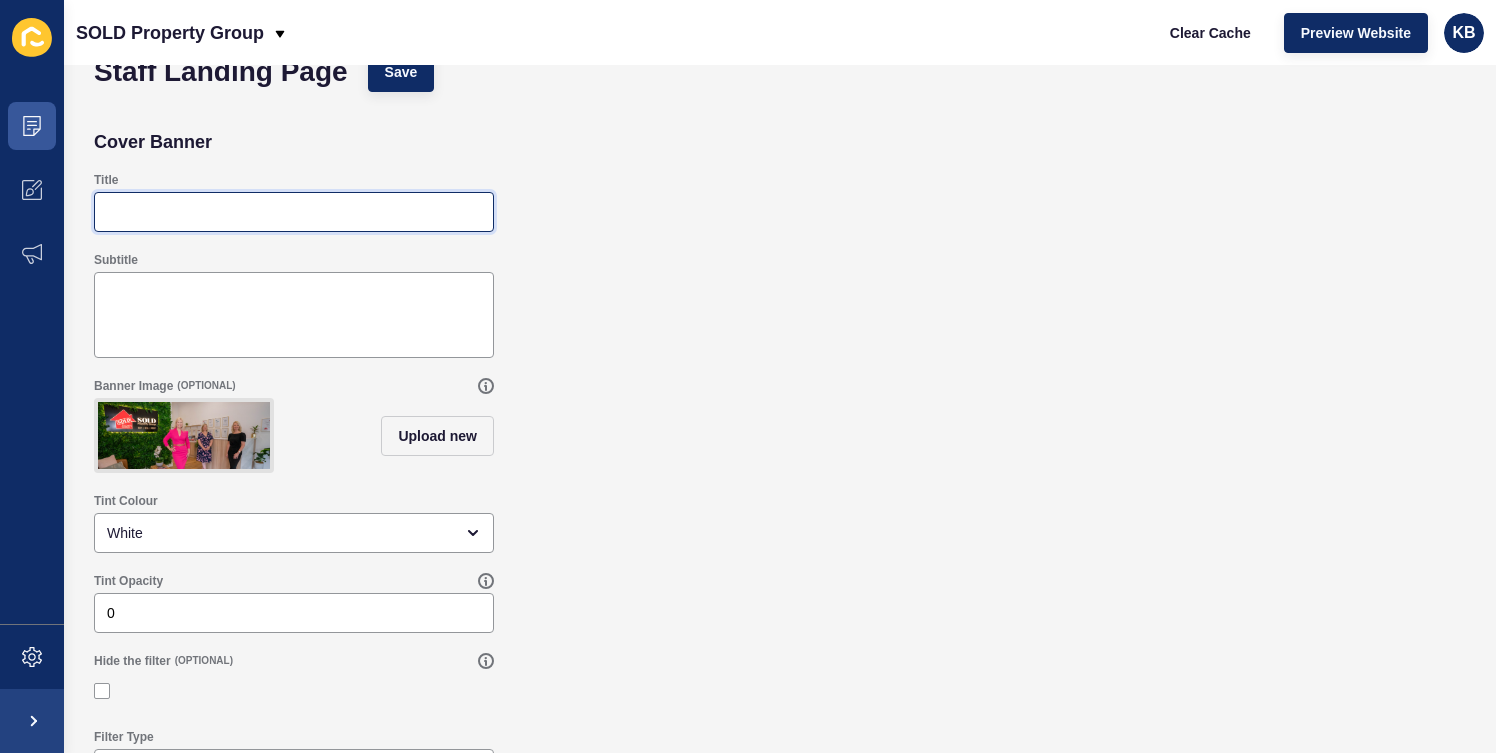 click on "Title" at bounding box center (294, 212) 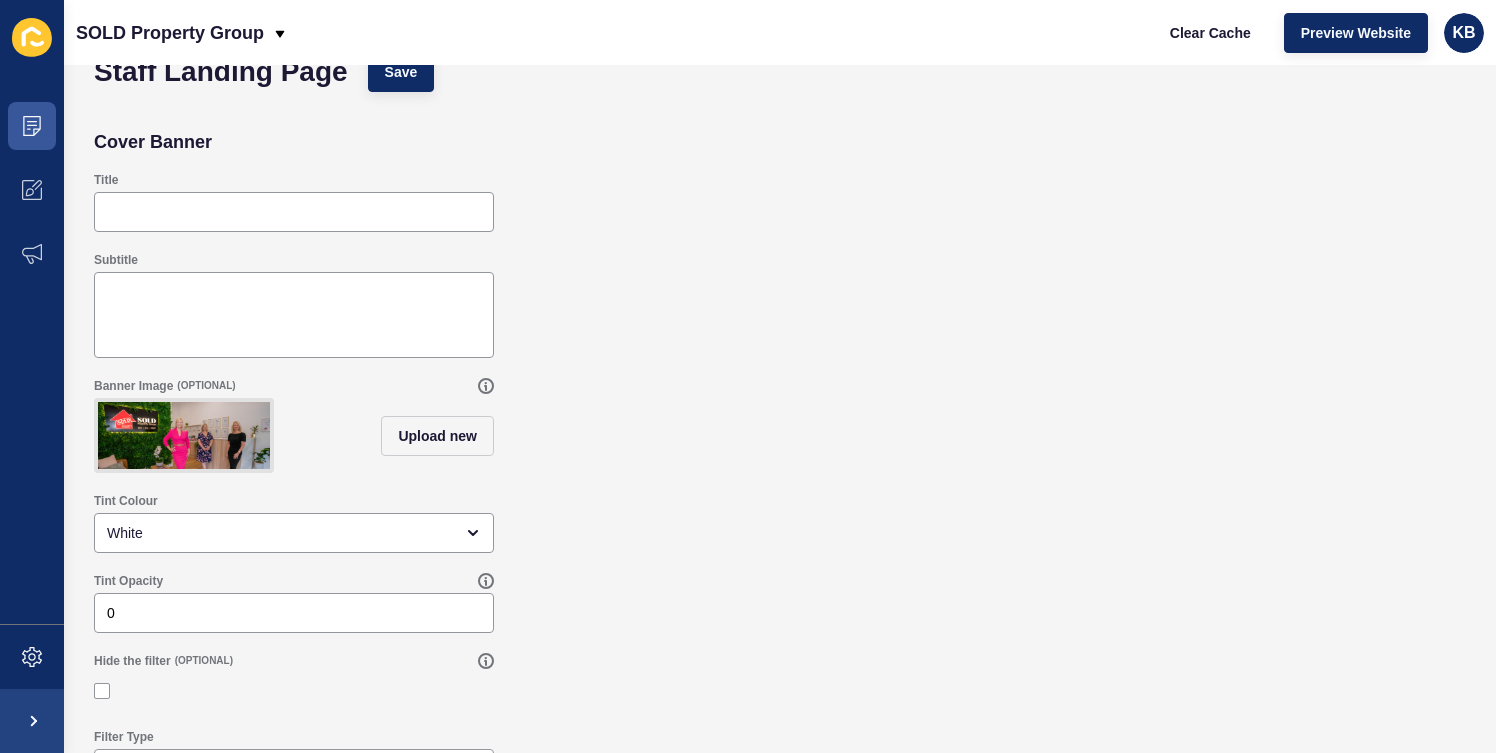 click on "Title" at bounding box center (780, 202) 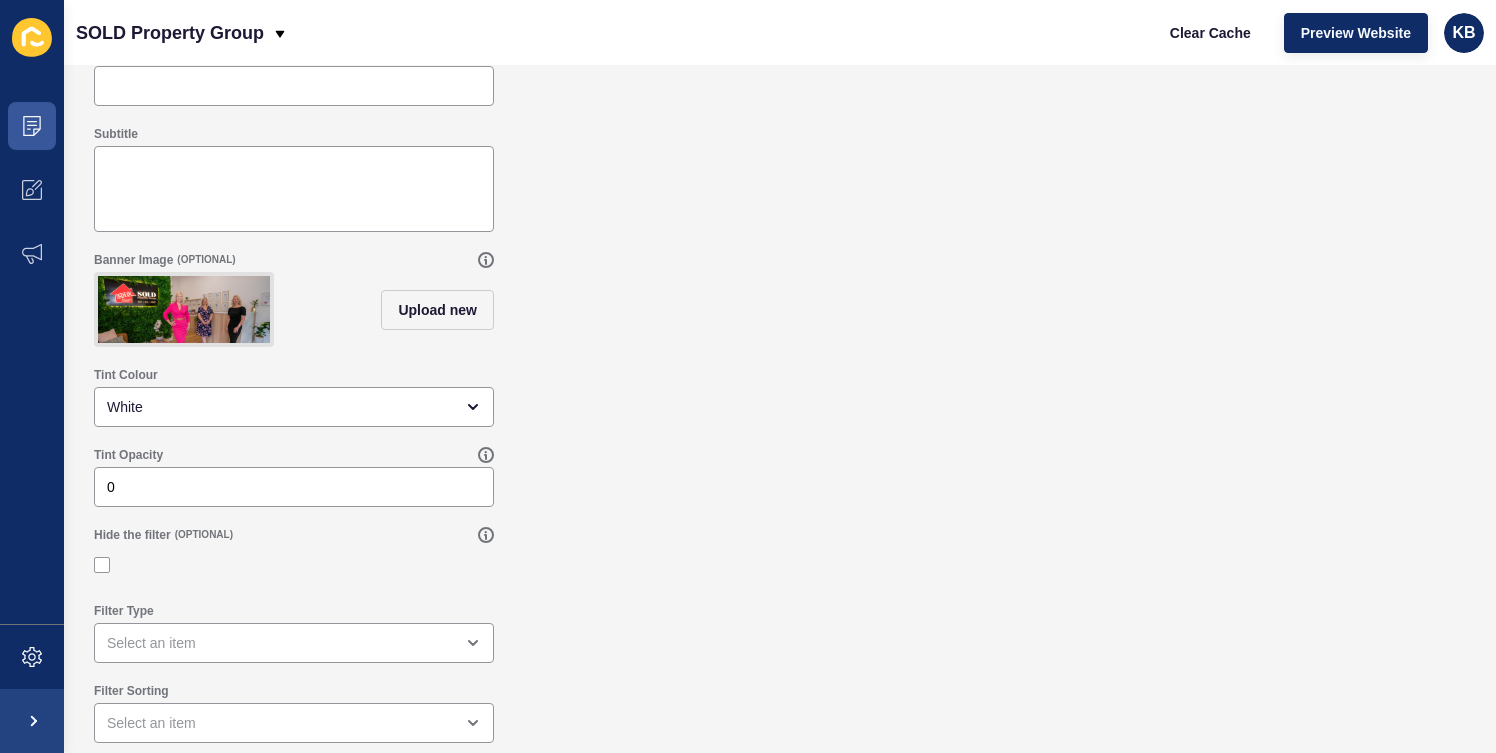 scroll, scrollTop: 0, scrollLeft: 0, axis: both 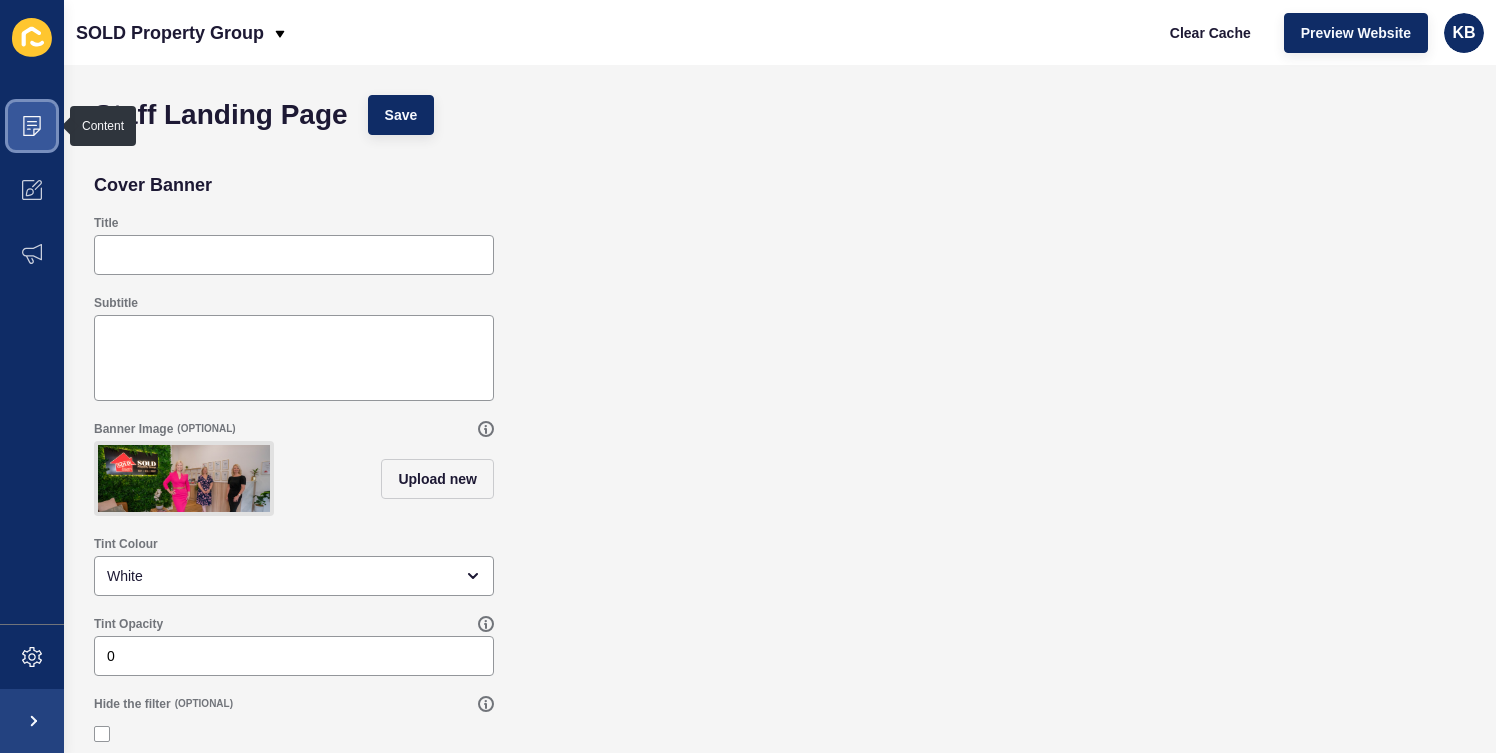 click 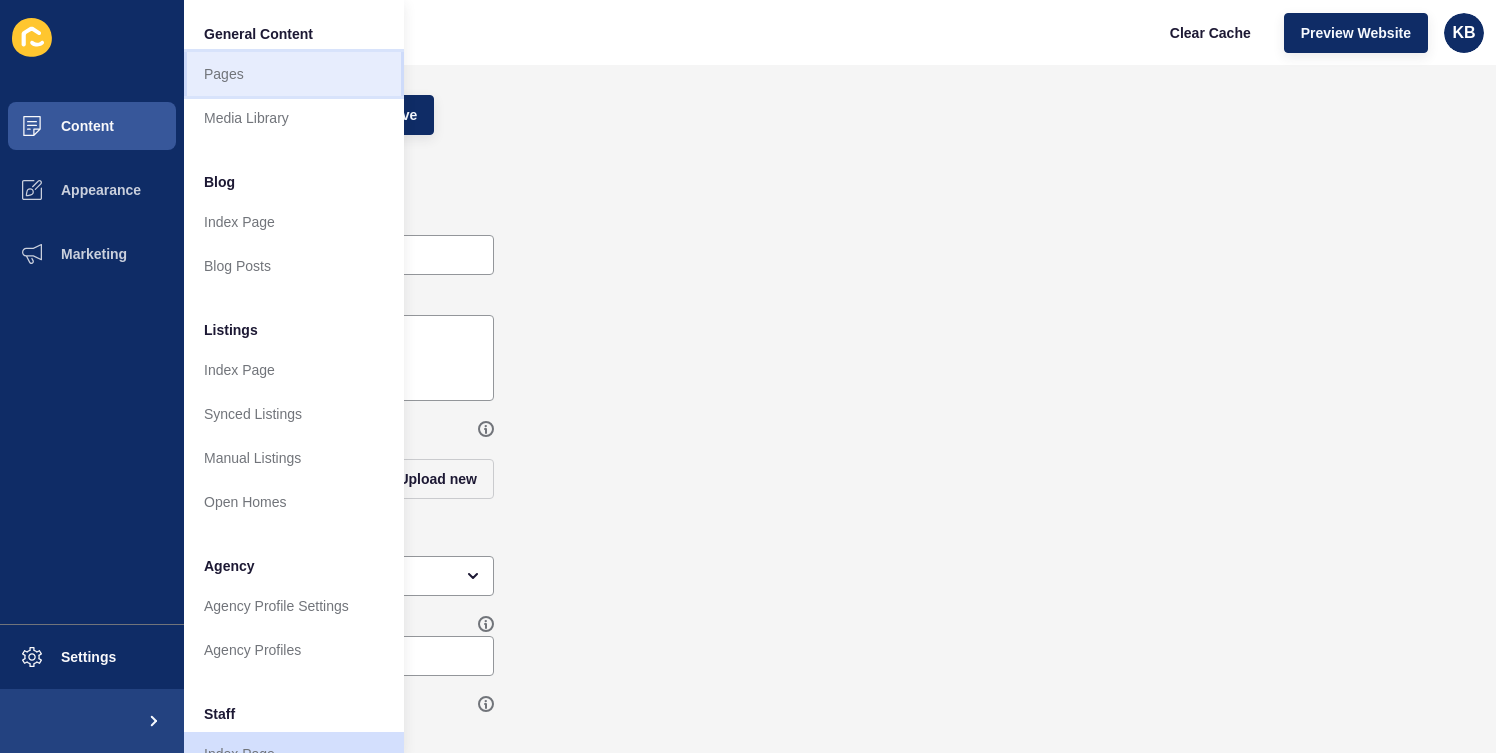 click on "Pages" at bounding box center [294, 74] 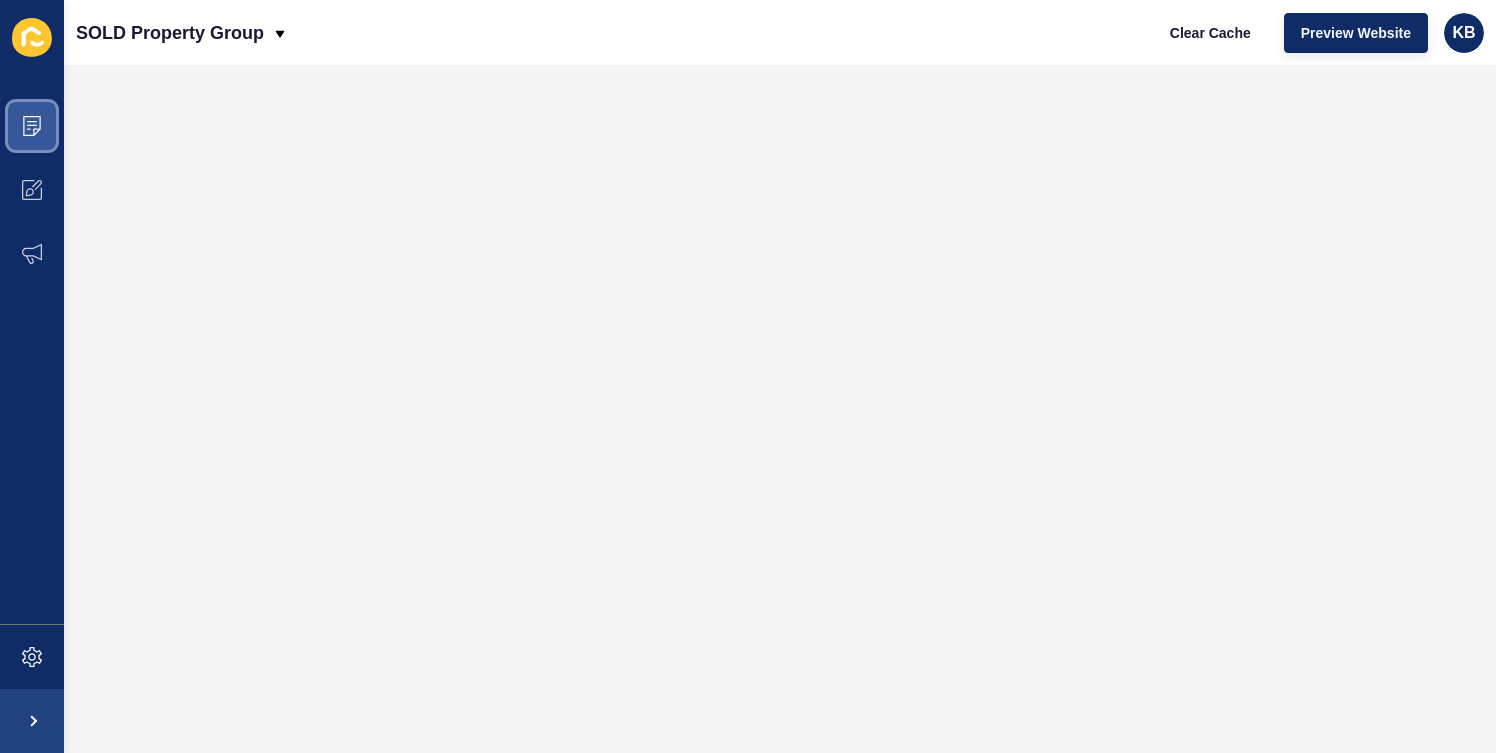 click 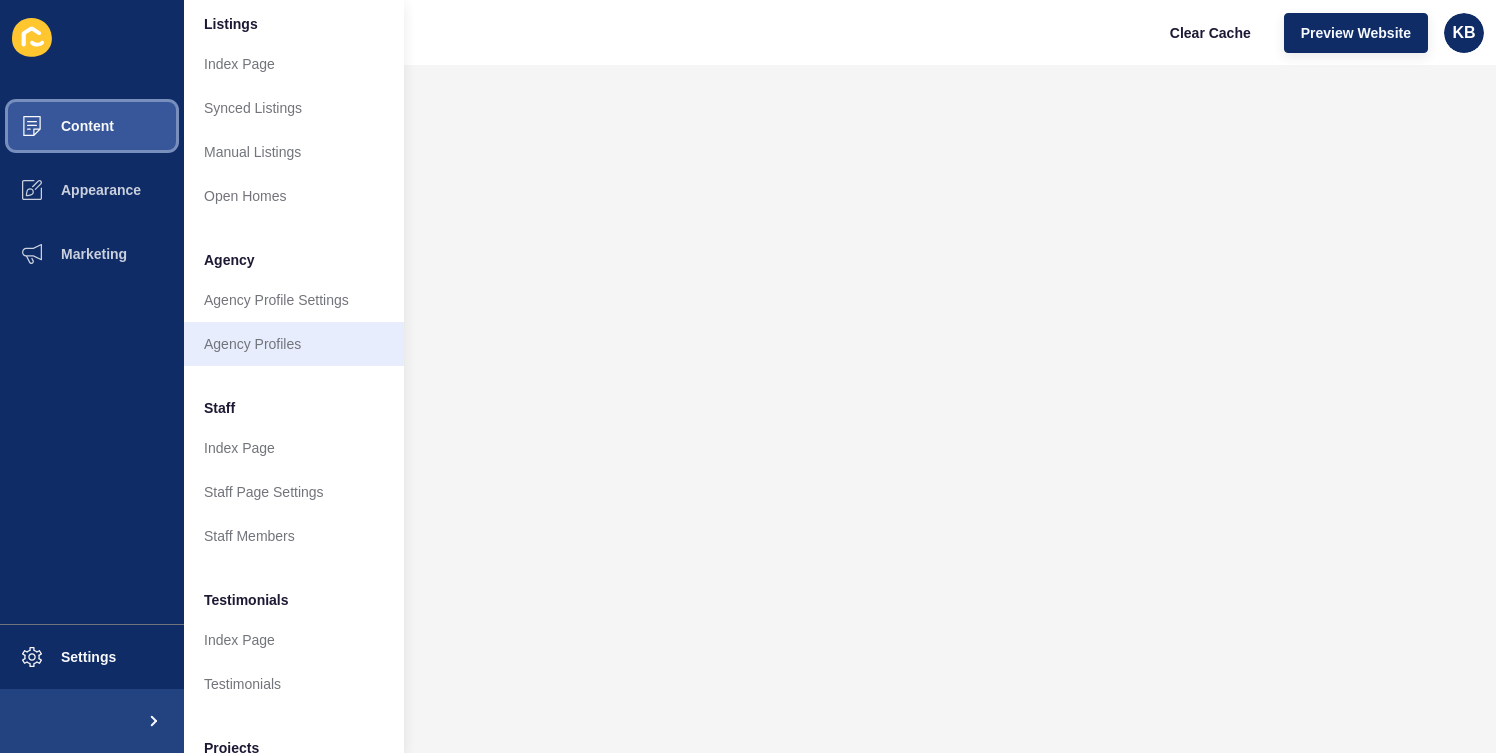 scroll, scrollTop: 313, scrollLeft: 0, axis: vertical 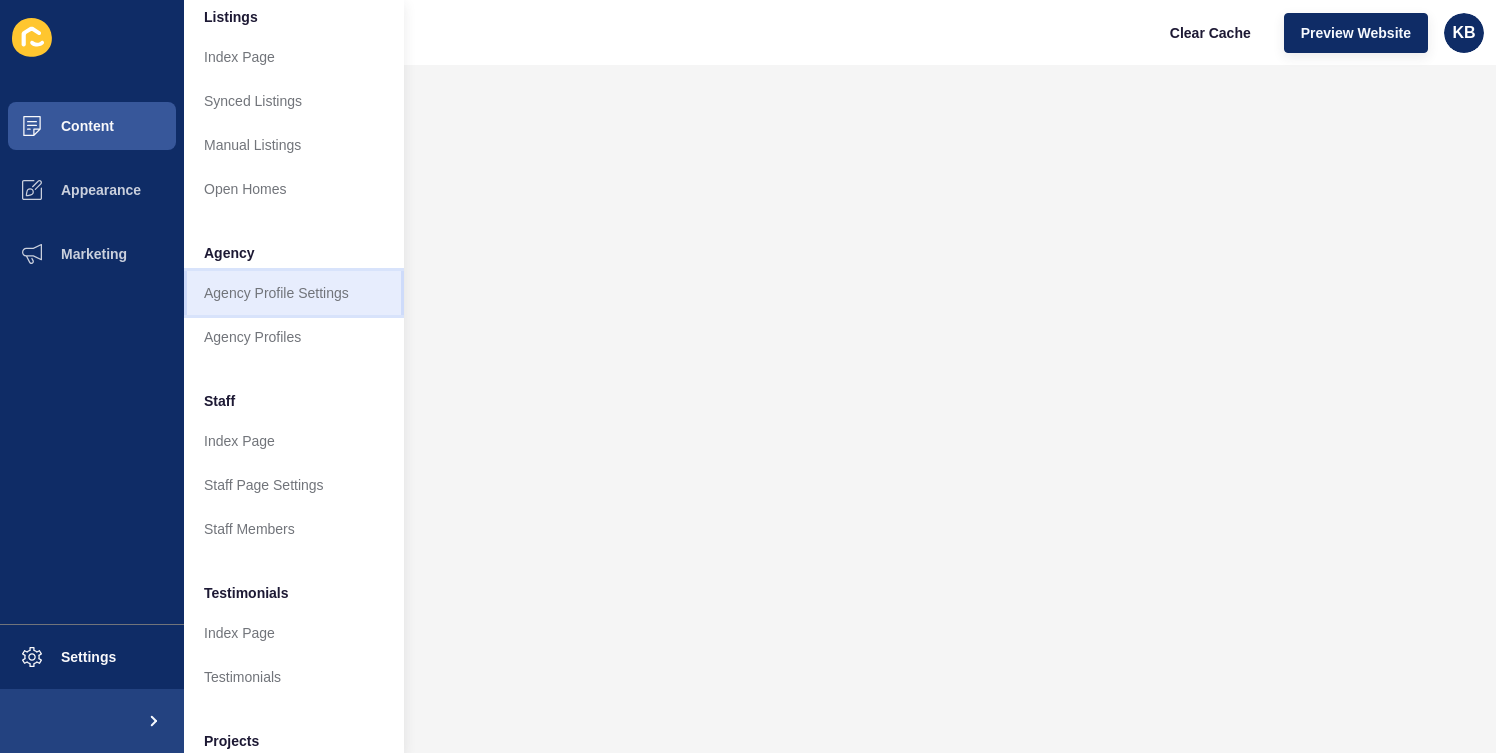 click on "Agency Profile Settings" at bounding box center (294, 293) 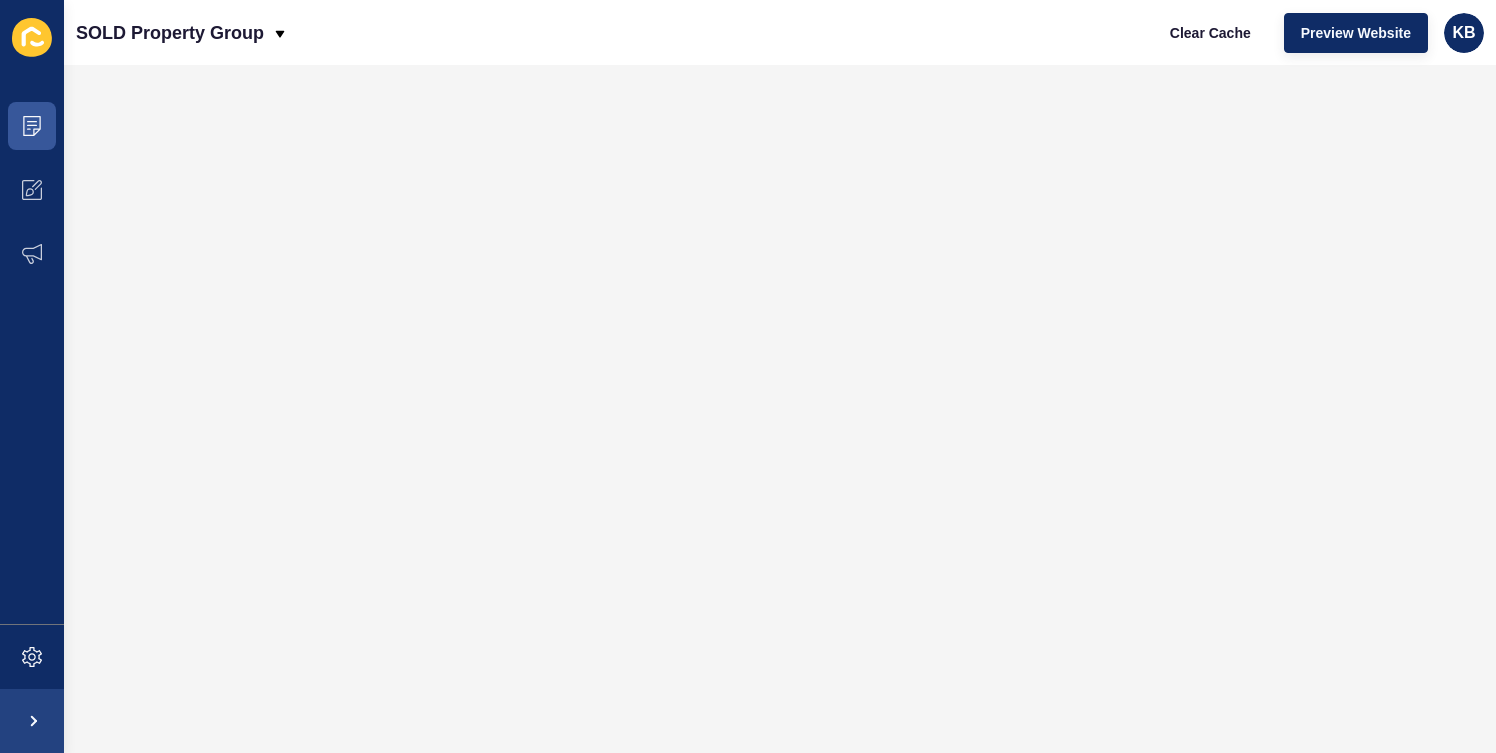 scroll, scrollTop: 0, scrollLeft: 0, axis: both 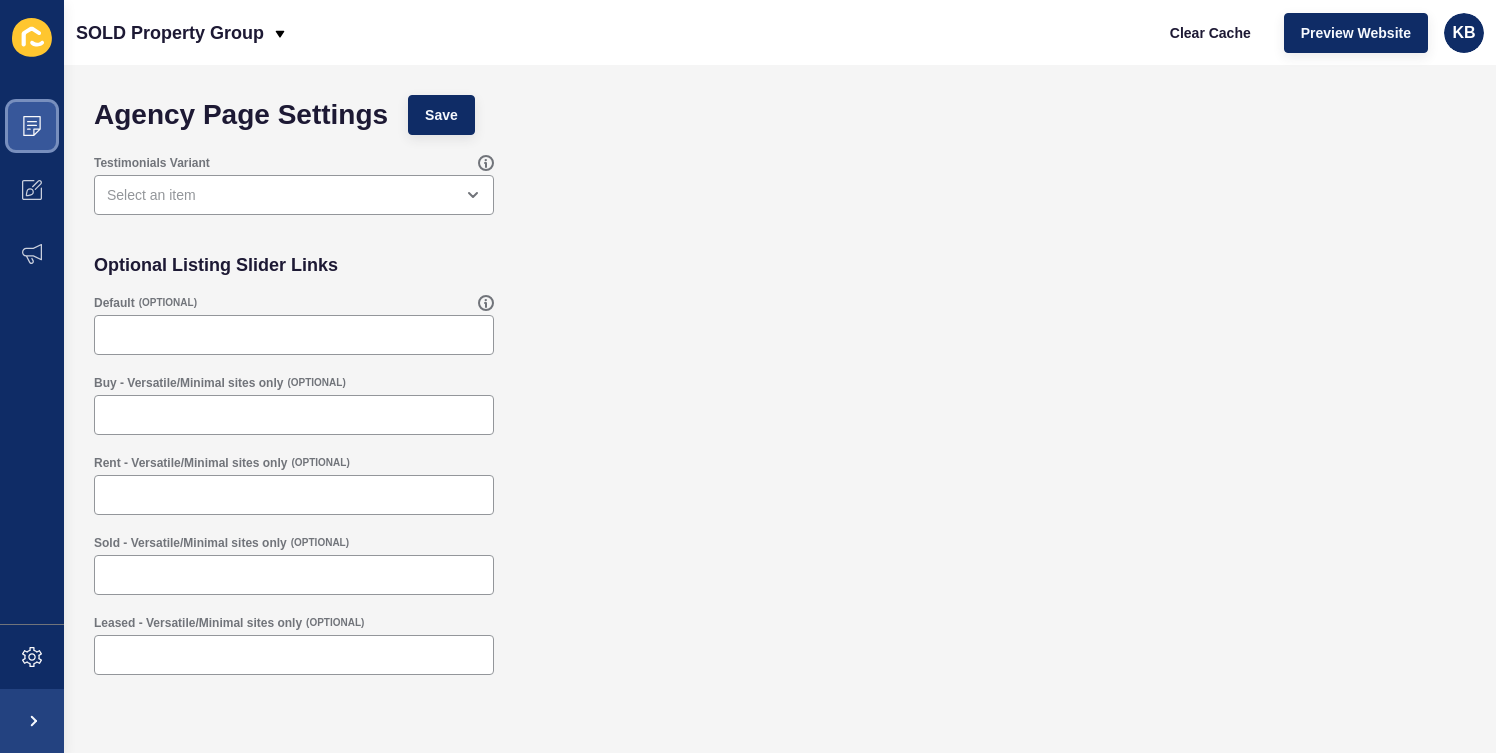 click 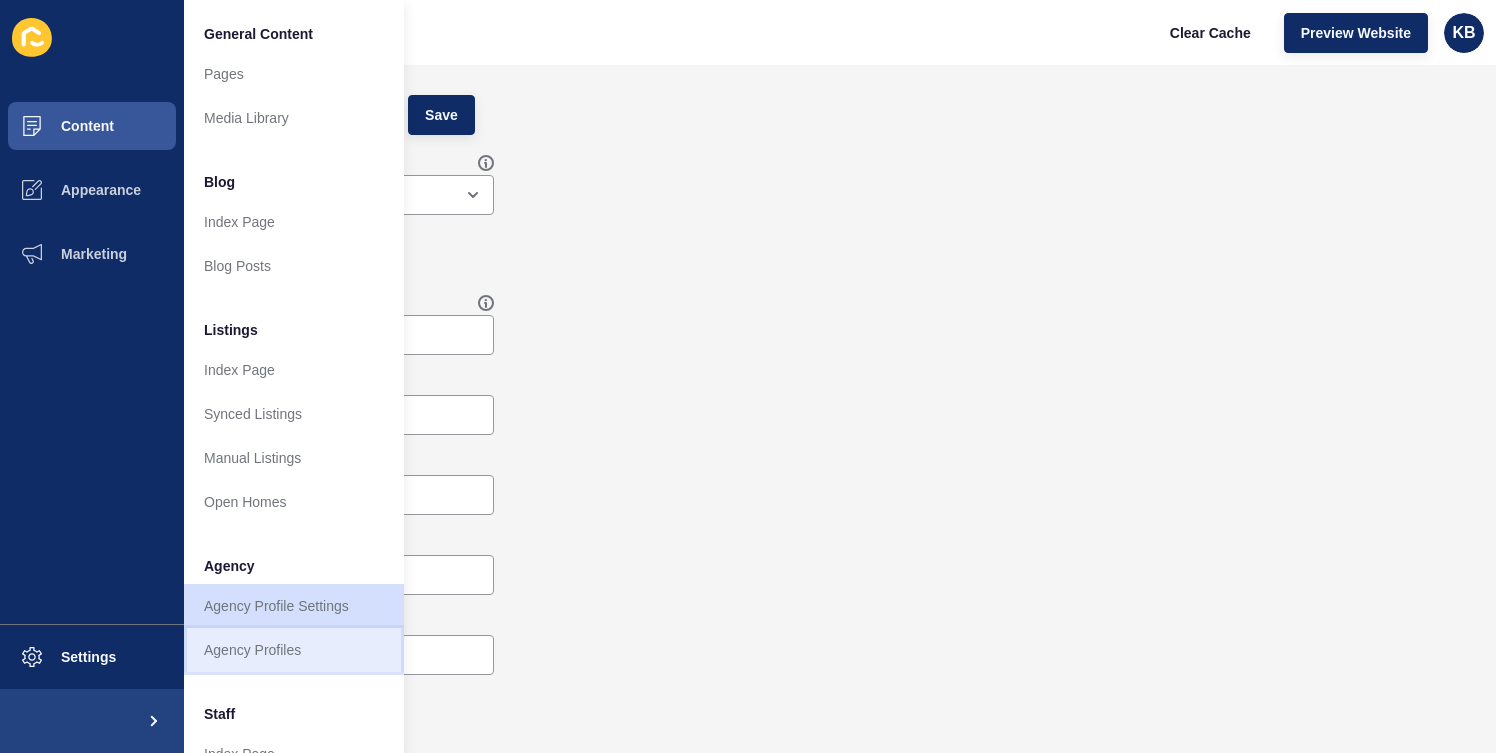 click on "Agency Profiles" at bounding box center [294, 650] 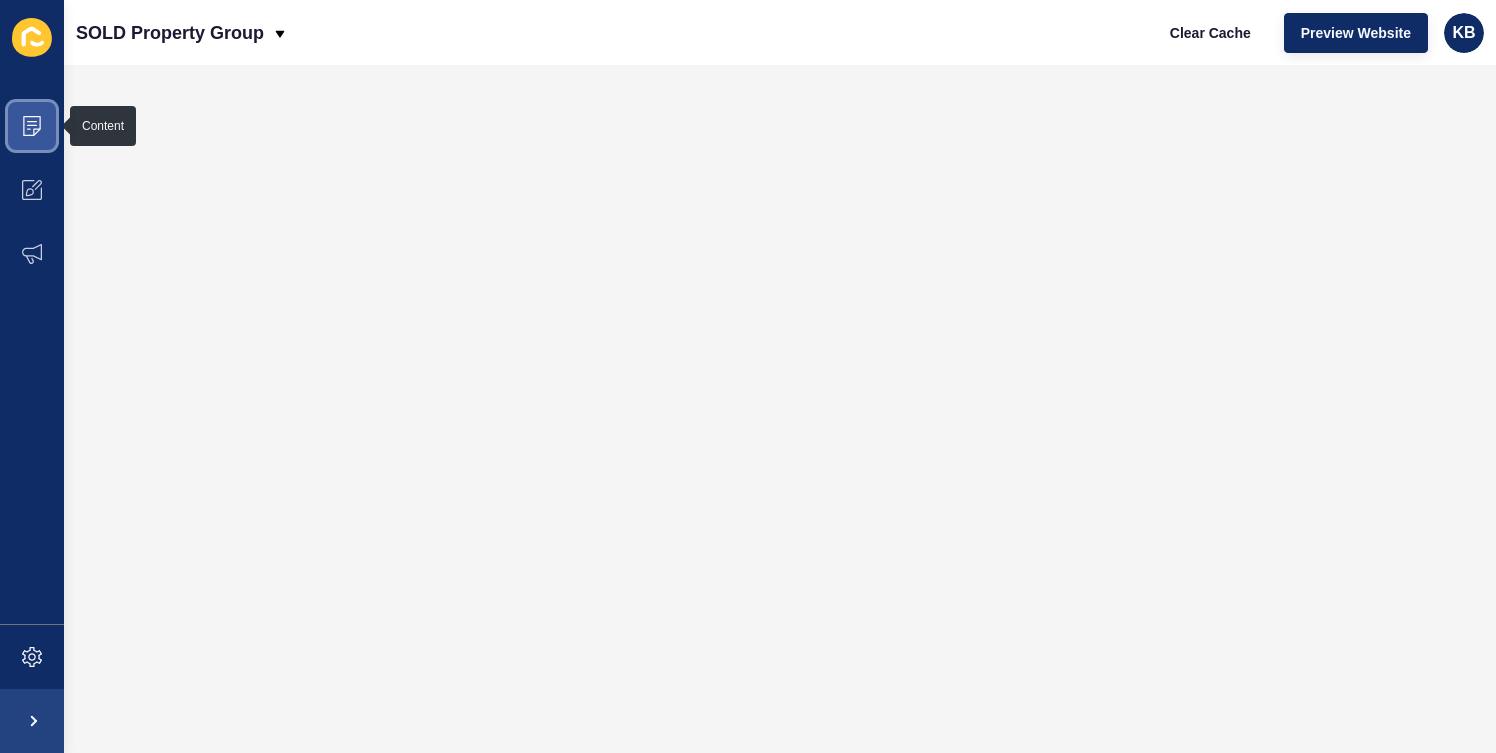 click at bounding box center (32, 126) 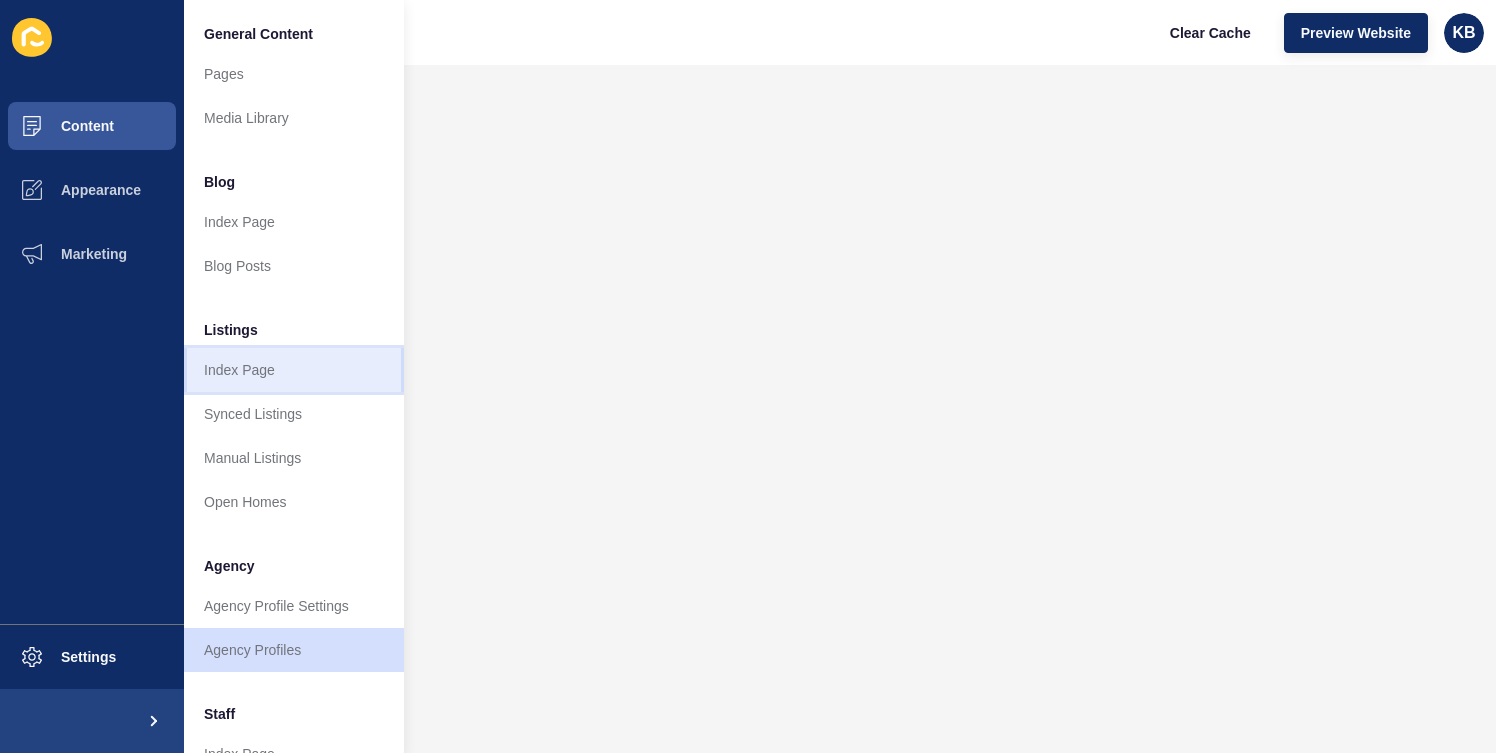 click on "Index Page" at bounding box center (294, 370) 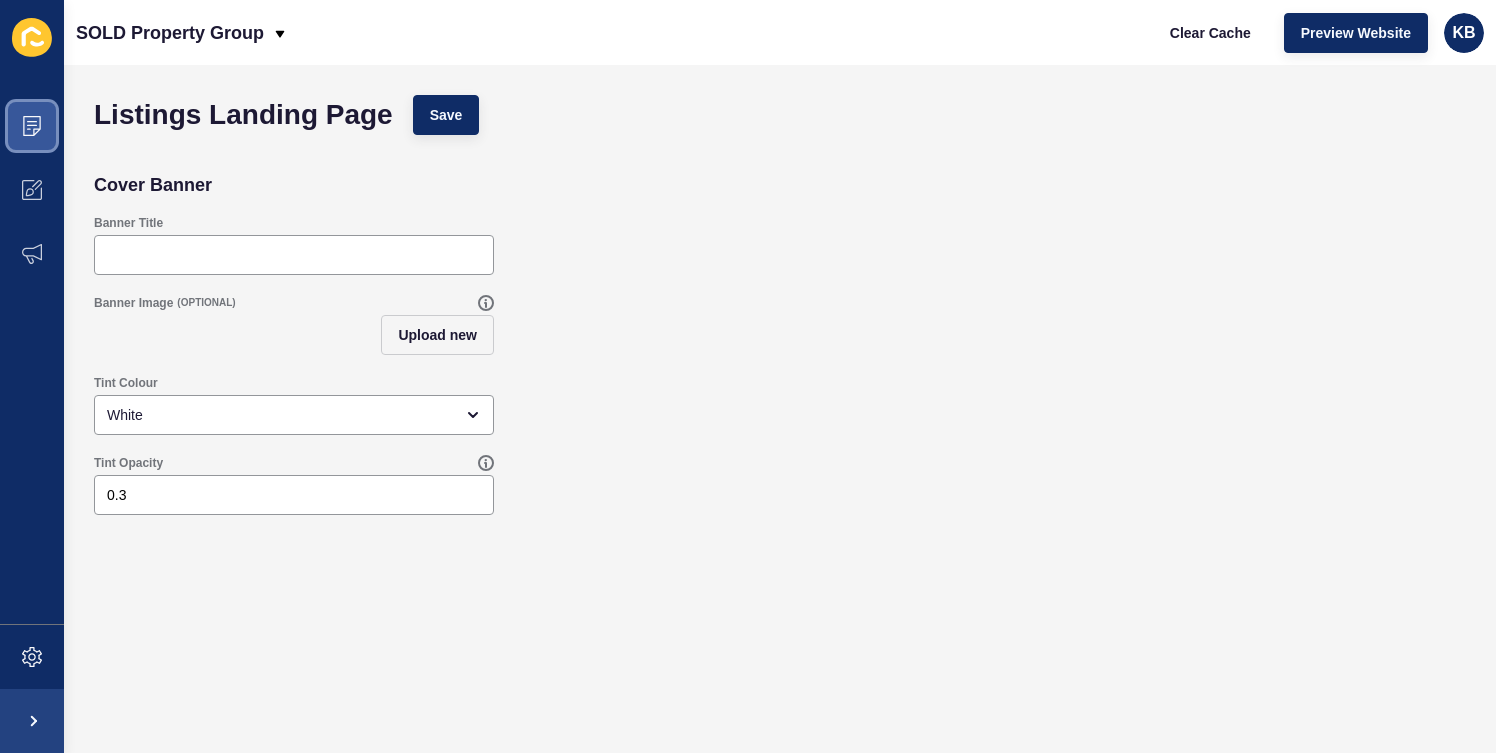 click 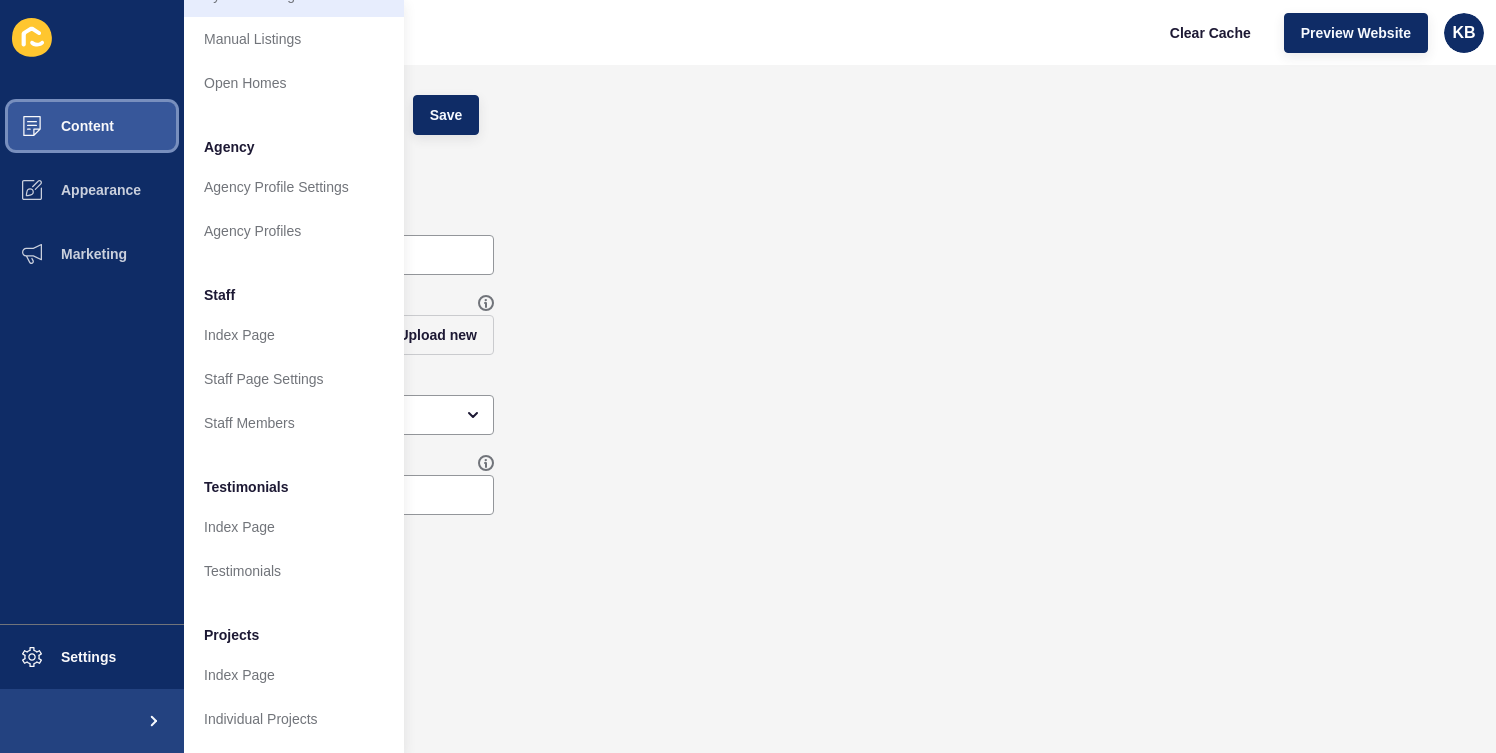 scroll, scrollTop: 416, scrollLeft: 0, axis: vertical 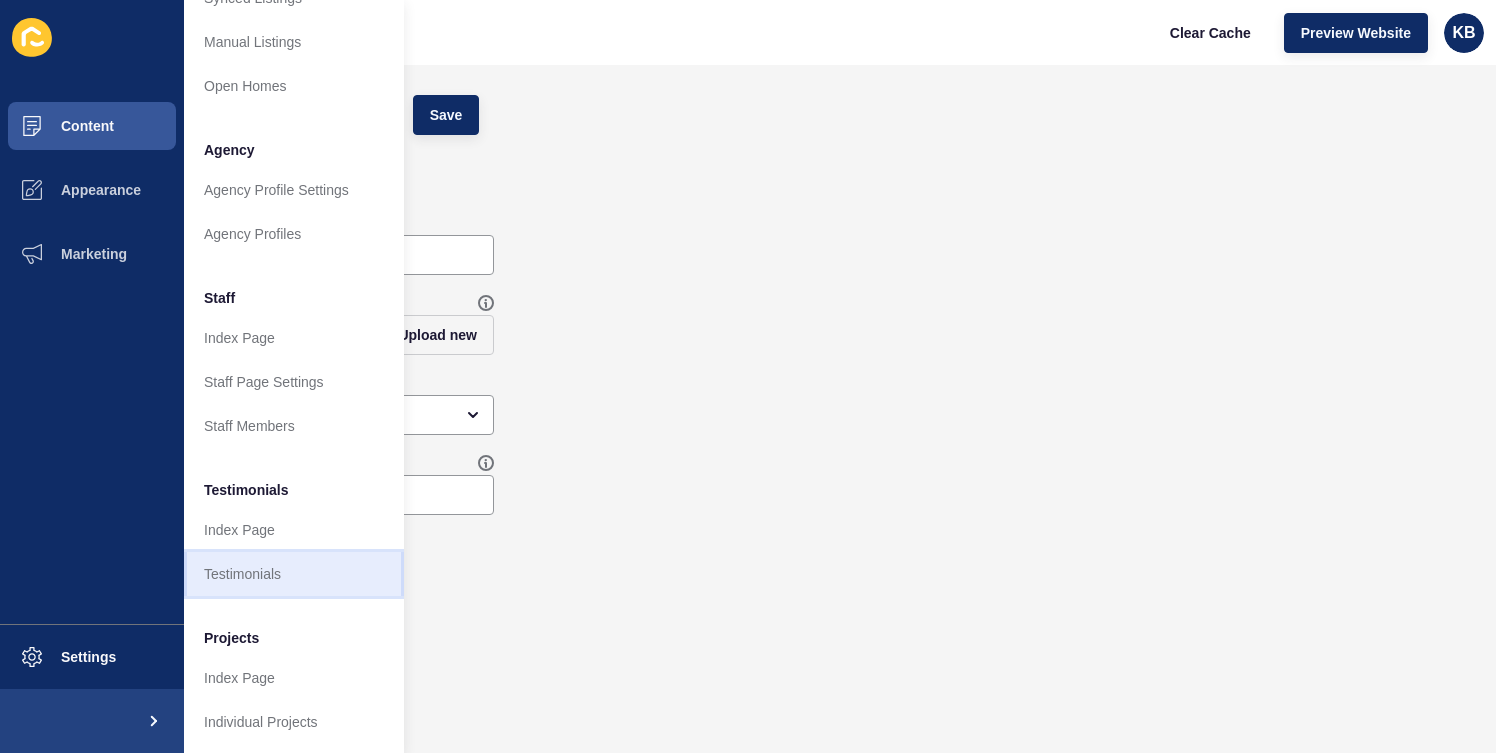 click on "Testimonials" at bounding box center (294, 574) 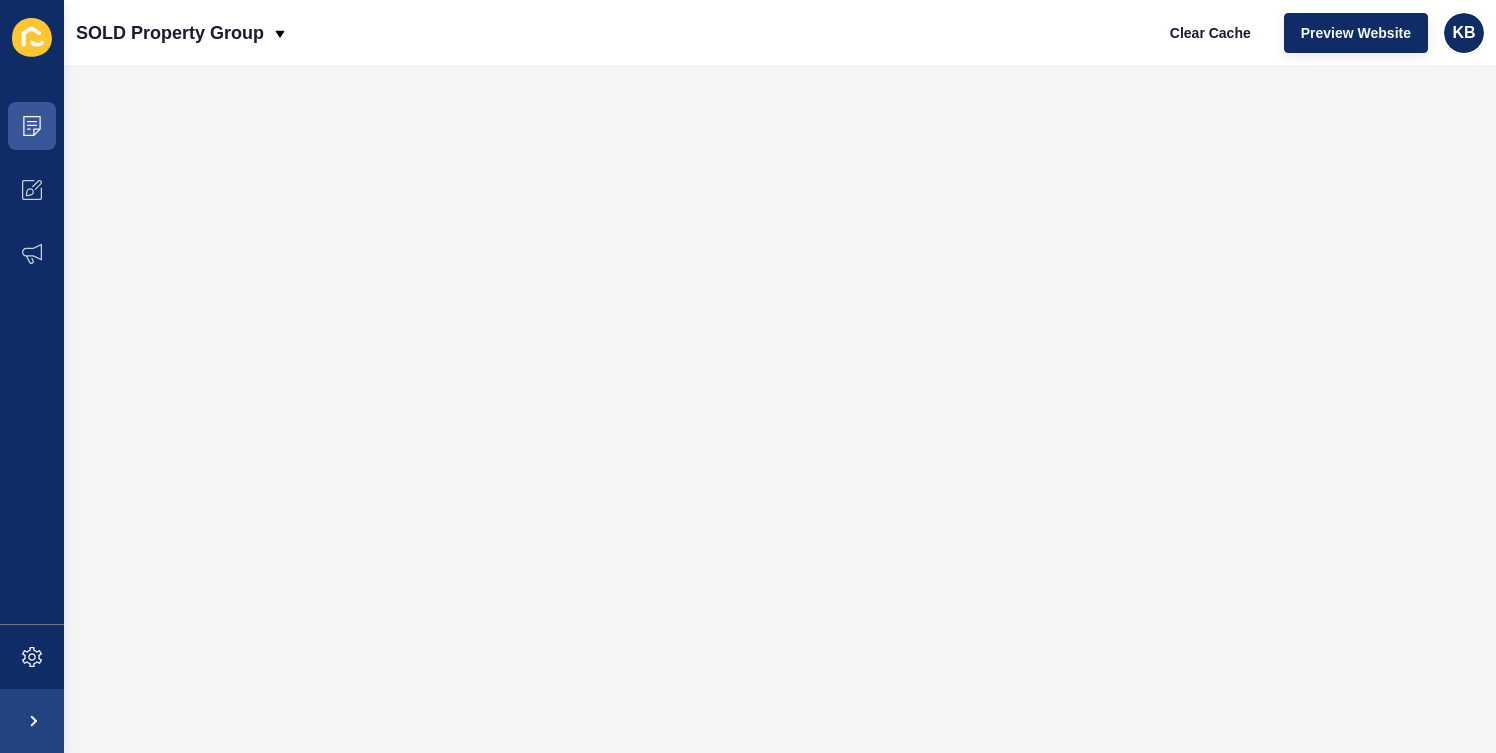 scroll, scrollTop: 0, scrollLeft: 0, axis: both 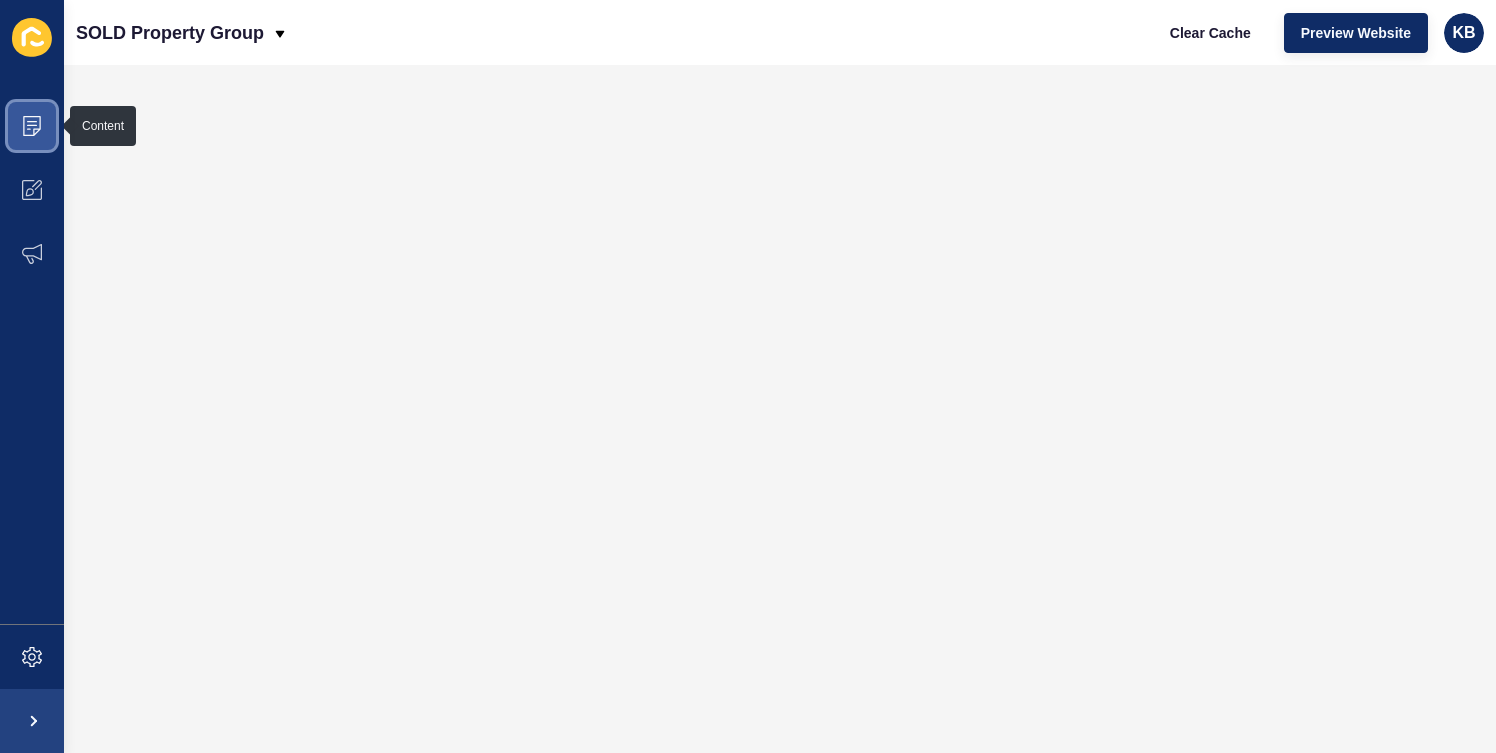 click 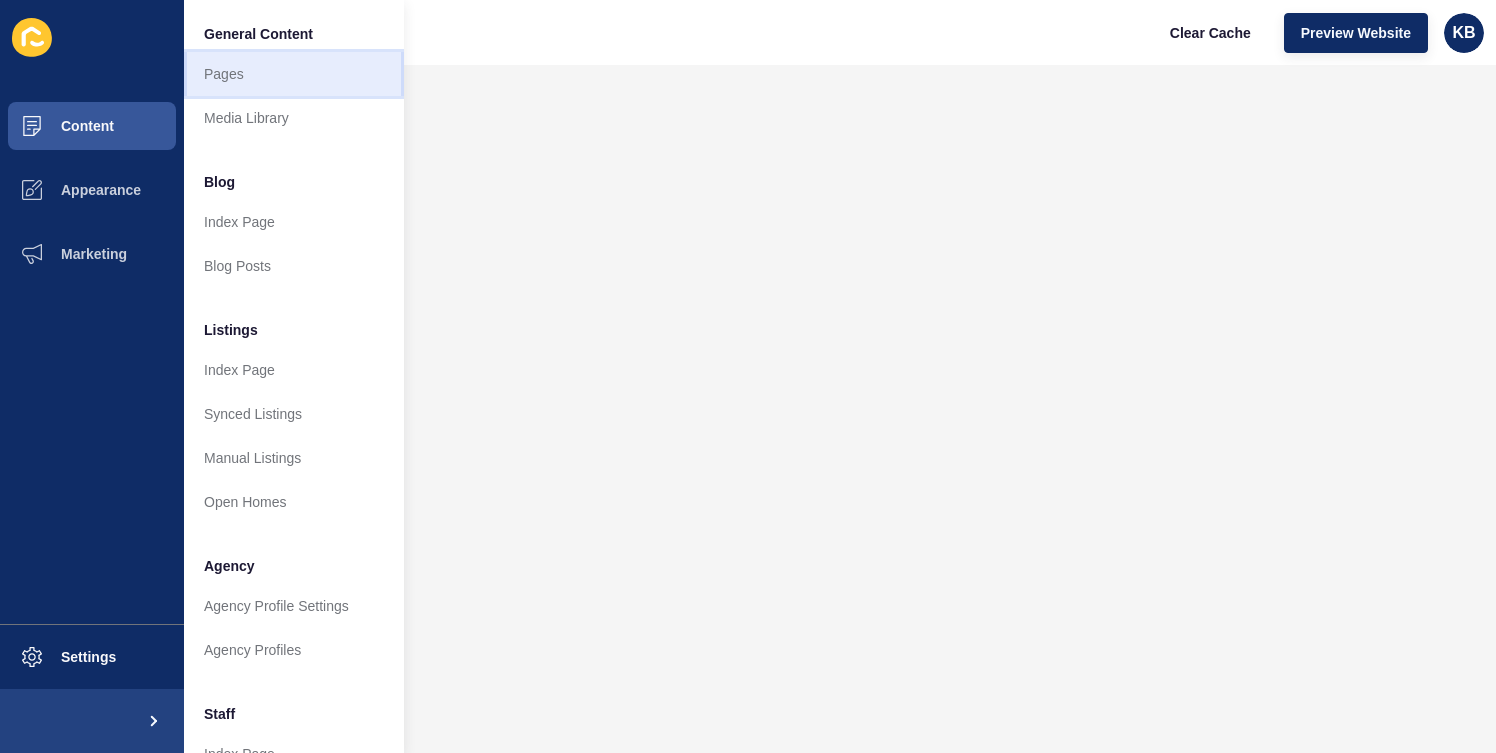 click on "Pages" at bounding box center (294, 74) 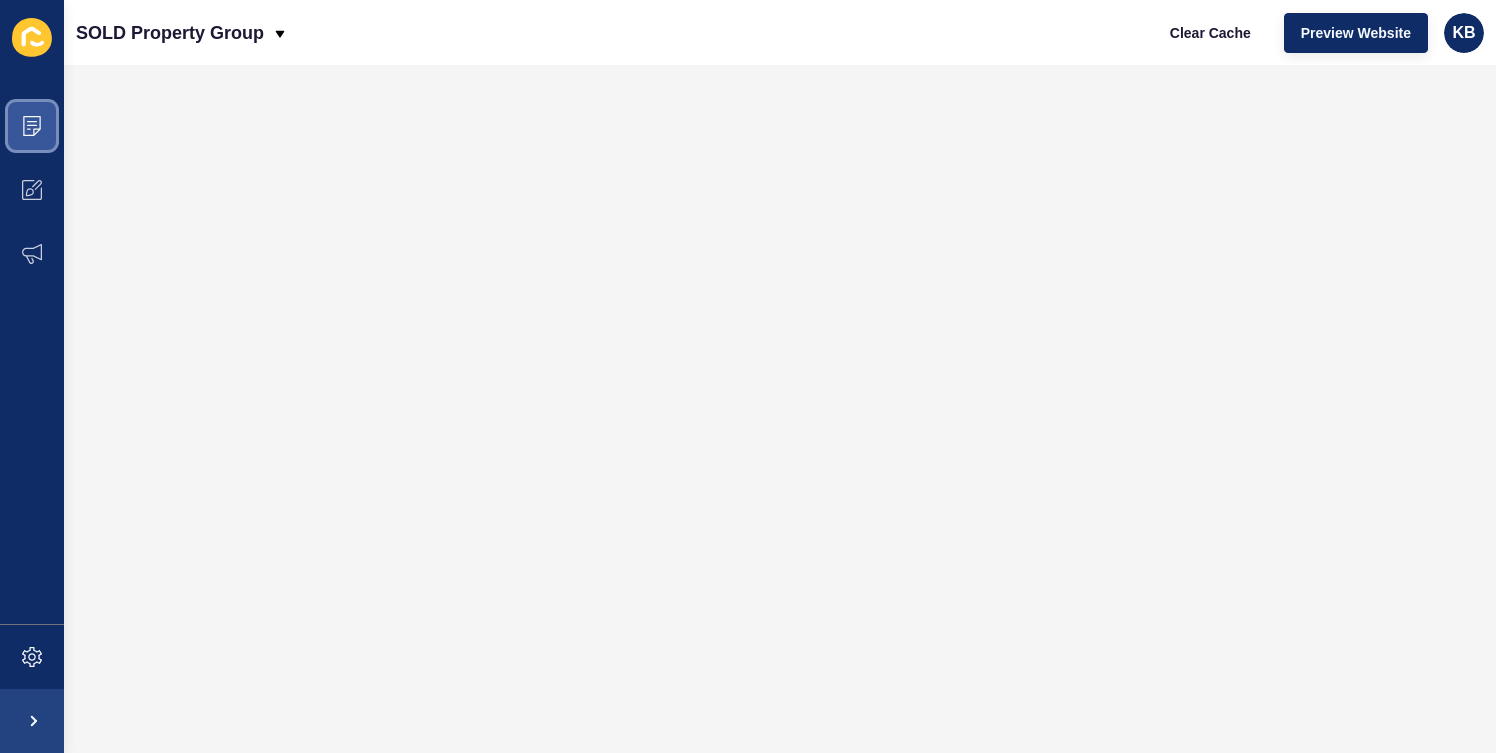 click 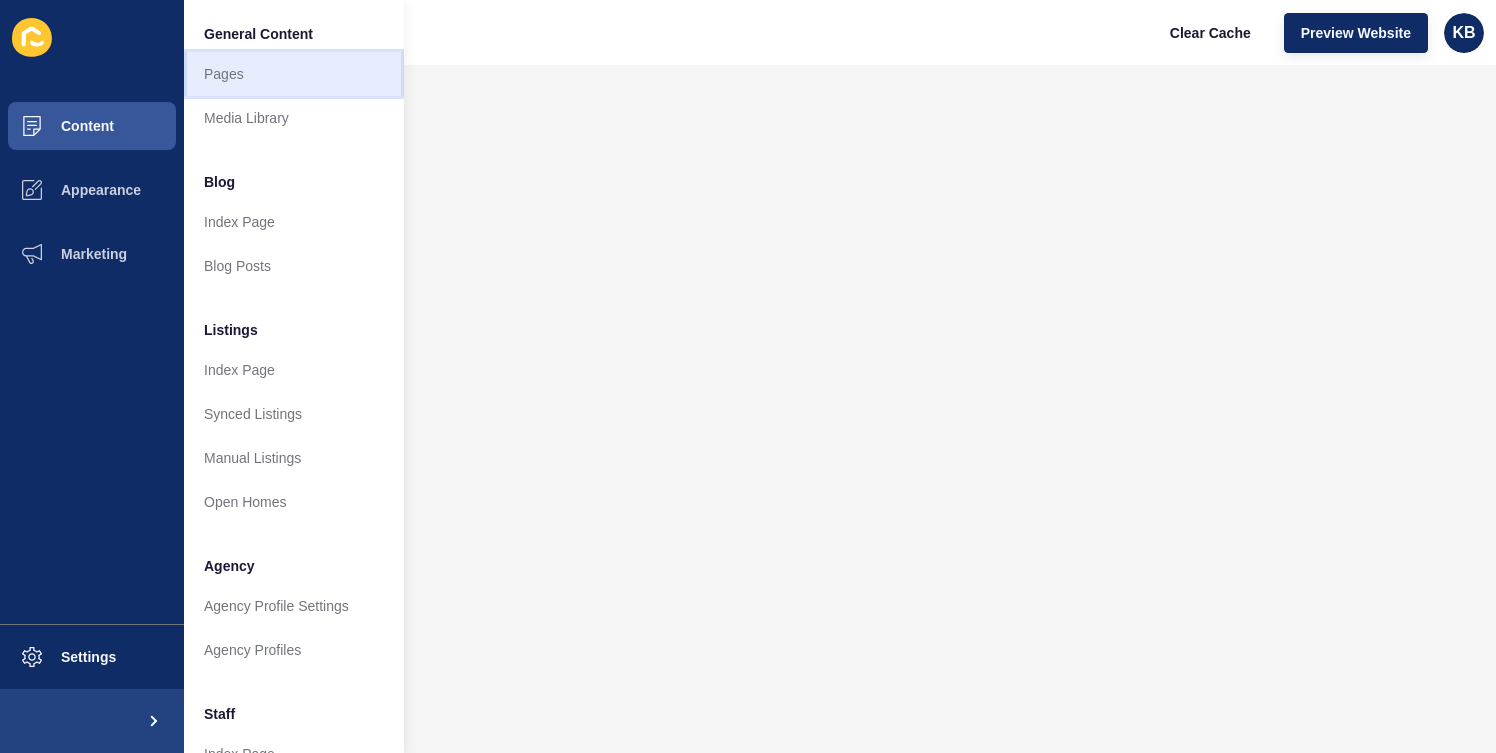 click on "Pages" at bounding box center (294, 74) 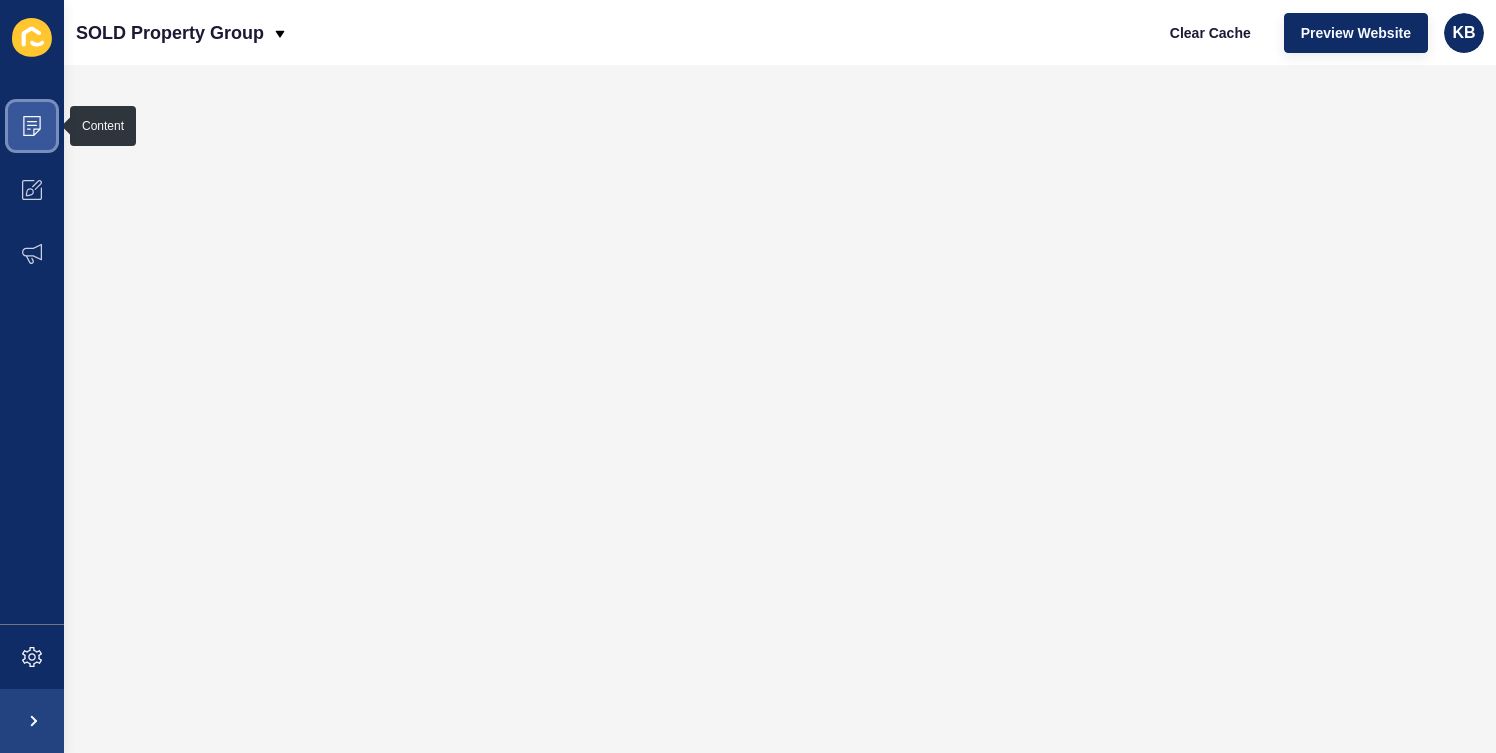 click 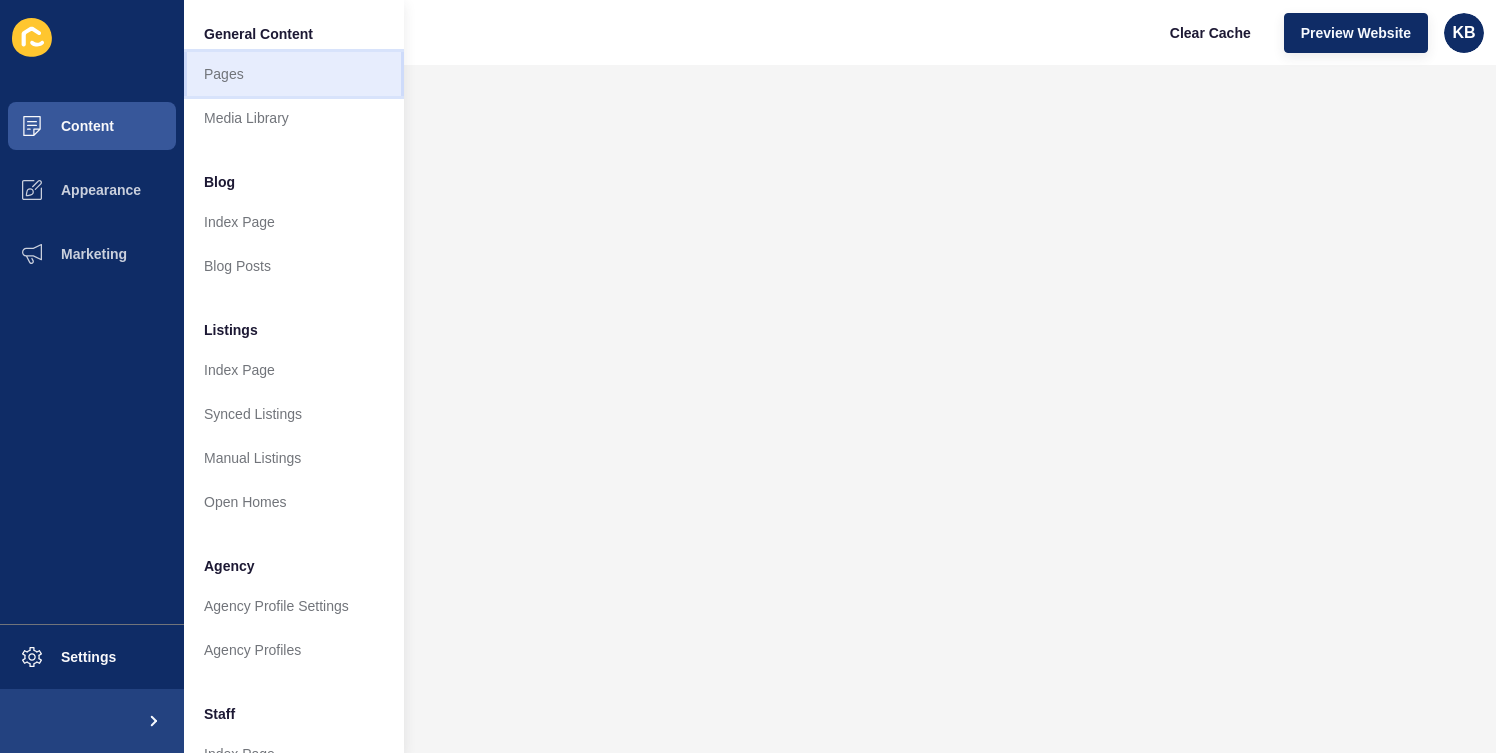 click on "Pages" at bounding box center [294, 74] 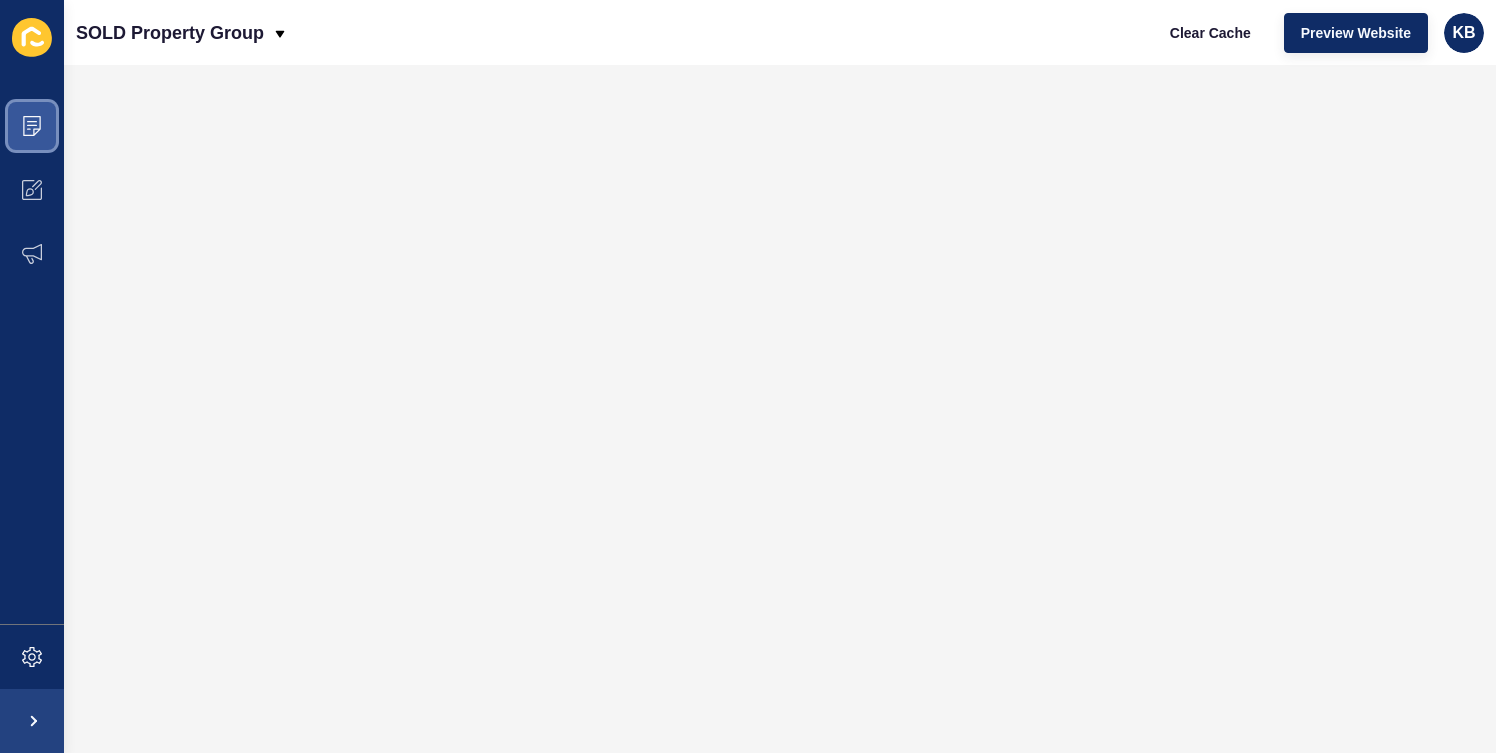 click 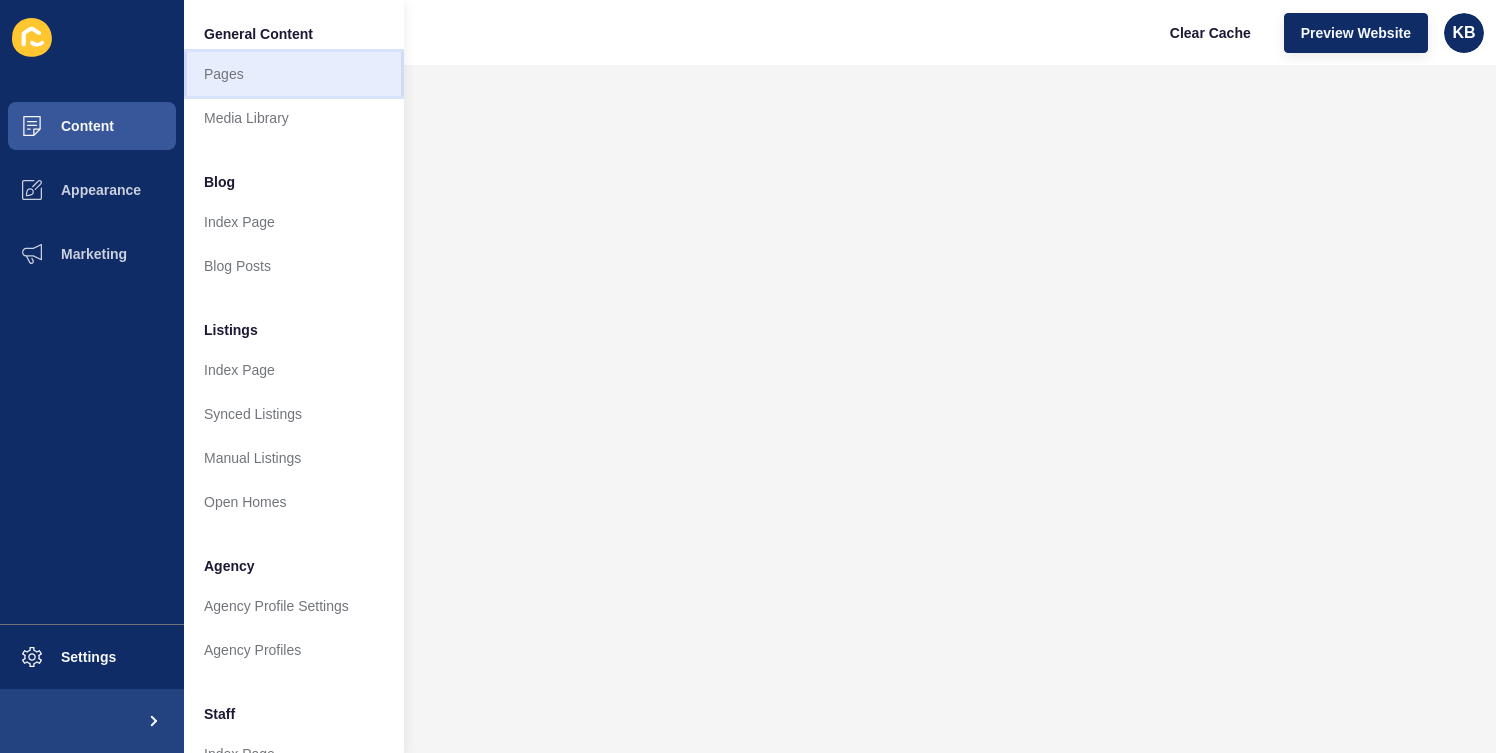 click on "Pages" at bounding box center (294, 74) 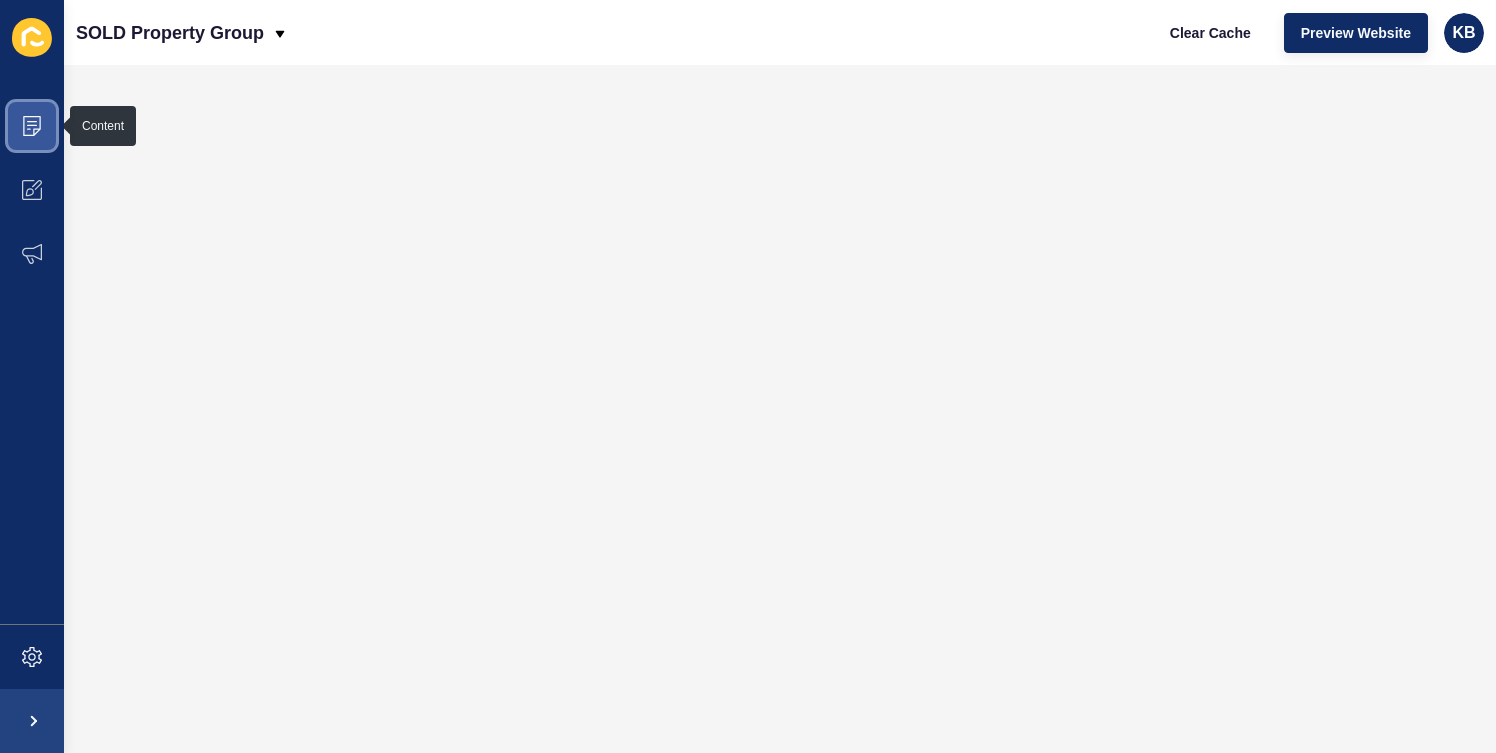 click 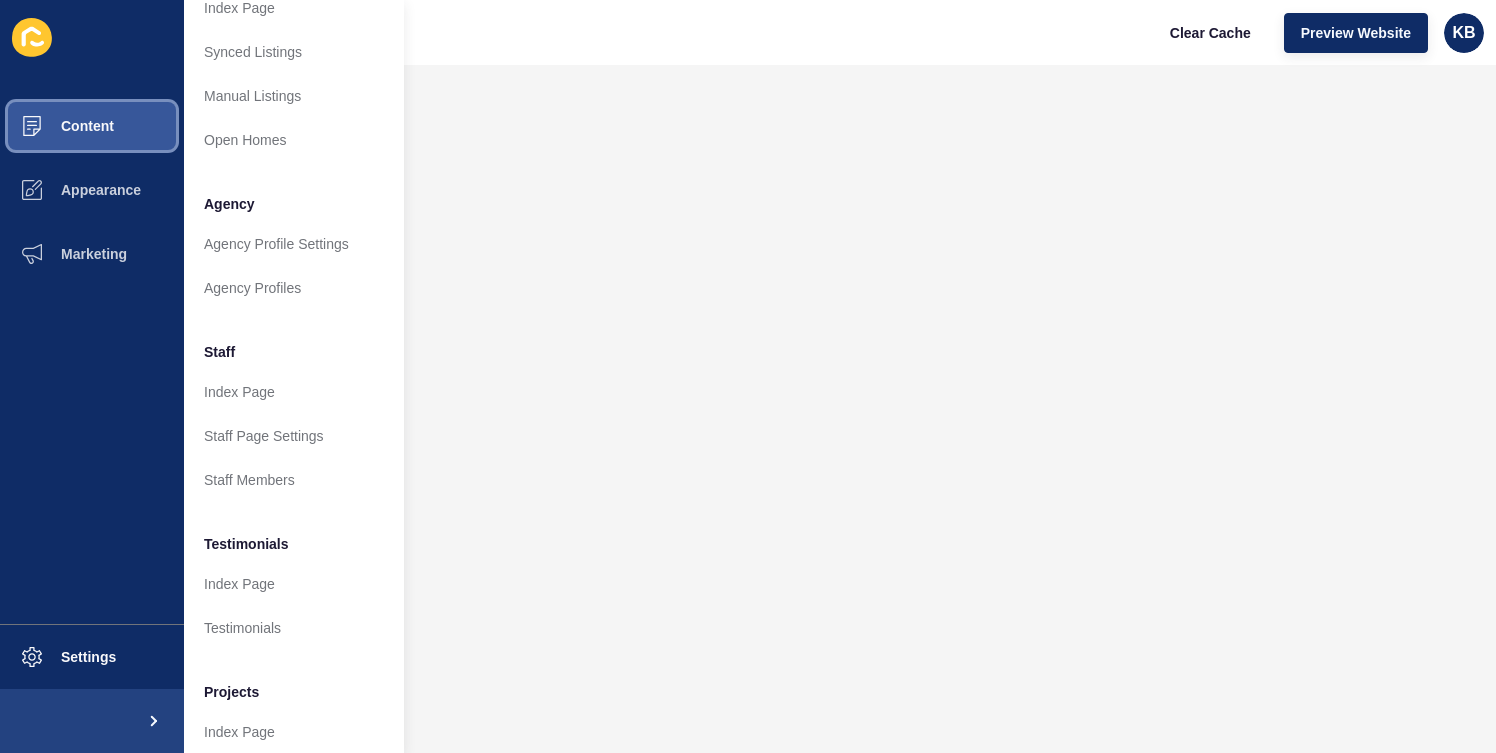 scroll, scrollTop: 365, scrollLeft: 0, axis: vertical 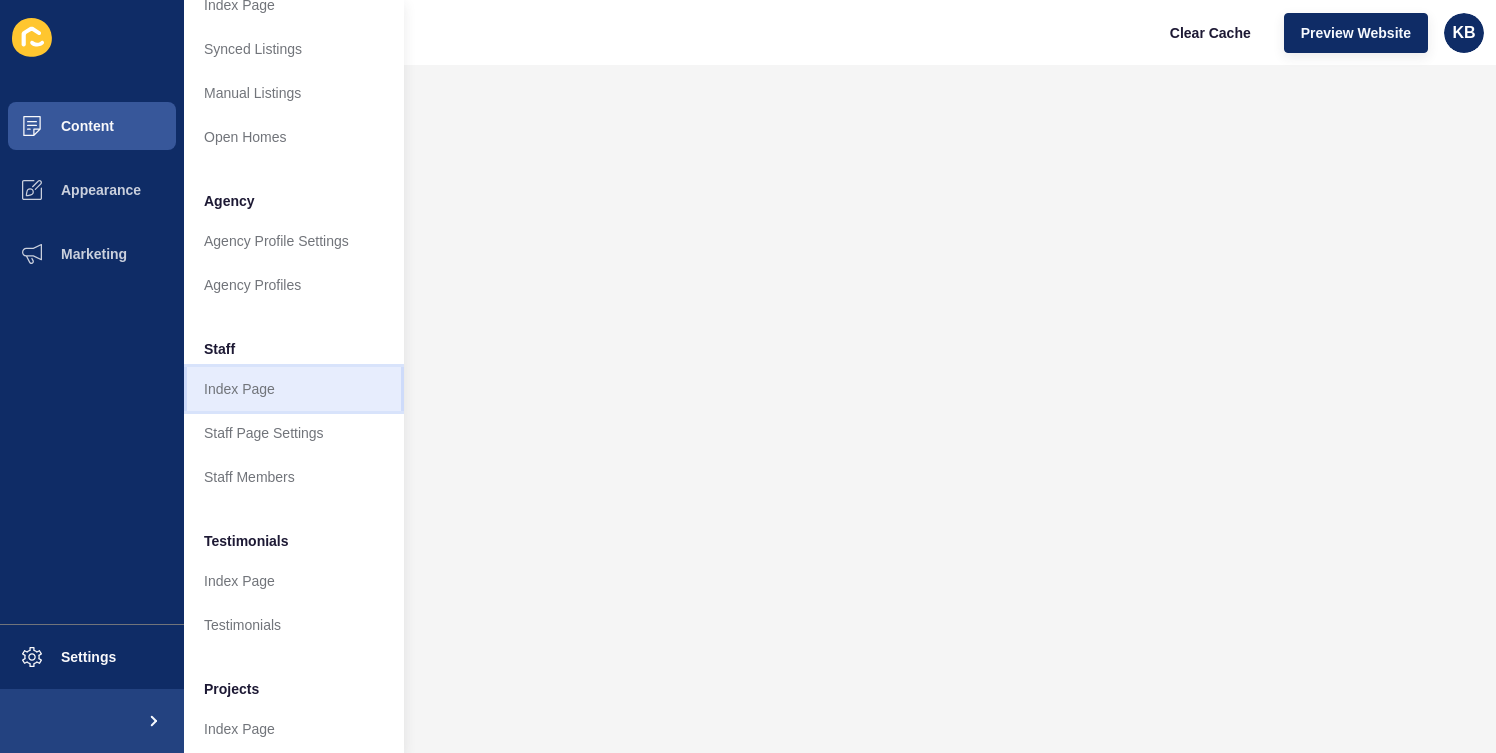 click on "Index Page" at bounding box center [294, 389] 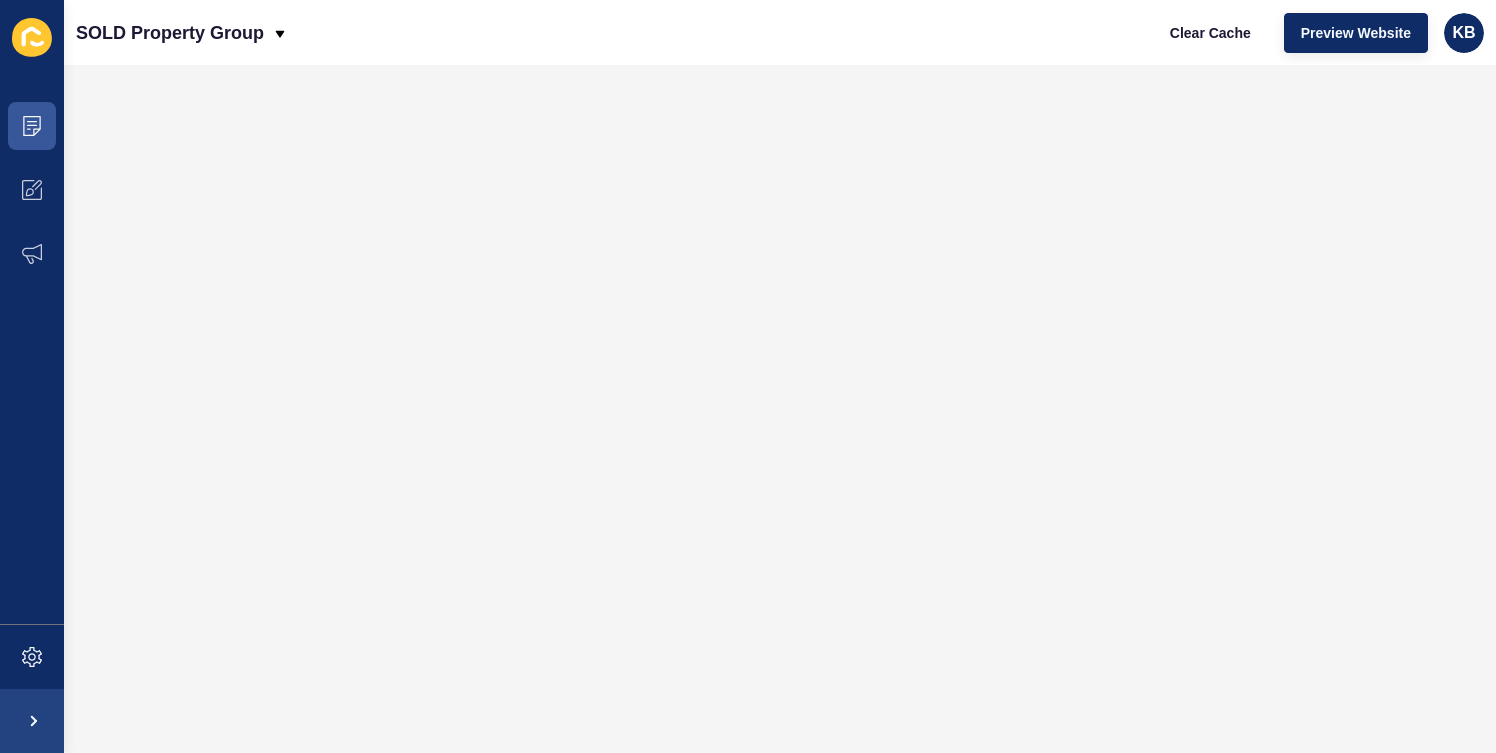 scroll, scrollTop: 0, scrollLeft: 0, axis: both 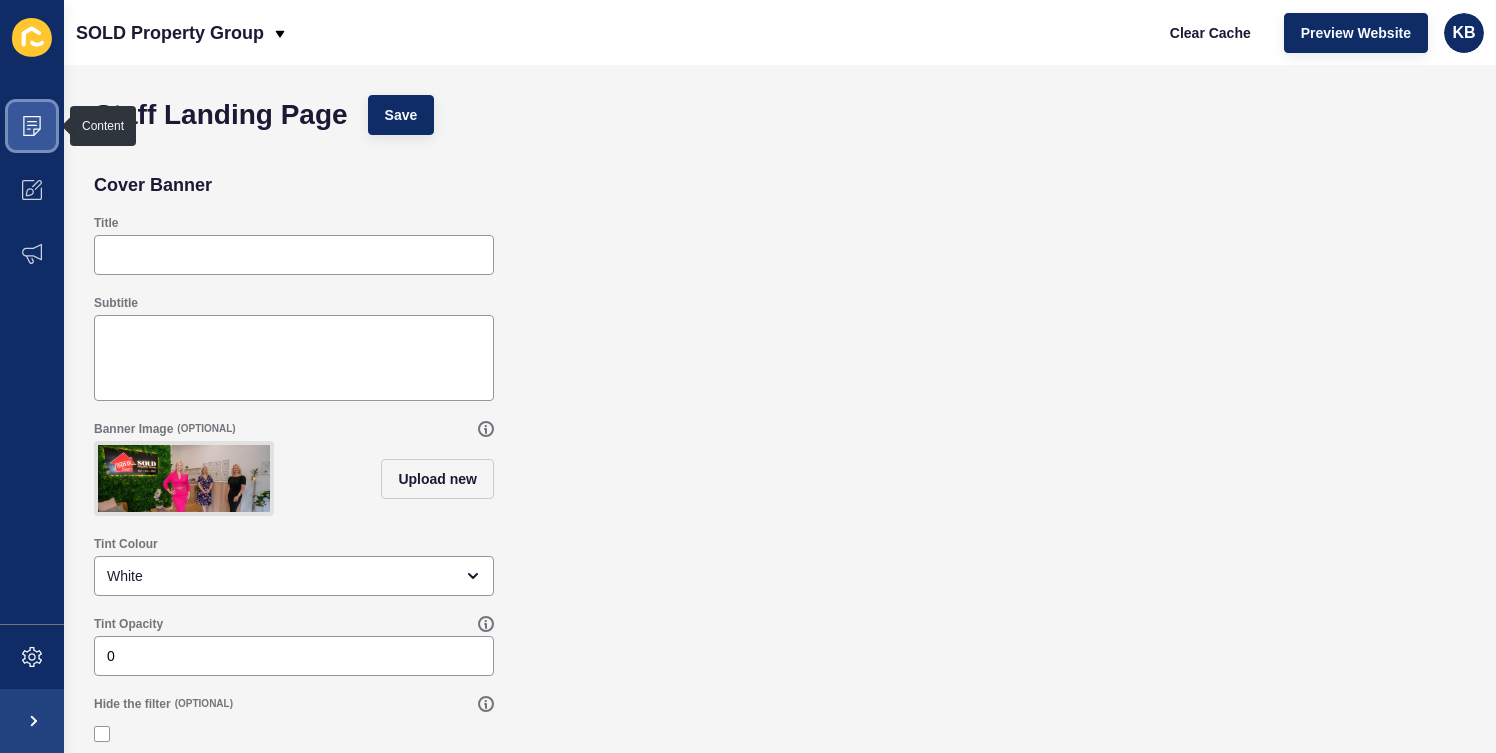 click 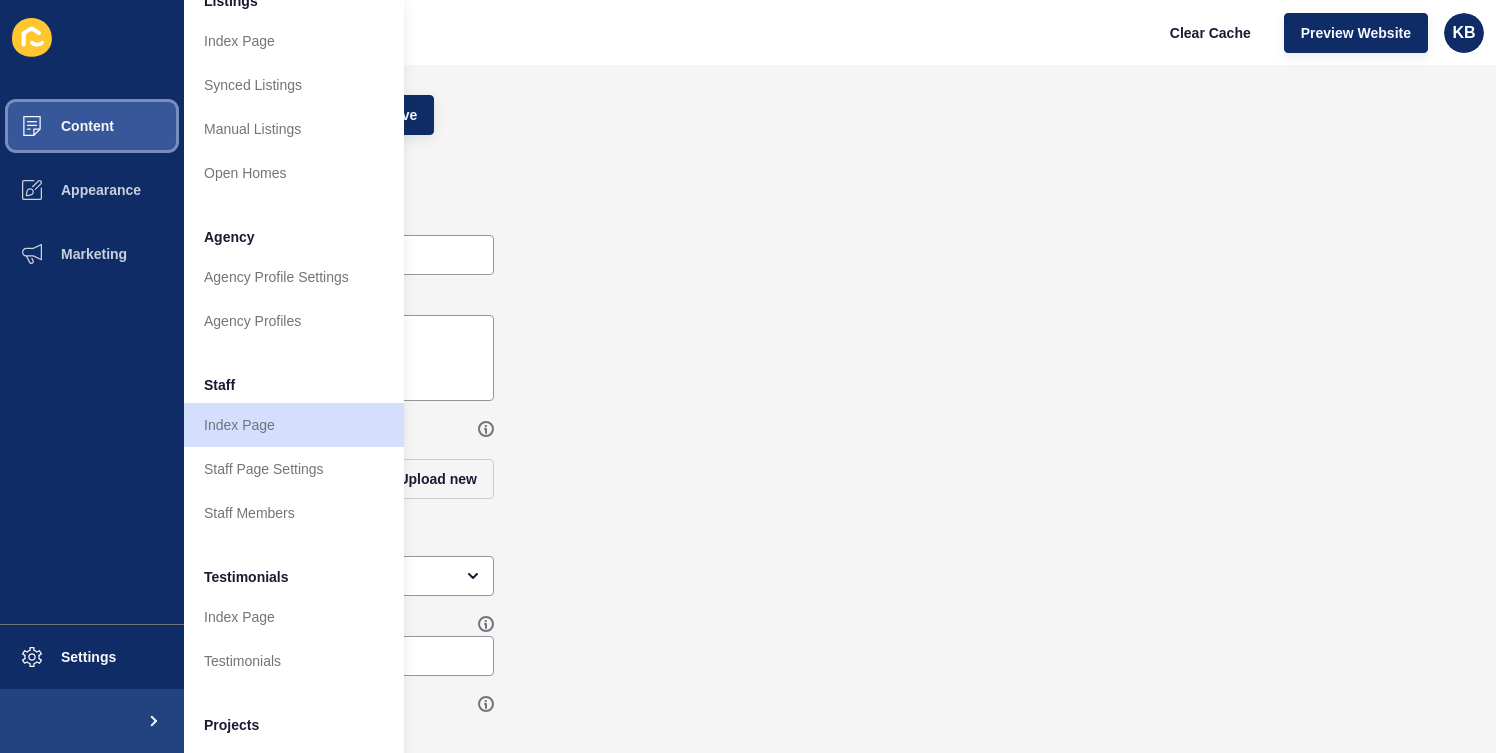 scroll, scrollTop: 335, scrollLeft: 0, axis: vertical 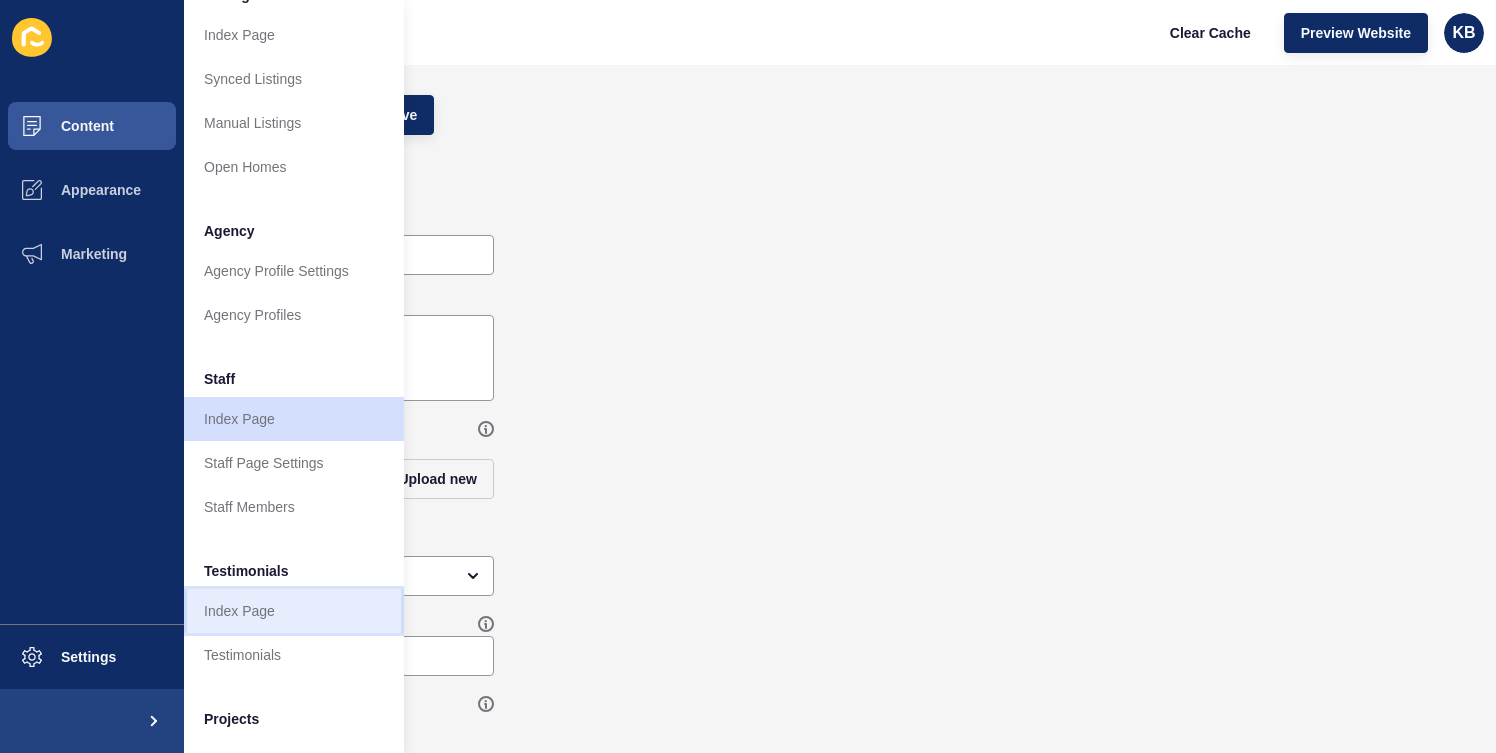 click on "Index Page" at bounding box center (294, 611) 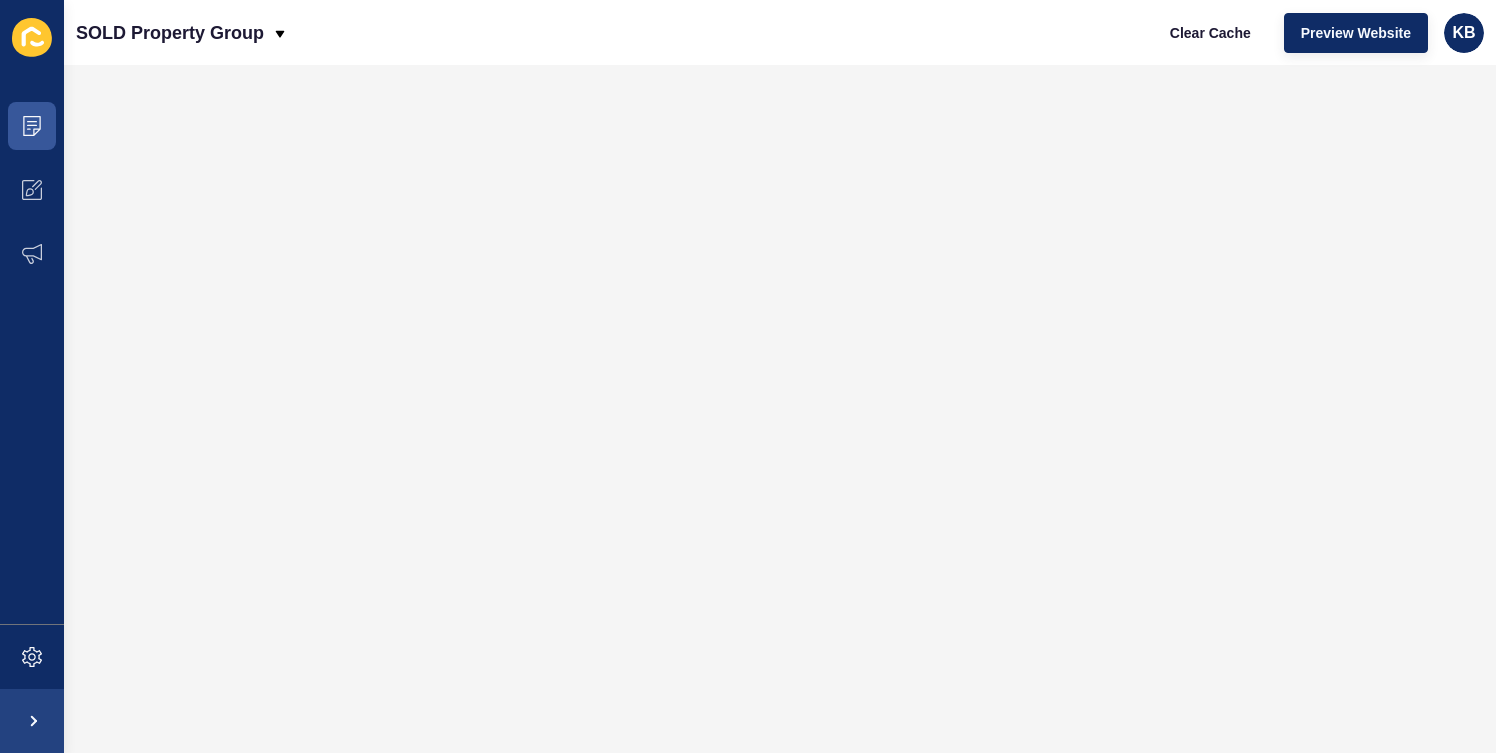 scroll, scrollTop: 0, scrollLeft: 0, axis: both 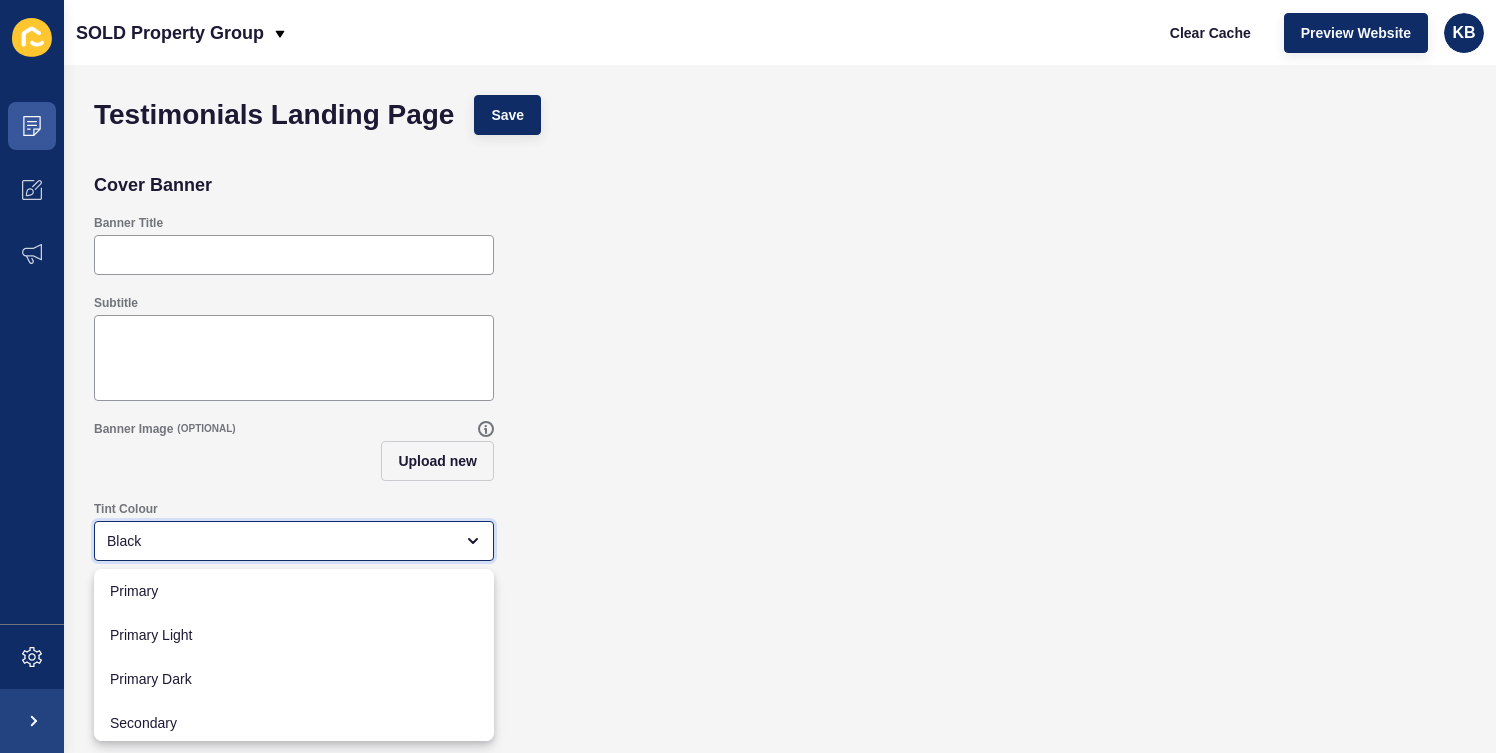 click on "Black" at bounding box center (294, 541) 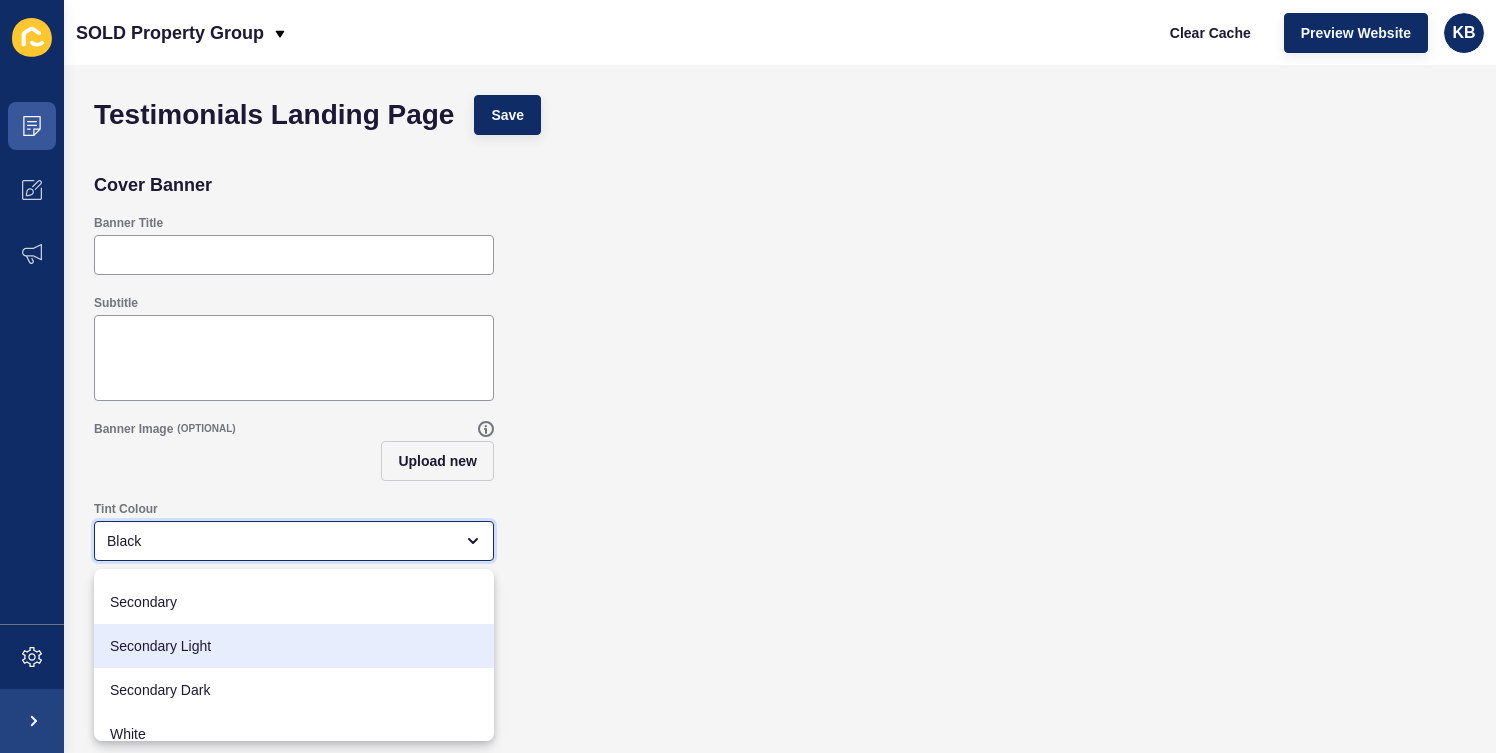 scroll, scrollTop: 180, scrollLeft: 0, axis: vertical 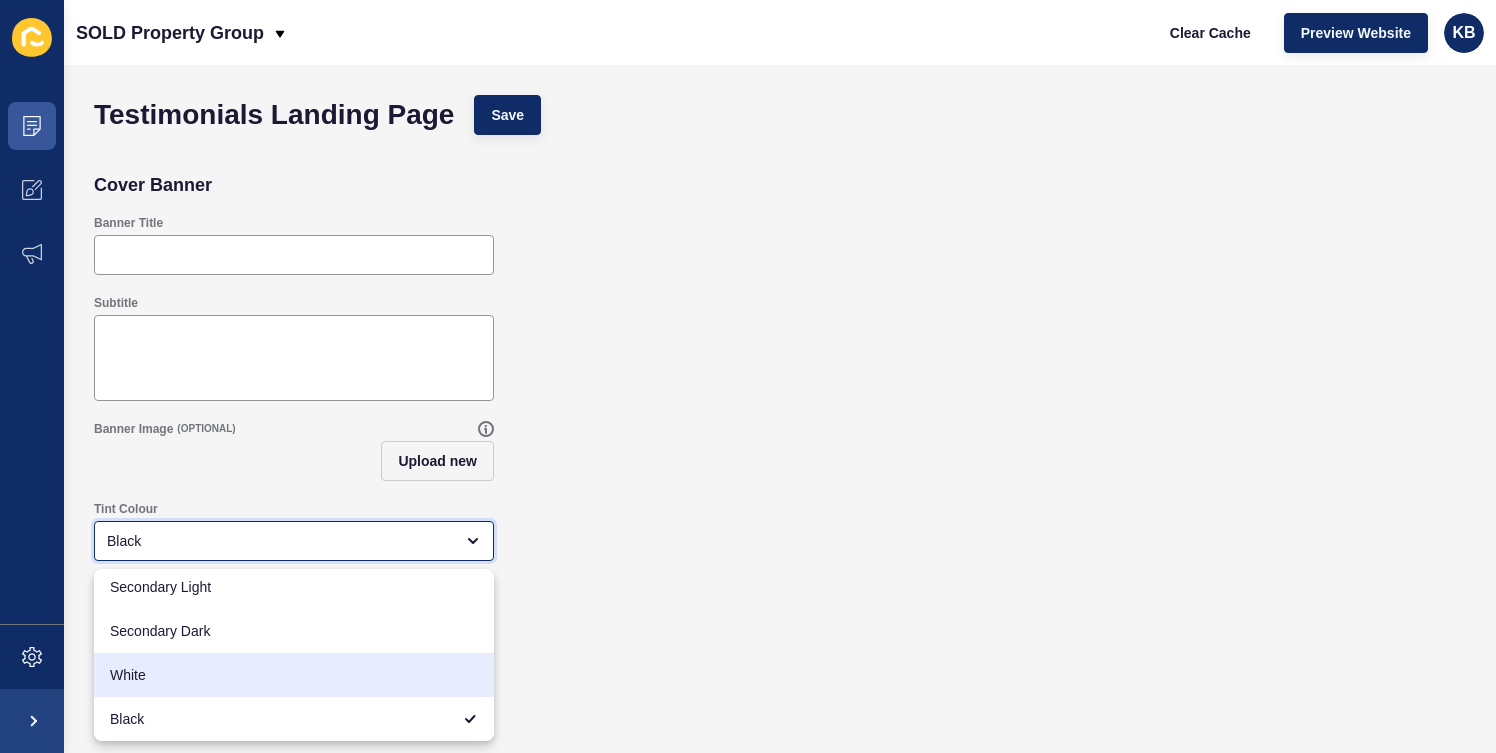 click on "White" at bounding box center (294, 675) 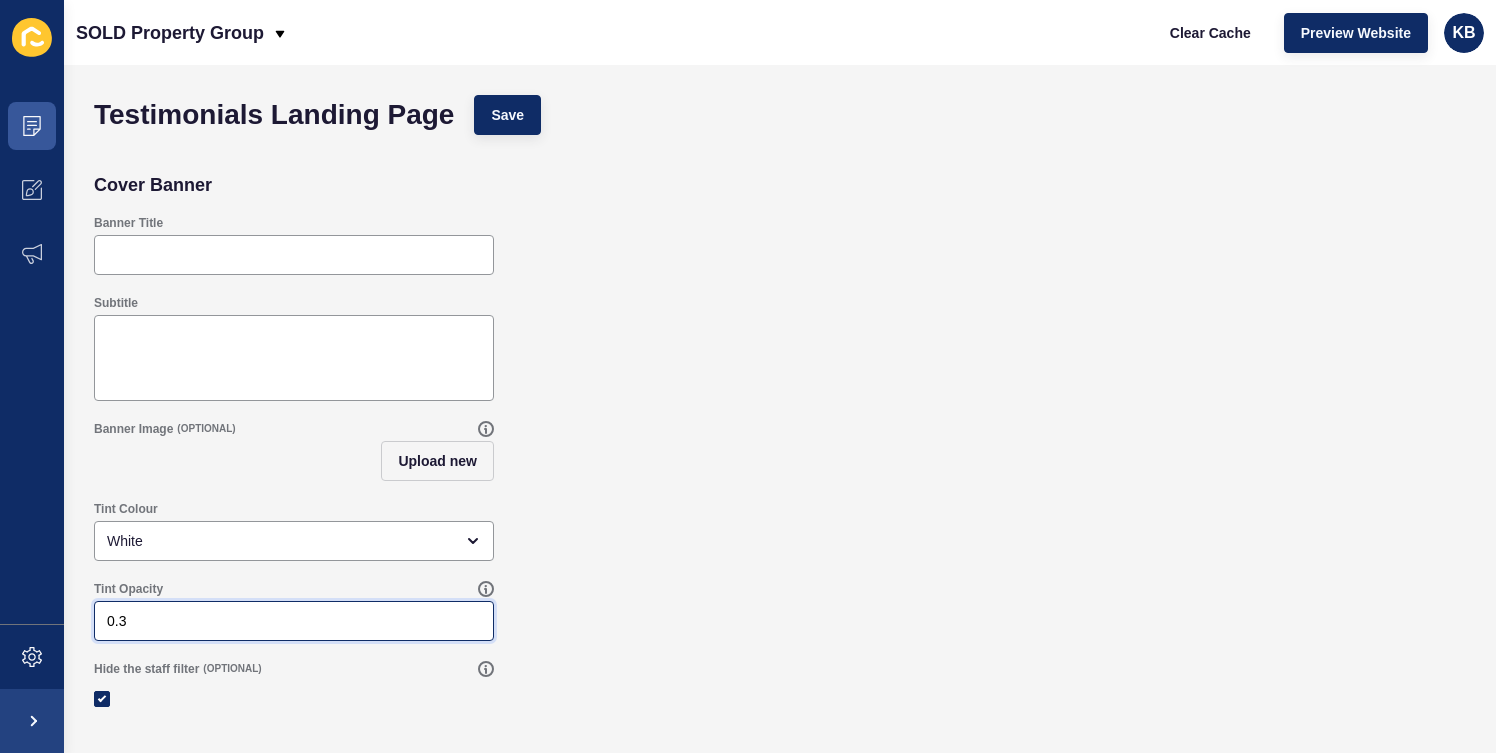 click on "Tint Opacity 0.3" at bounding box center (294, 611) 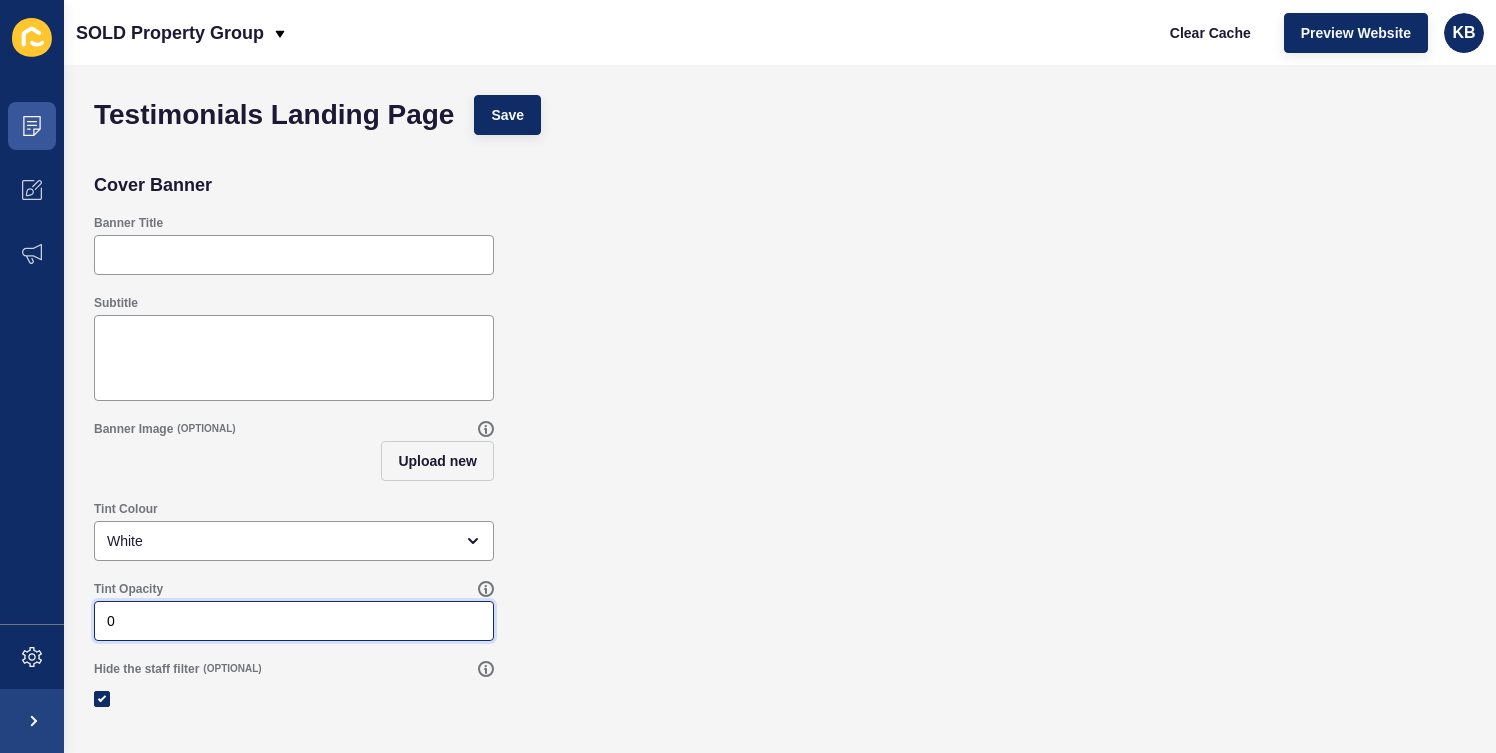 type on "0" 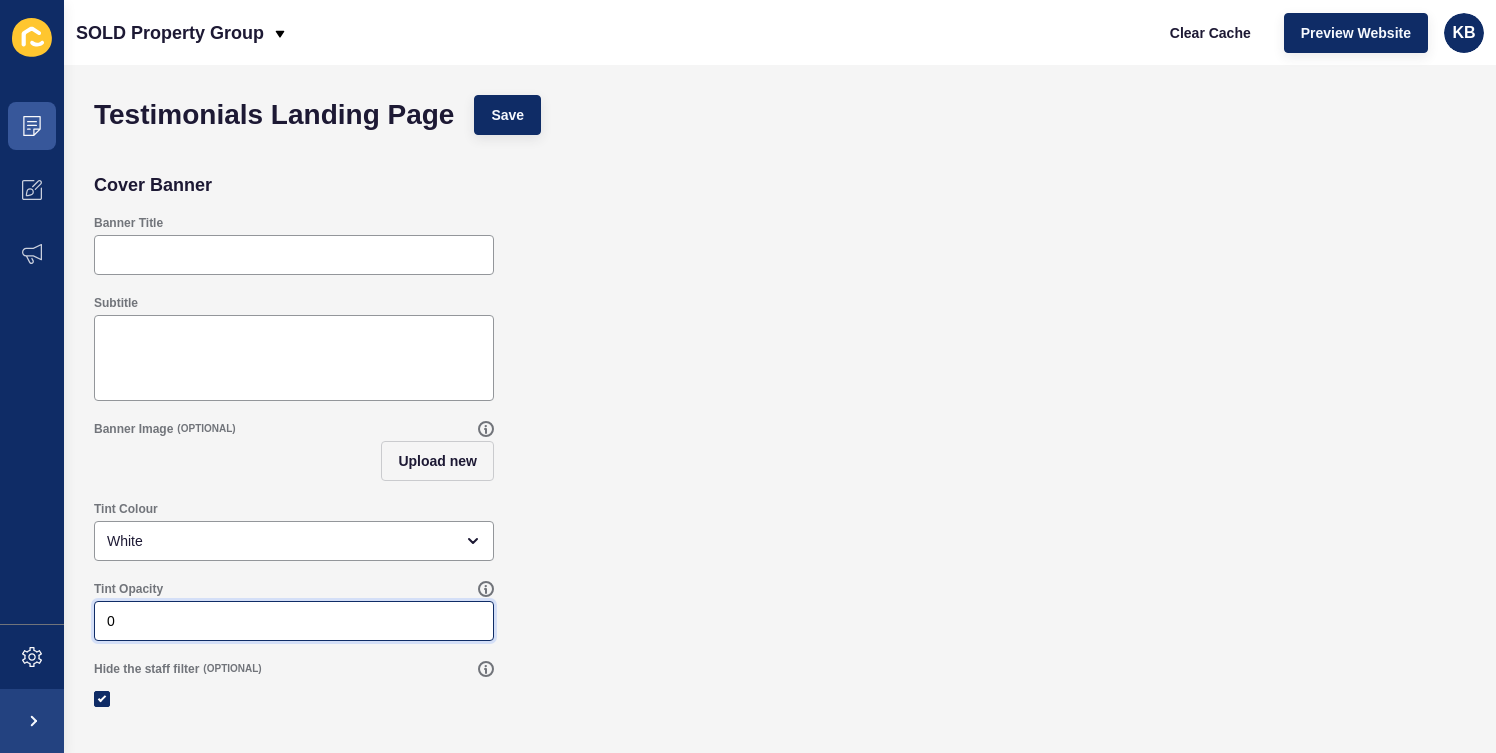 click on "Tint Opacity 0" at bounding box center (780, 611) 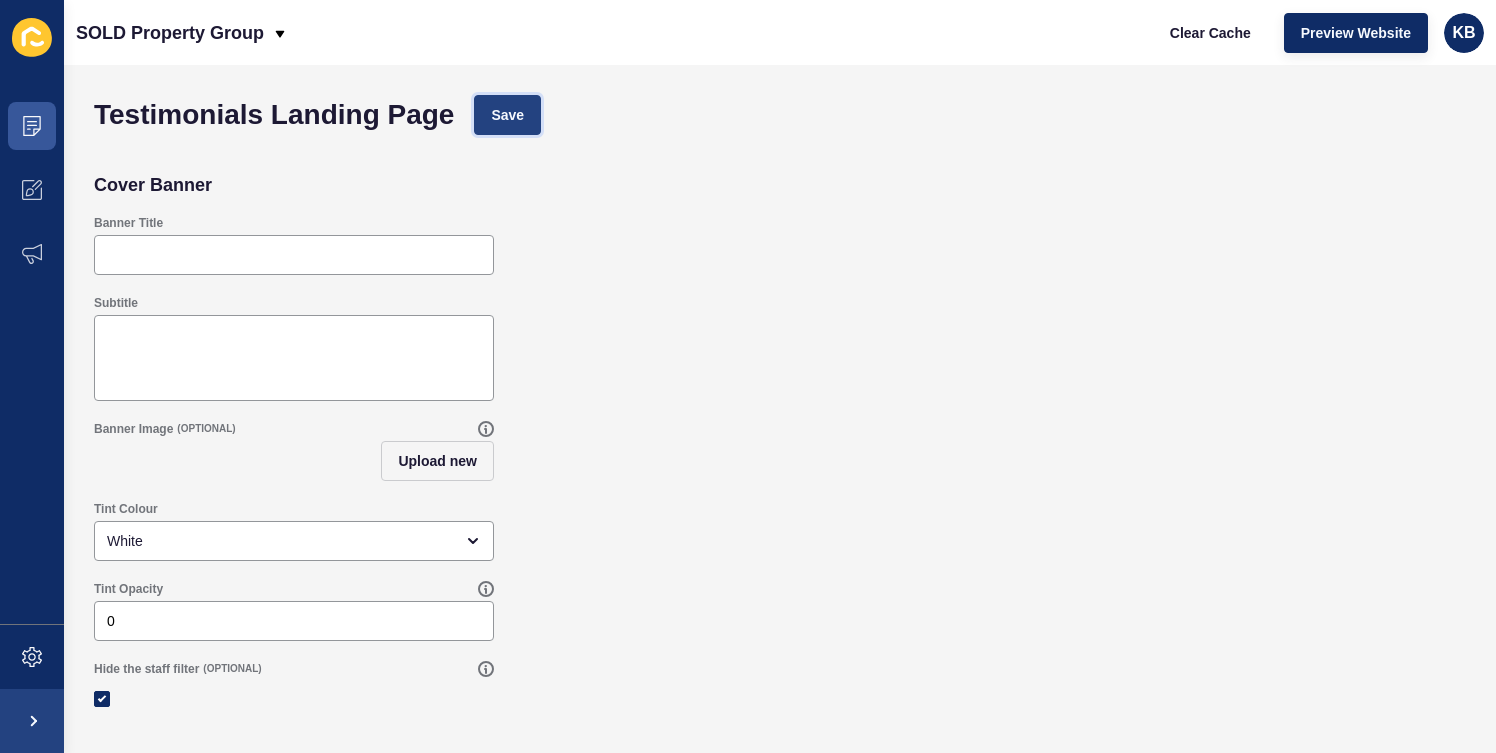 click on "Save" at bounding box center [507, 115] 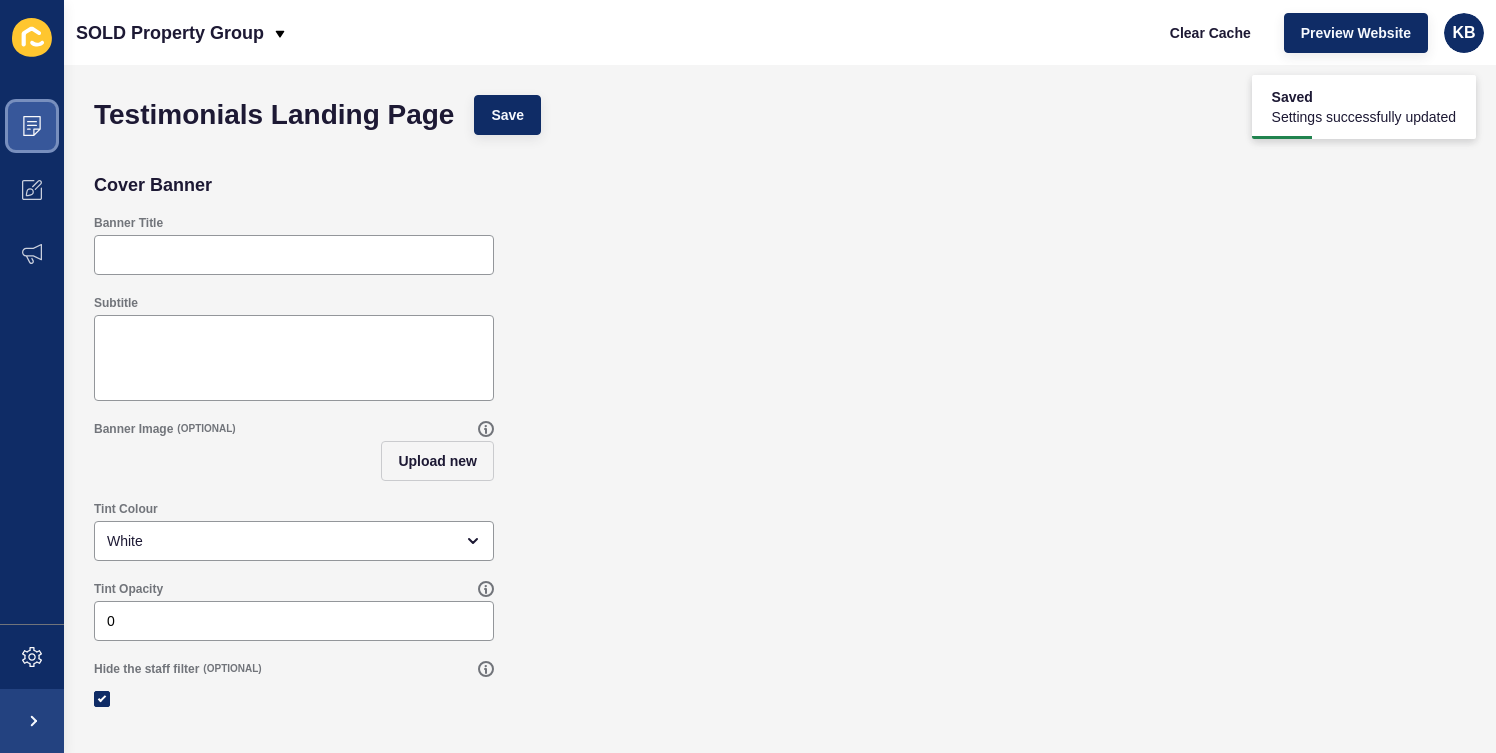 click 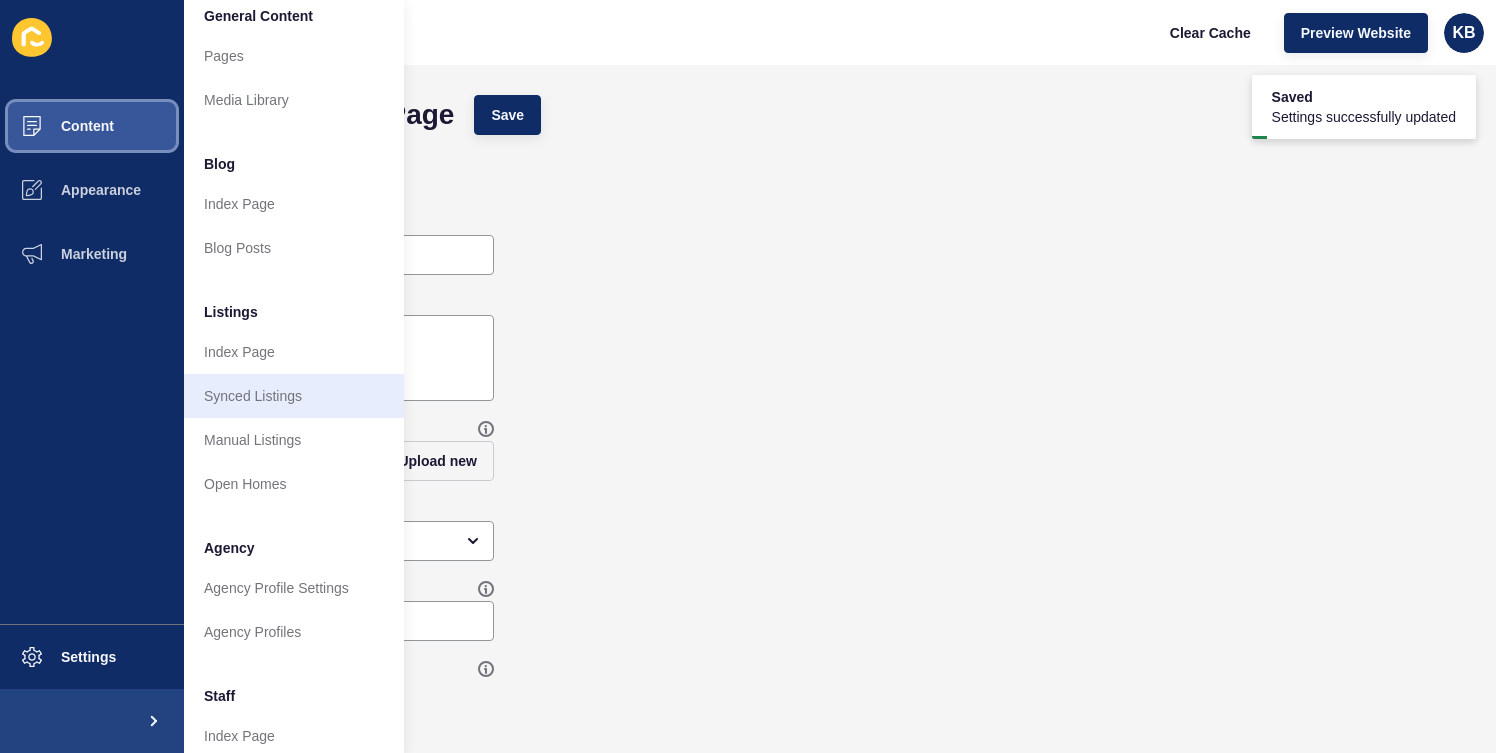 scroll, scrollTop: 26, scrollLeft: 0, axis: vertical 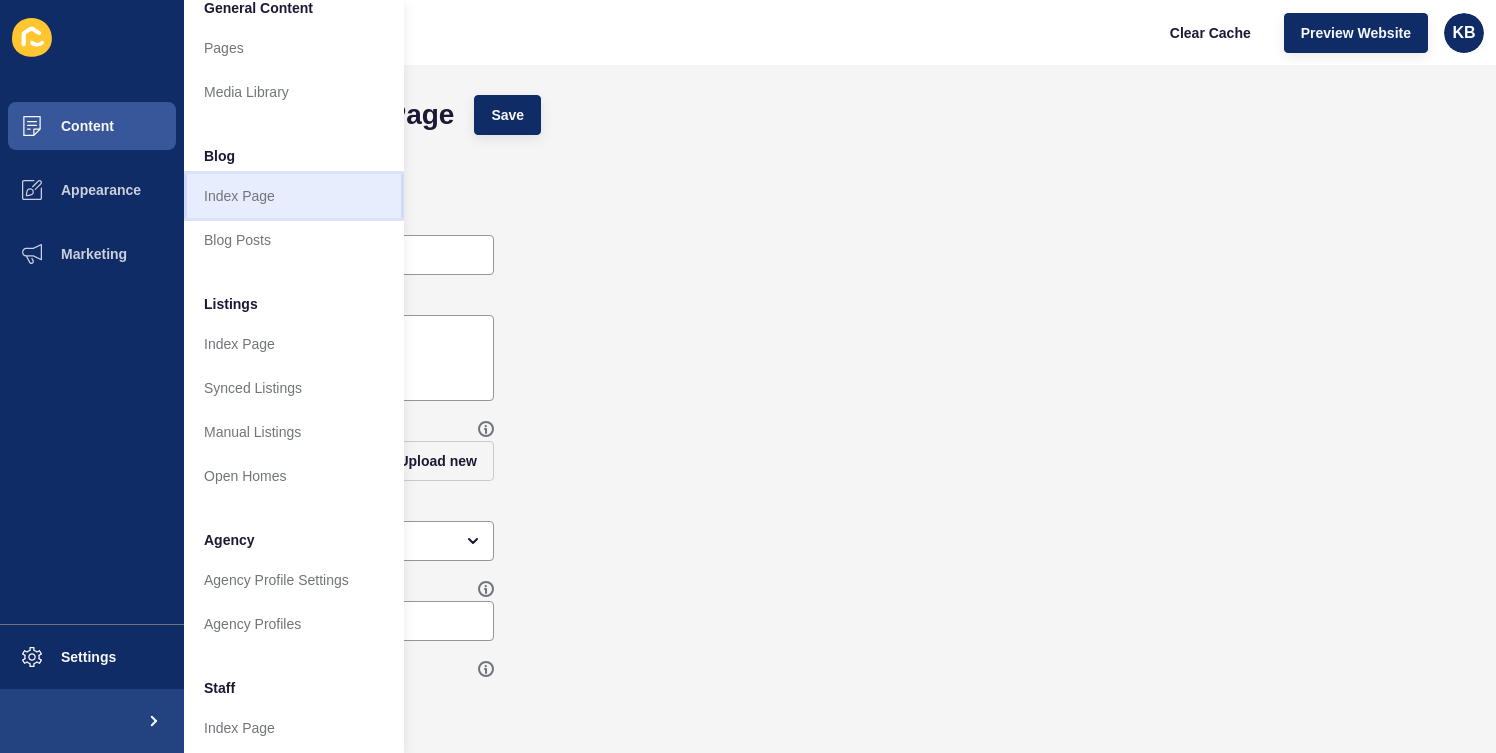 click on "Index Page" at bounding box center [294, 196] 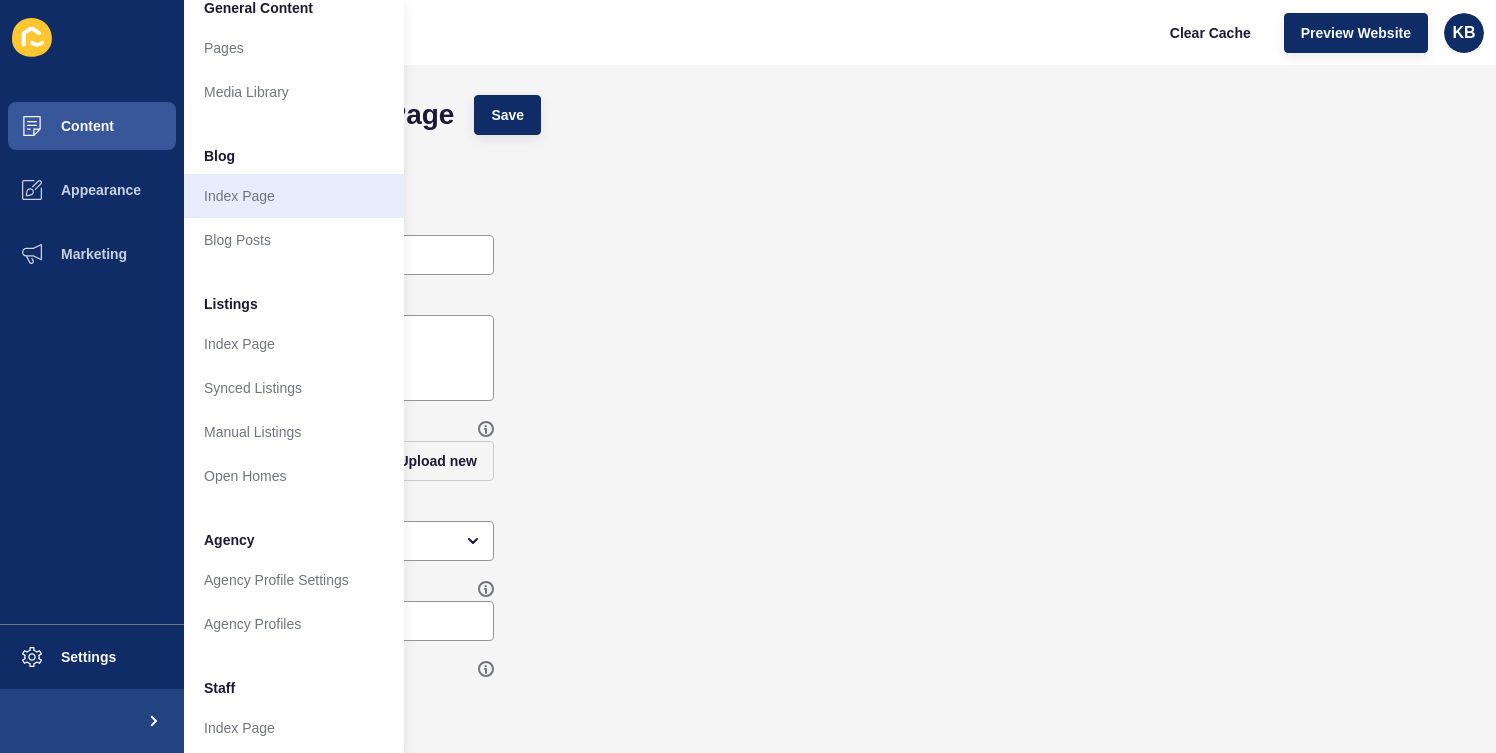 scroll, scrollTop: 0, scrollLeft: 0, axis: both 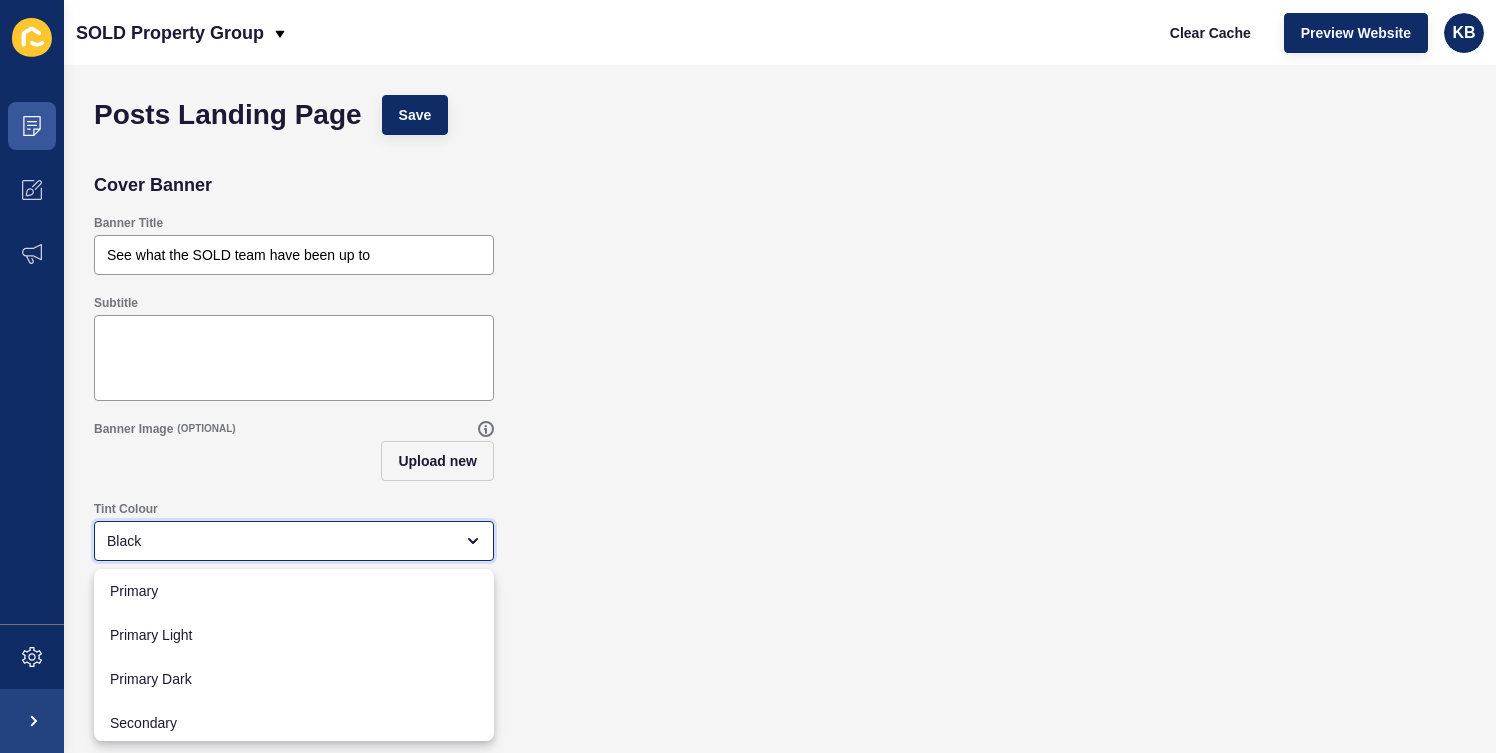 click on "Black" at bounding box center (280, 541) 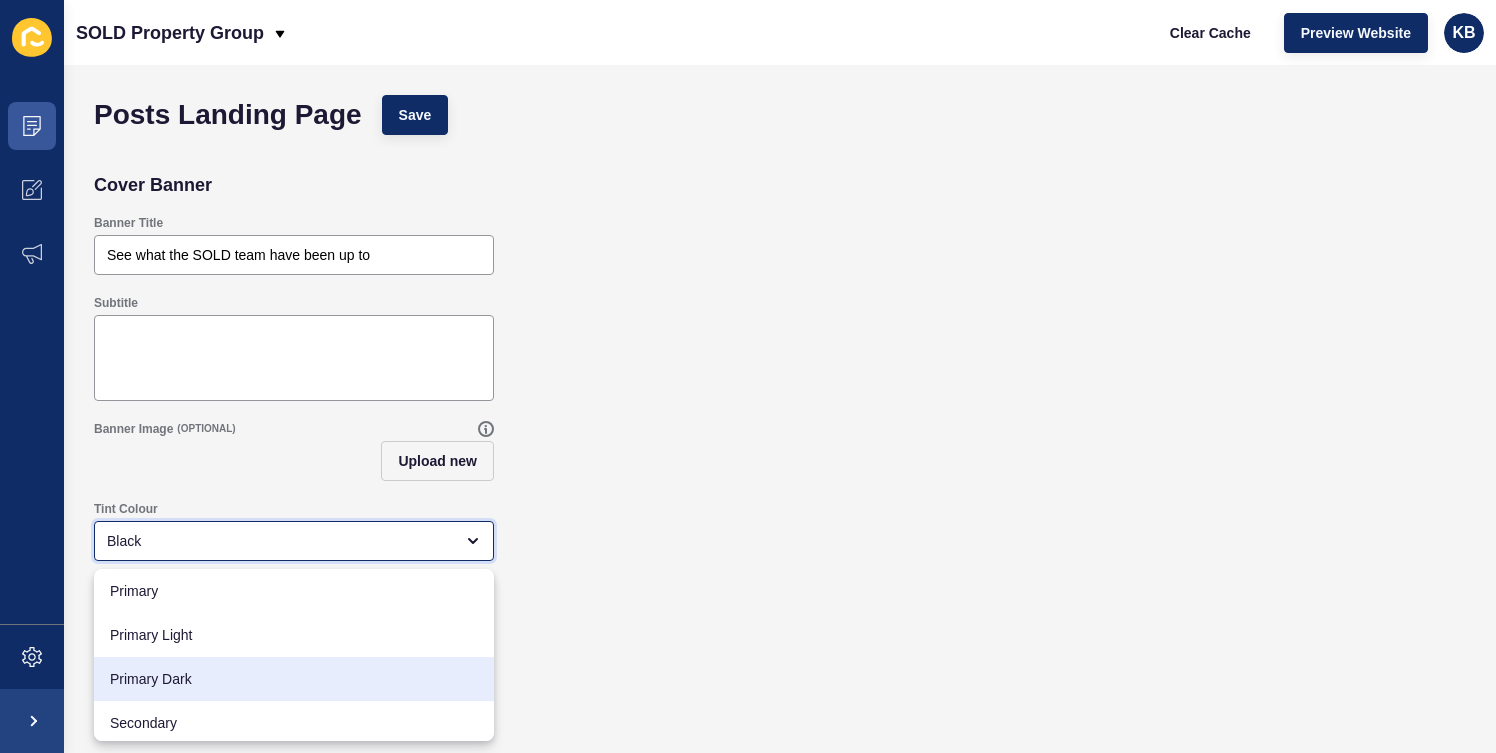 scroll, scrollTop: 180, scrollLeft: 0, axis: vertical 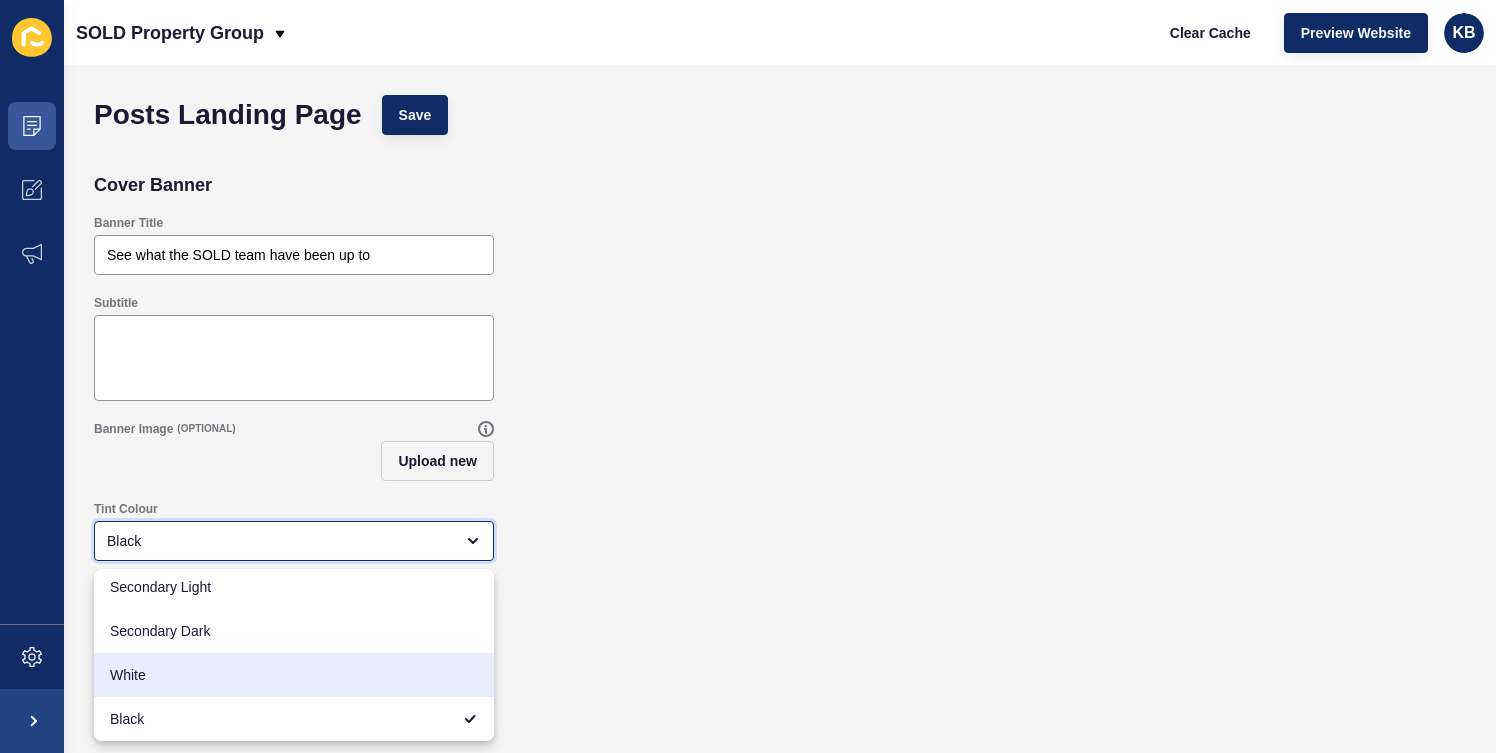 click on "White" at bounding box center [294, 675] 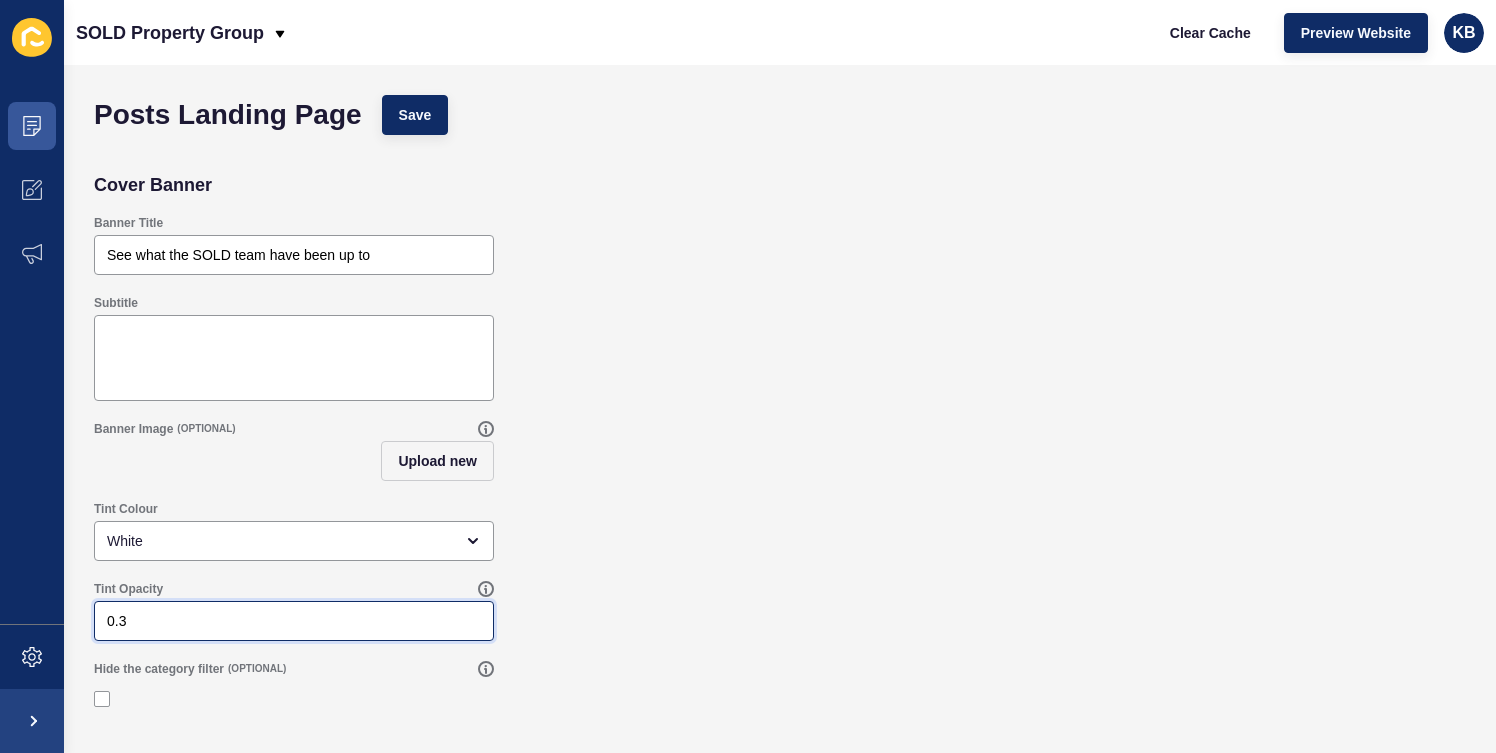 drag, startPoint x: 130, startPoint y: 621, endPoint x: 78, endPoint y: 617, distance: 52.153618 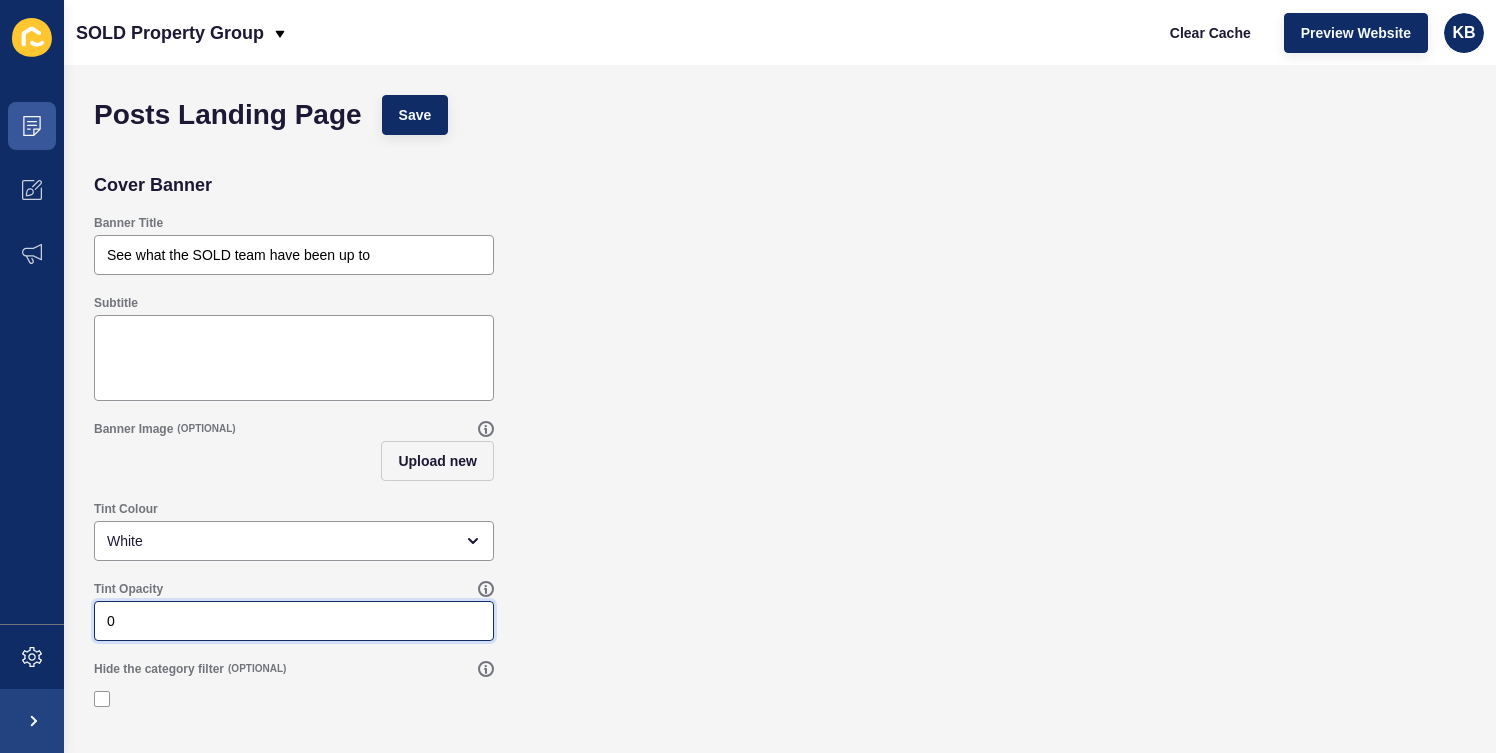 type on "0" 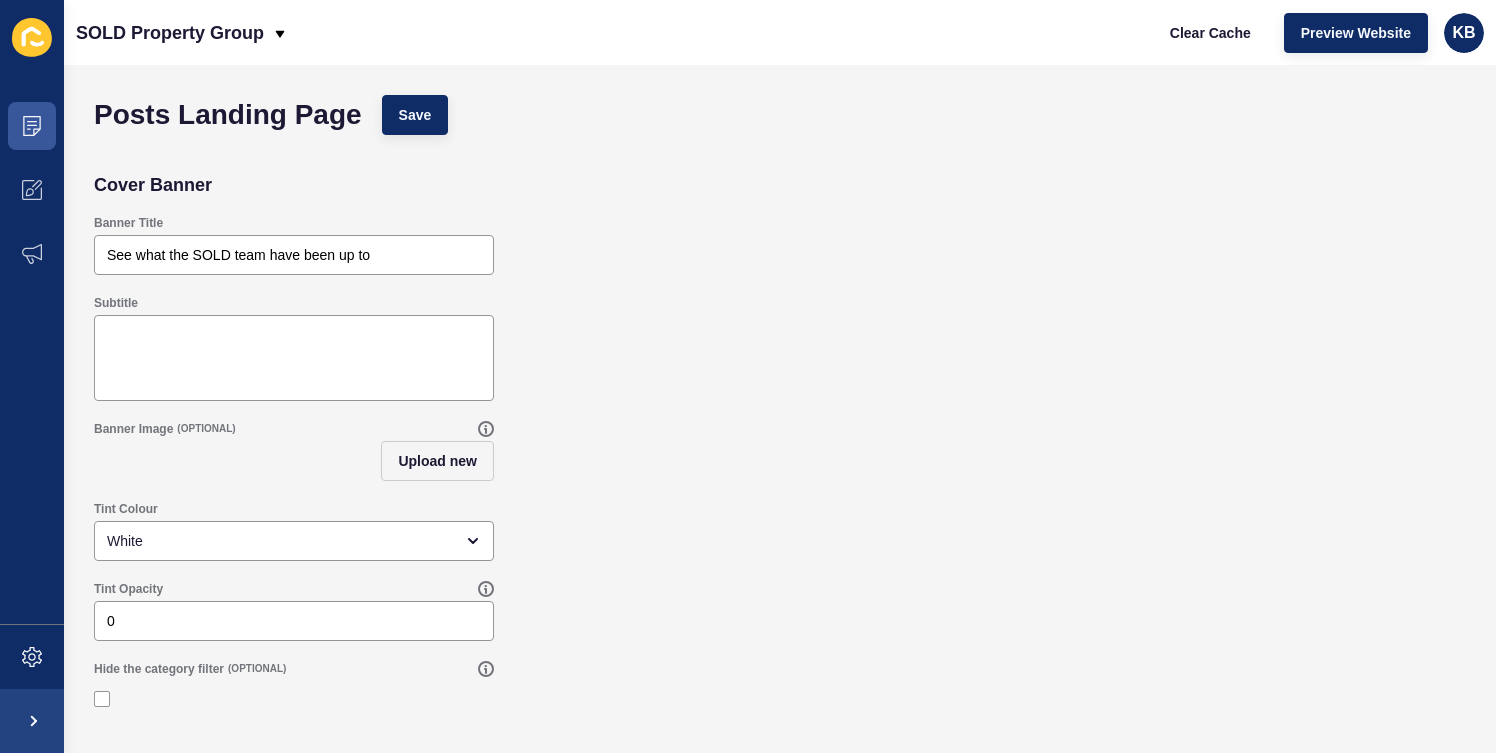 click on "Tint Colour White" at bounding box center [780, 531] 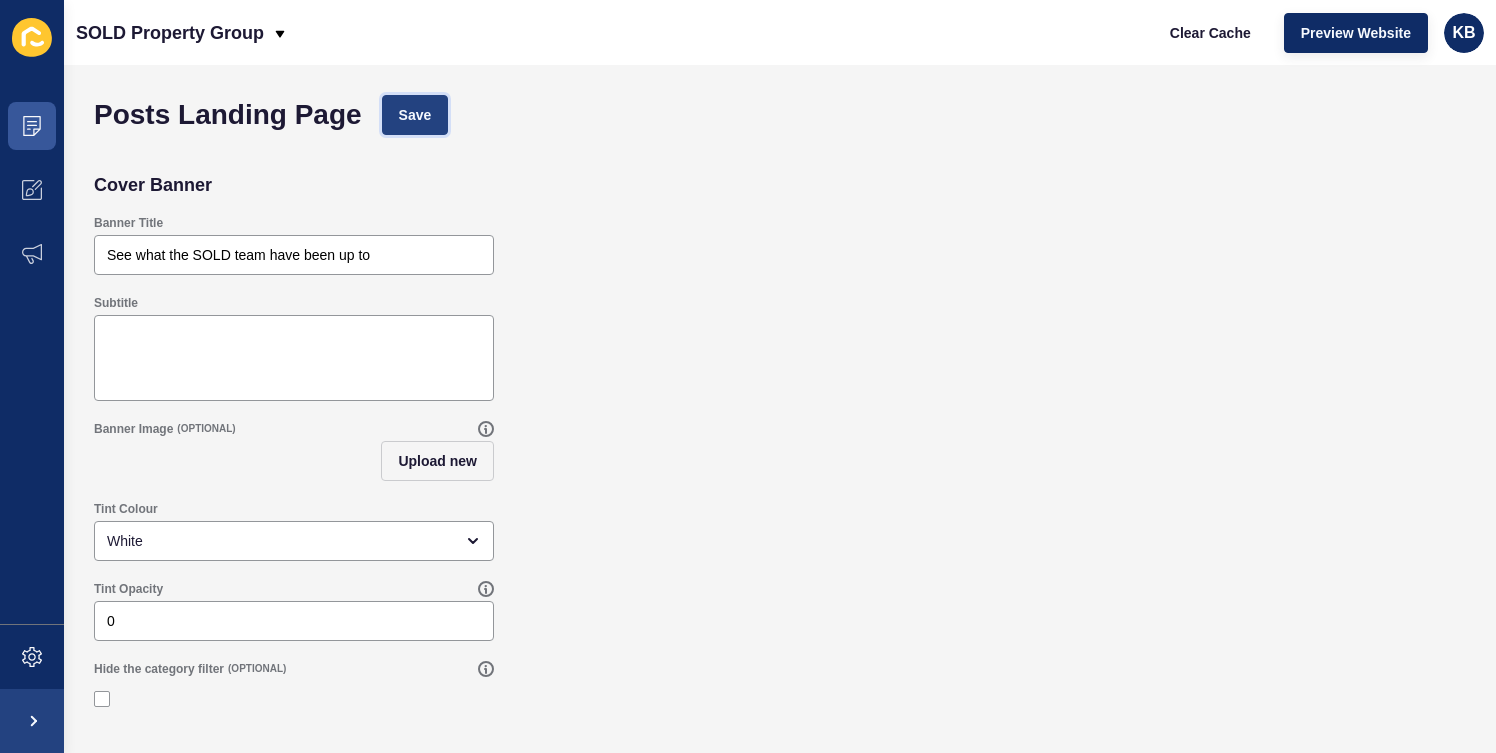 click on "Save" at bounding box center (415, 115) 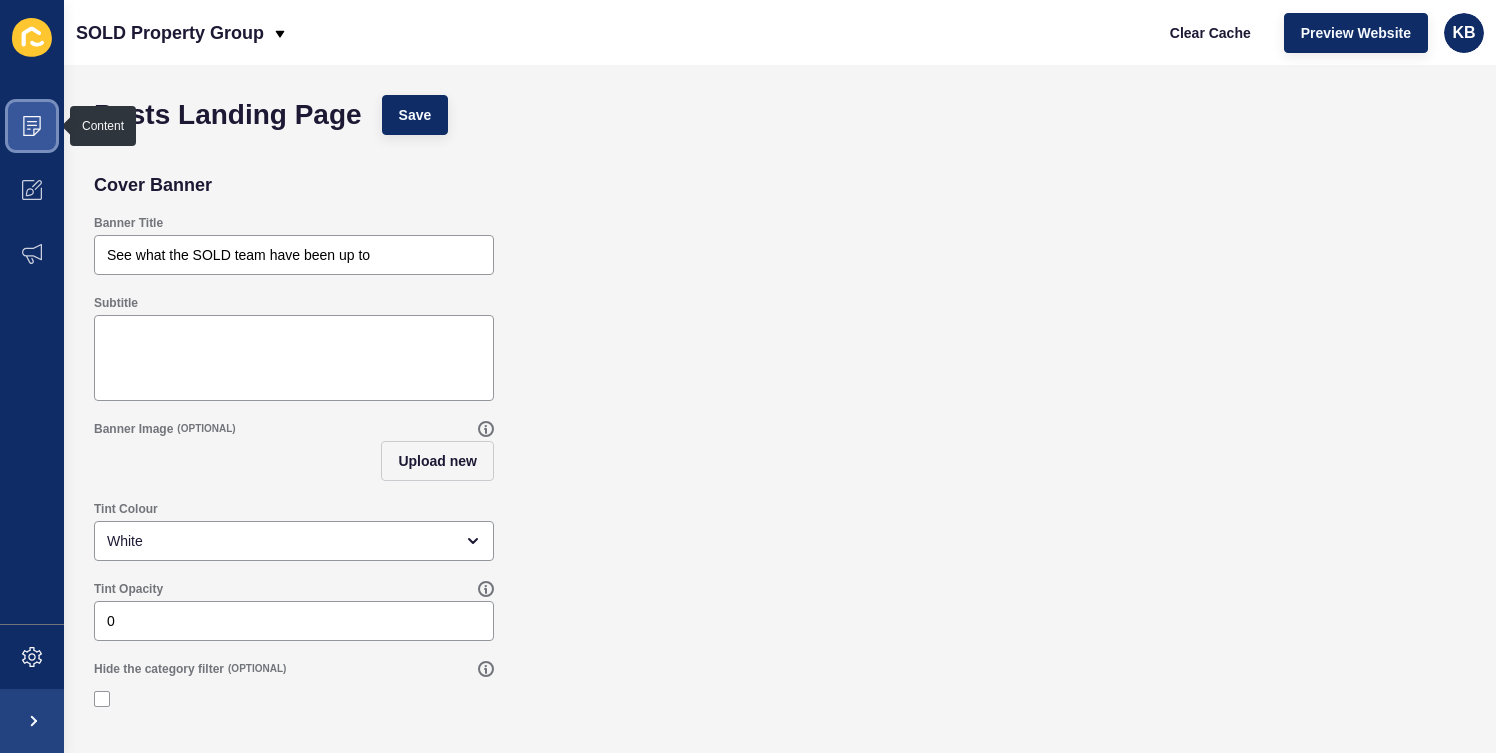 click 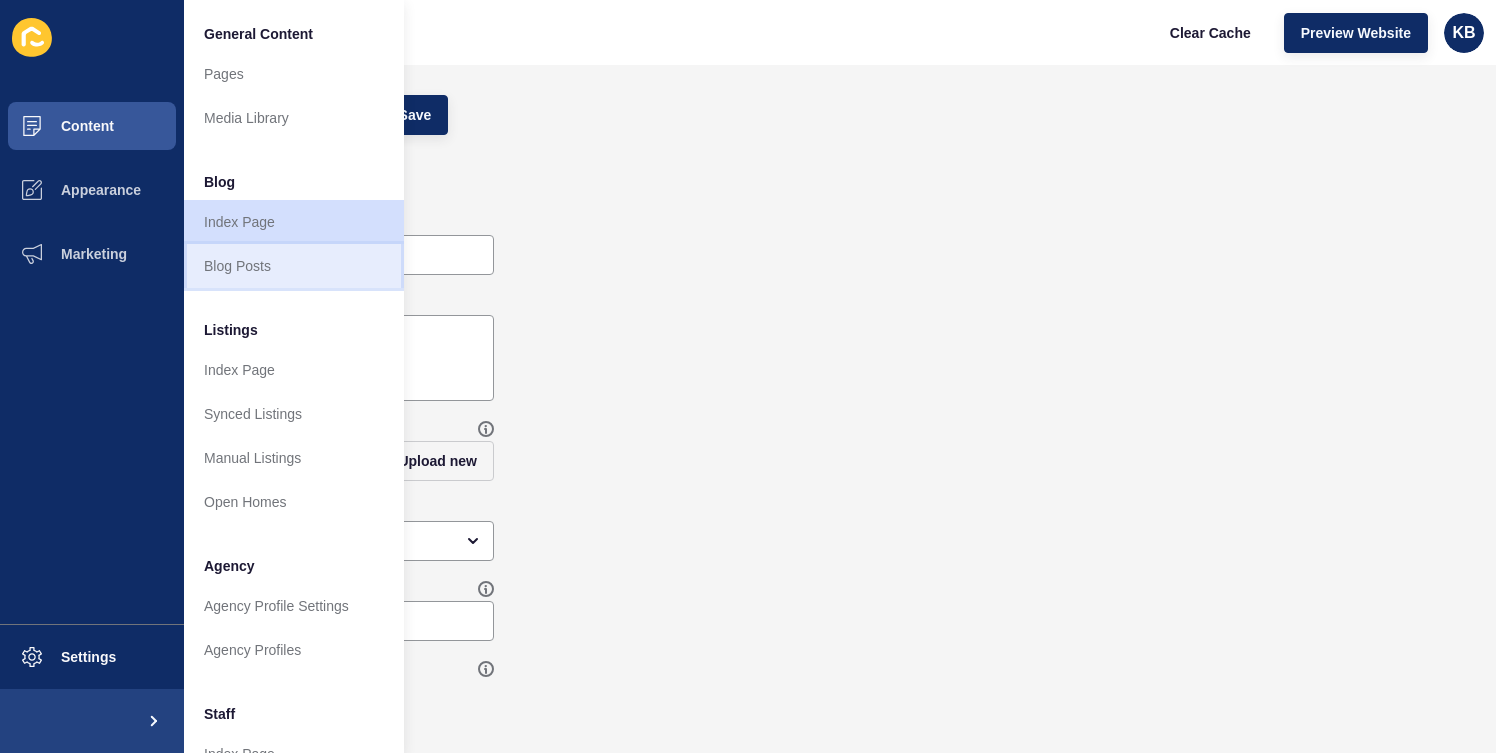 click on "Blog Posts" at bounding box center (294, 266) 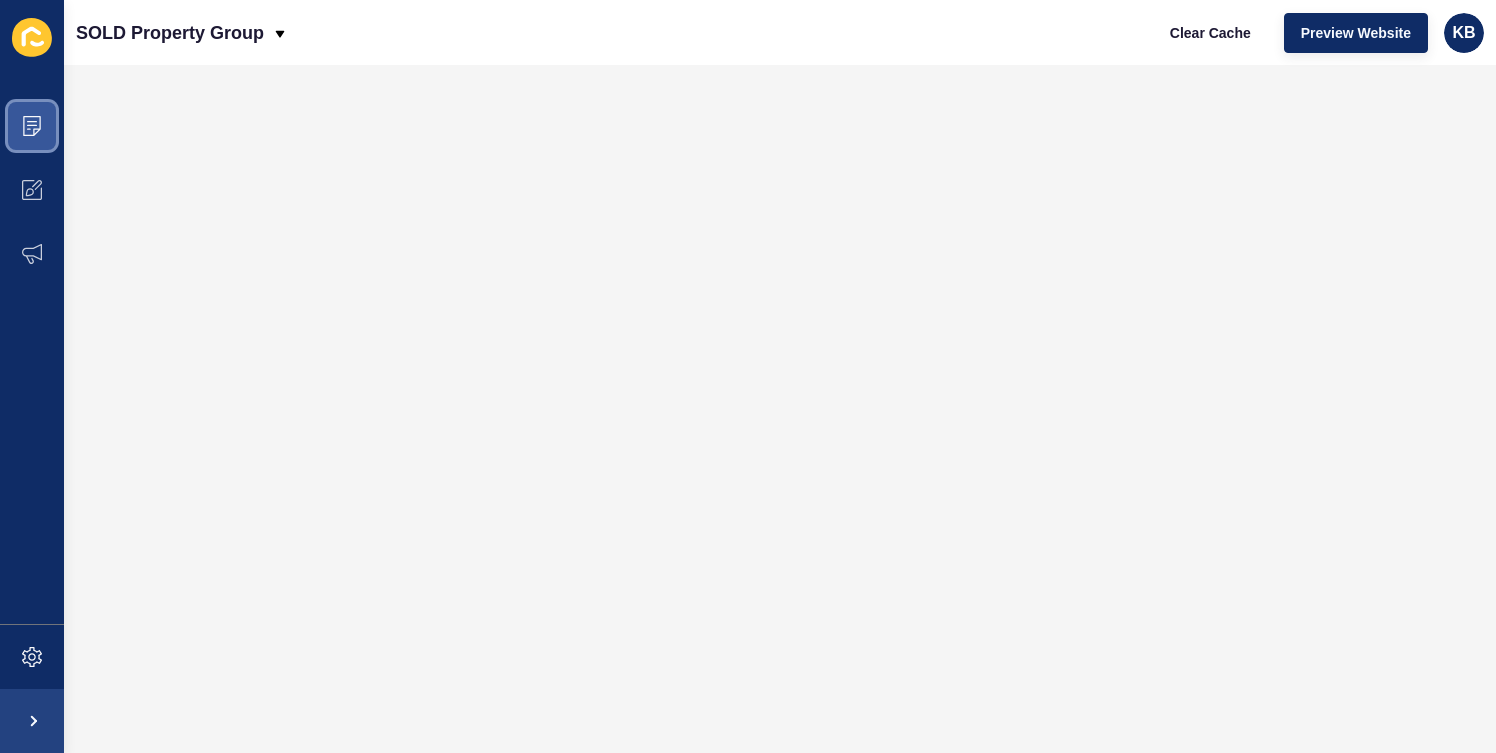 click 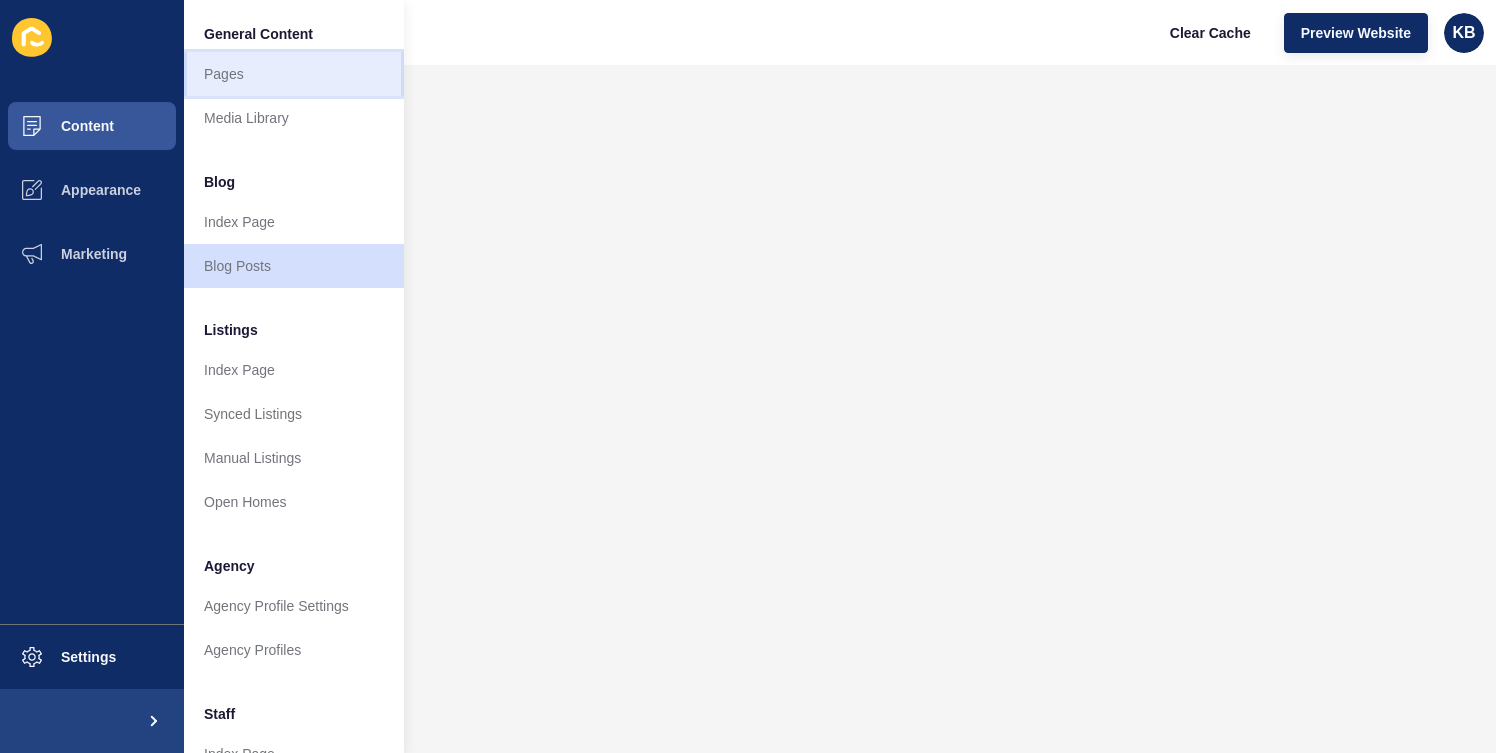 click on "Pages" at bounding box center (294, 74) 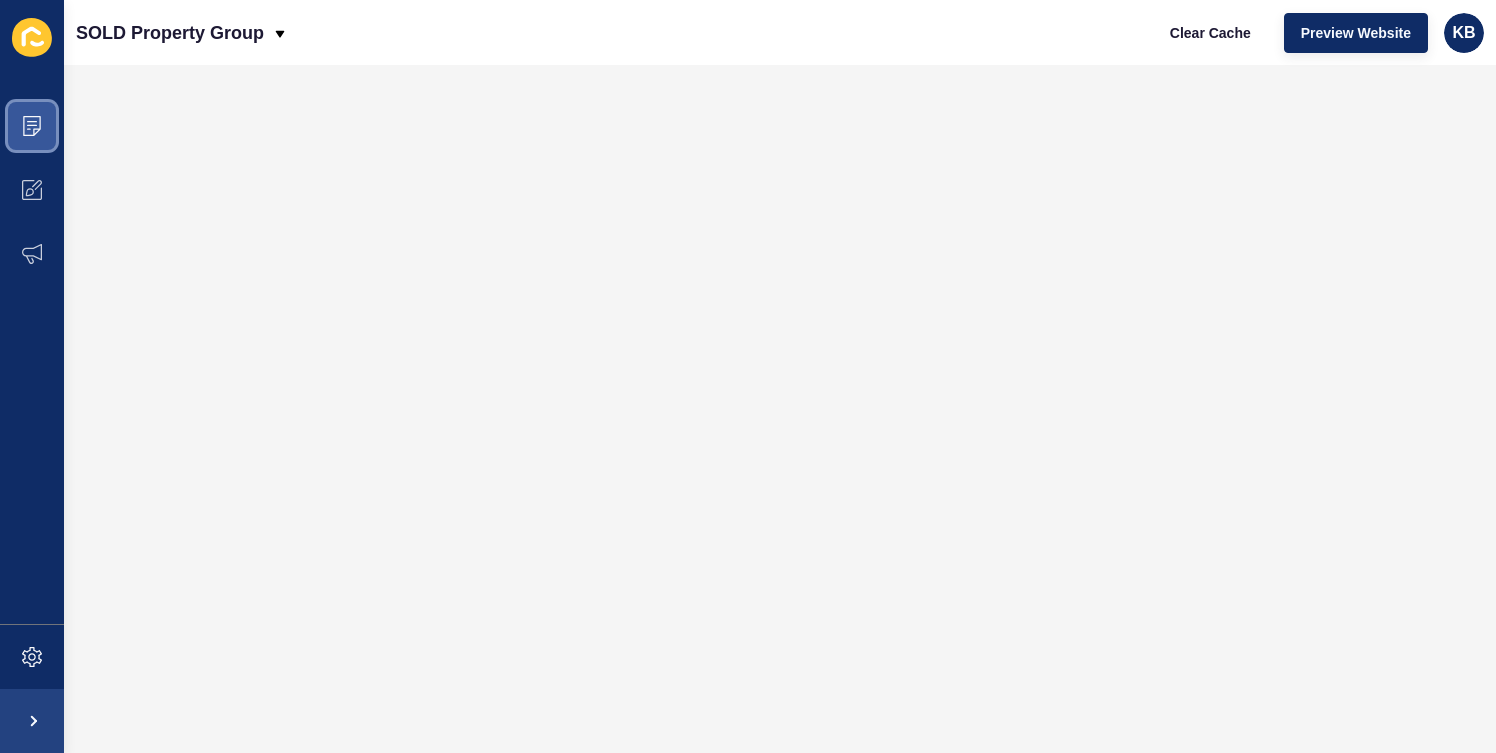click 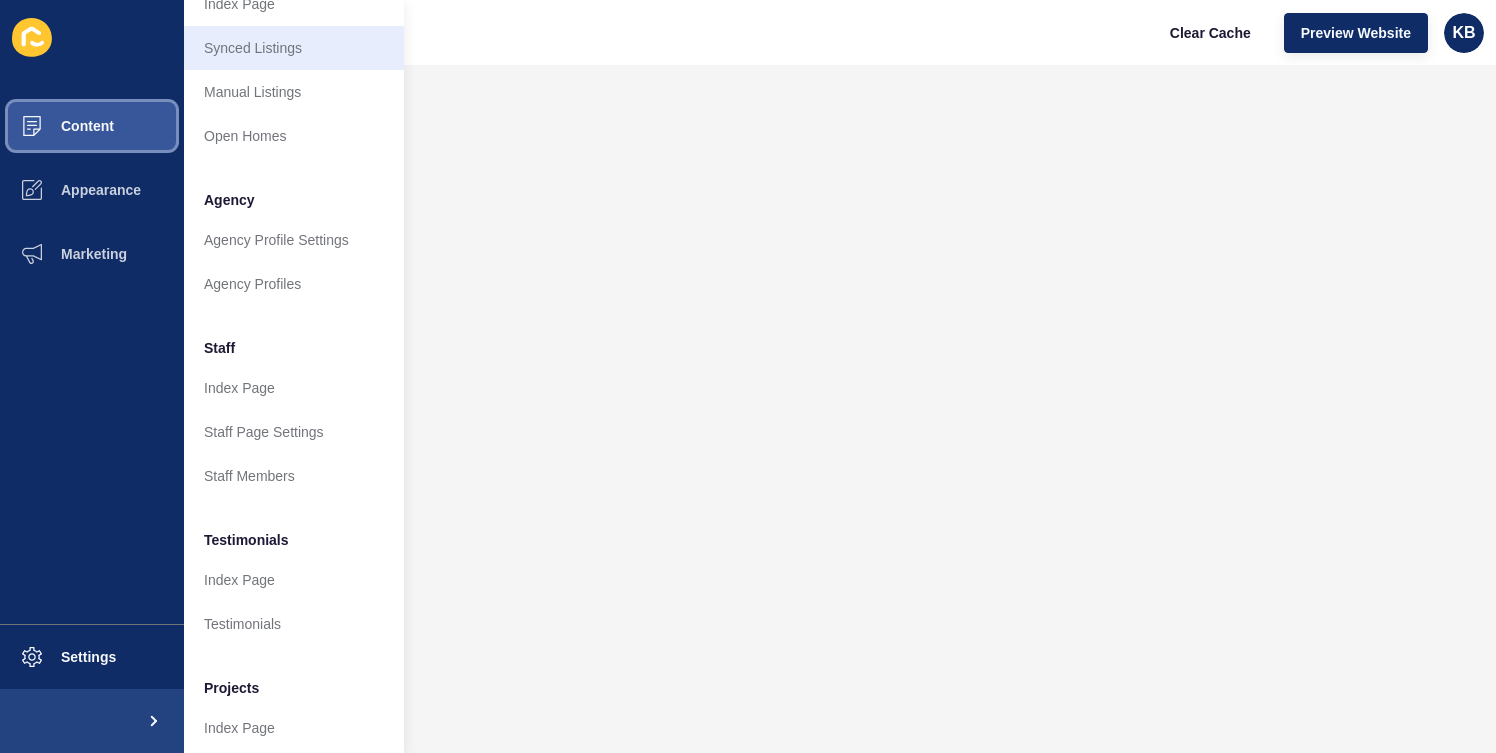 scroll, scrollTop: 419, scrollLeft: 0, axis: vertical 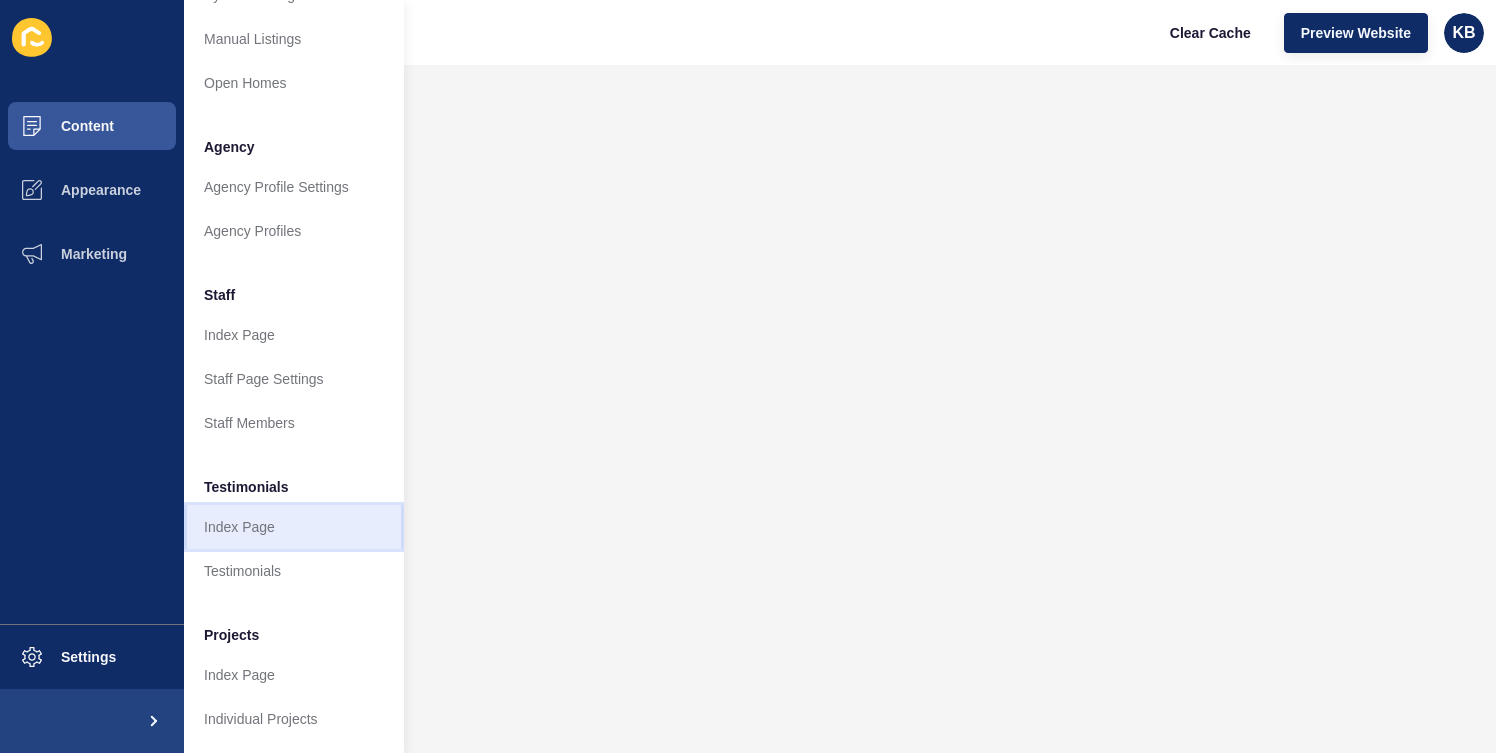 click on "Index Page" at bounding box center [294, 527] 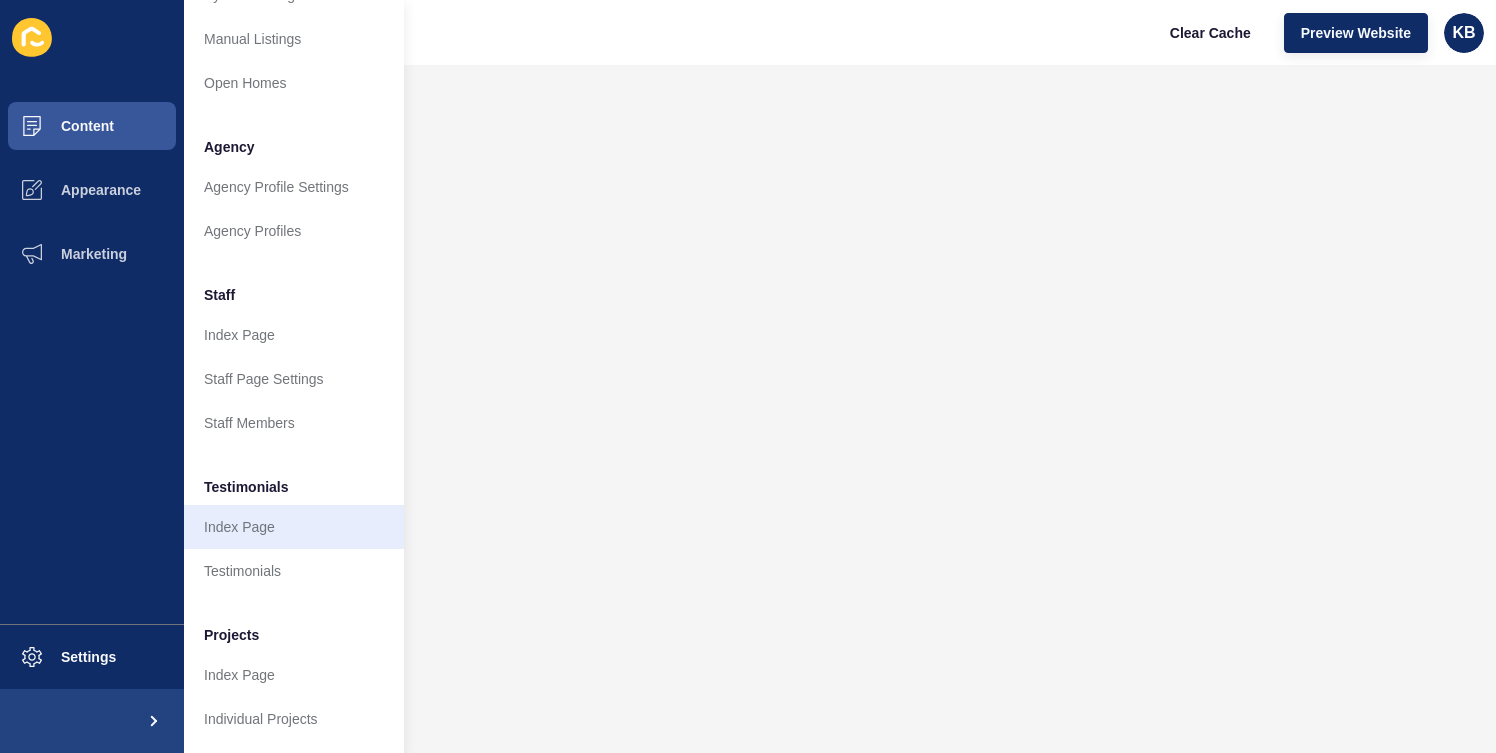 scroll, scrollTop: 0, scrollLeft: 0, axis: both 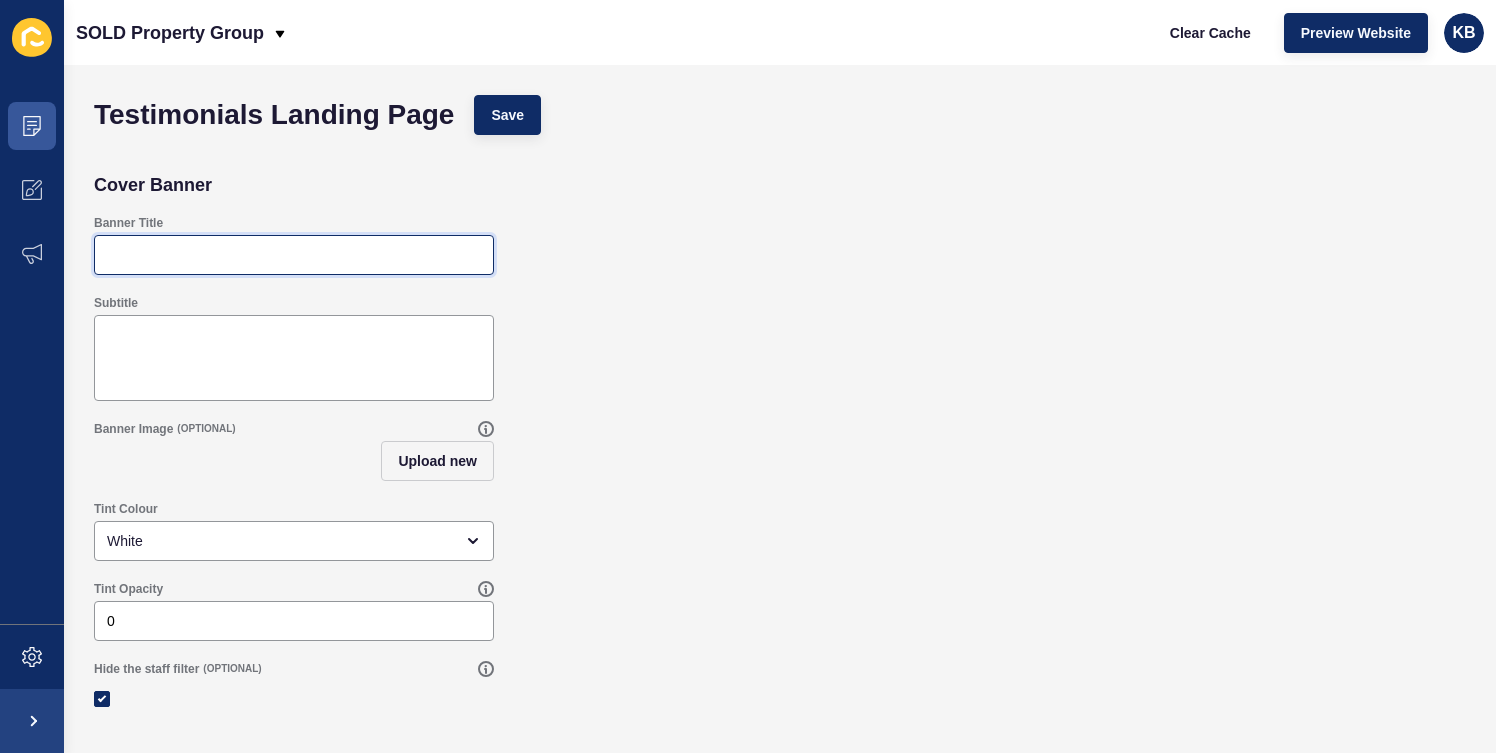 click on "Banner Title" at bounding box center [294, 255] 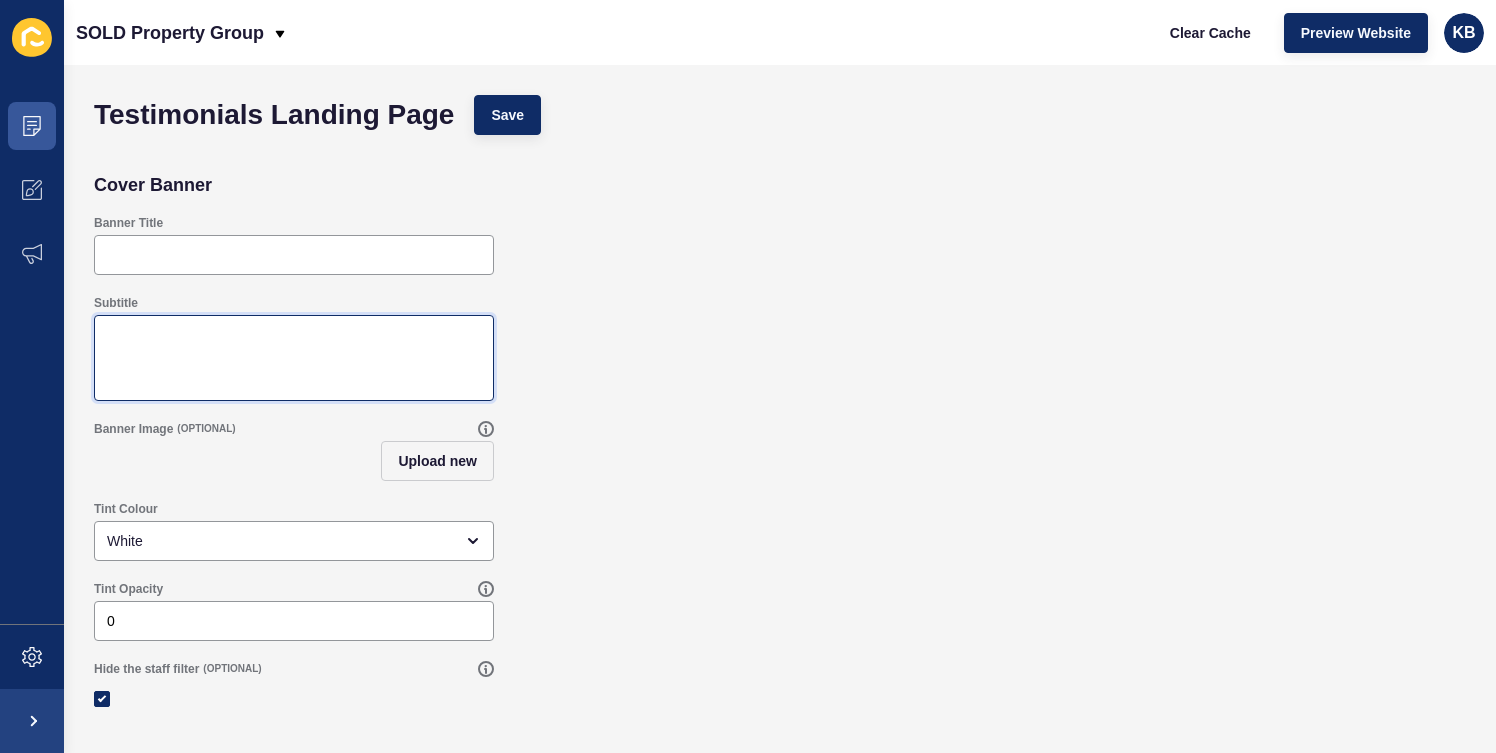 click on "Subtitle" at bounding box center (294, 358) 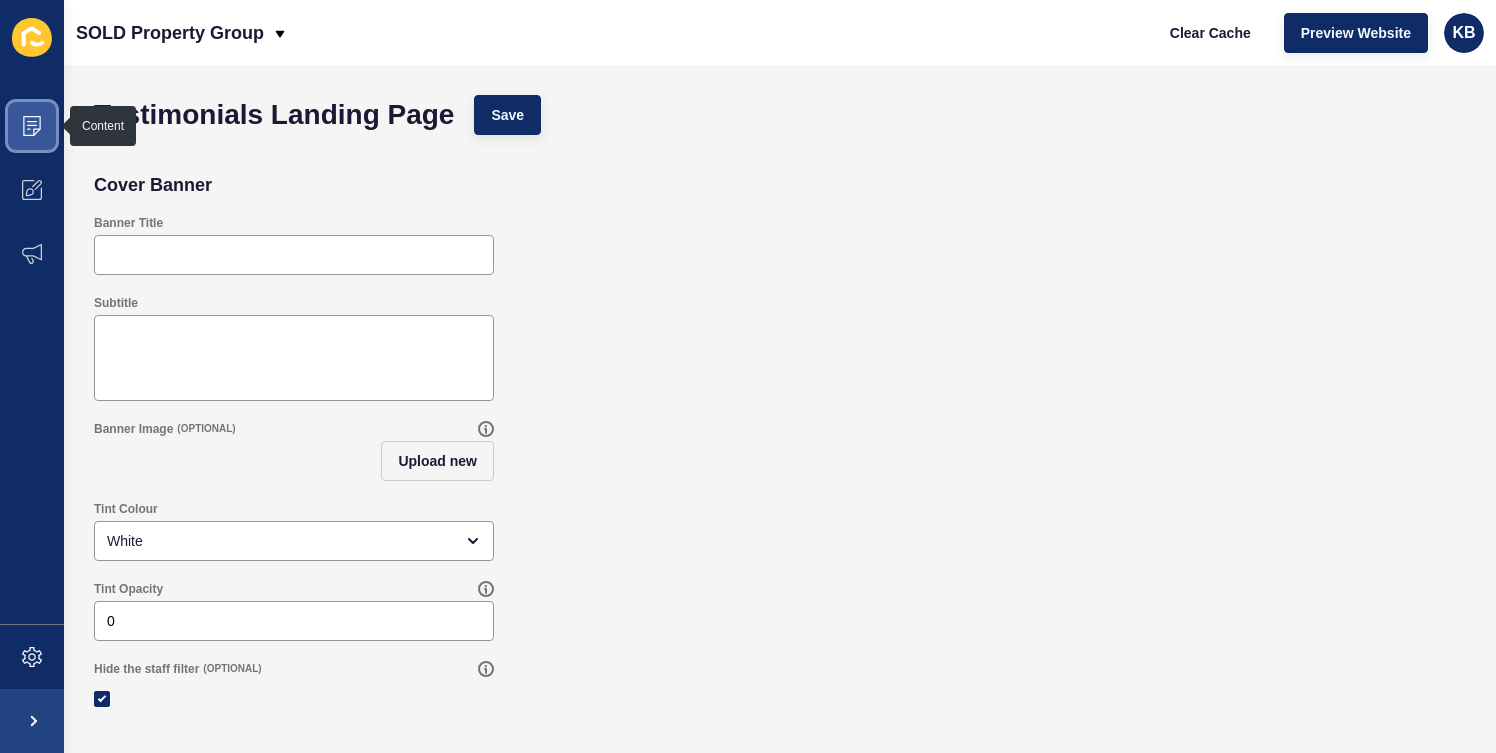 click 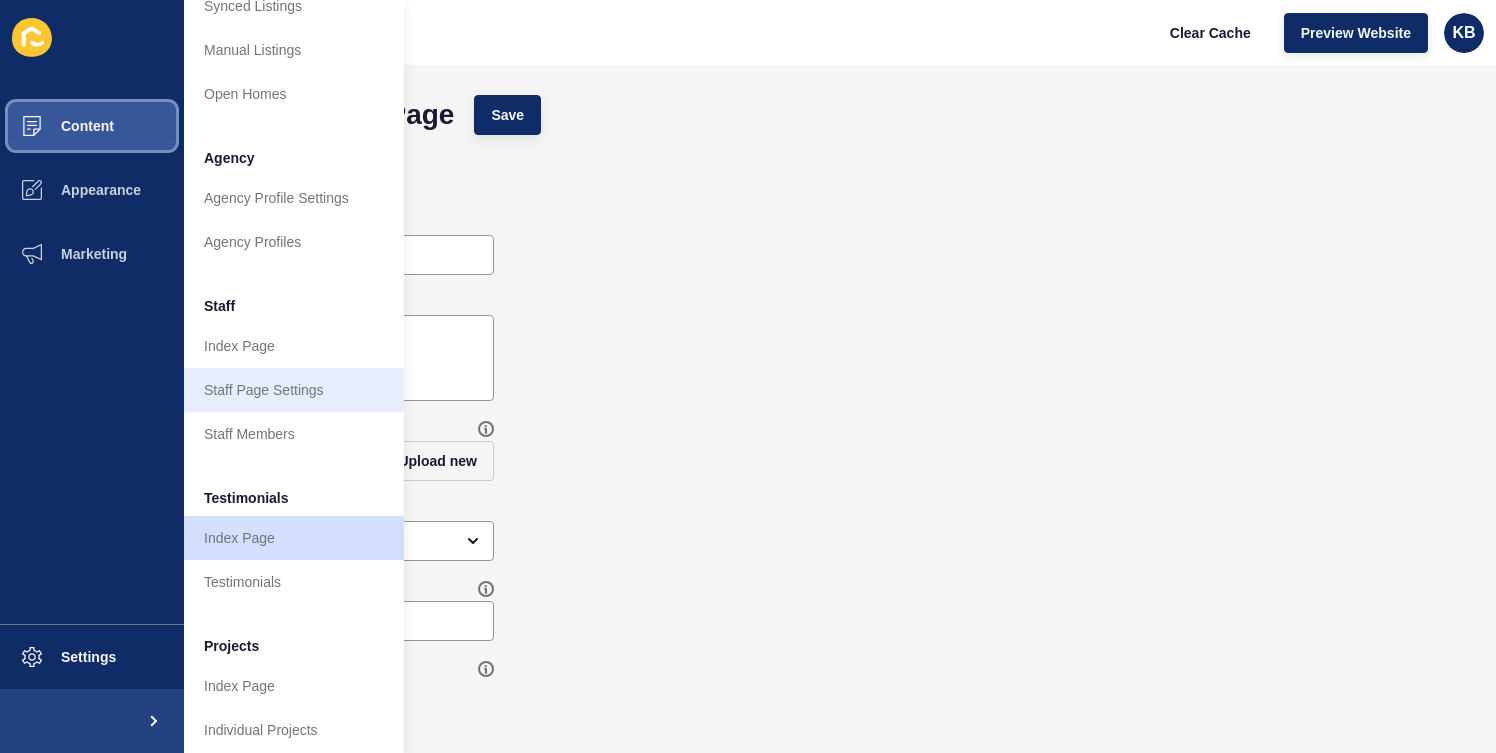 scroll, scrollTop: 419, scrollLeft: 0, axis: vertical 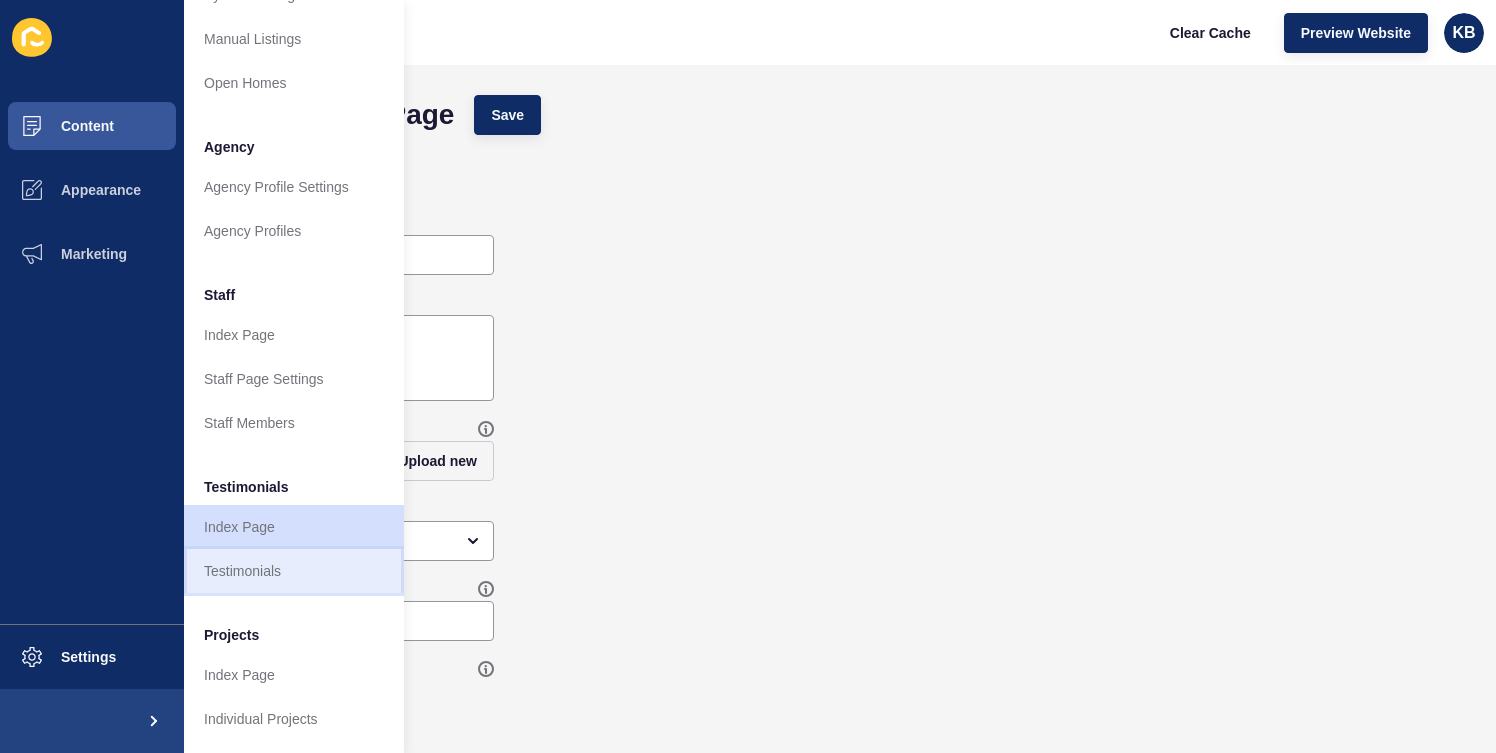 click on "Testimonials" at bounding box center [294, 571] 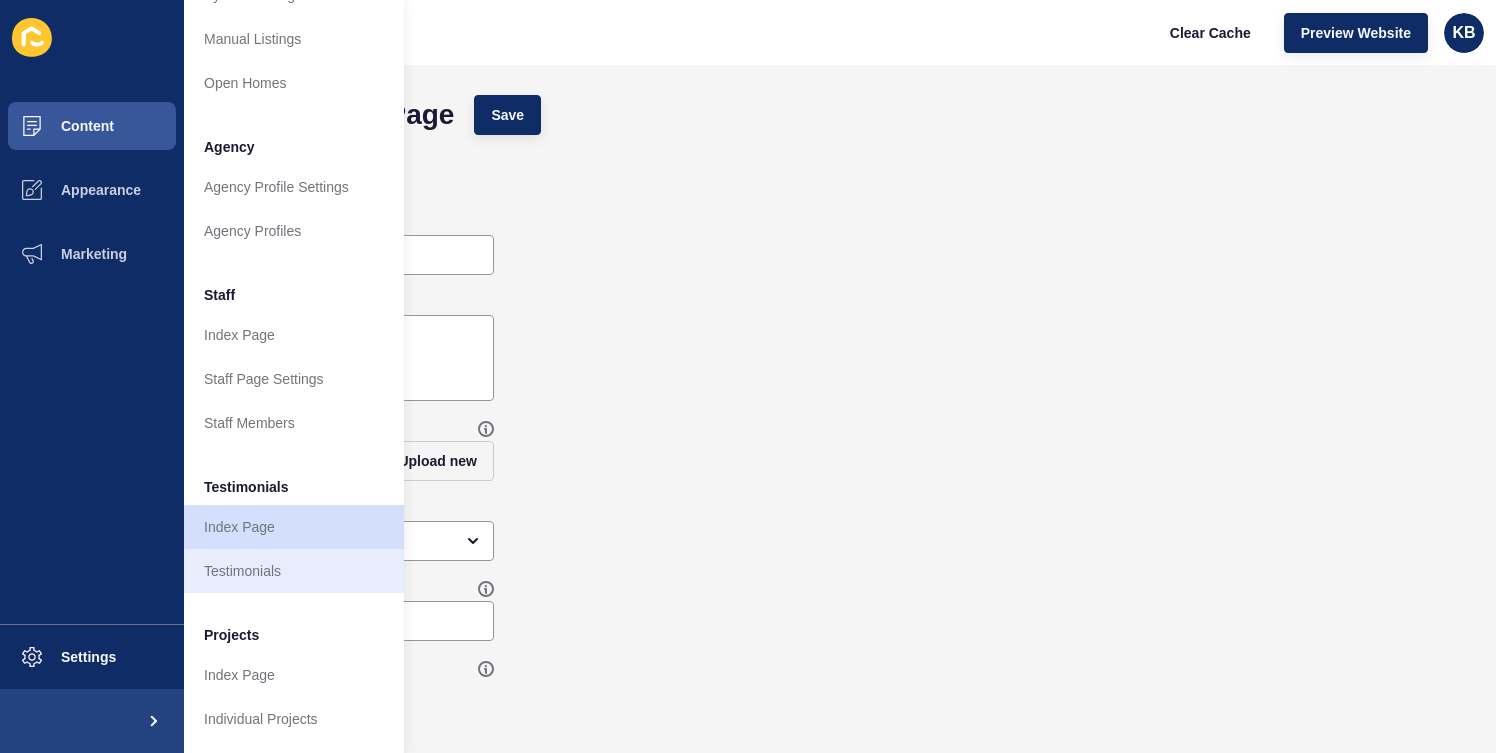 scroll, scrollTop: 0, scrollLeft: 0, axis: both 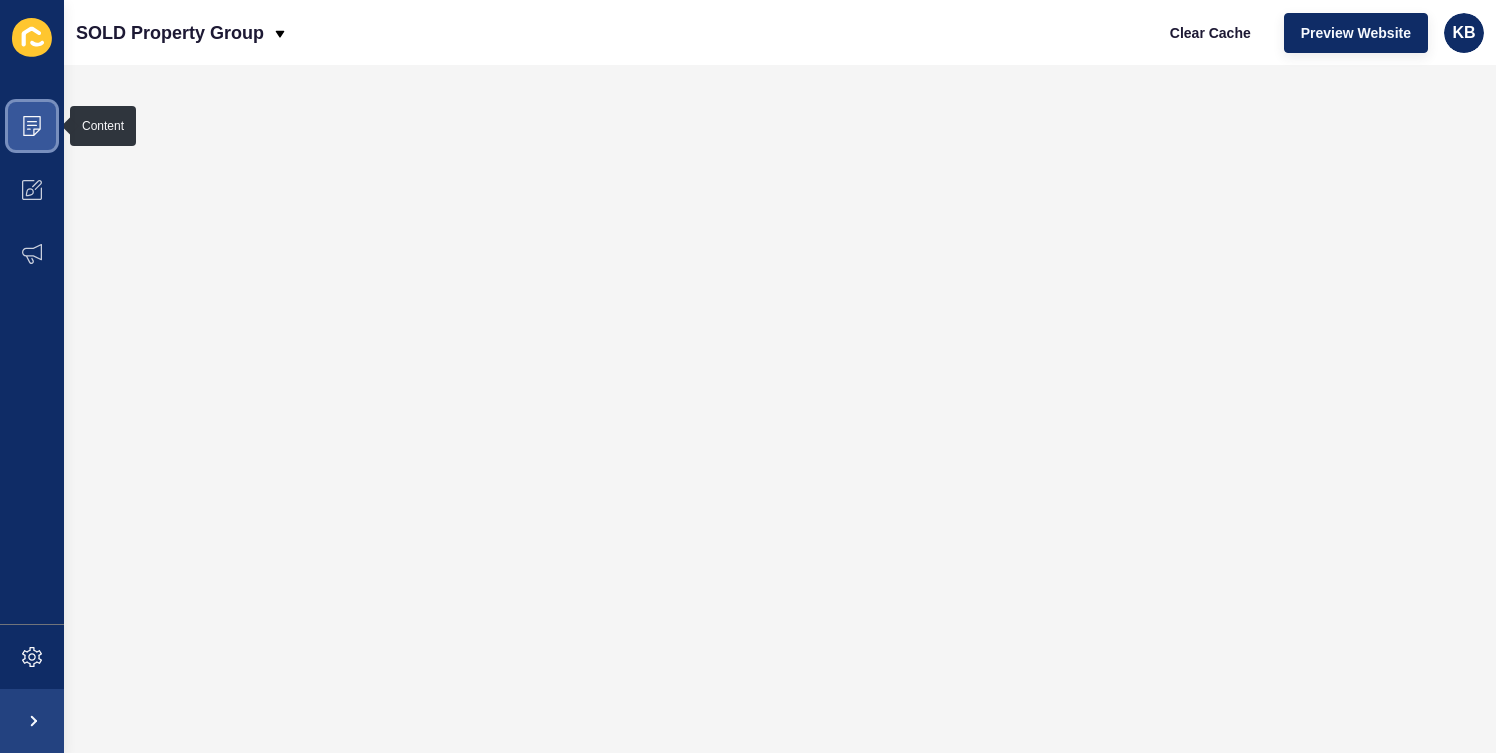 click at bounding box center [32, 126] 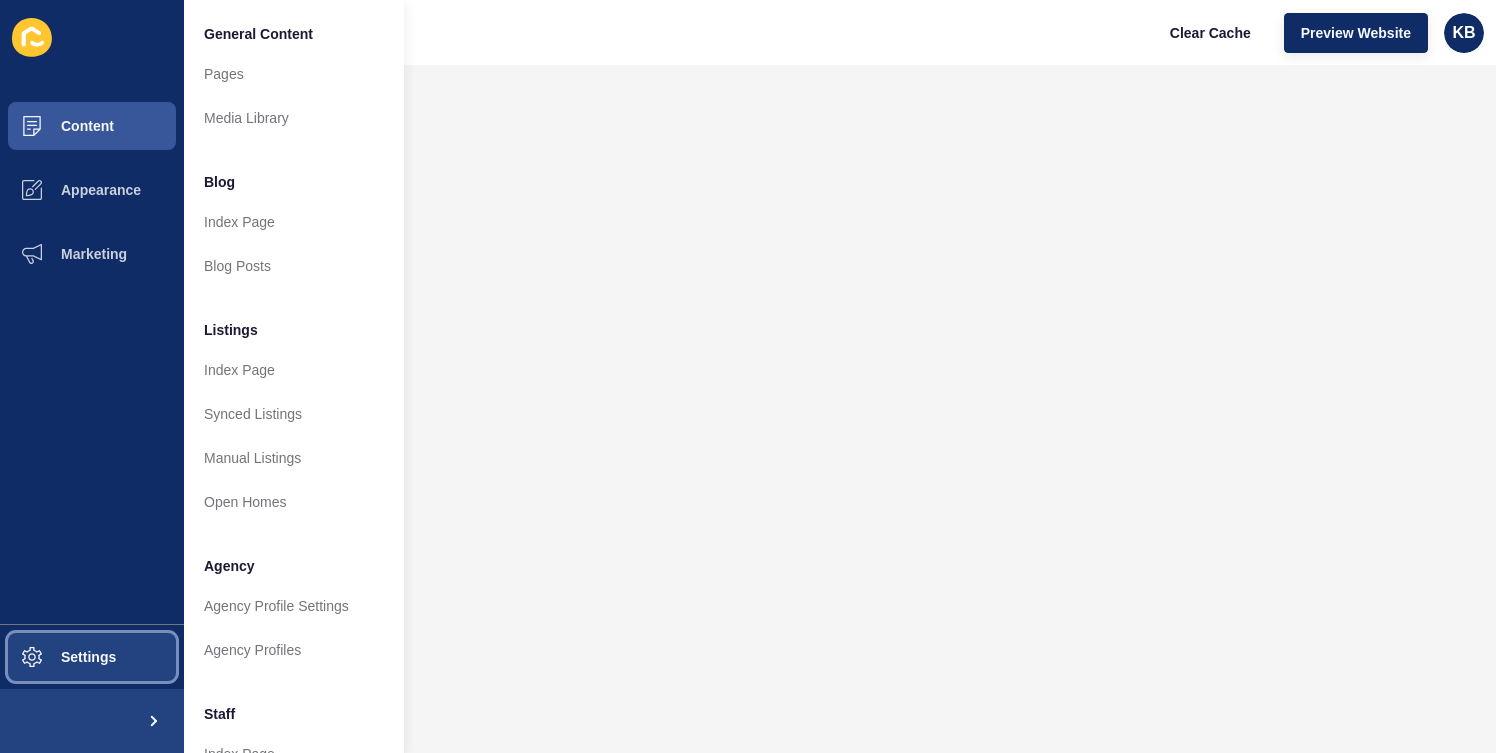 click on "Settings" at bounding box center [56, 657] 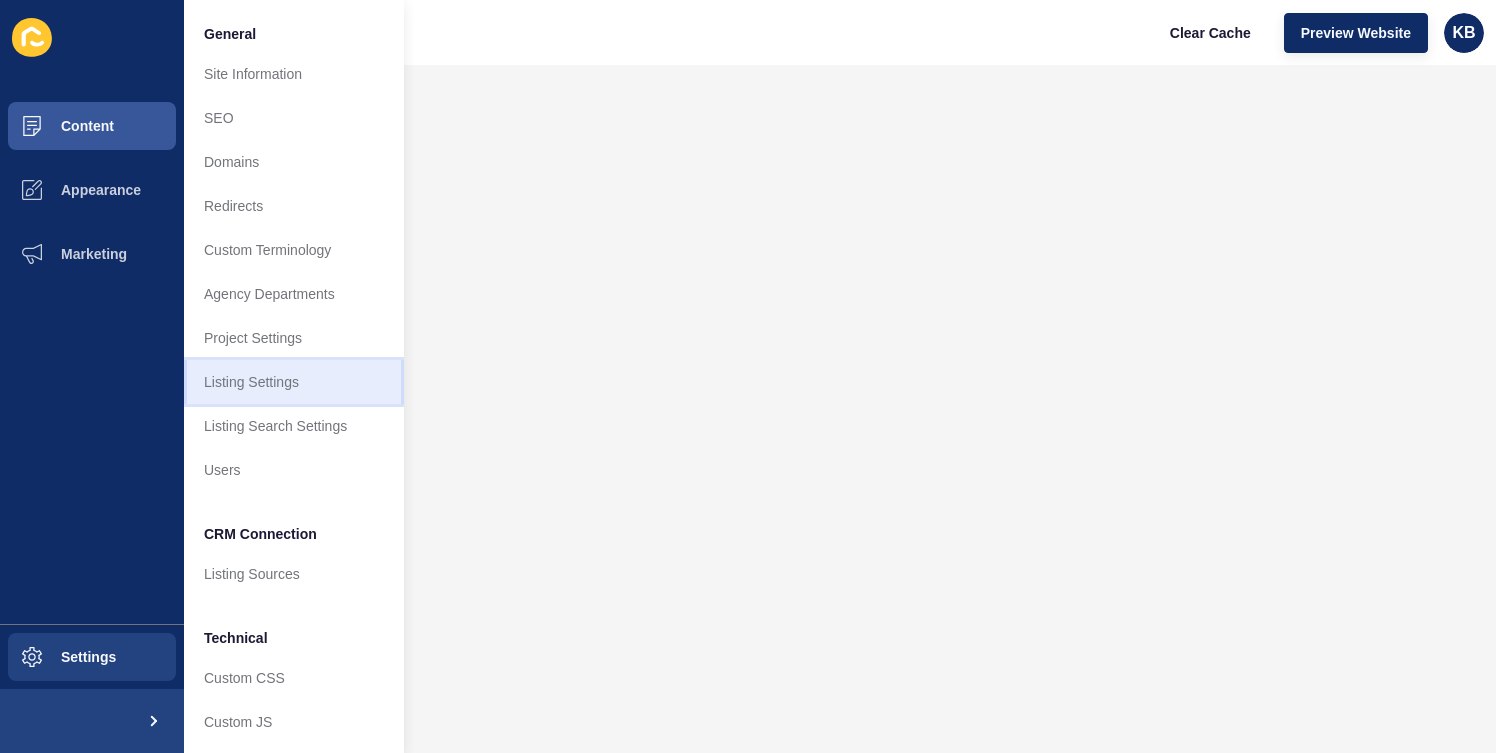 click on "Listing Settings" at bounding box center [294, 382] 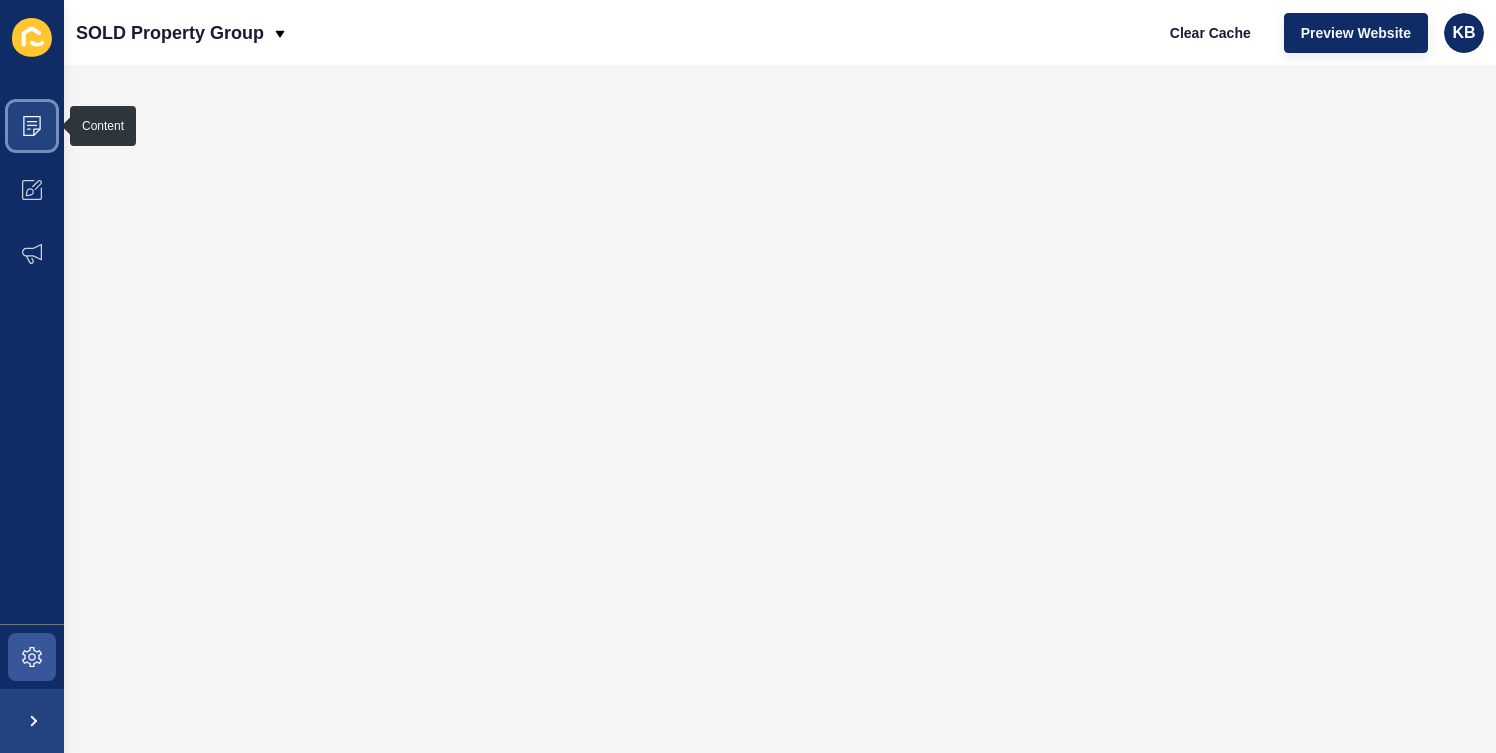 click 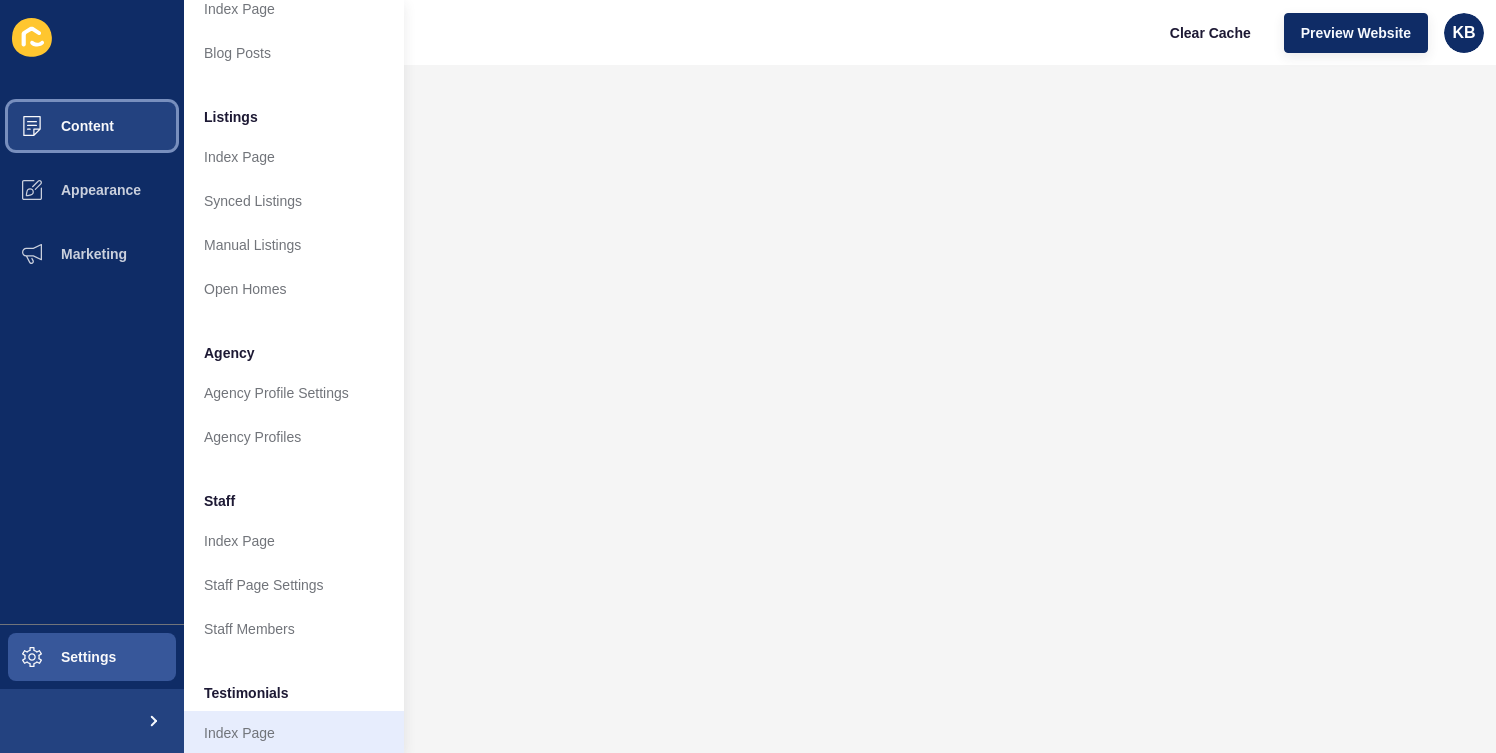 scroll, scrollTop: 212, scrollLeft: 0, axis: vertical 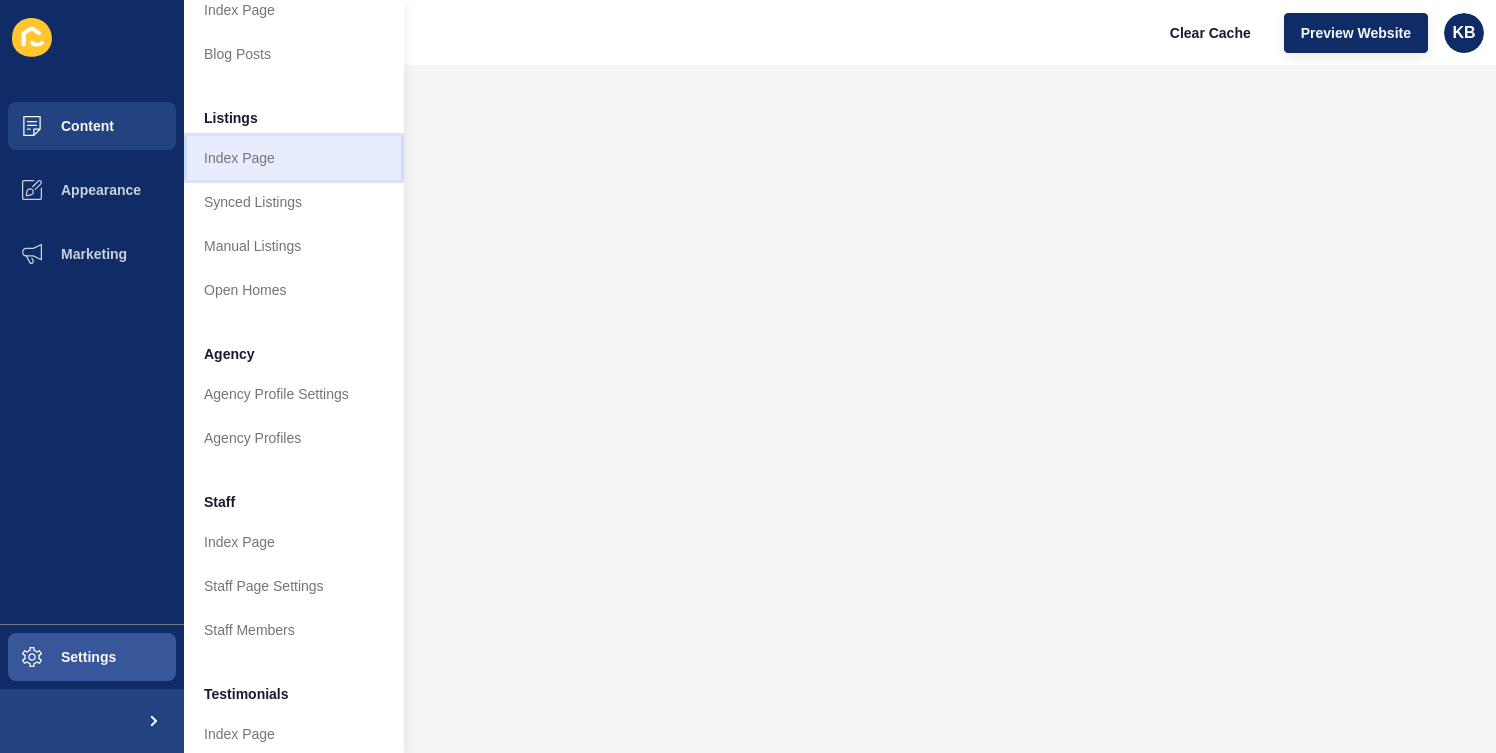 click on "Index Page" at bounding box center (294, 158) 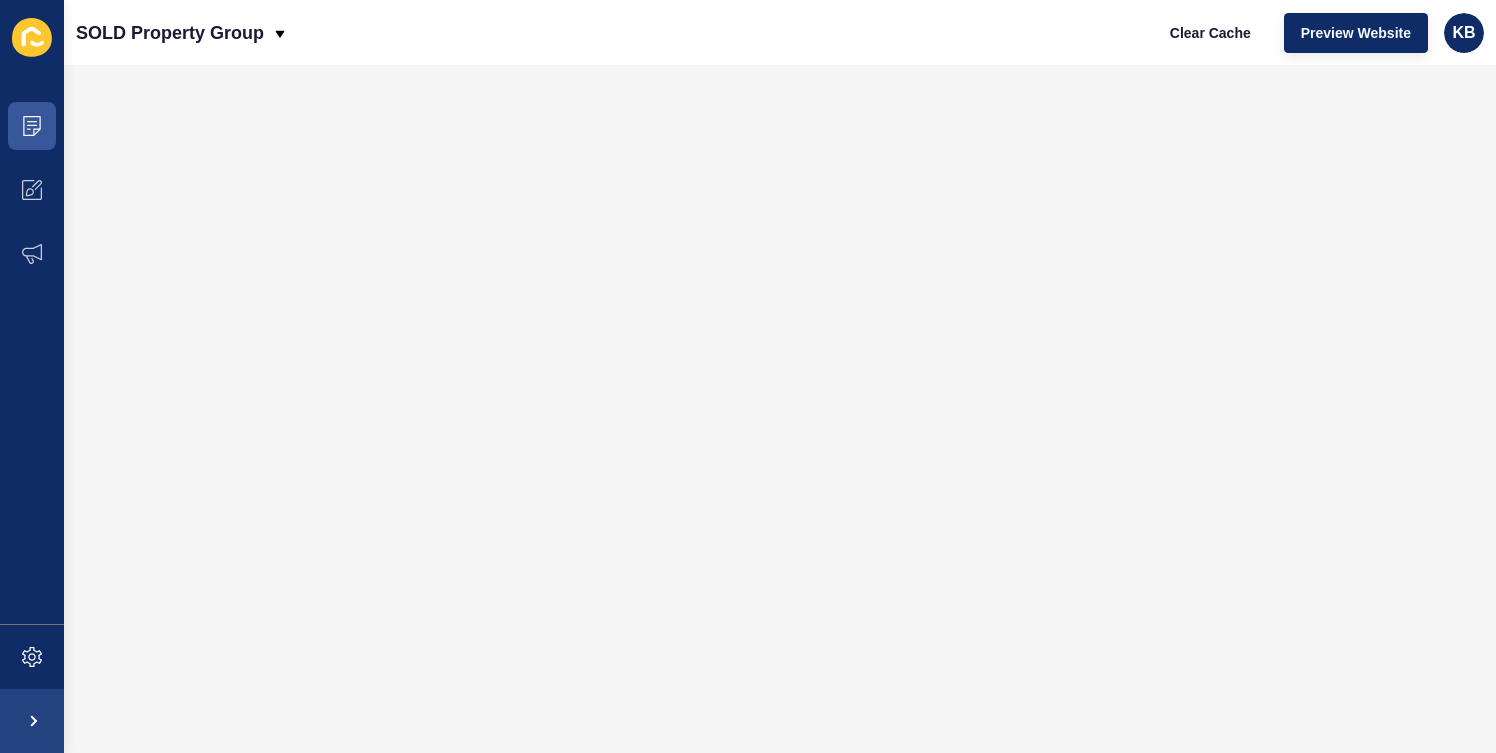scroll, scrollTop: 0, scrollLeft: 0, axis: both 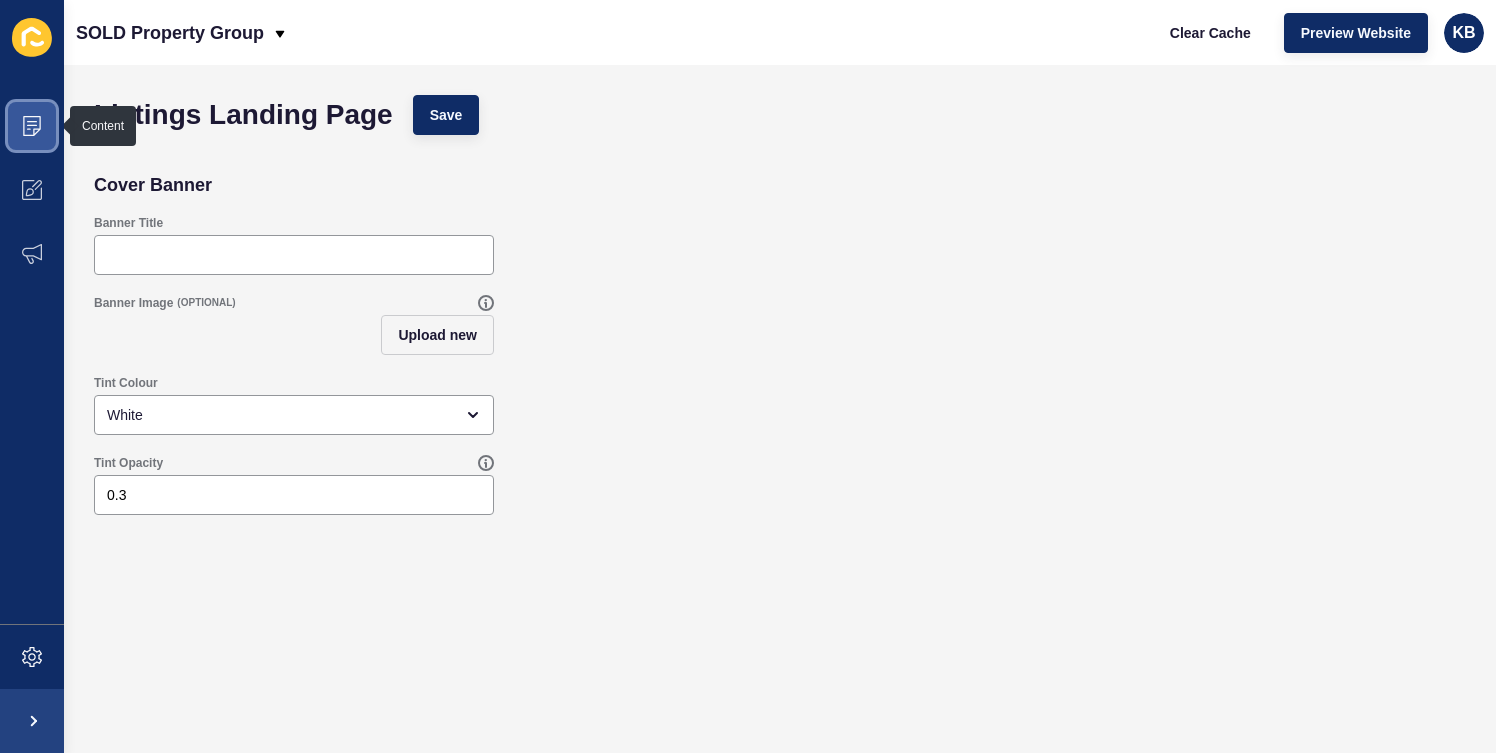 click 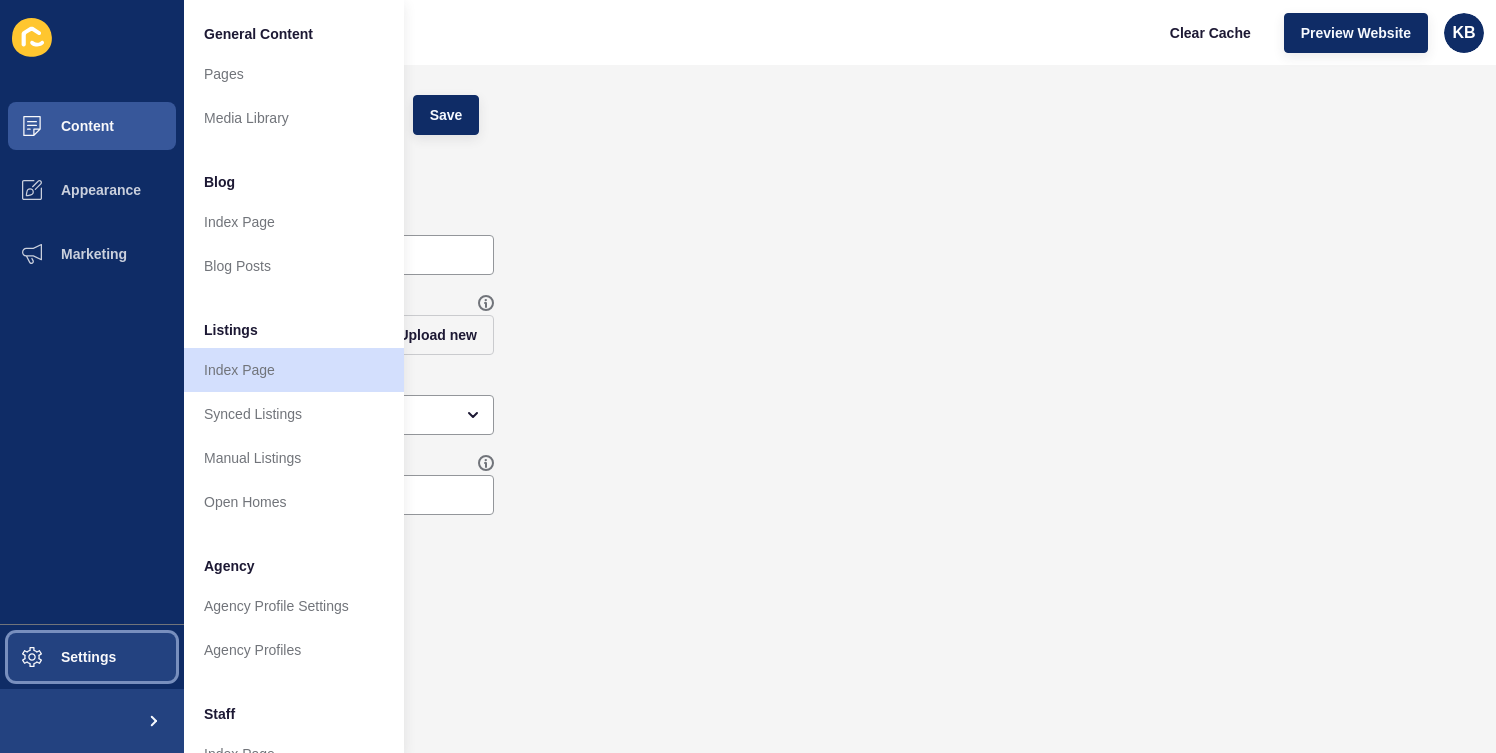click on "Settings" at bounding box center [56, 657] 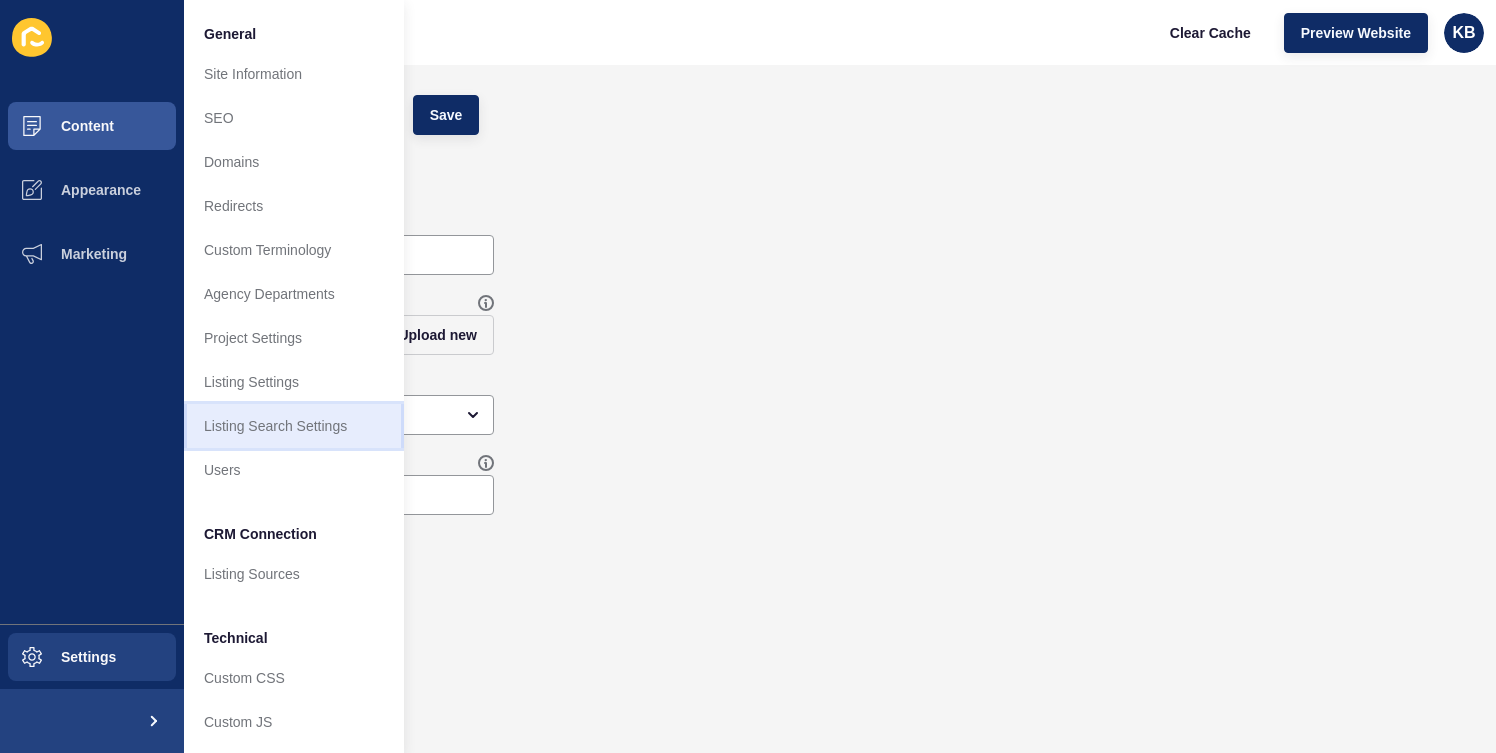 click on "Listing Search Settings" at bounding box center (294, 426) 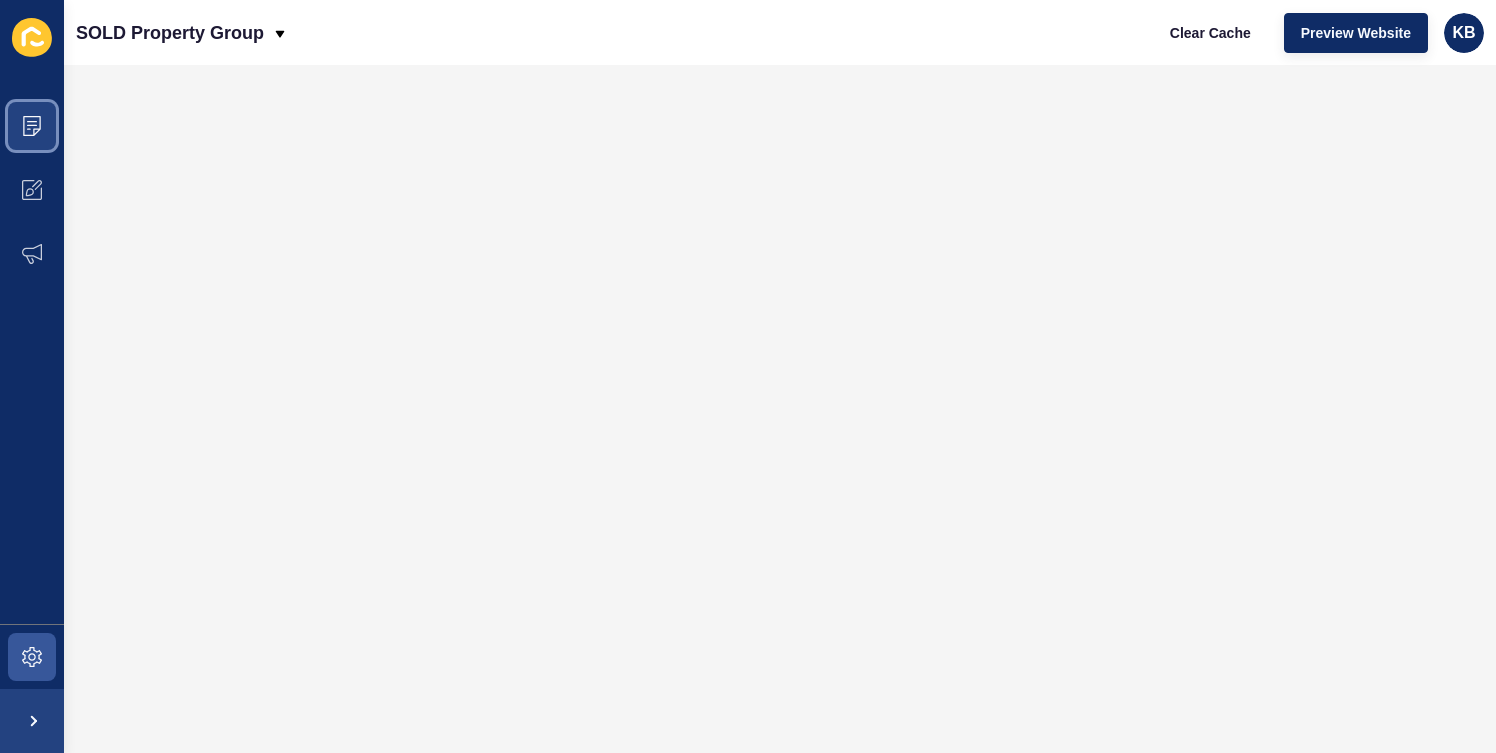 click 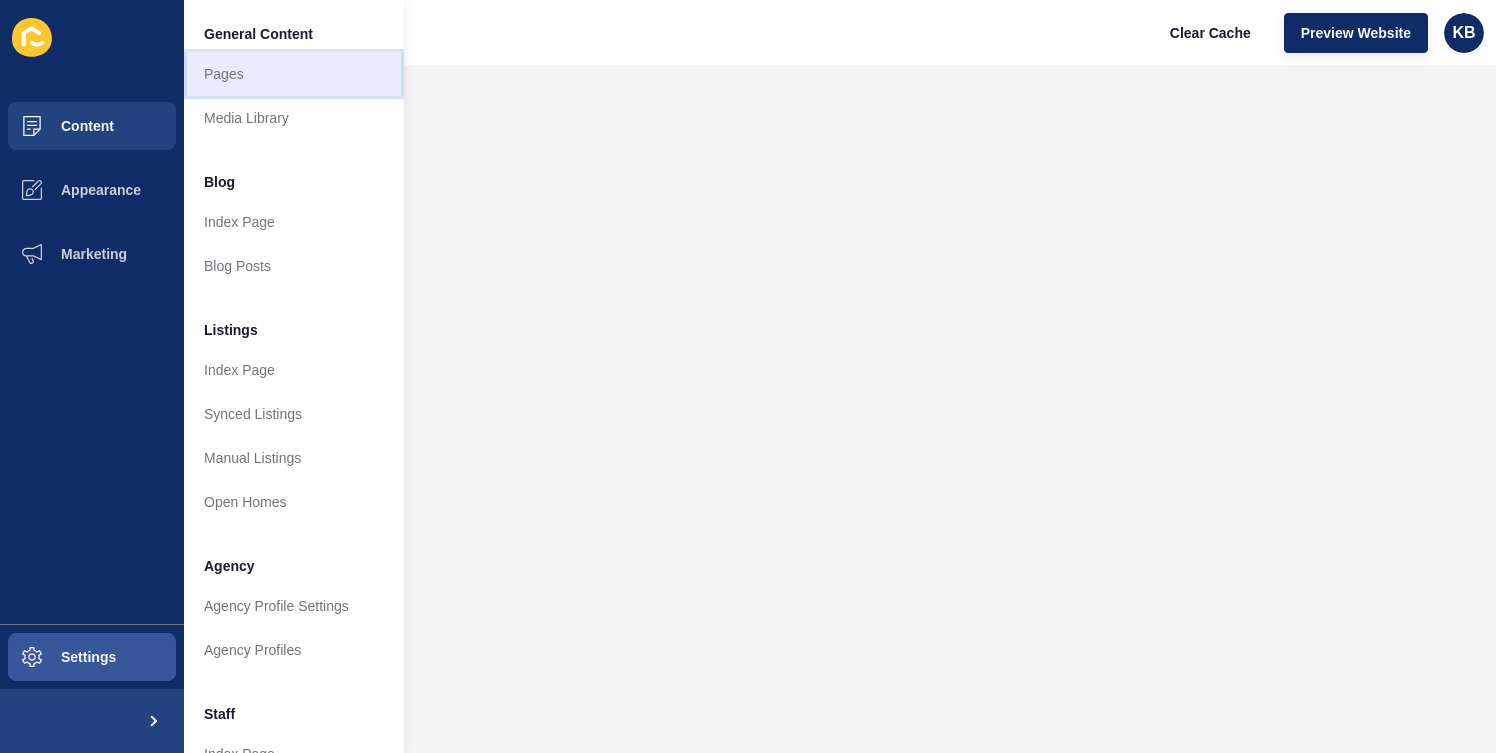 click on "Pages" at bounding box center [294, 74] 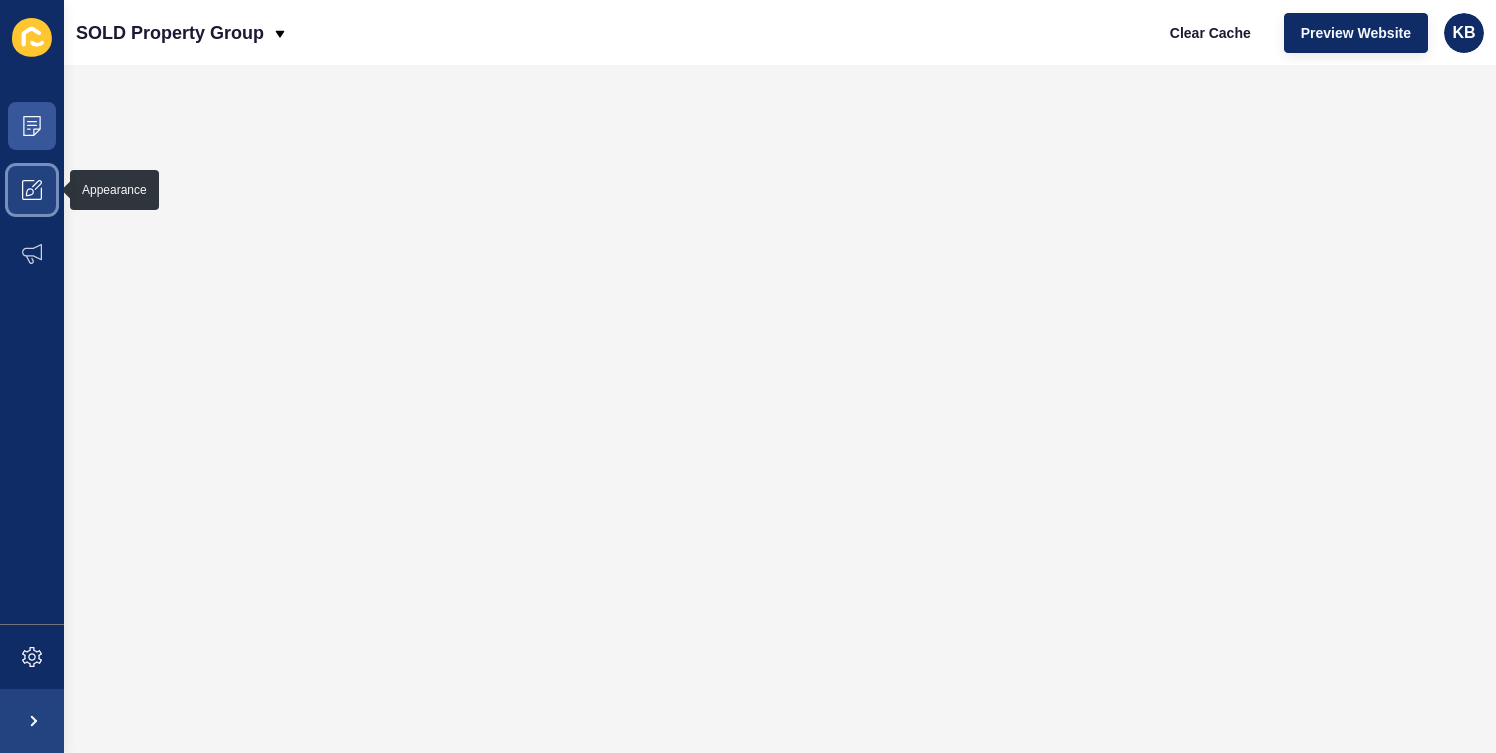 click 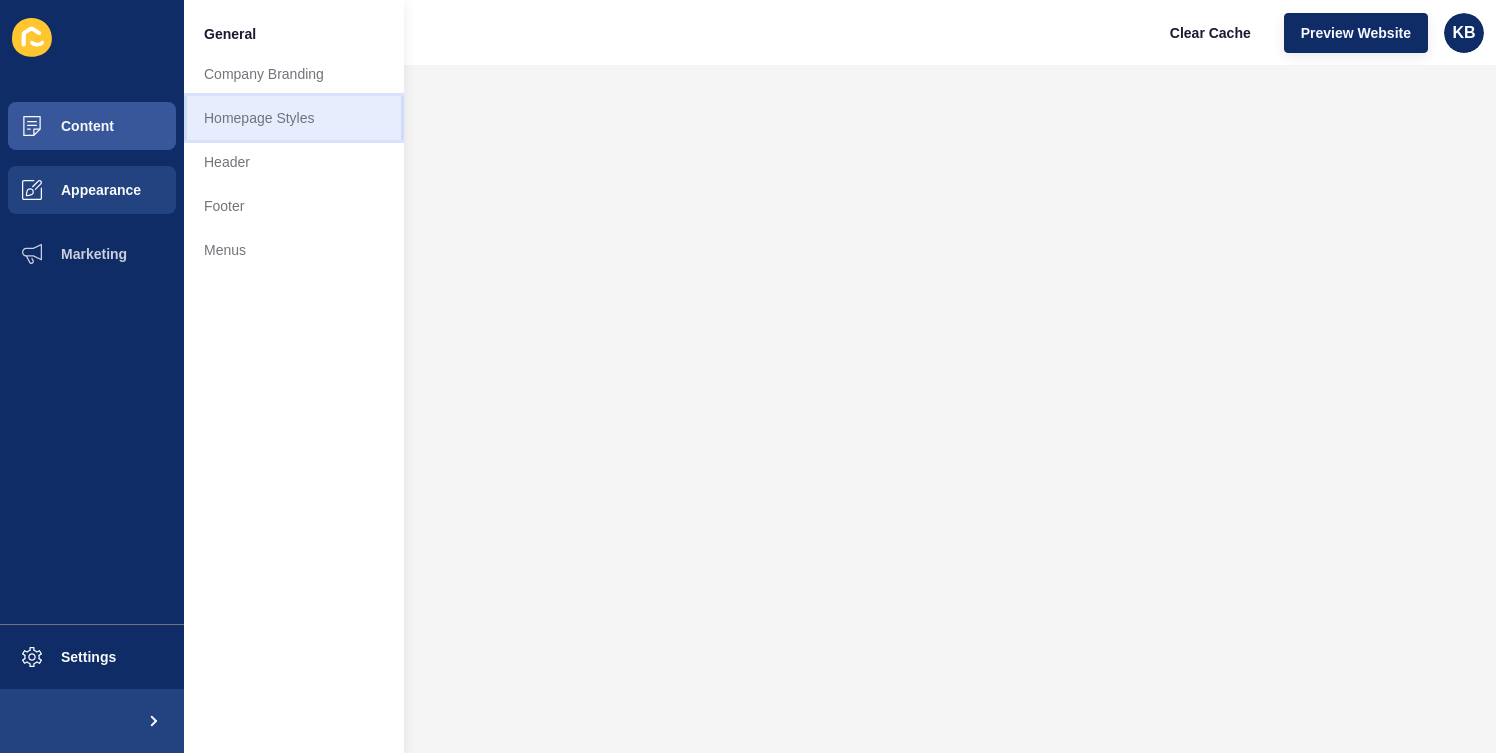 click on "Homepage Styles" at bounding box center (294, 118) 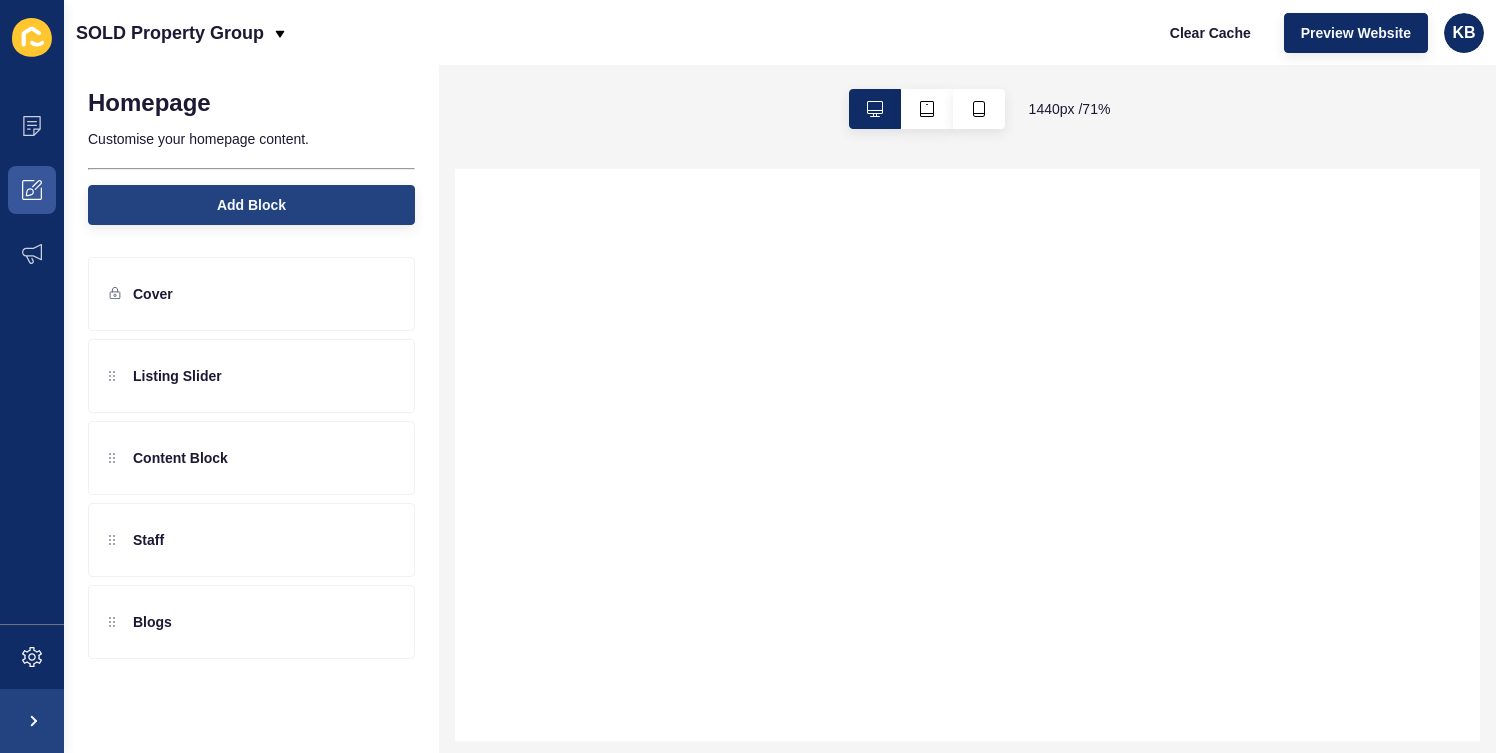 select 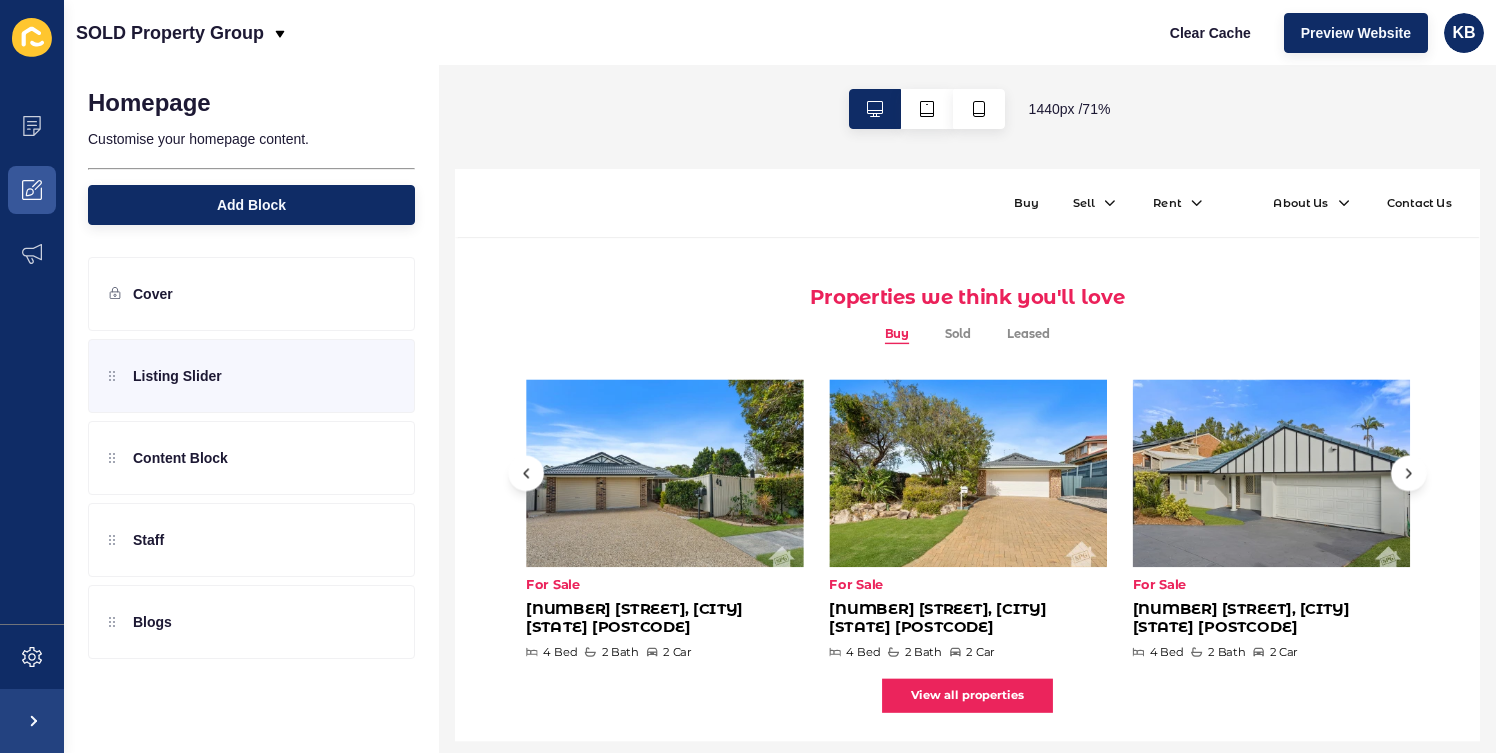 scroll, scrollTop: 744, scrollLeft: 0, axis: vertical 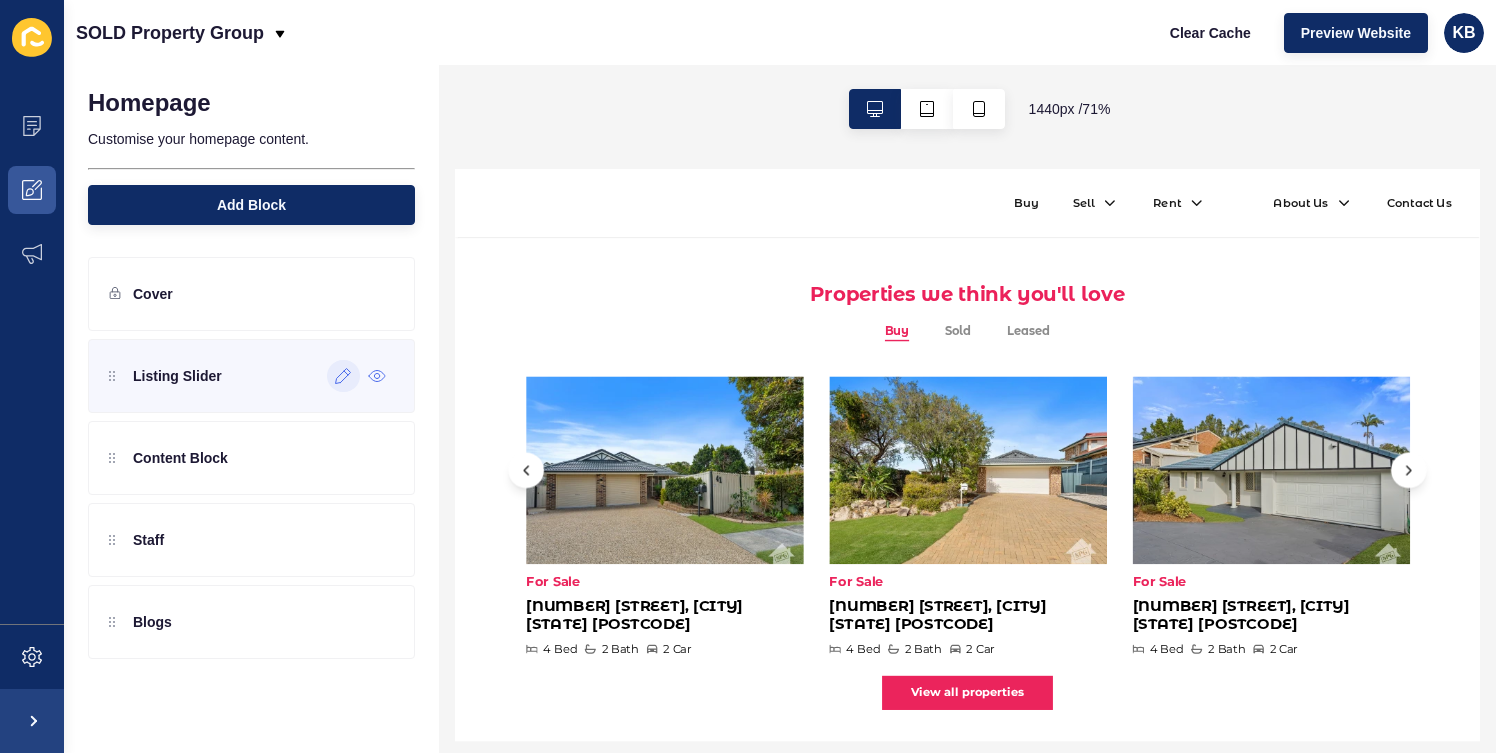 click 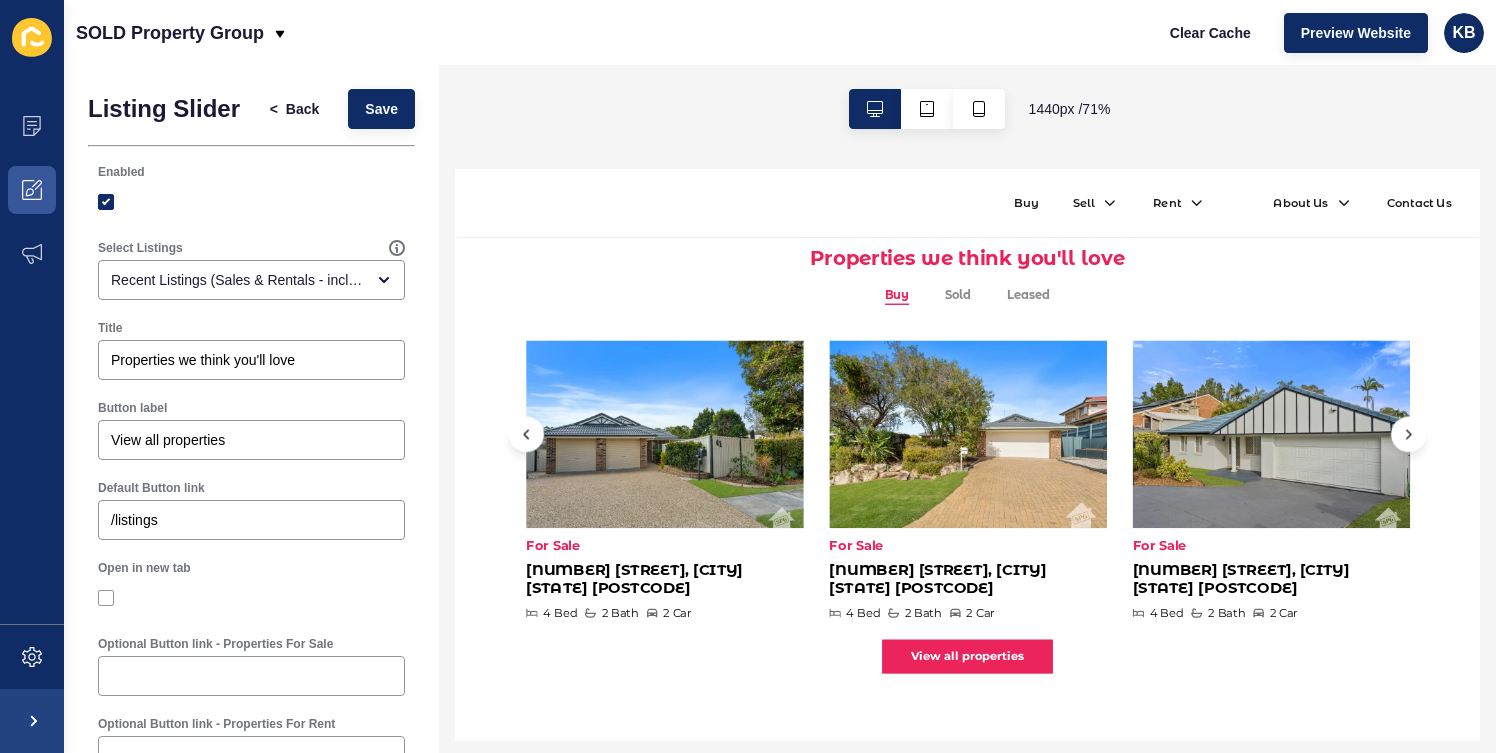 scroll, scrollTop: 801, scrollLeft: 0, axis: vertical 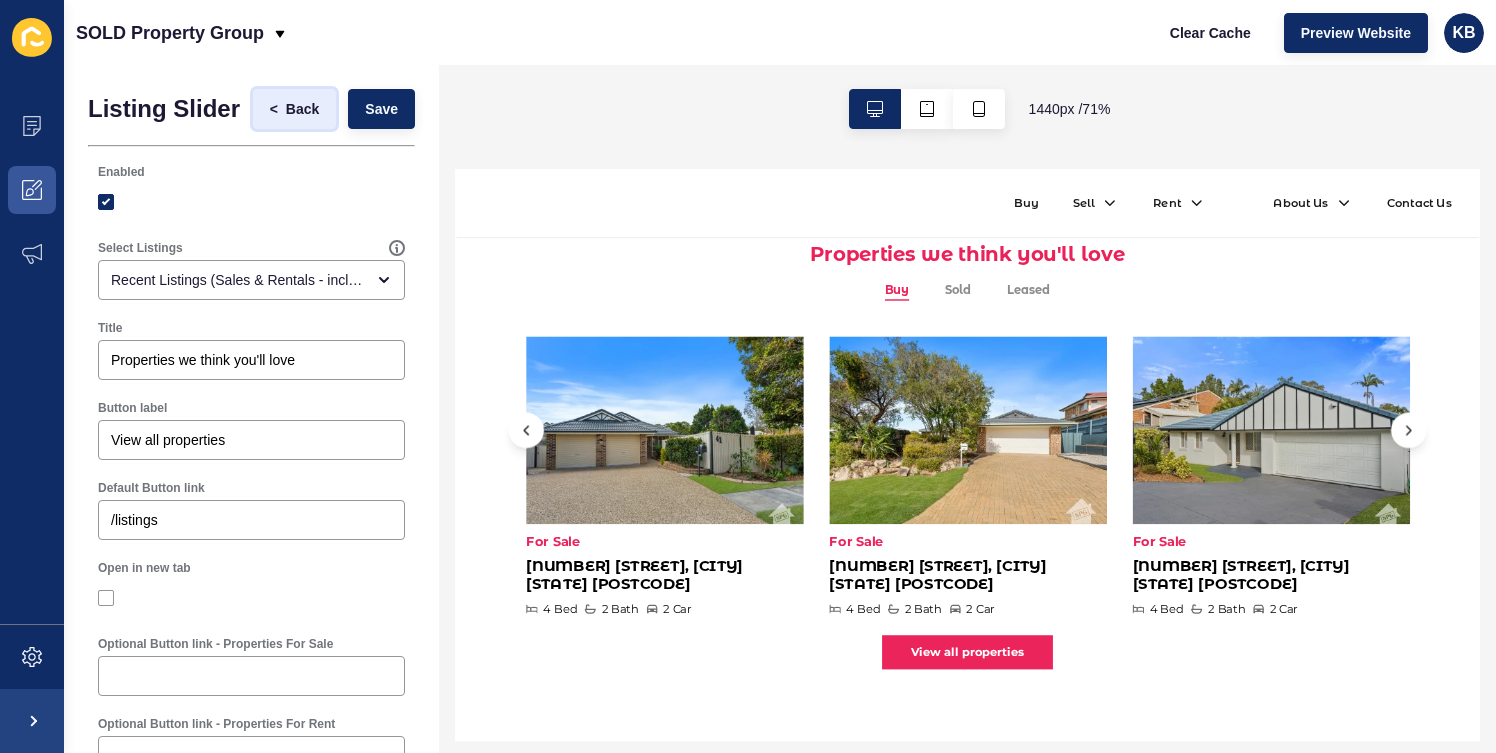 click on "Back" at bounding box center [302, 109] 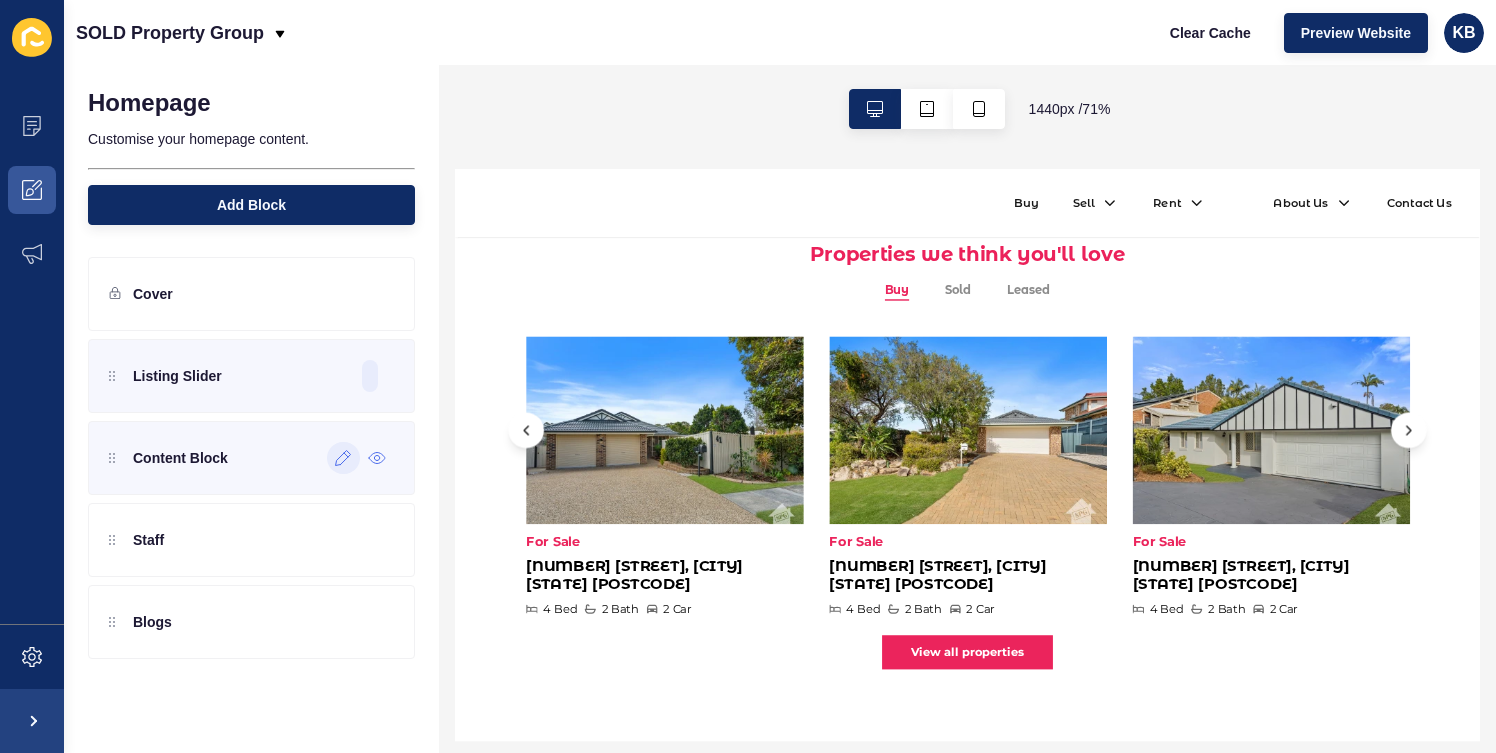 click 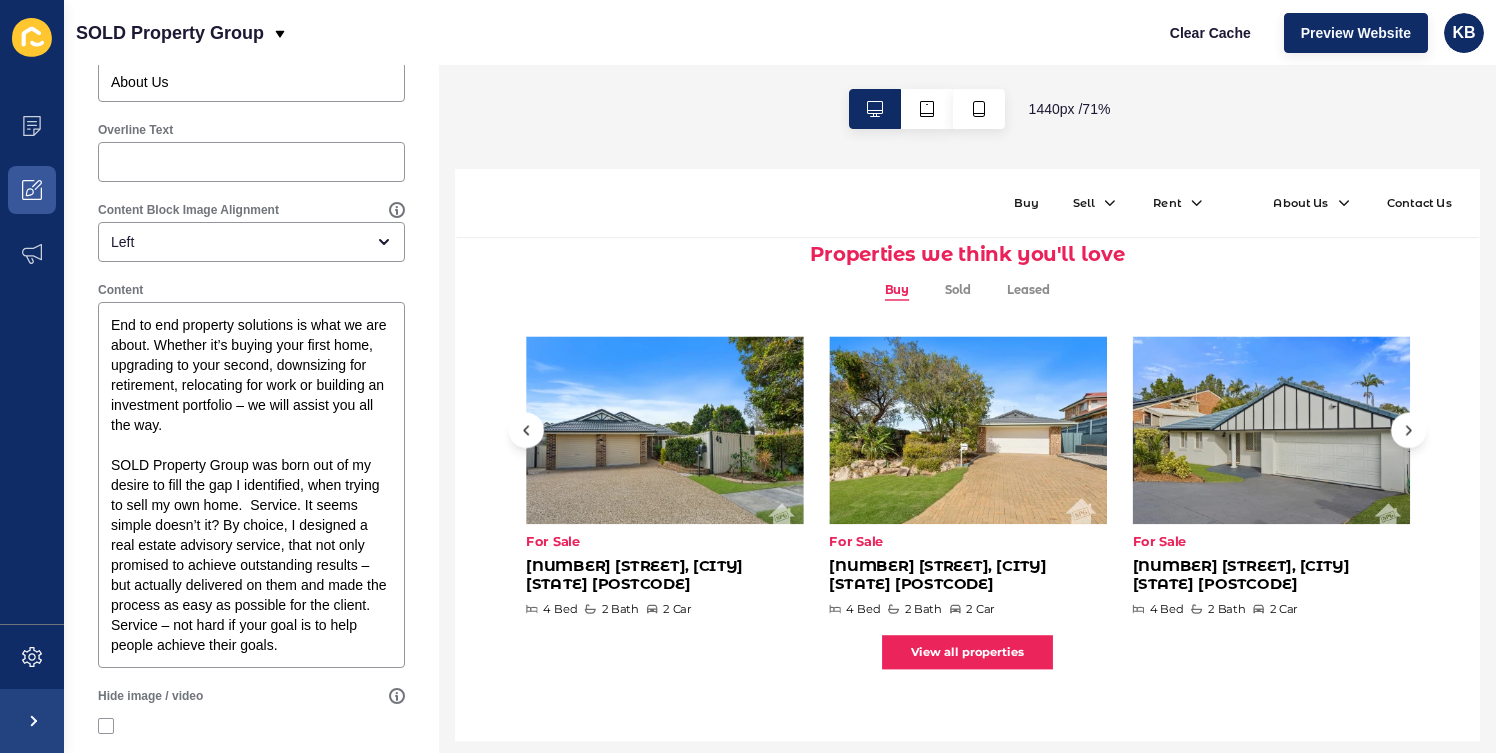 scroll, scrollTop: 201, scrollLeft: 0, axis: vertical 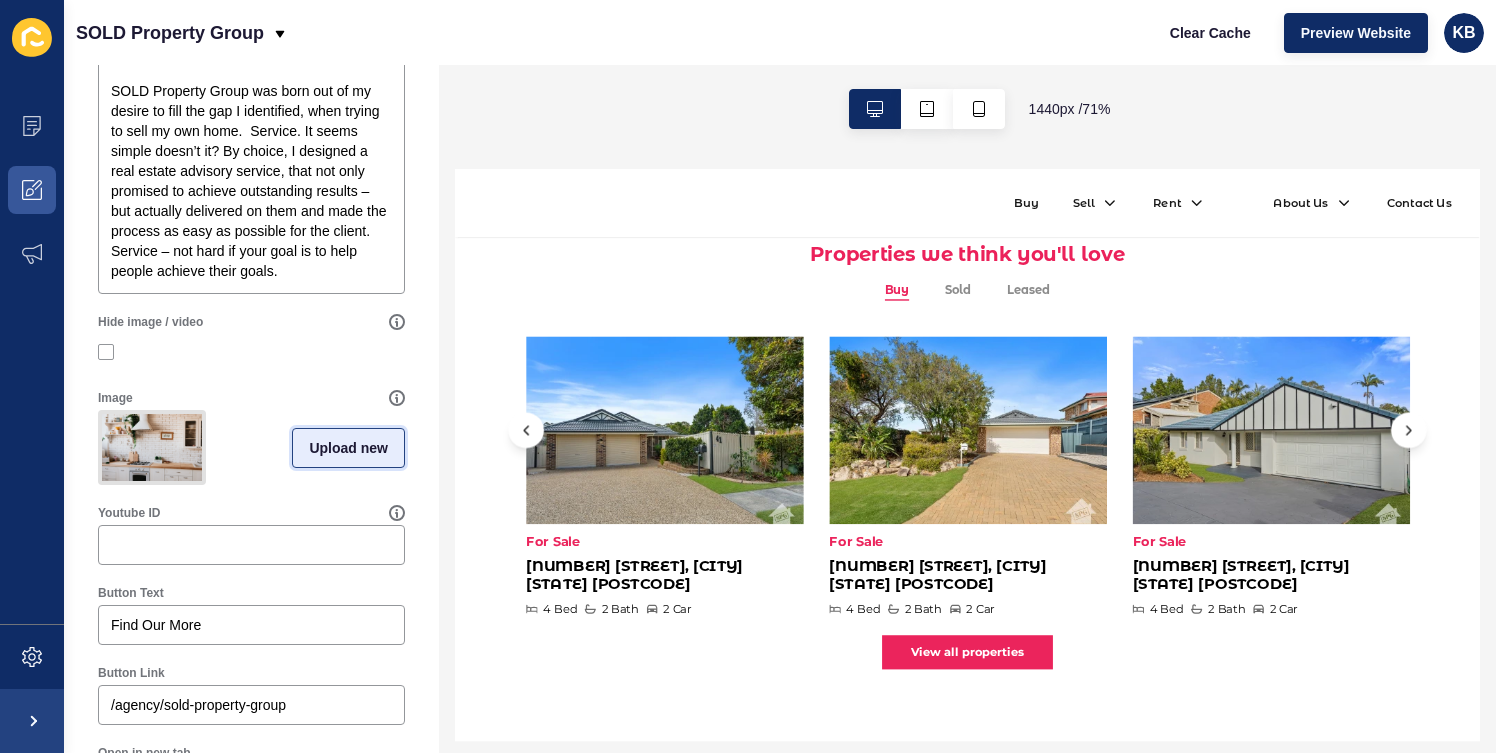click on "Upload new" at bounding box center [348, 448] 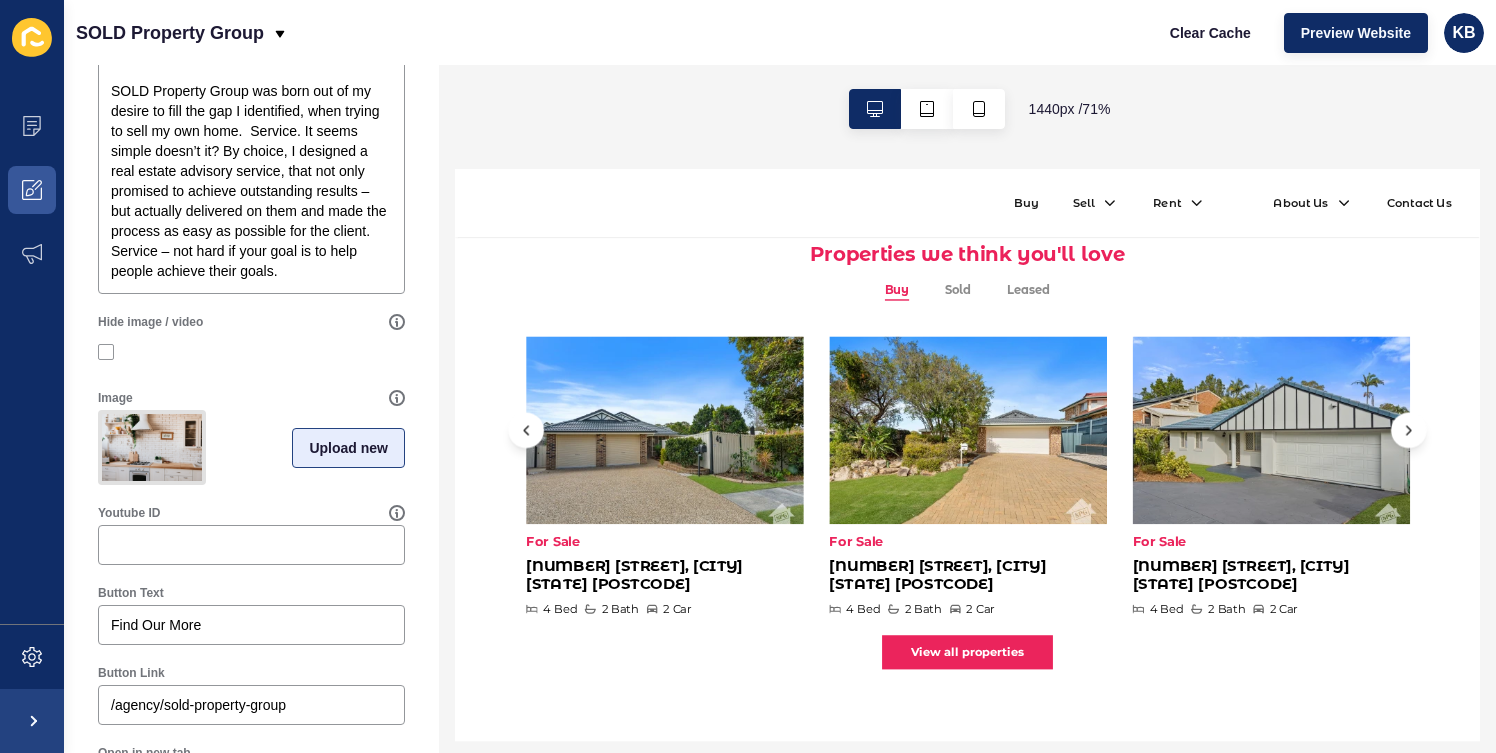 scroll, scrollTop: 571, scrollLeft: 0, axis: vertical 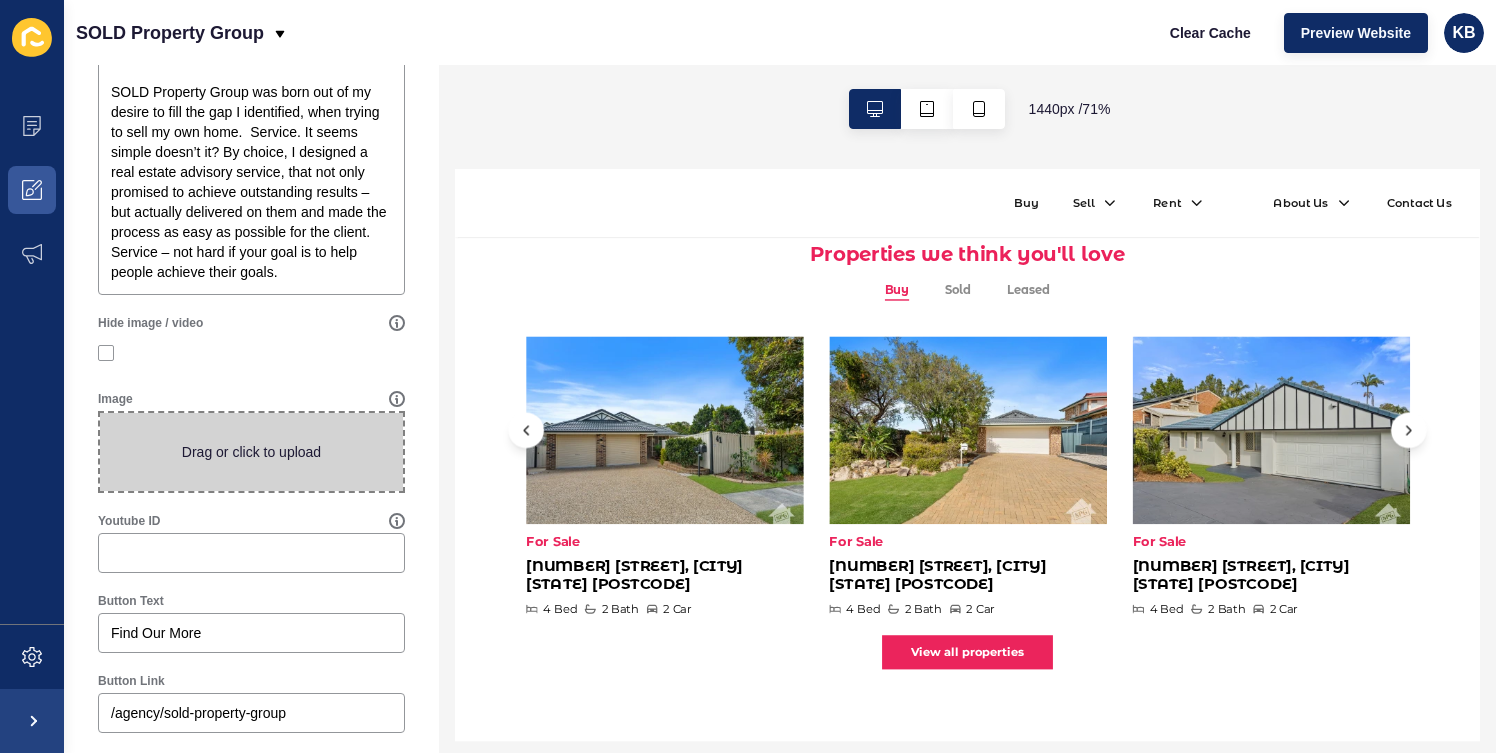 click at bounding box center [251, 452] 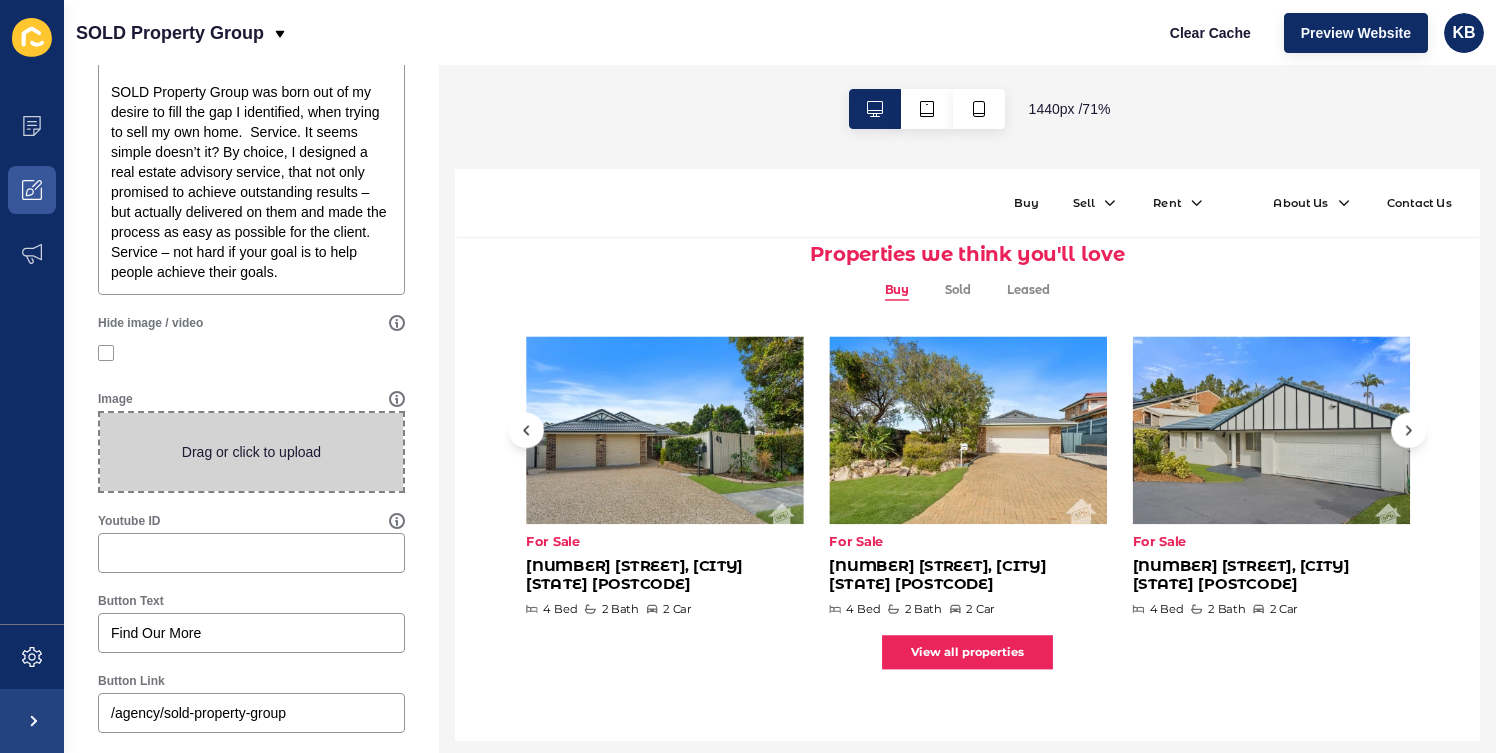 type on "C:\fakepath\SOLD-Team.jpg" 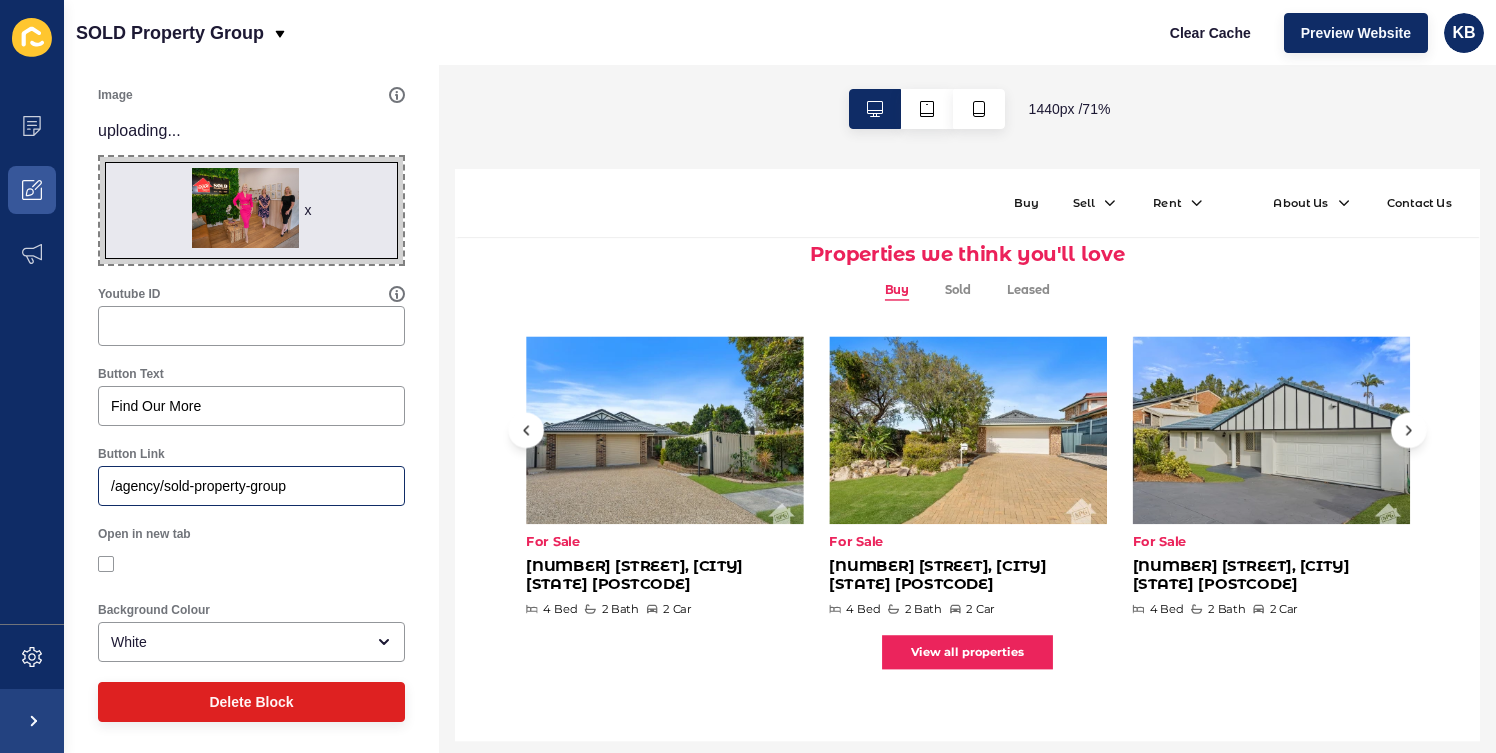 scroll, scrollTop: 830, scrollLeft: 0, axis: vertical 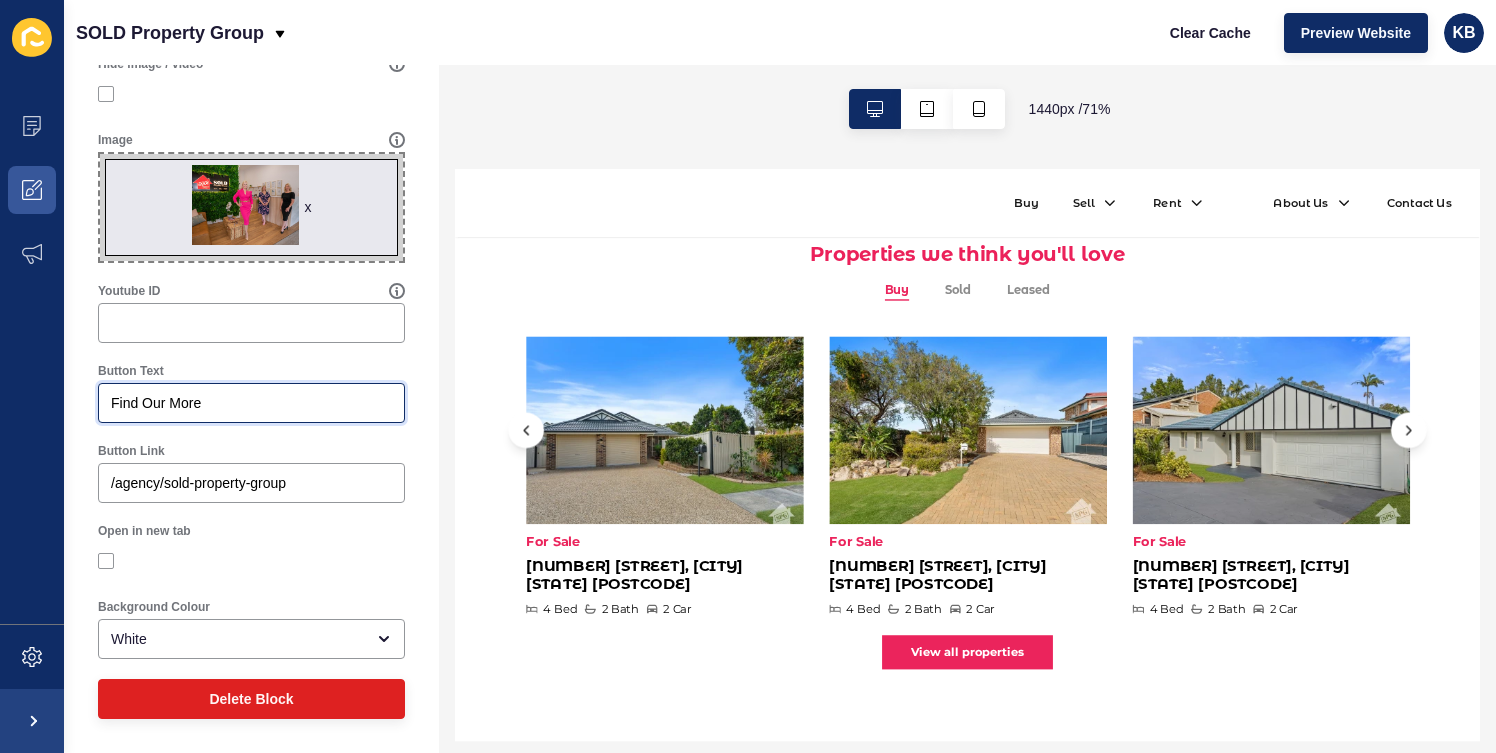 click on "Find Our More" at bounding box center [251, 403] 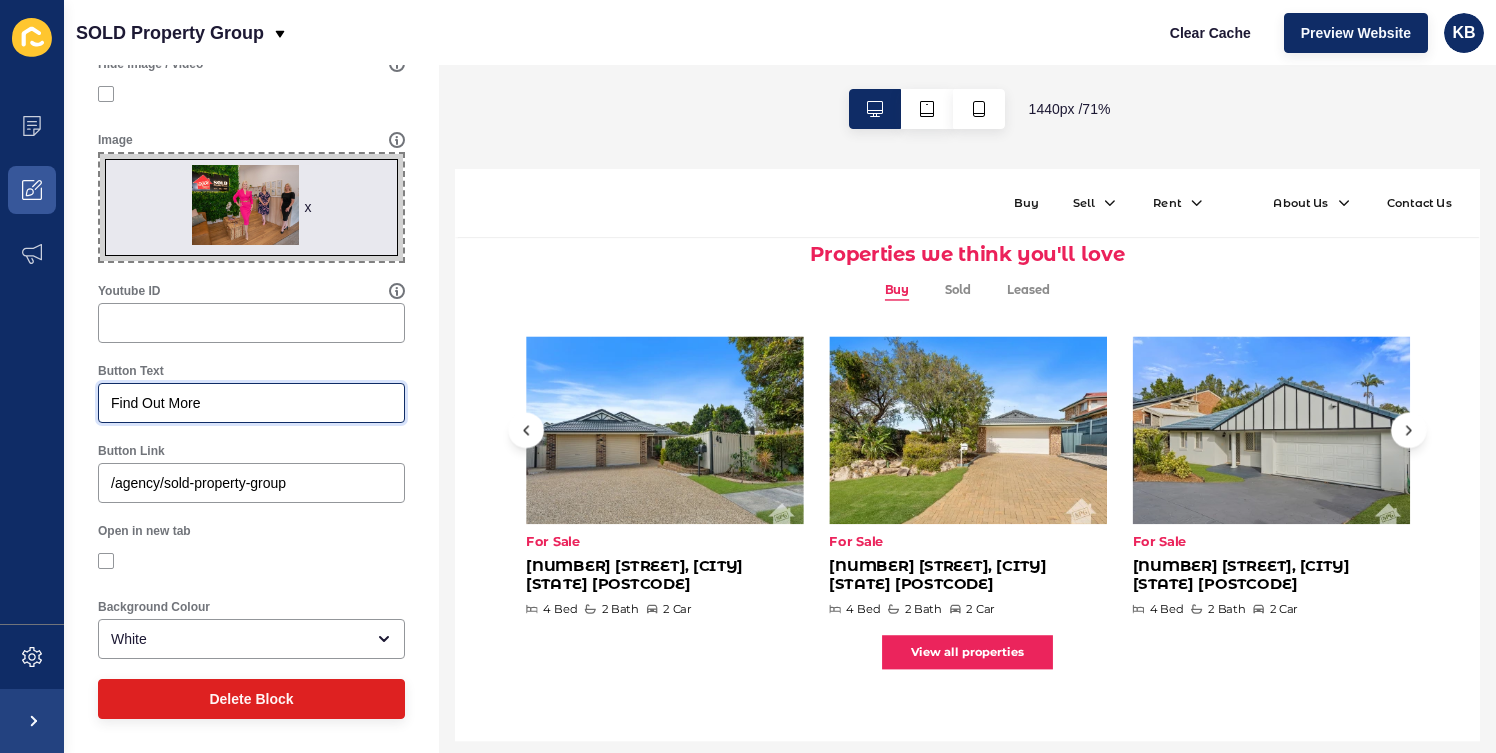 type on "Find Out More" 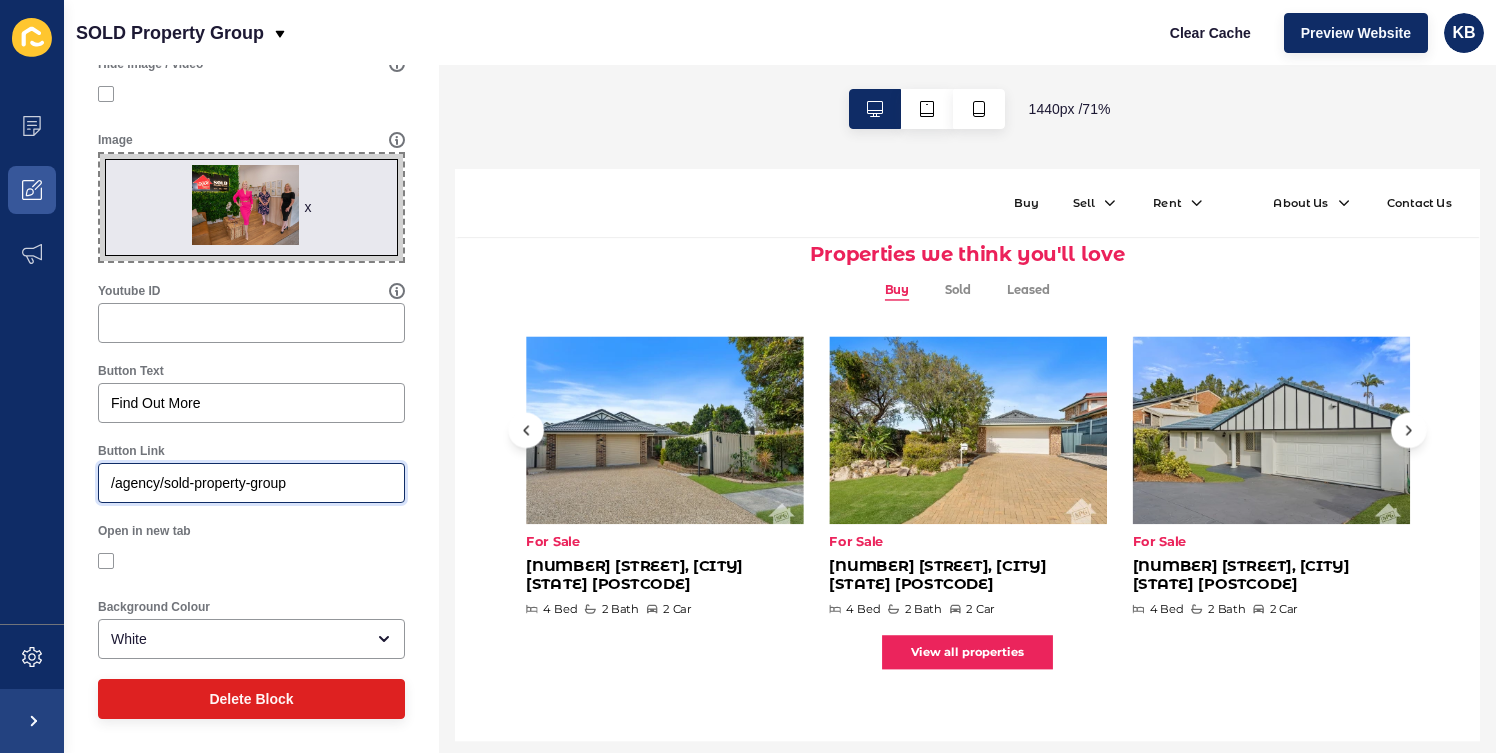 click on "/agency/sold-property-group" at bounding box center (251, 483) 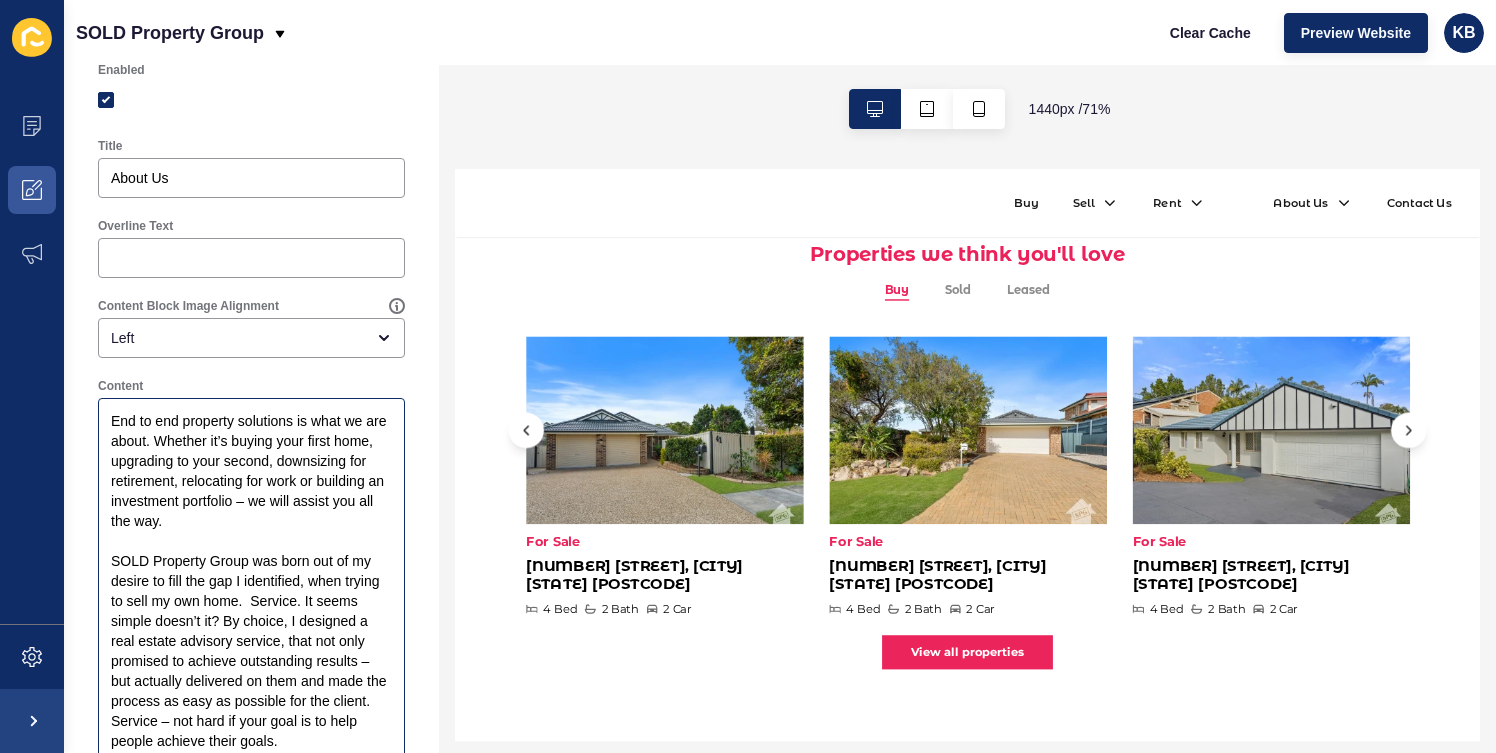 scroll, scrollTop: 0, scrollLeft: 0, axis: both 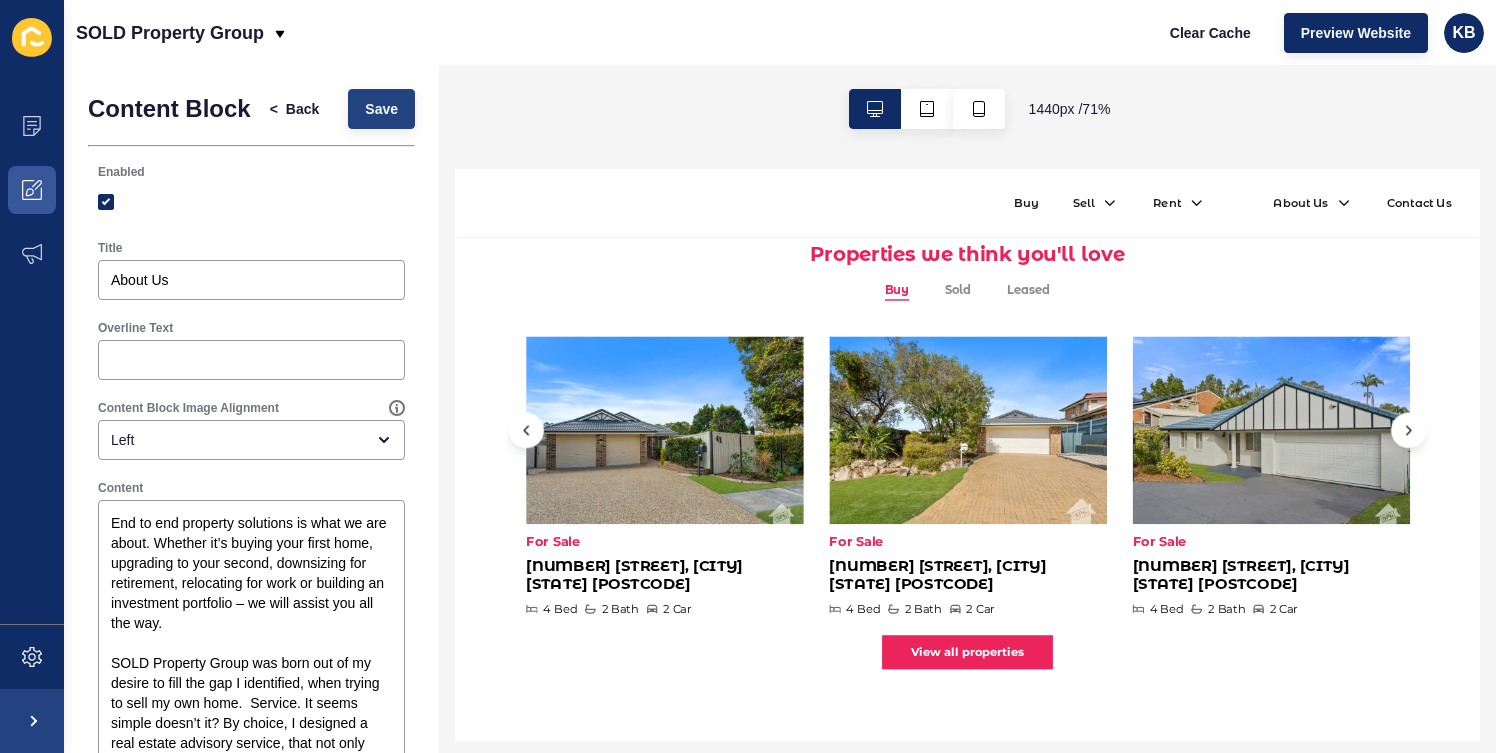 type on "/about-us" 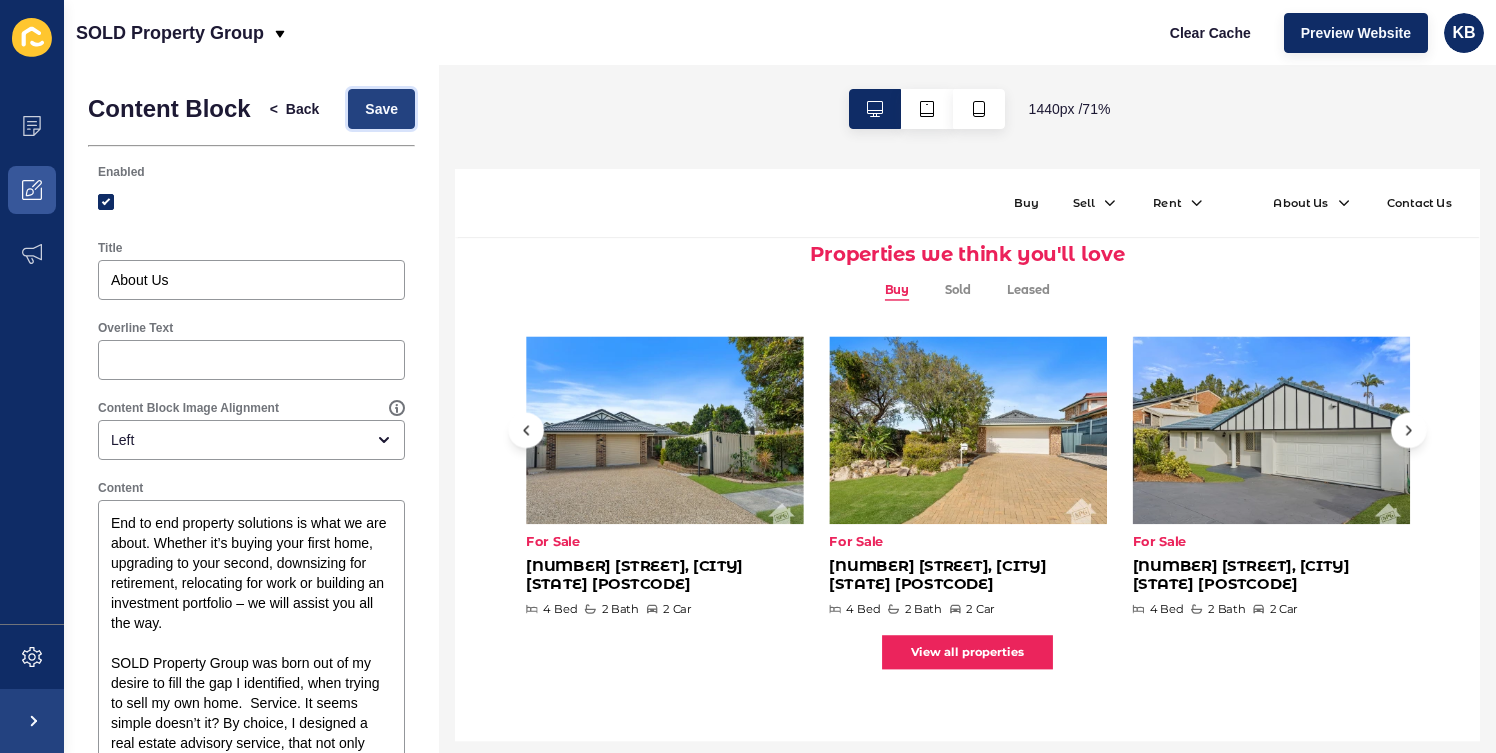 click on "Save" at bounding box center [381, 109] 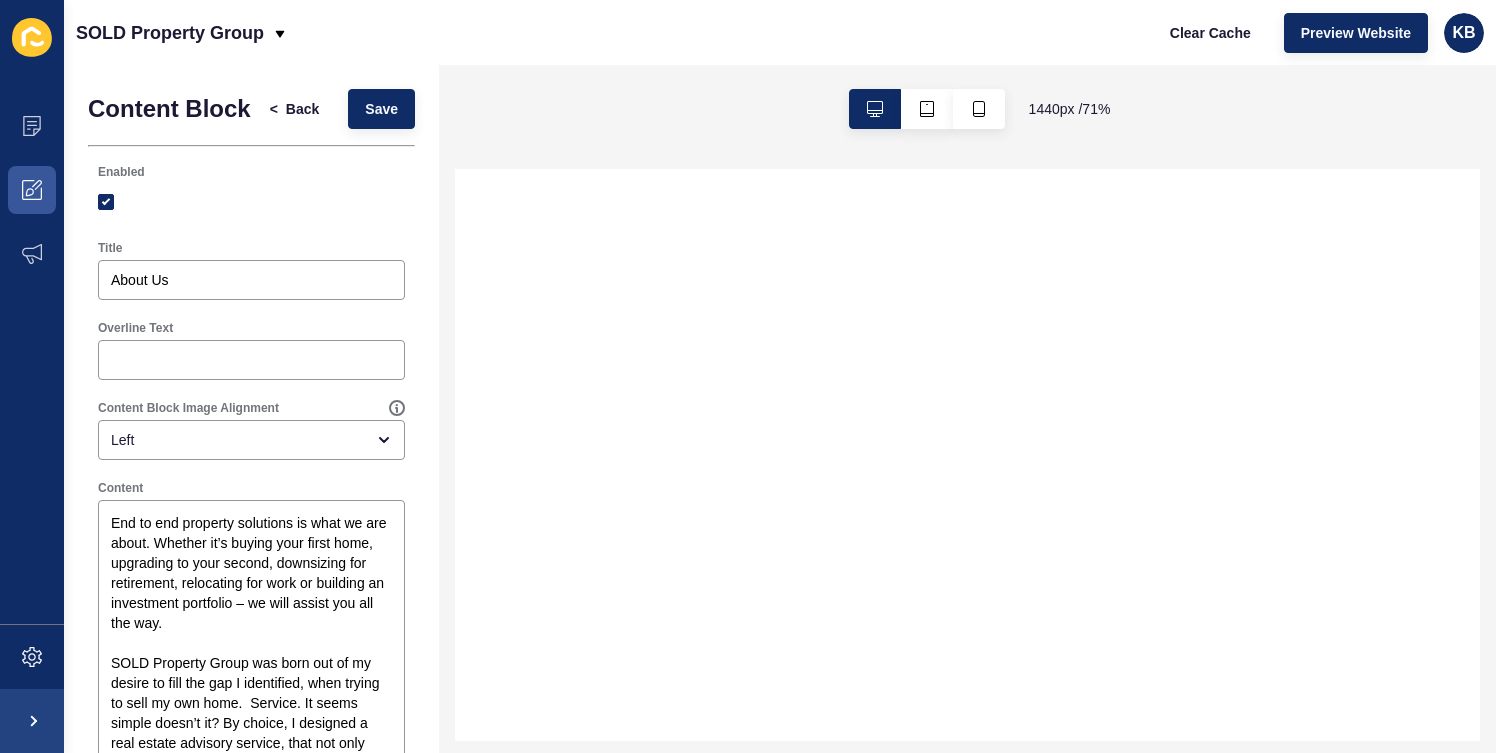 select 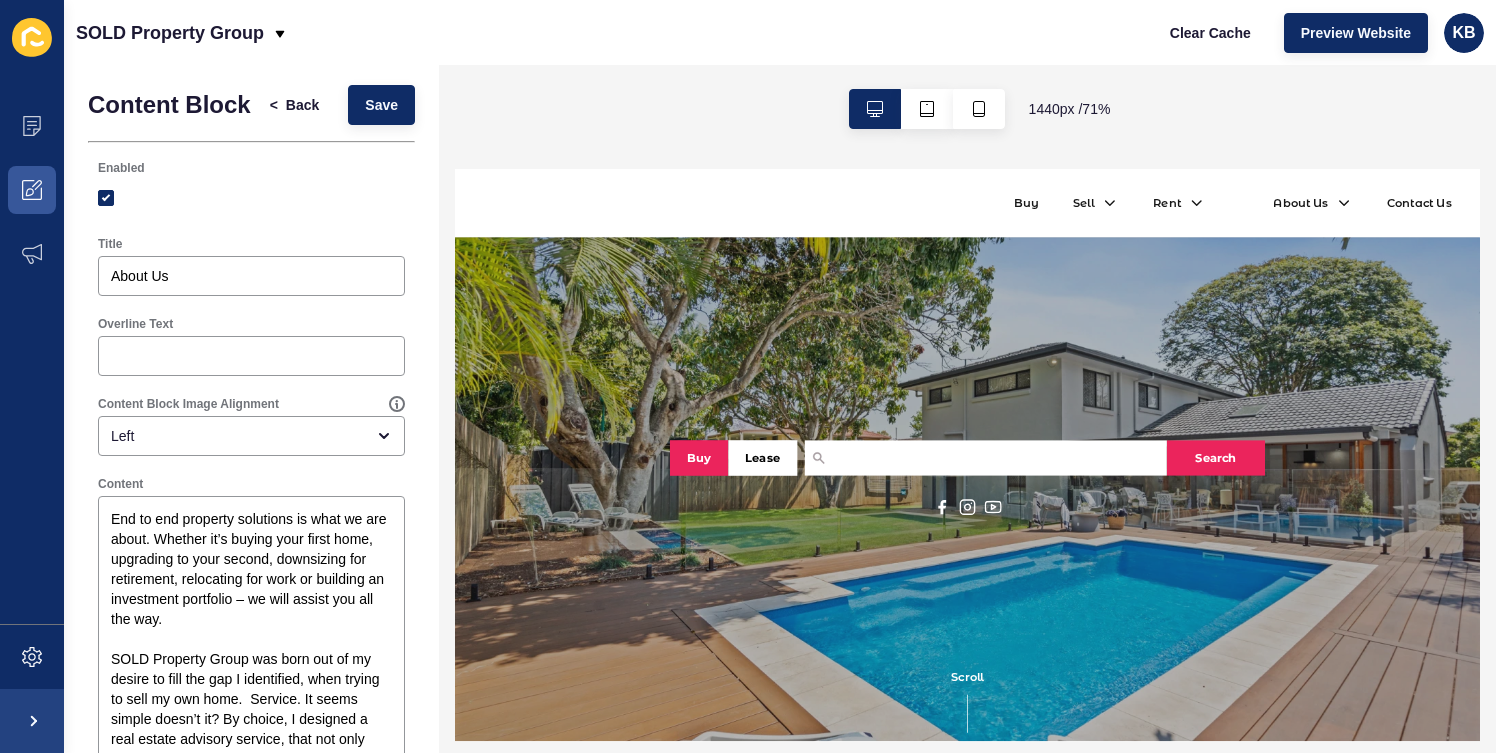 scroll, scrollTop: 0, scrollLeft: 0, axis: both 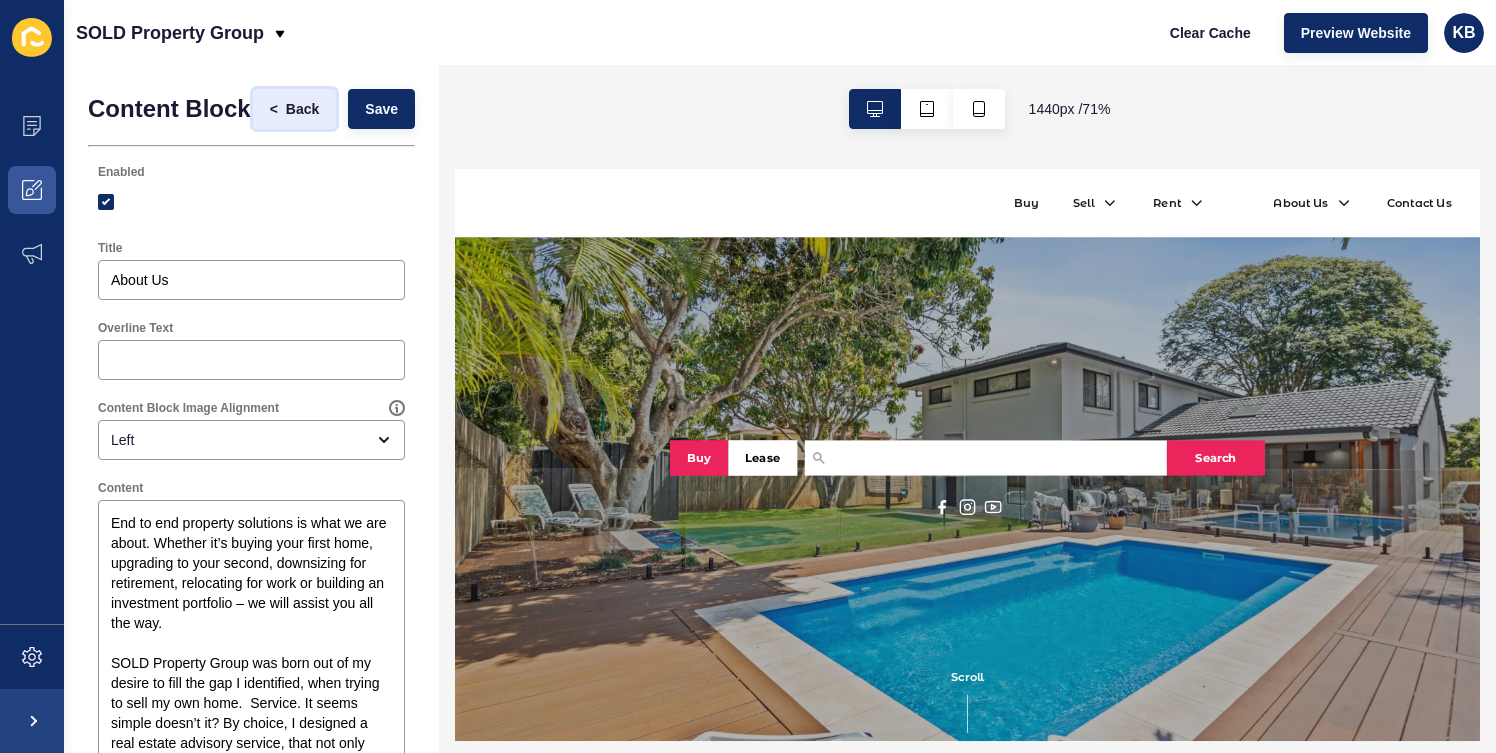 click on "Back" at bounding box center (302, 109) 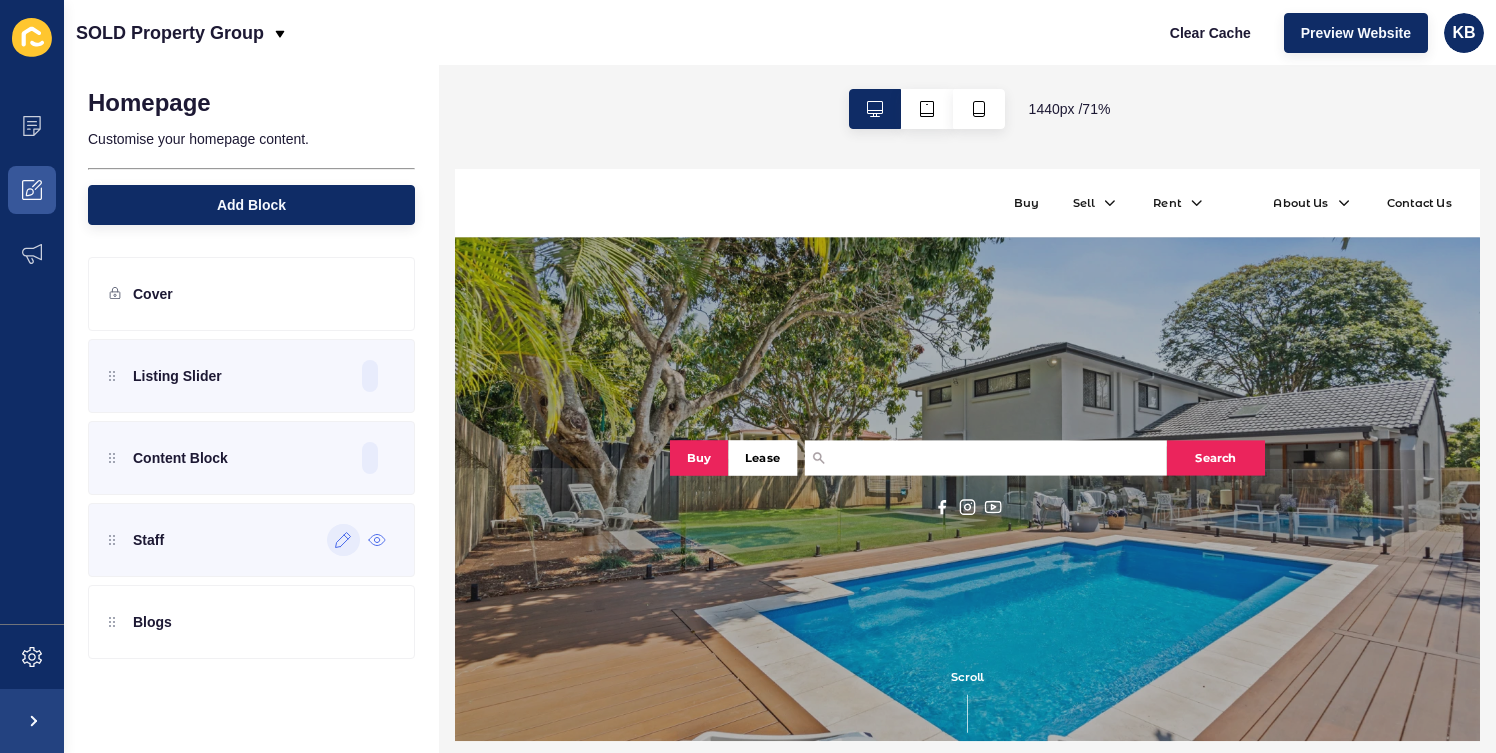 click 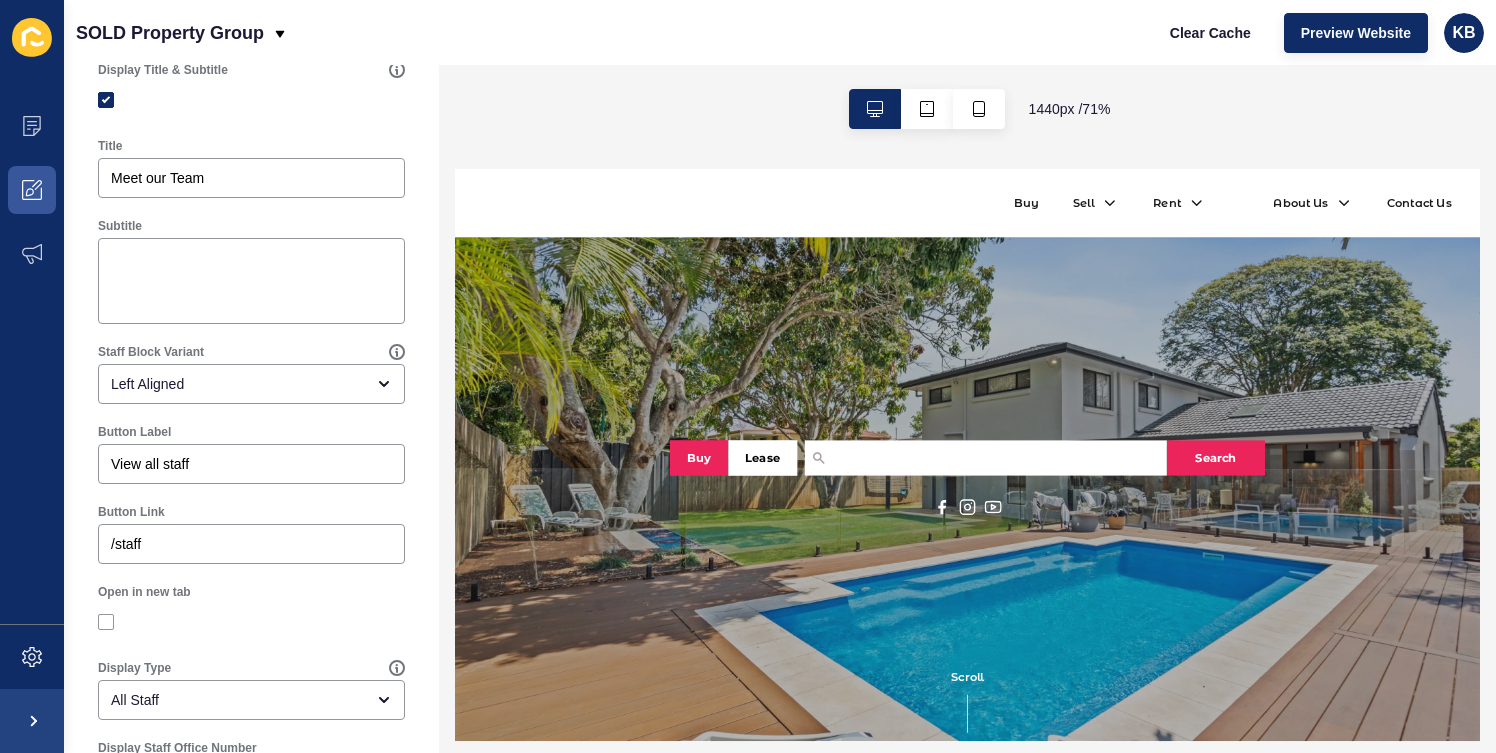 scroll, scrollTop: 191, scrollLeft: 0, axis: vertical 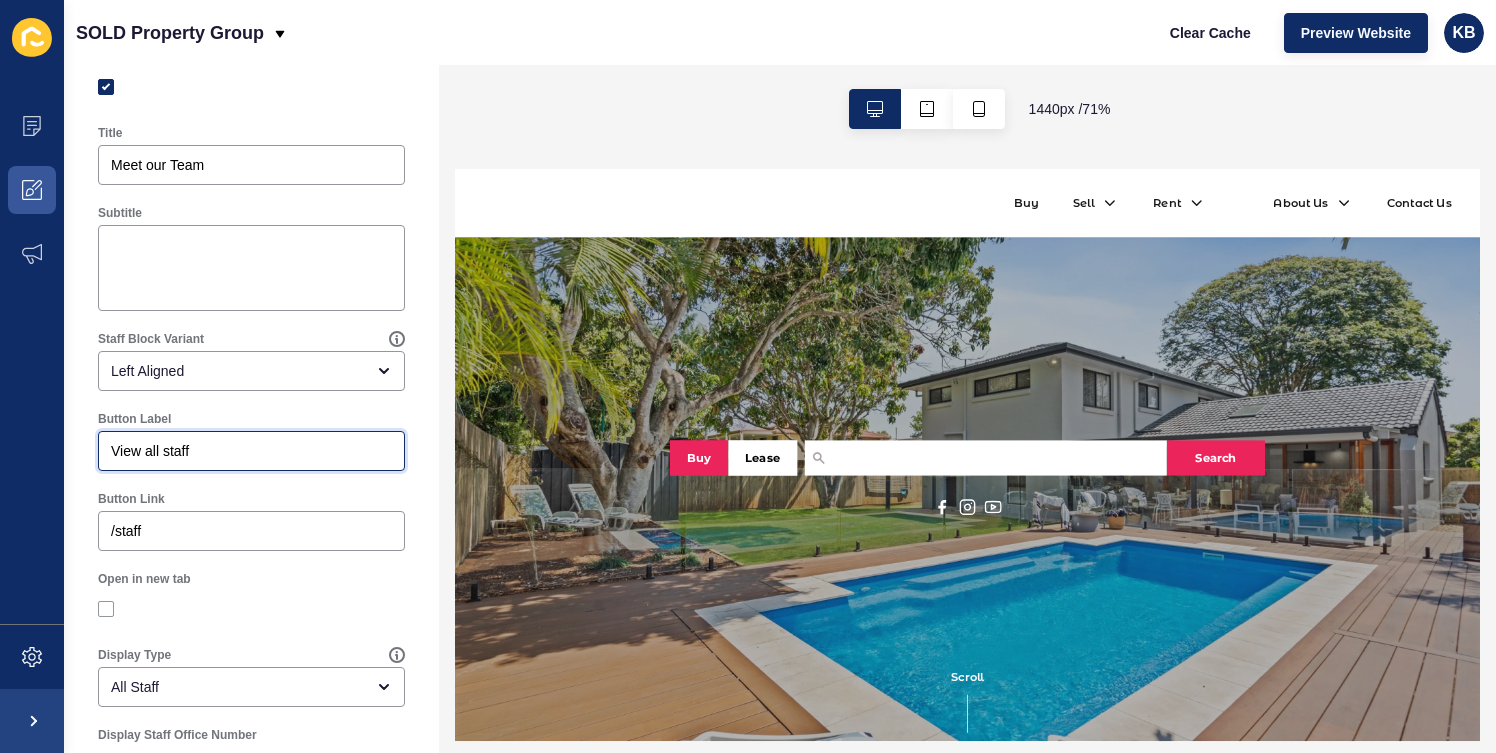 click on "View all staff" at bounding box center [251, 451] 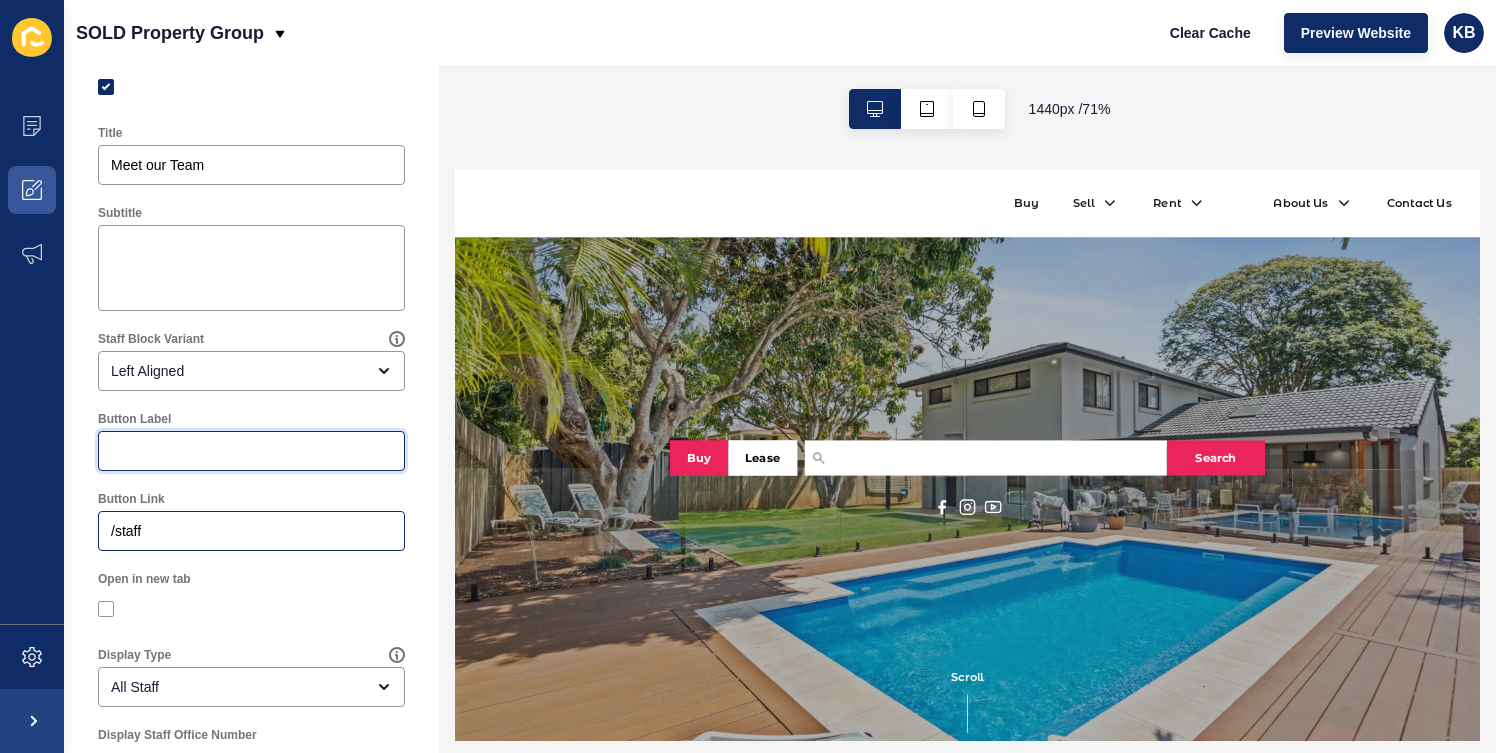 type 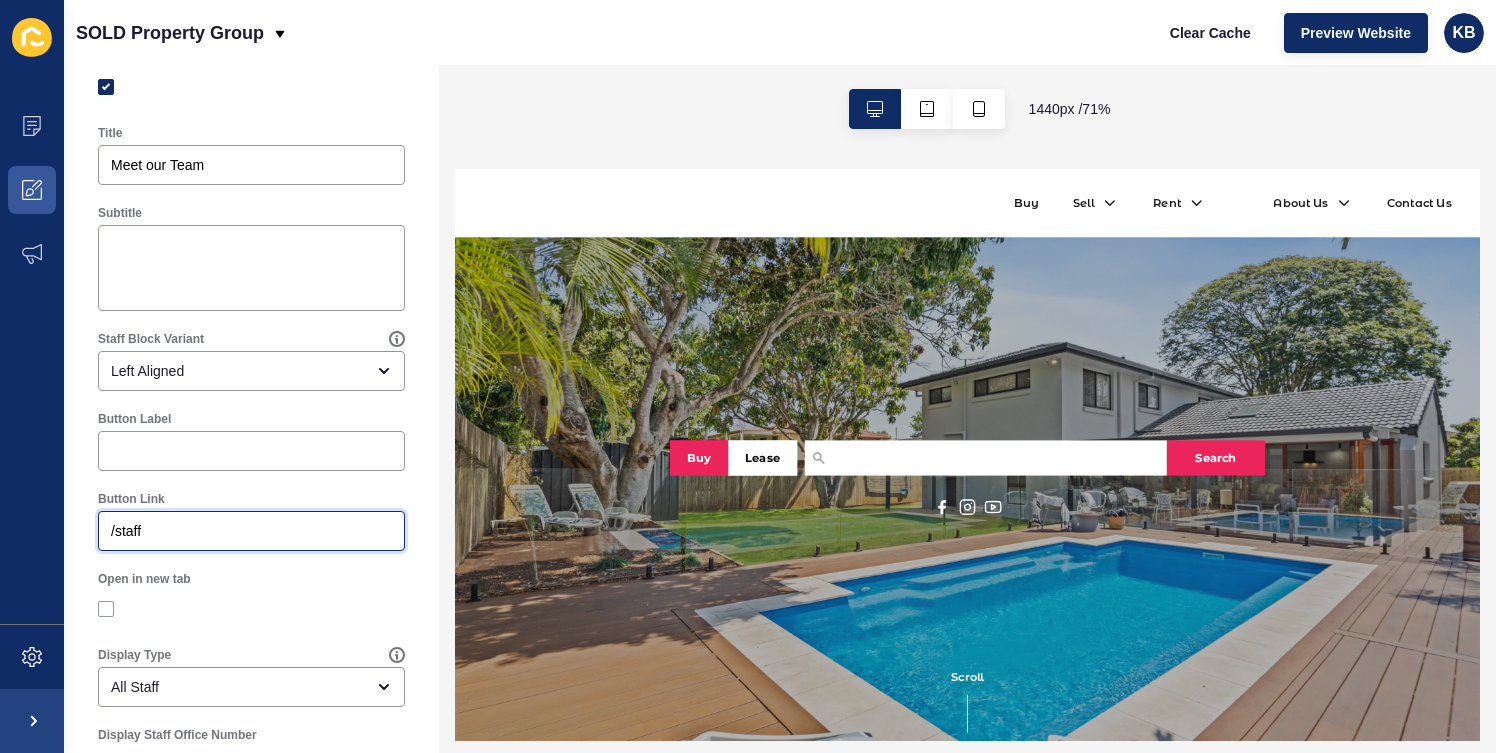 click on "/staff" at bounding box center [251, 531] 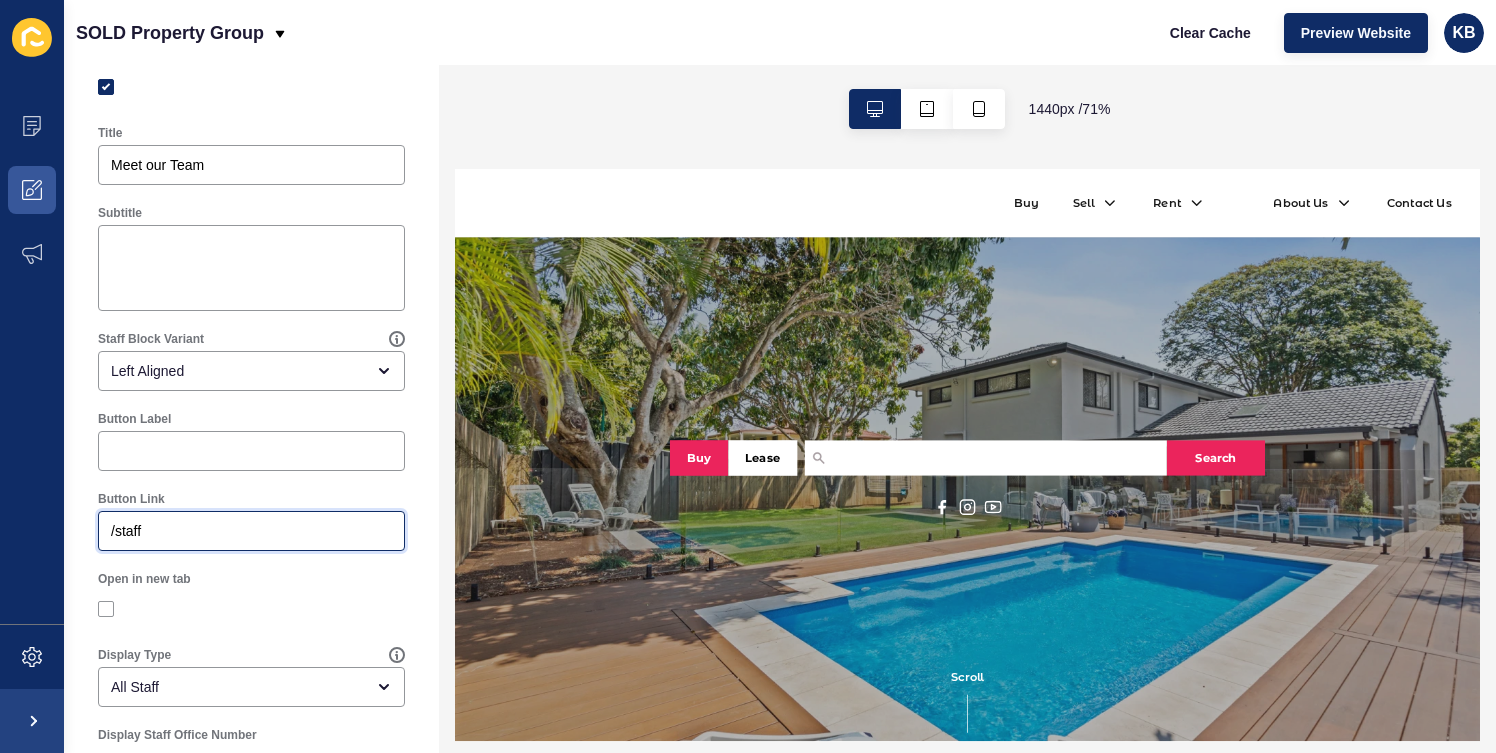 click on "/staff" at bounding box center [251, 531] 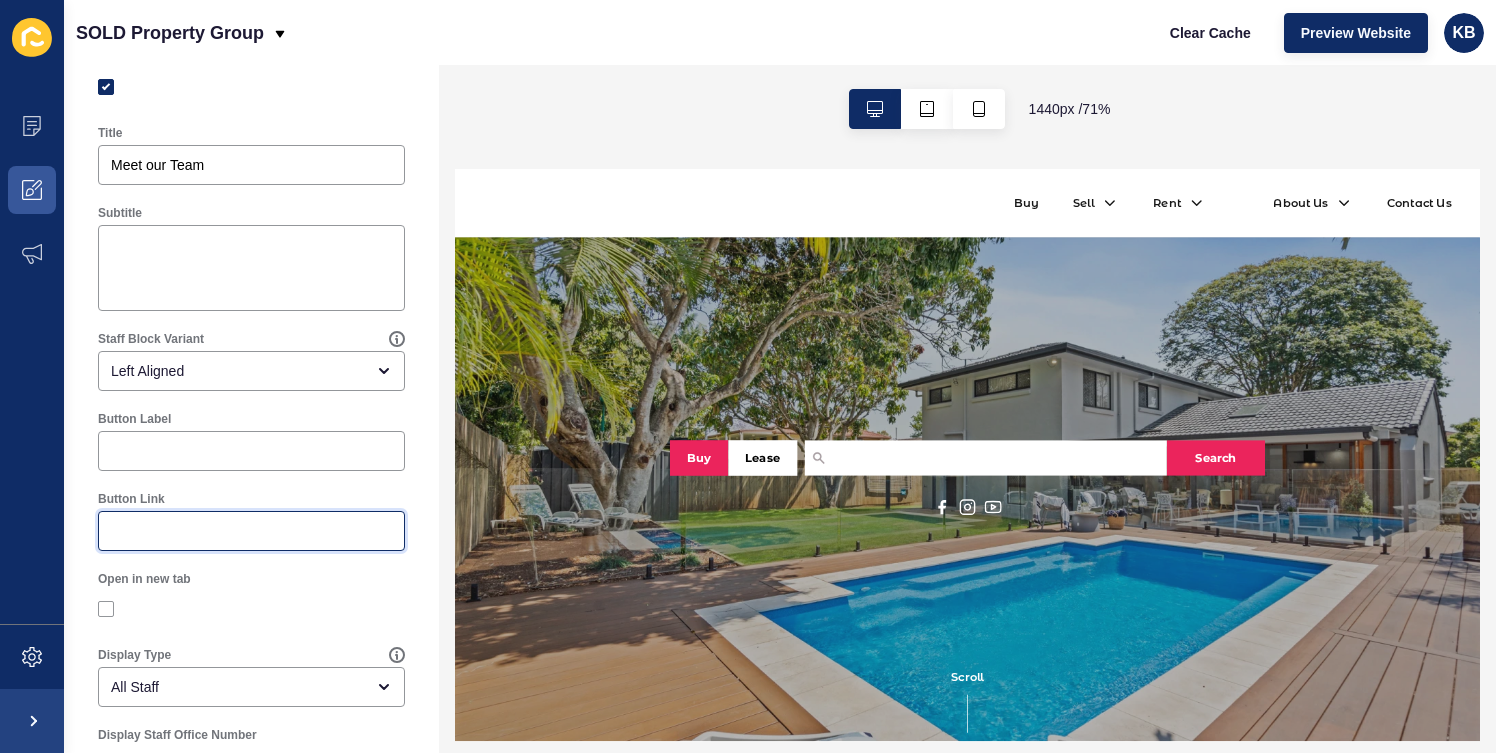 type 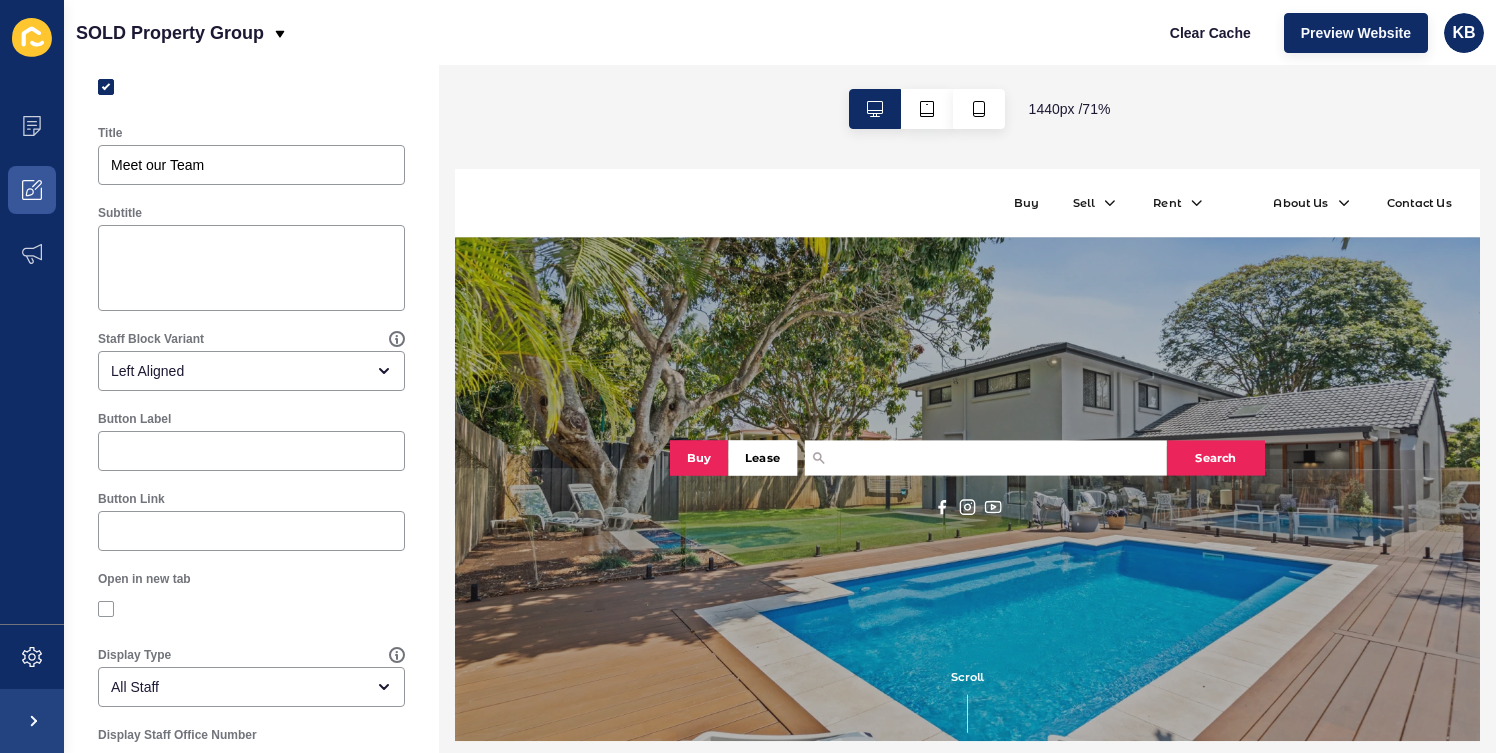 click on "Staff < Back Save Enabled Display Title & Subtitle Title Meet our Team Subtitle Staff Block Variant Left Aligned Button Label Button Link Open in new tab Display Type All Staff Display Staff Office Number Display Staff Mobile Number Display Staff Email Background Colour Grey Display the Promo Card in the Carousel Promo Card Title Don’t miss out! Promo Card Description Sign up to be the first to know when we list new properties on loftproperties.com.au 84 / 90 Promo Card Image Upload new Promo Card Button label Sign up now Promo Card Button Link /contact Open in new tab Delete Block" at bounding box center [251, 818] 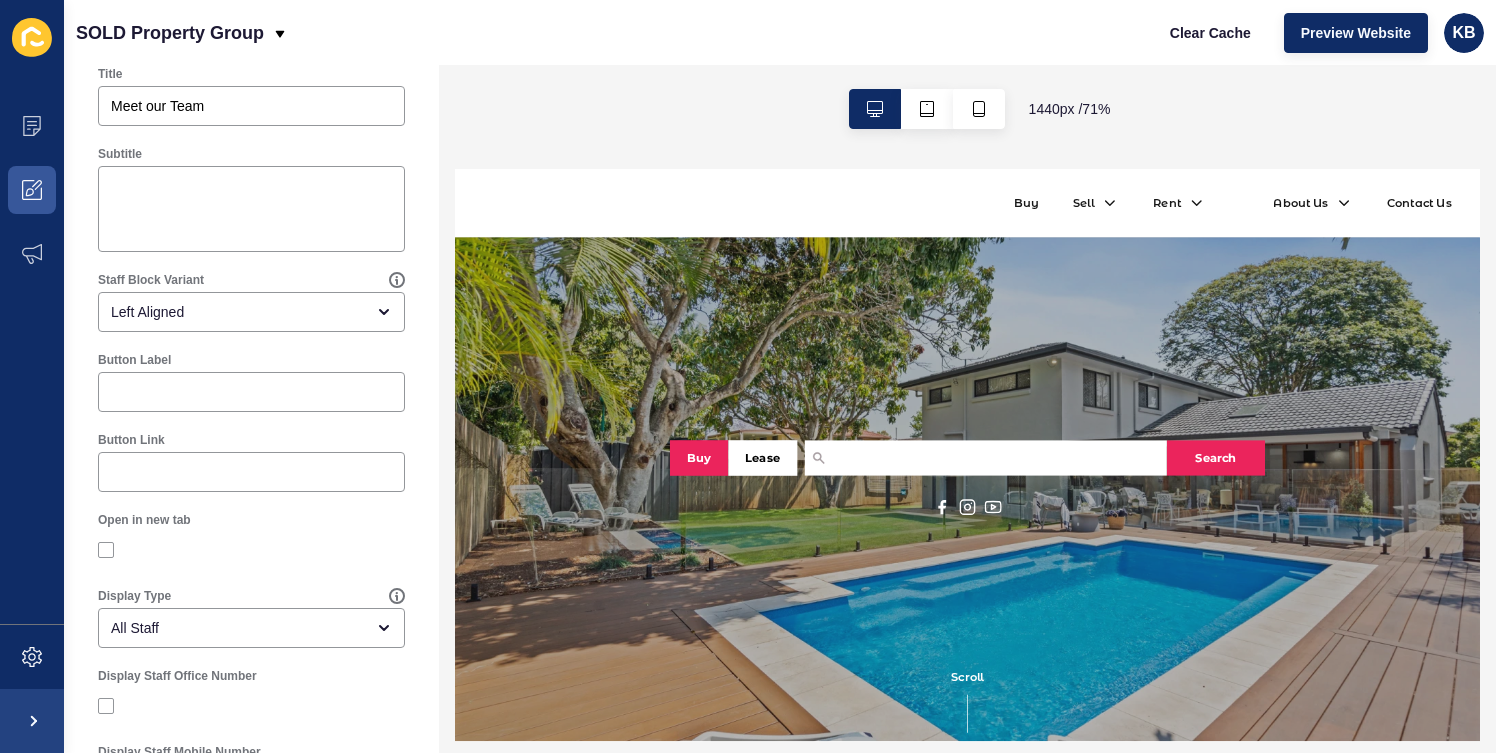scroll, scrollTop: 246, scrollLeft: 0, axis: vertical 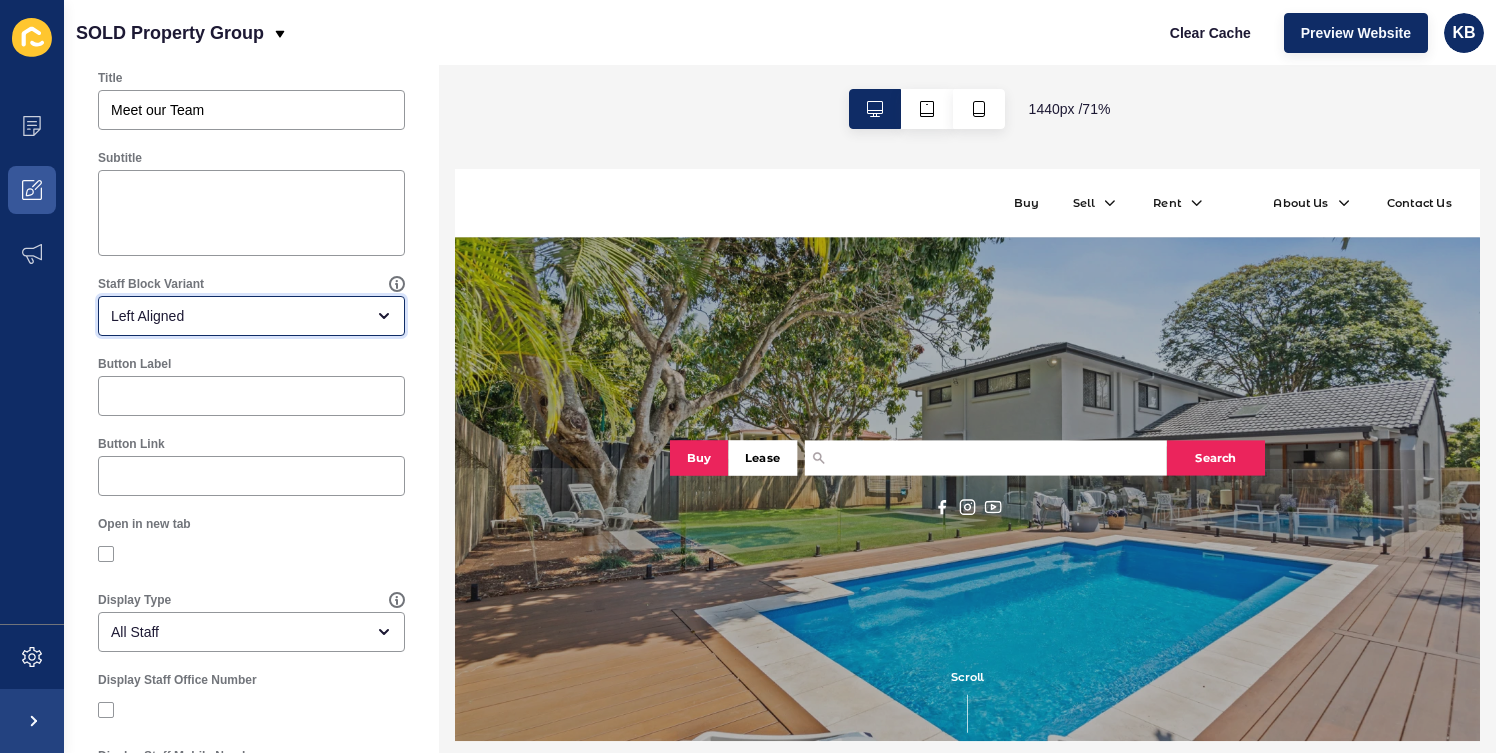 click on "Left Aligned" at bounding box center (251, 316) 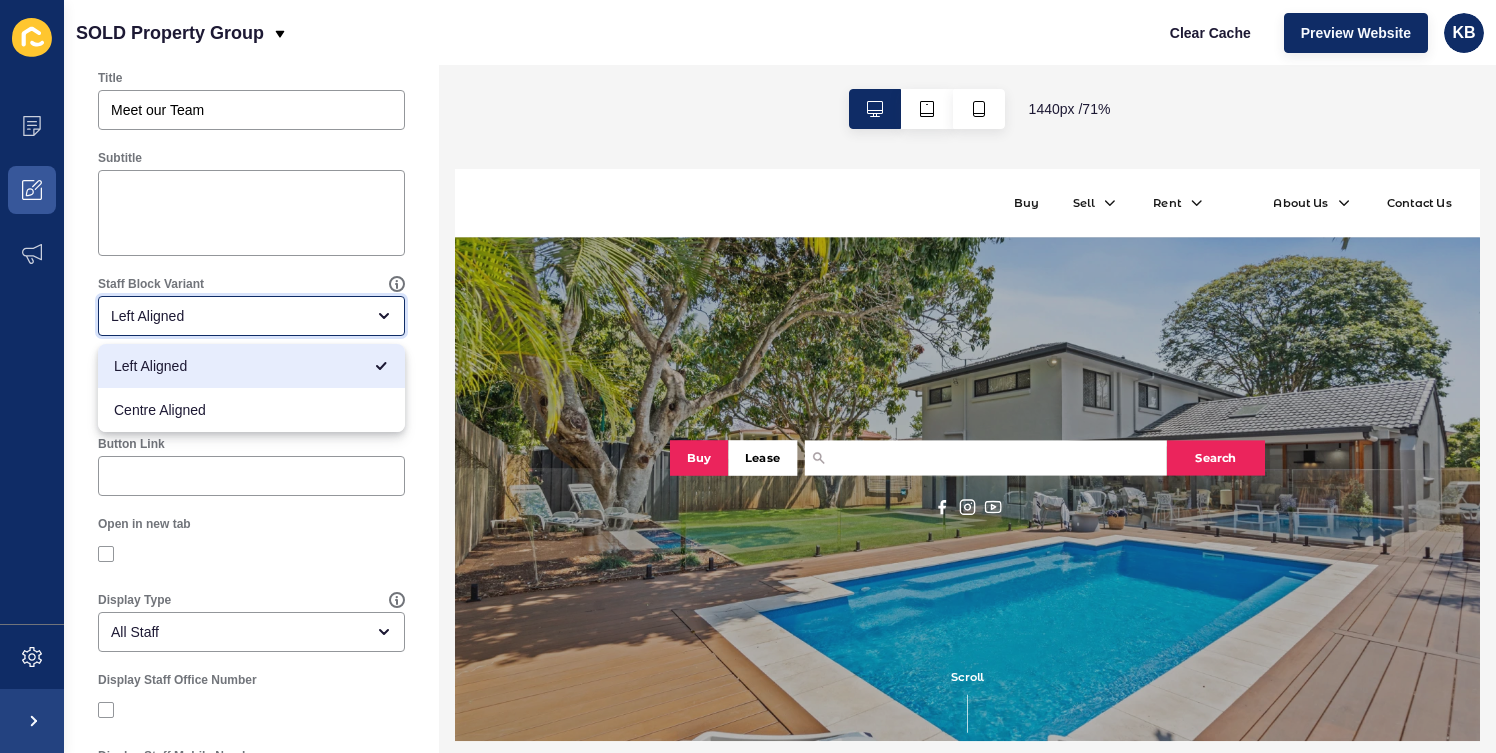 click on "Left Aligned" at bounding box center (237, 366) 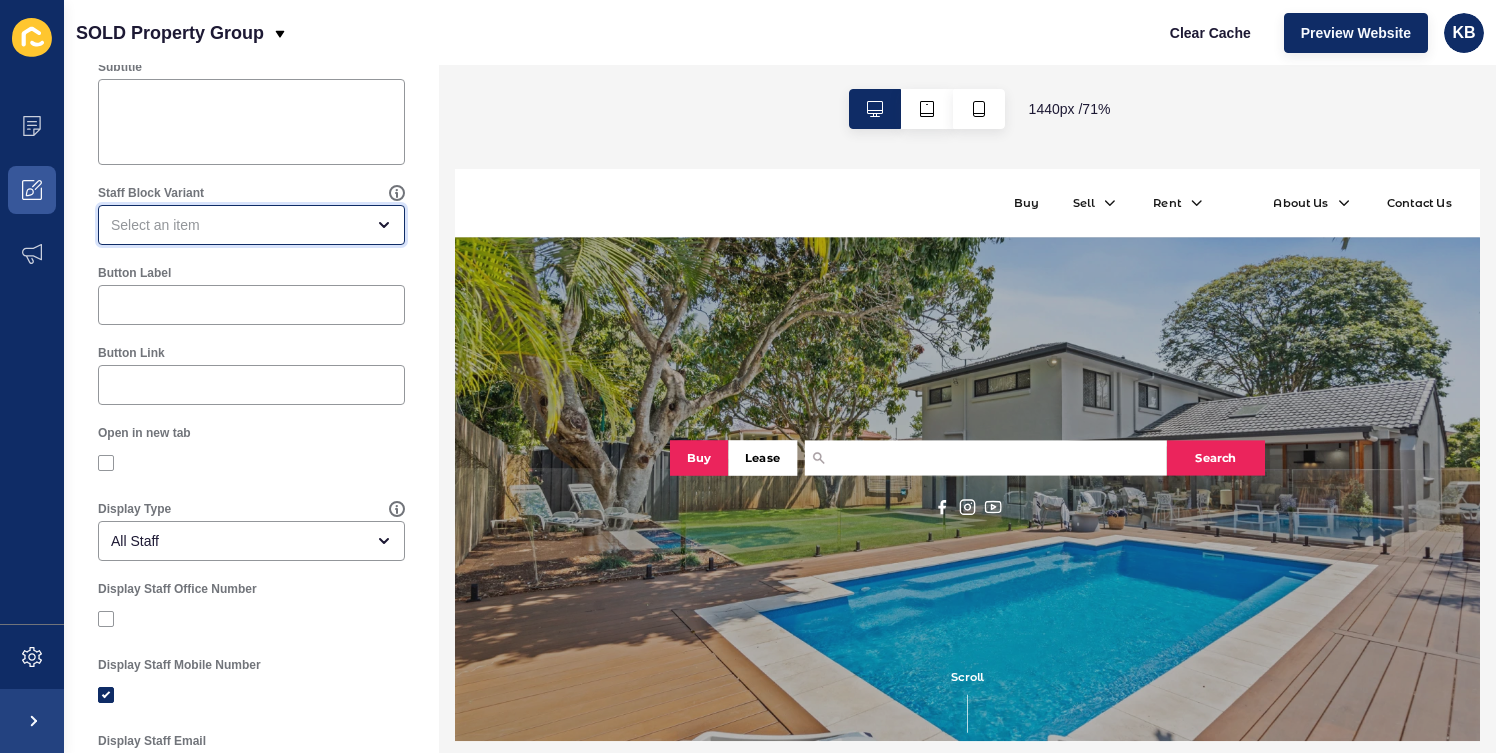 scroll, scrollTop: 365, scrollLeft: 0, axis: vertical 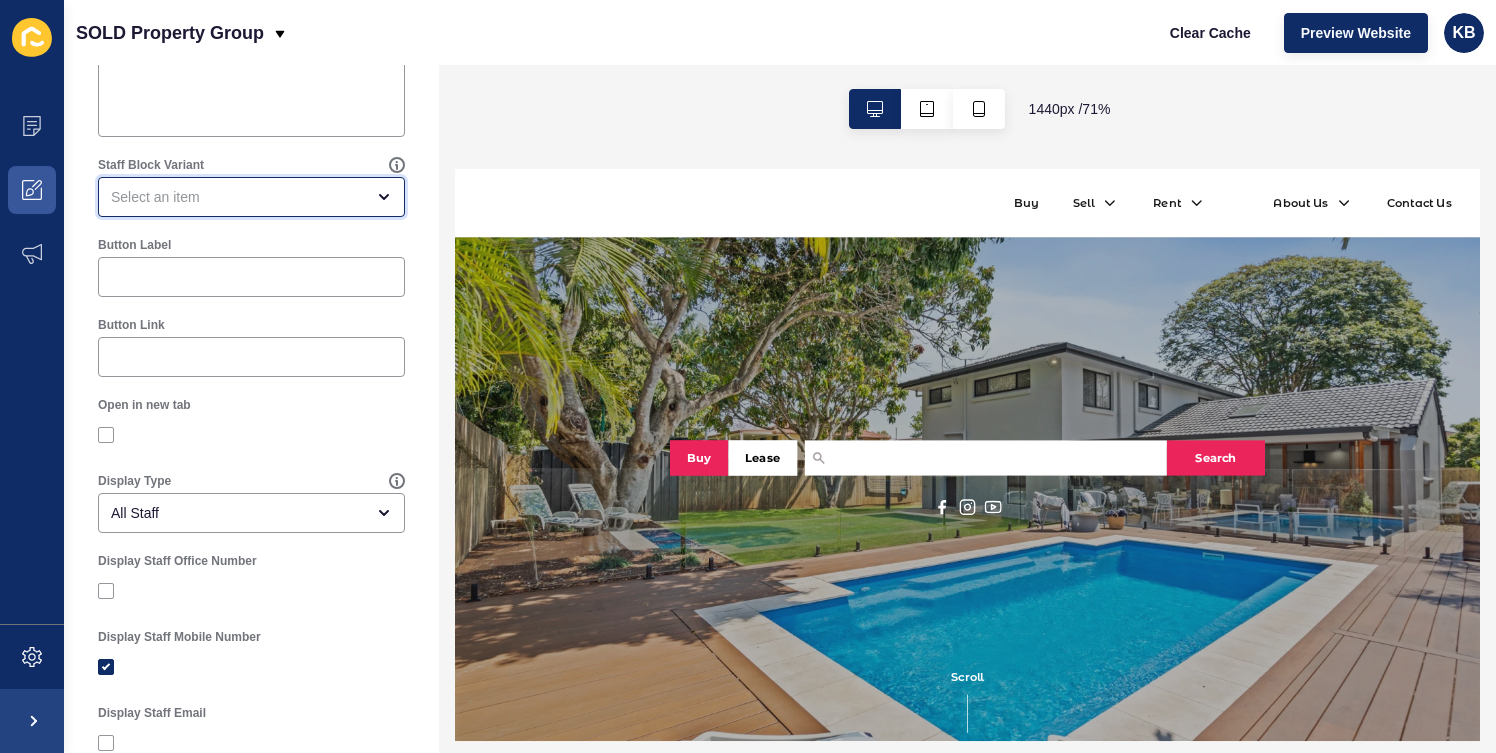 click at bounding box center [237, 197] 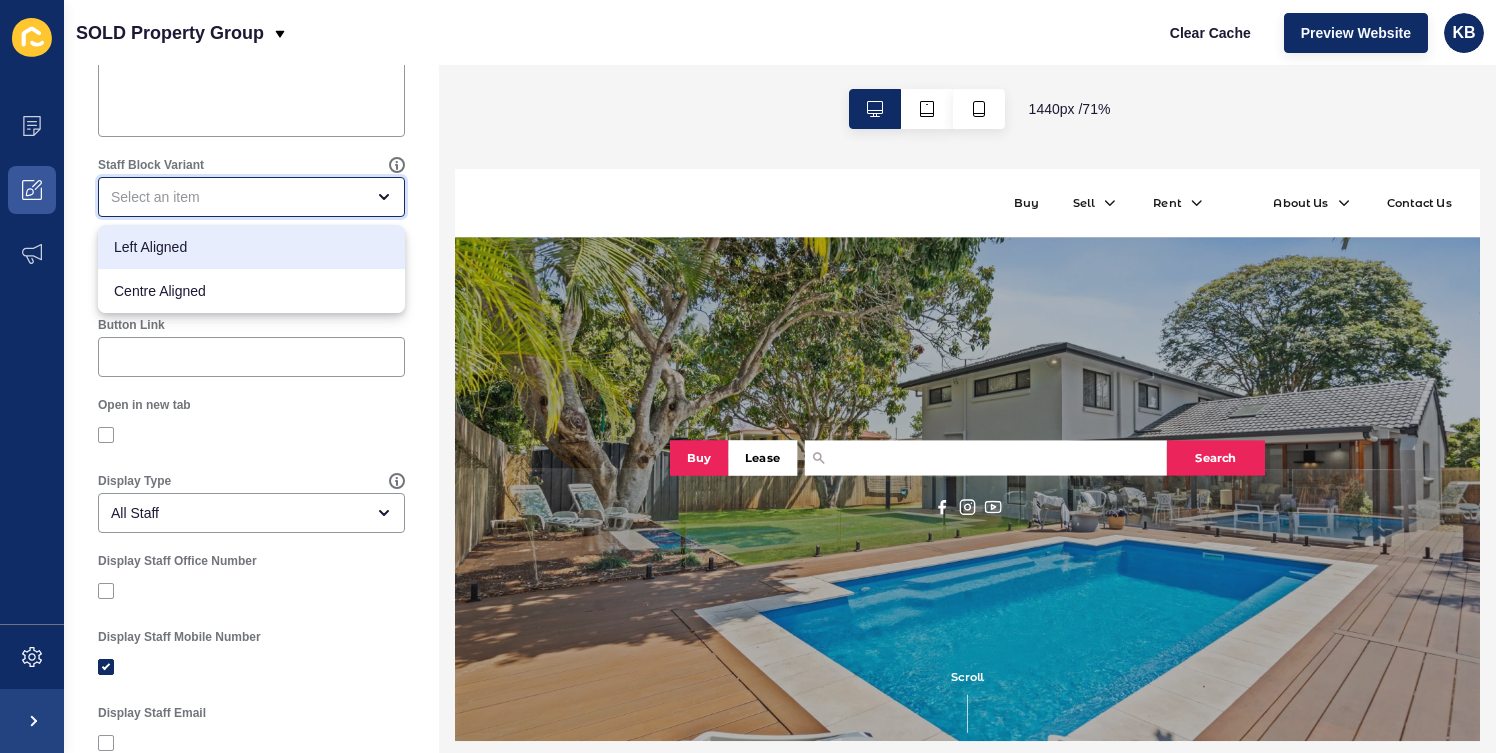 click on "Left Aligned" at bounding box center [251, 247] 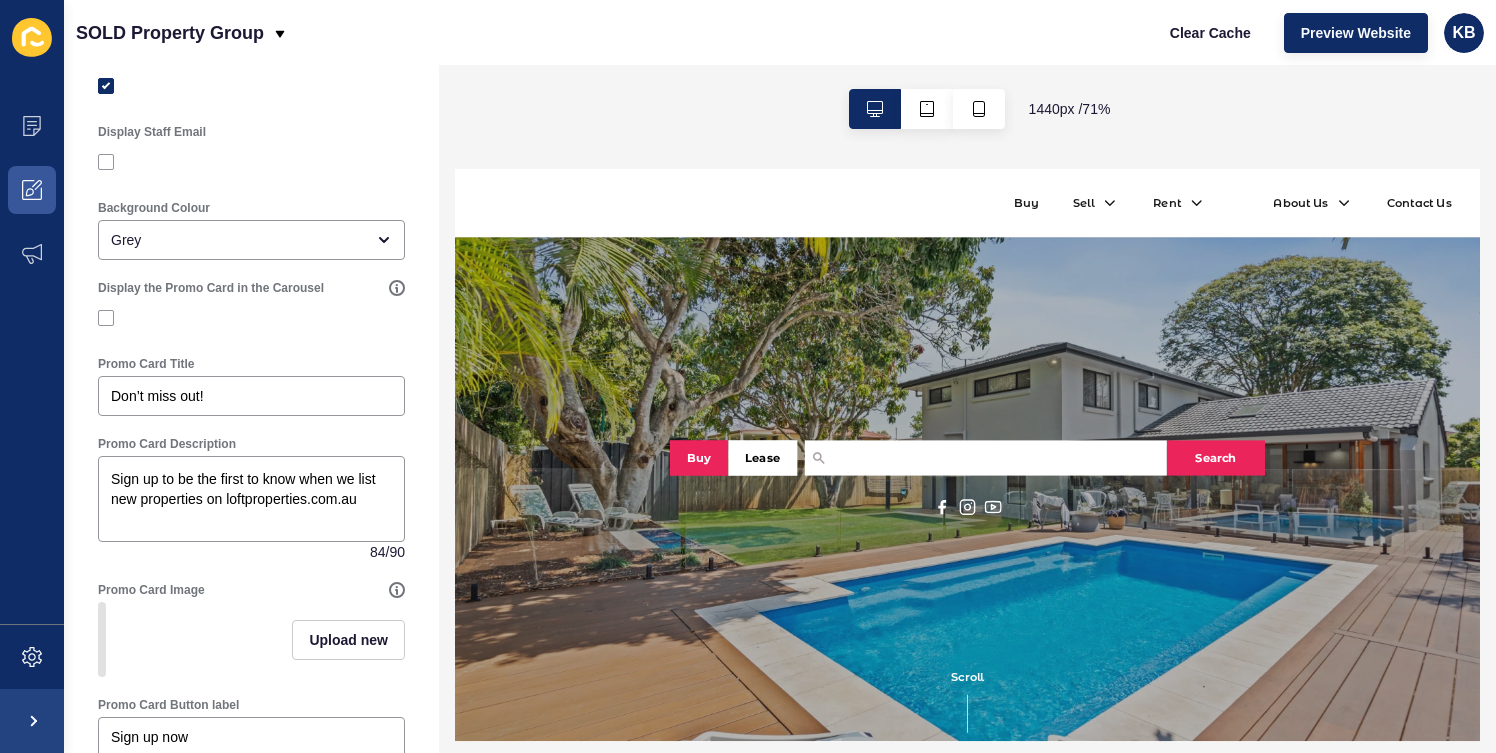 scroll, scrollTop: 948, scrollLeft: 0, axis: vertical 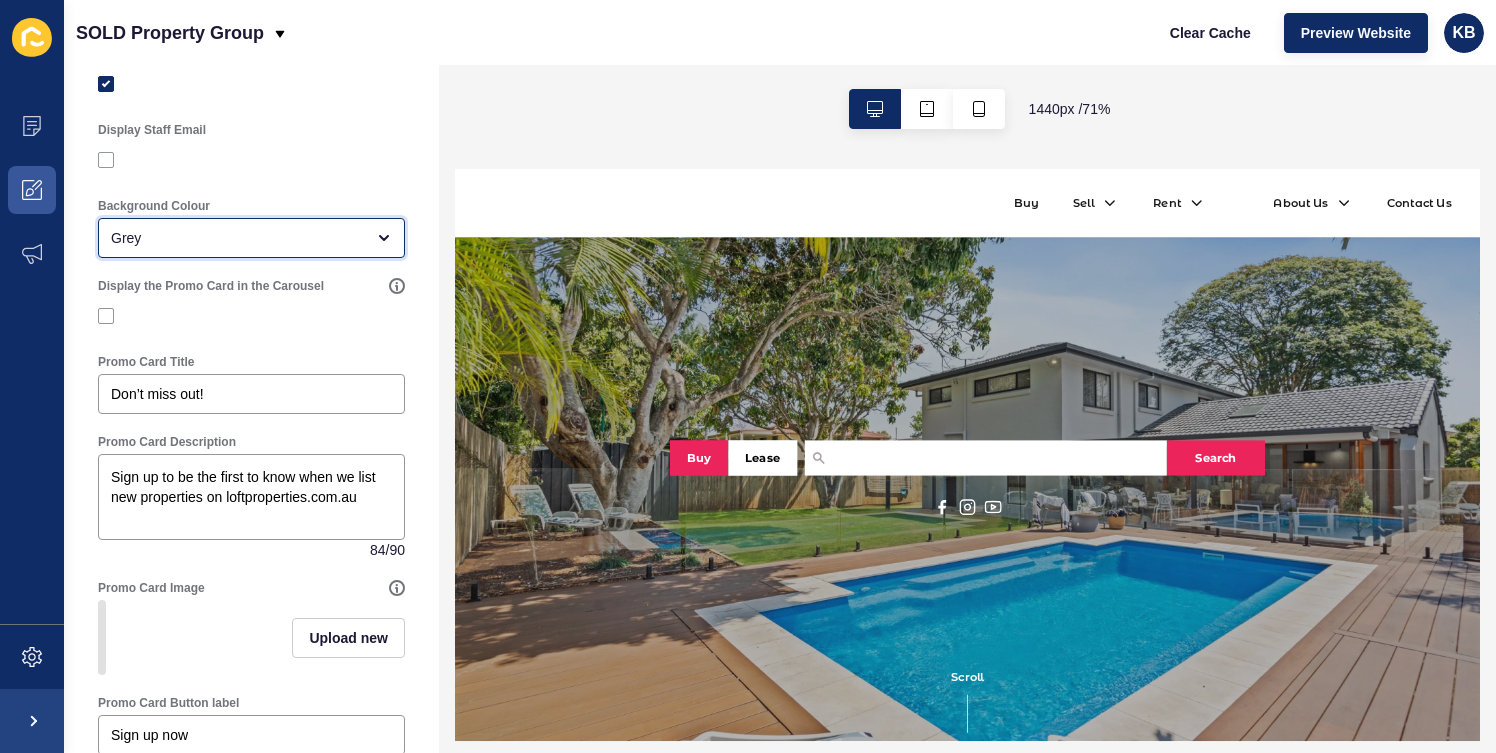 click on "Grey" at bounding box center [237, 238] 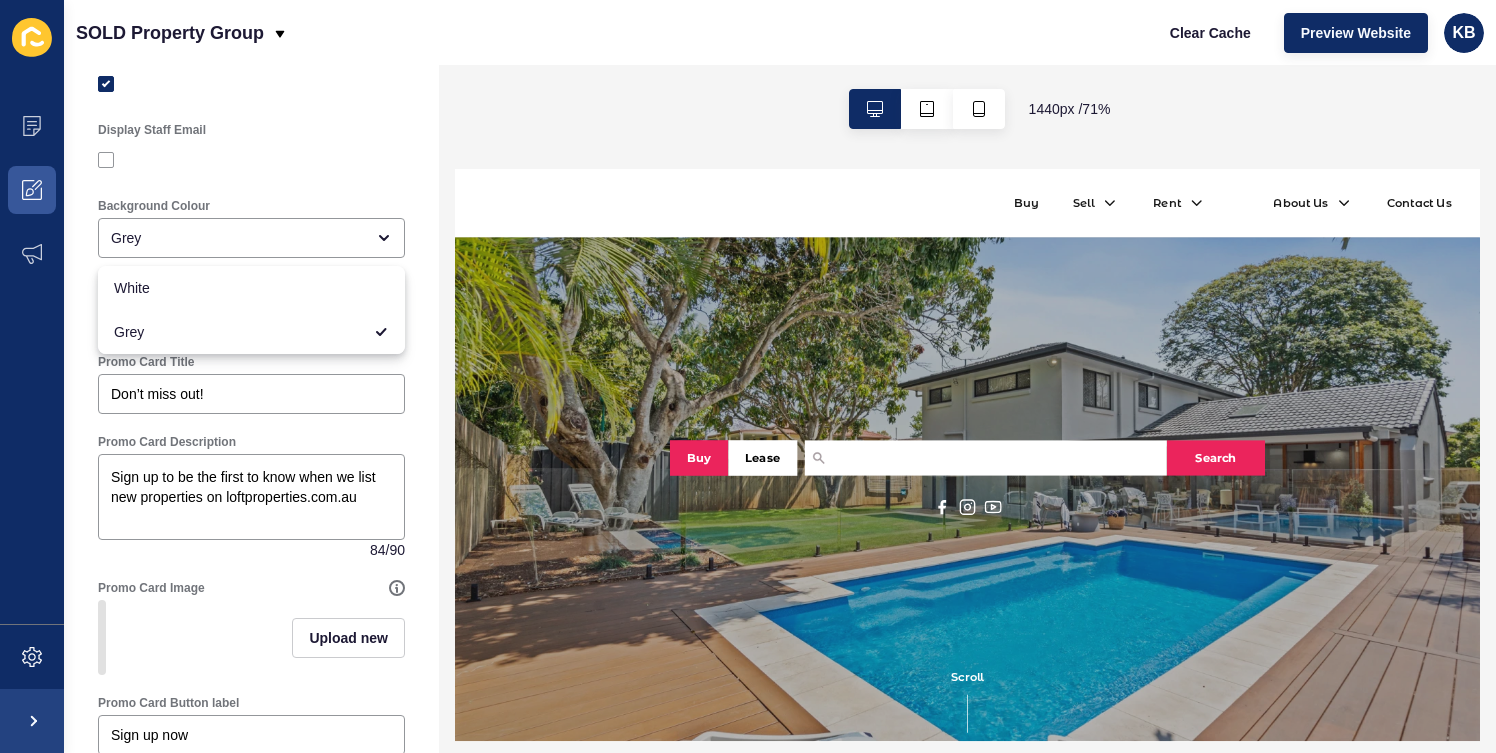 click on "Background Colour Grey" at bounding box center (251, 228) 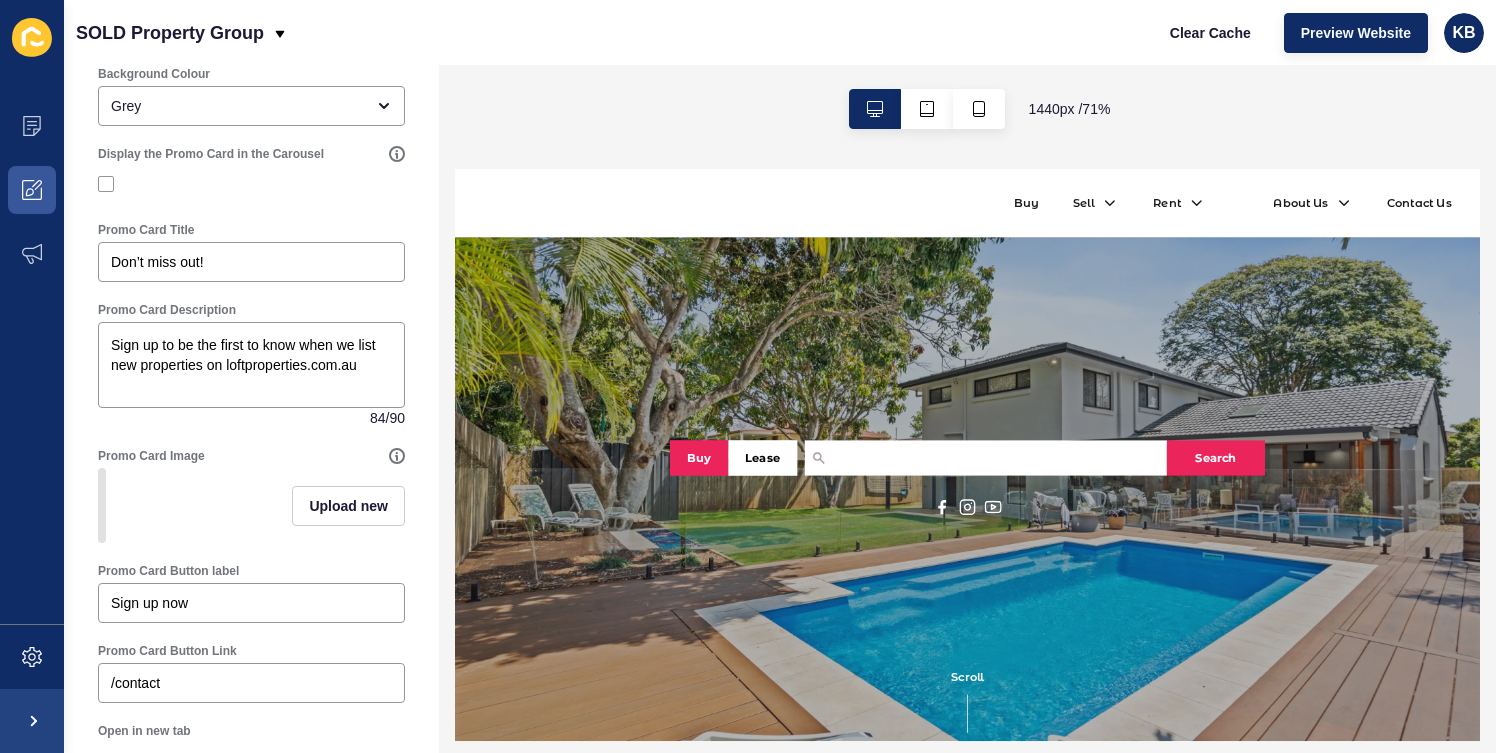 scroll, scrollTop: 1084, scrollLeft: 0, axis: vertical 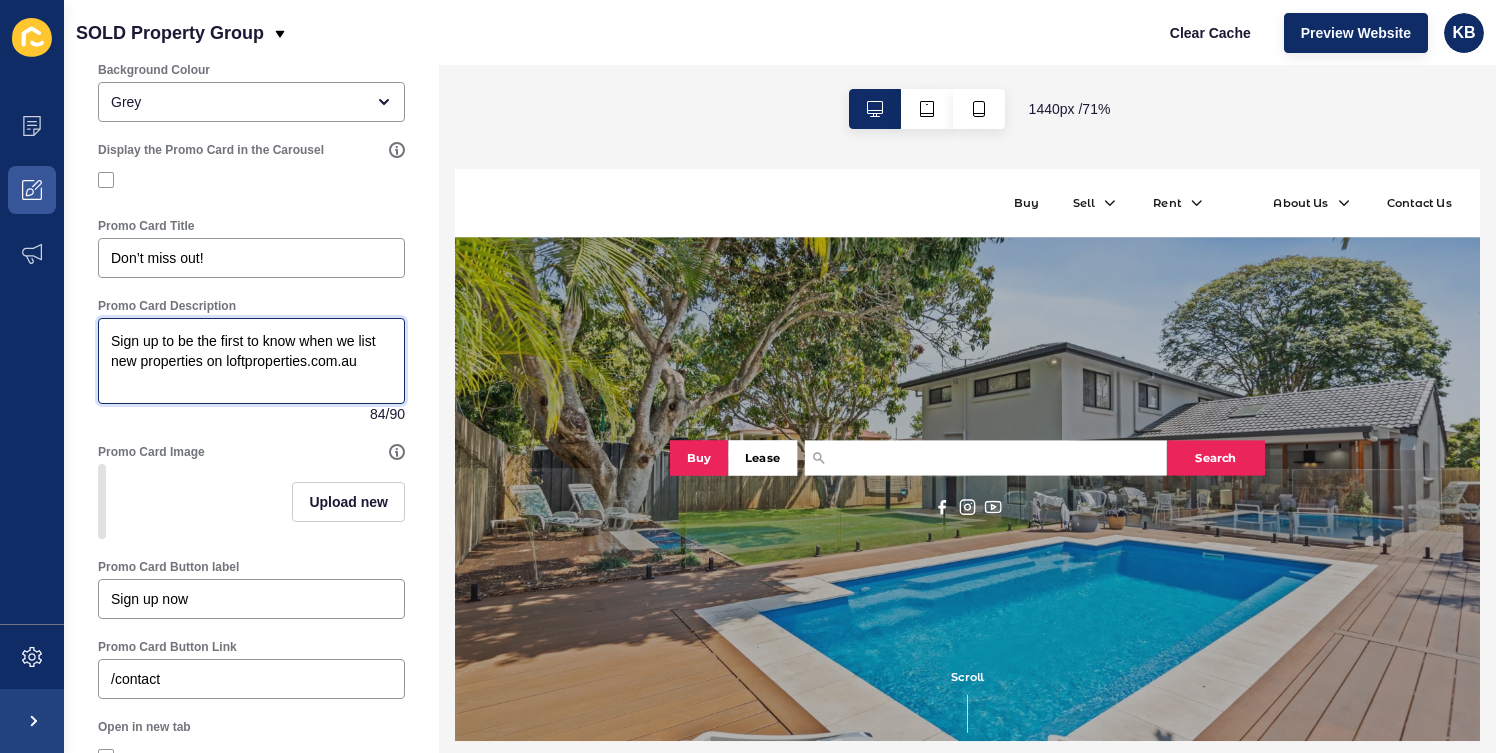 drag, startPoint x: 373, startPoint y: 364, endPoint x: 96, endPoint y: 339, distance: 278.1259 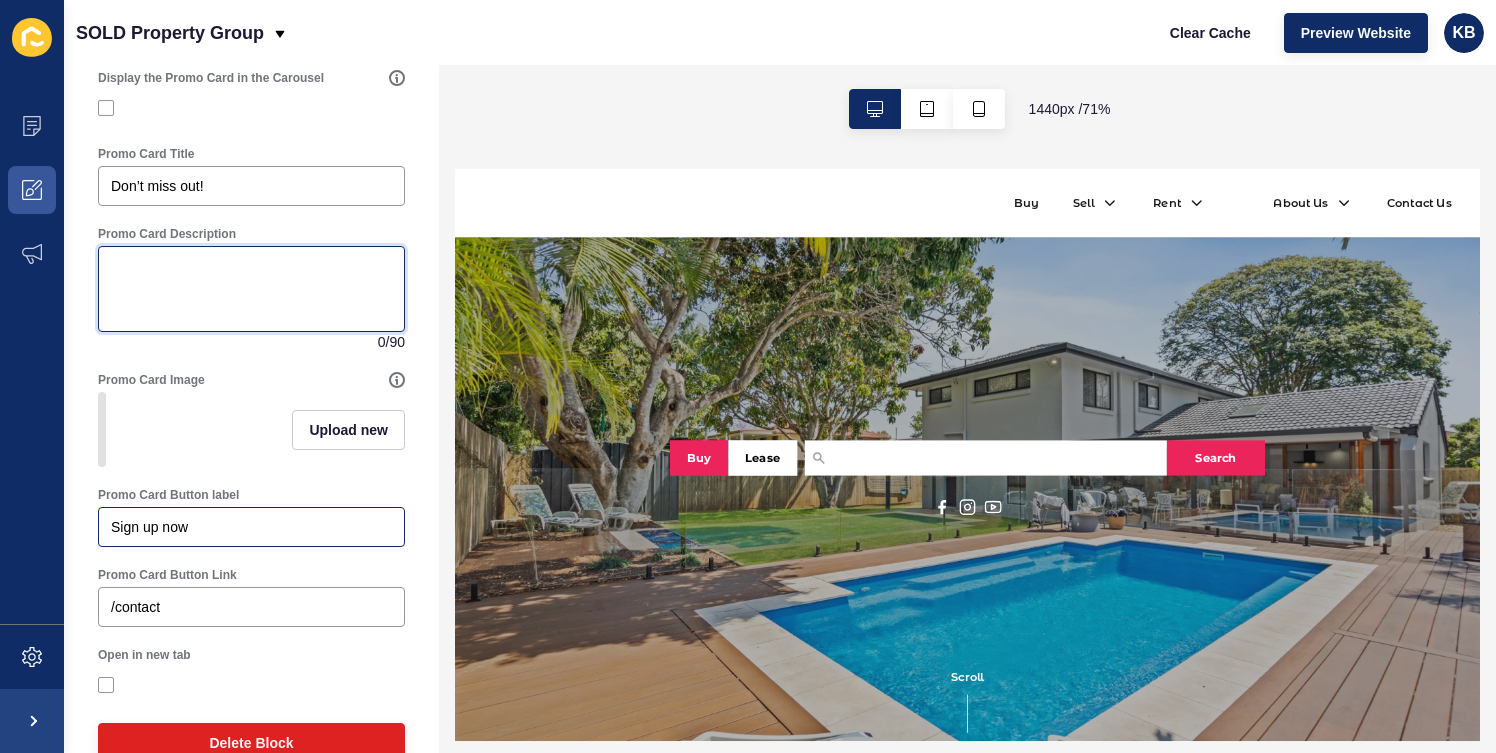 scroll, scrollTop: 1157, scrollLeft: 0, axis: vertical 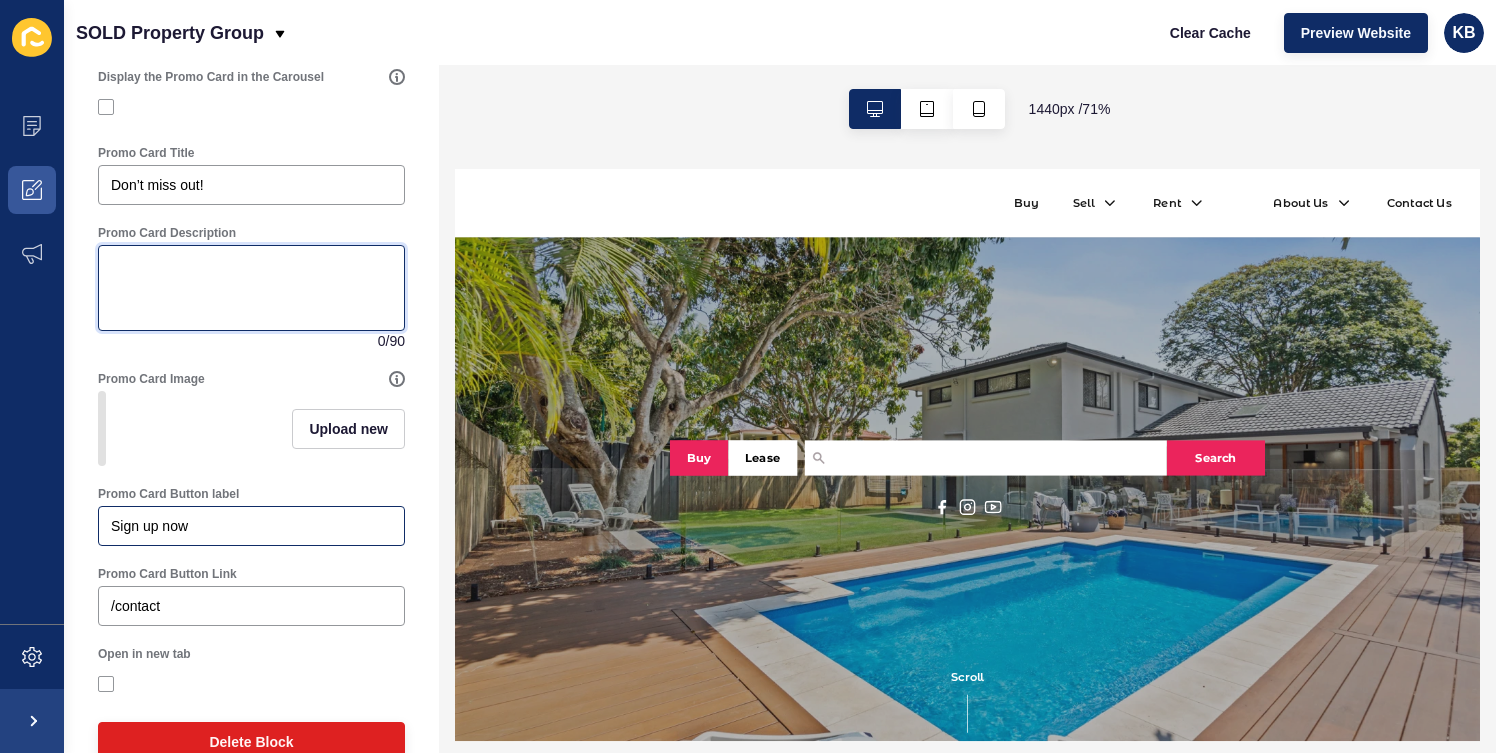 type 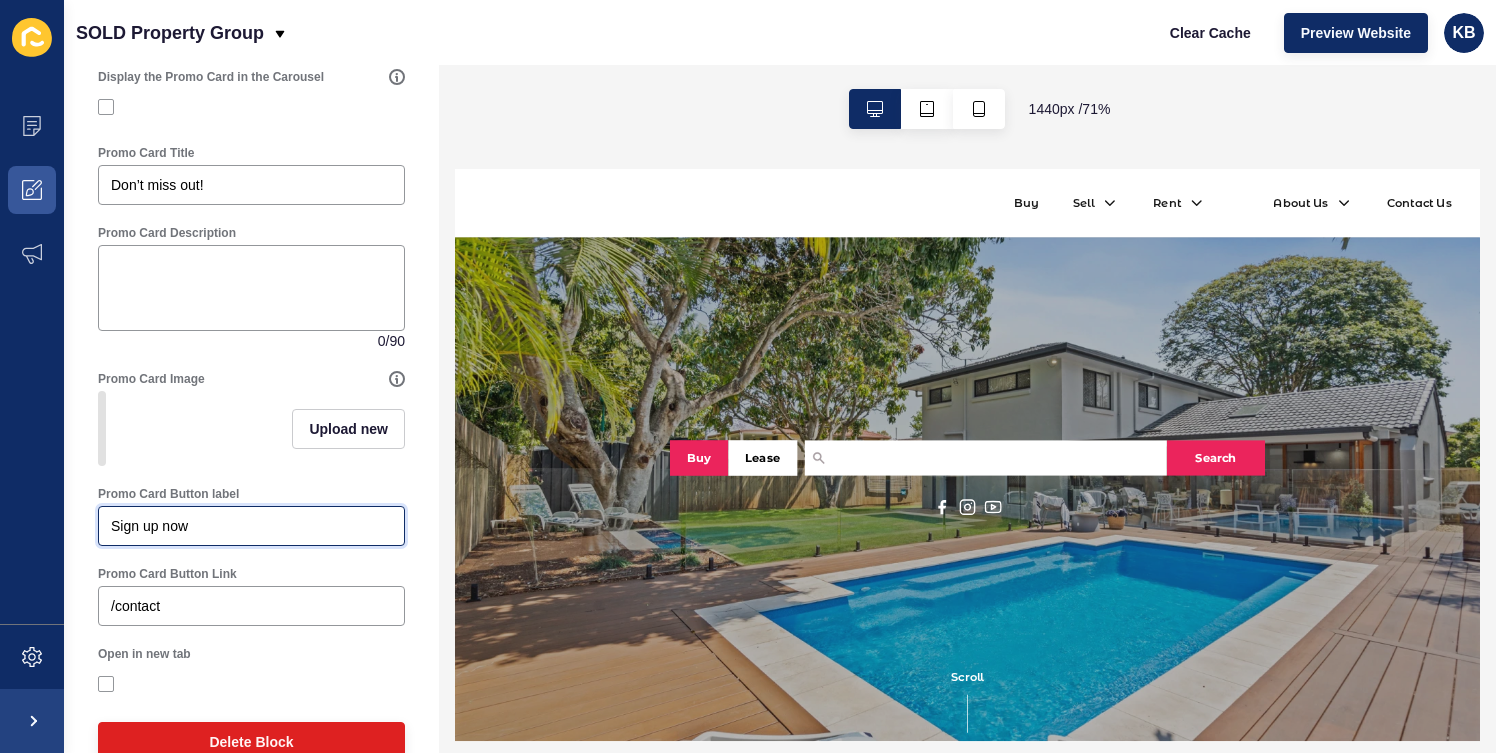 click on "Sign up now" at bounding box center (251, 526) 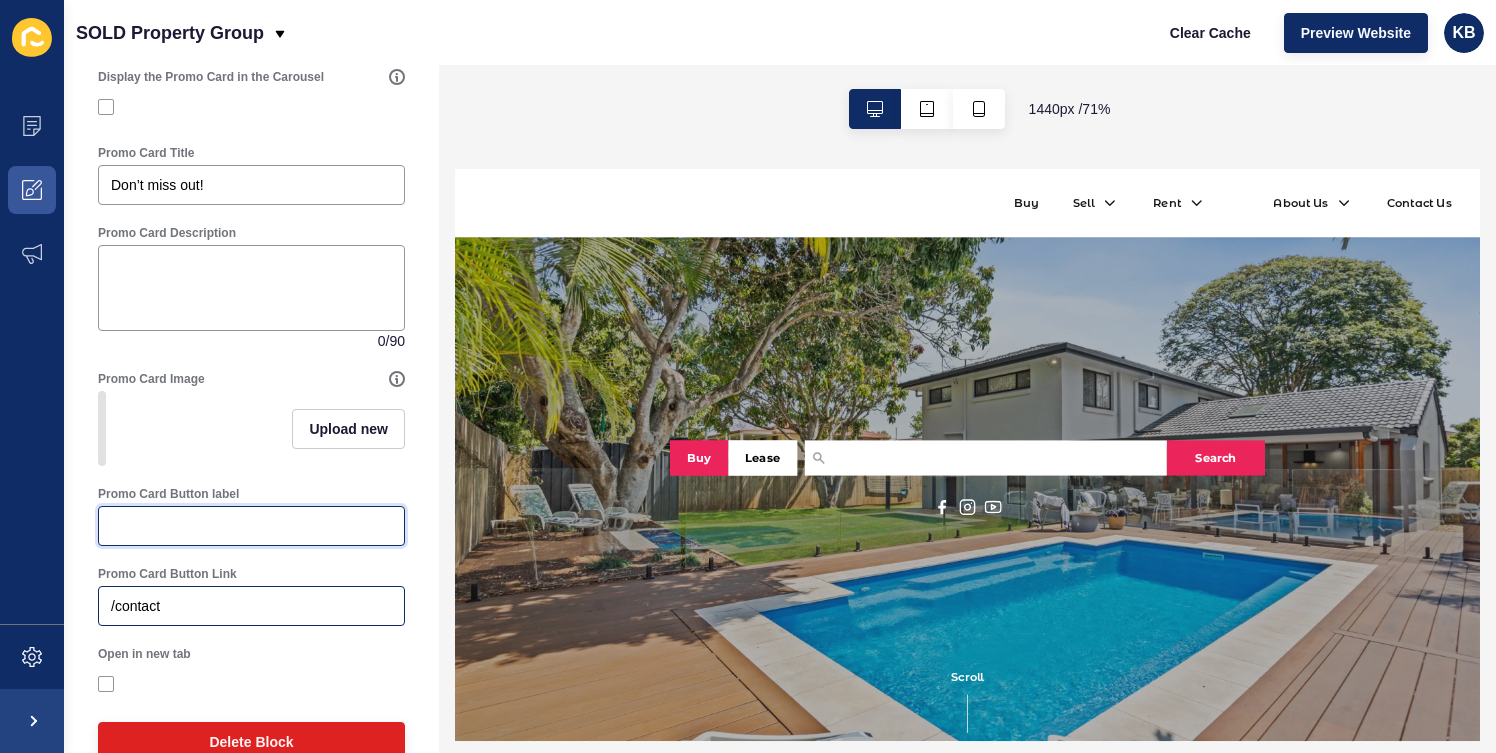 type 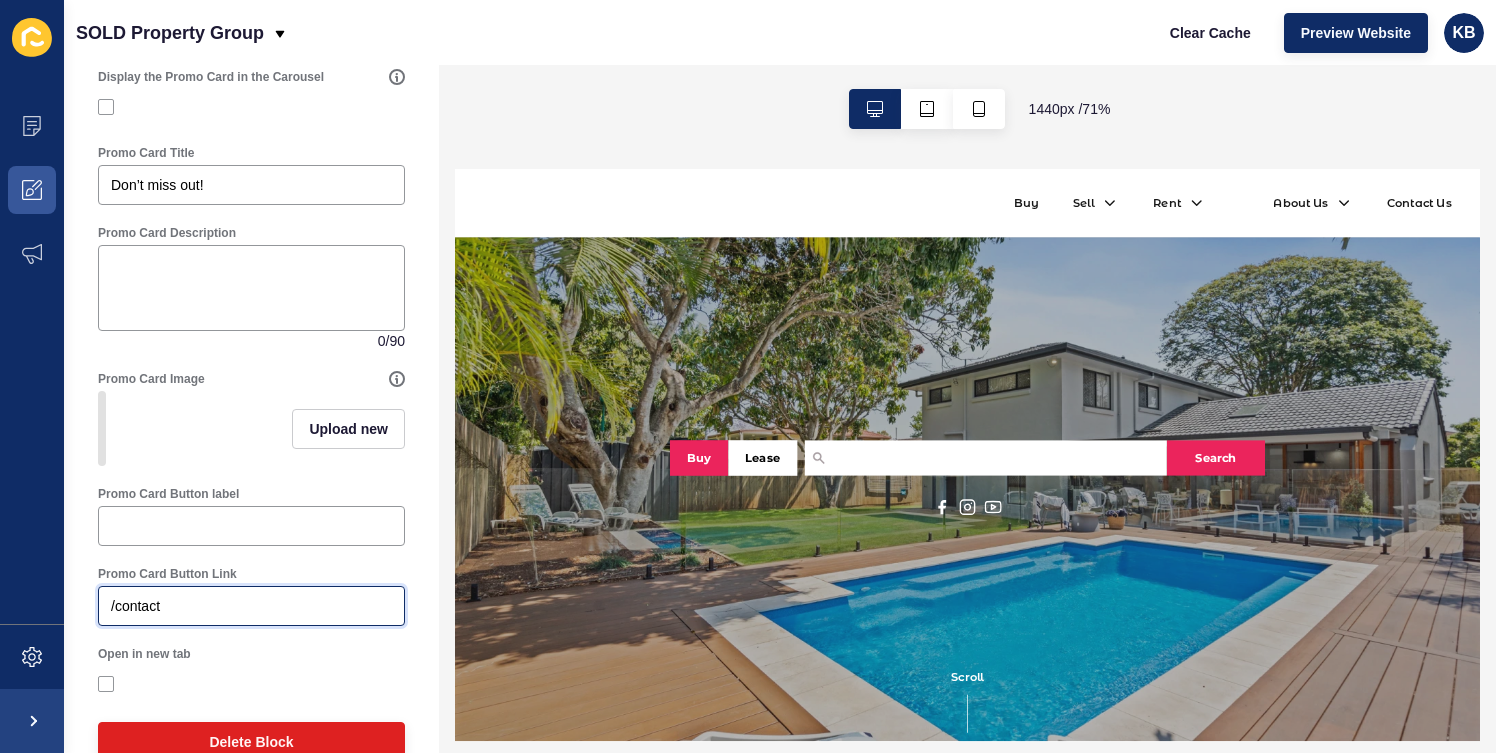 click on "/contact" at bounding box center (251, 606) 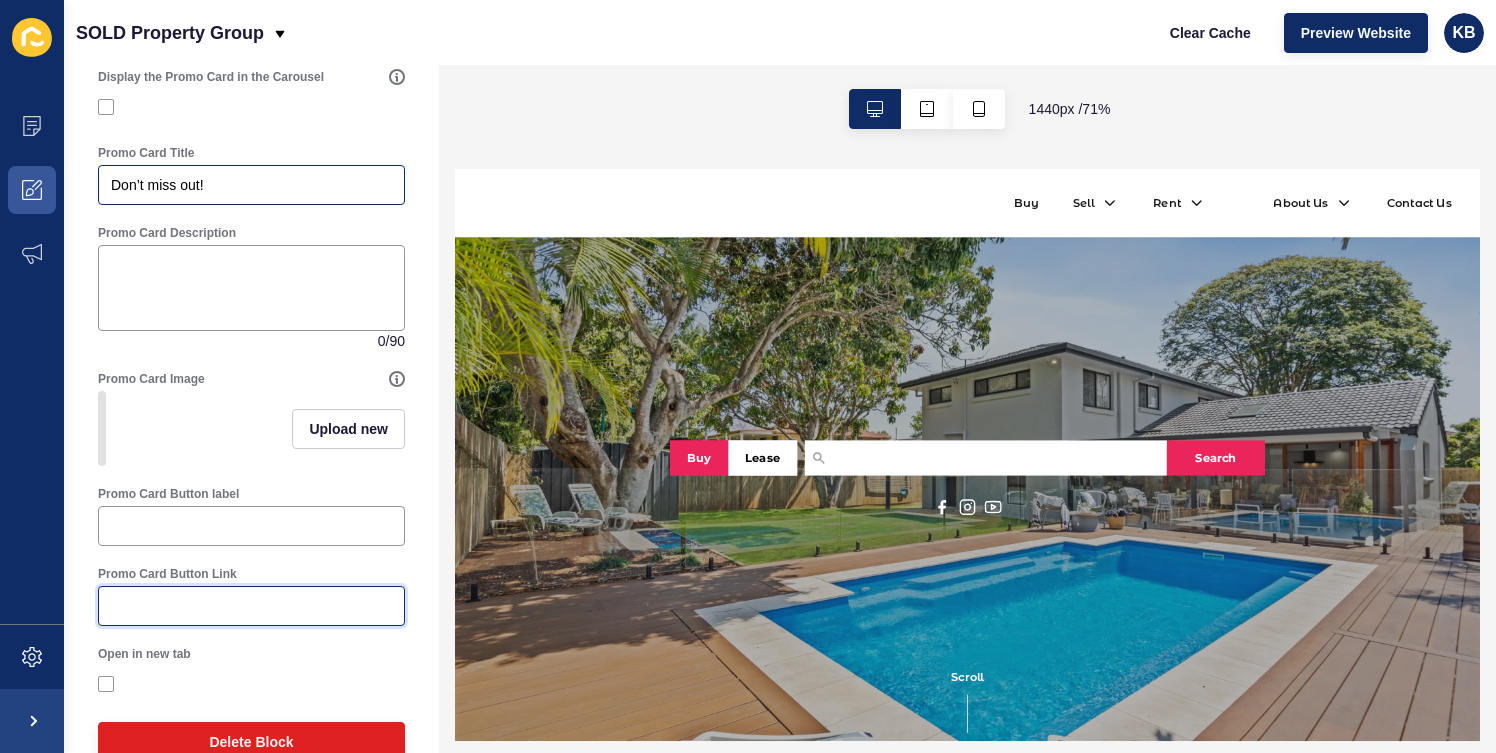 type 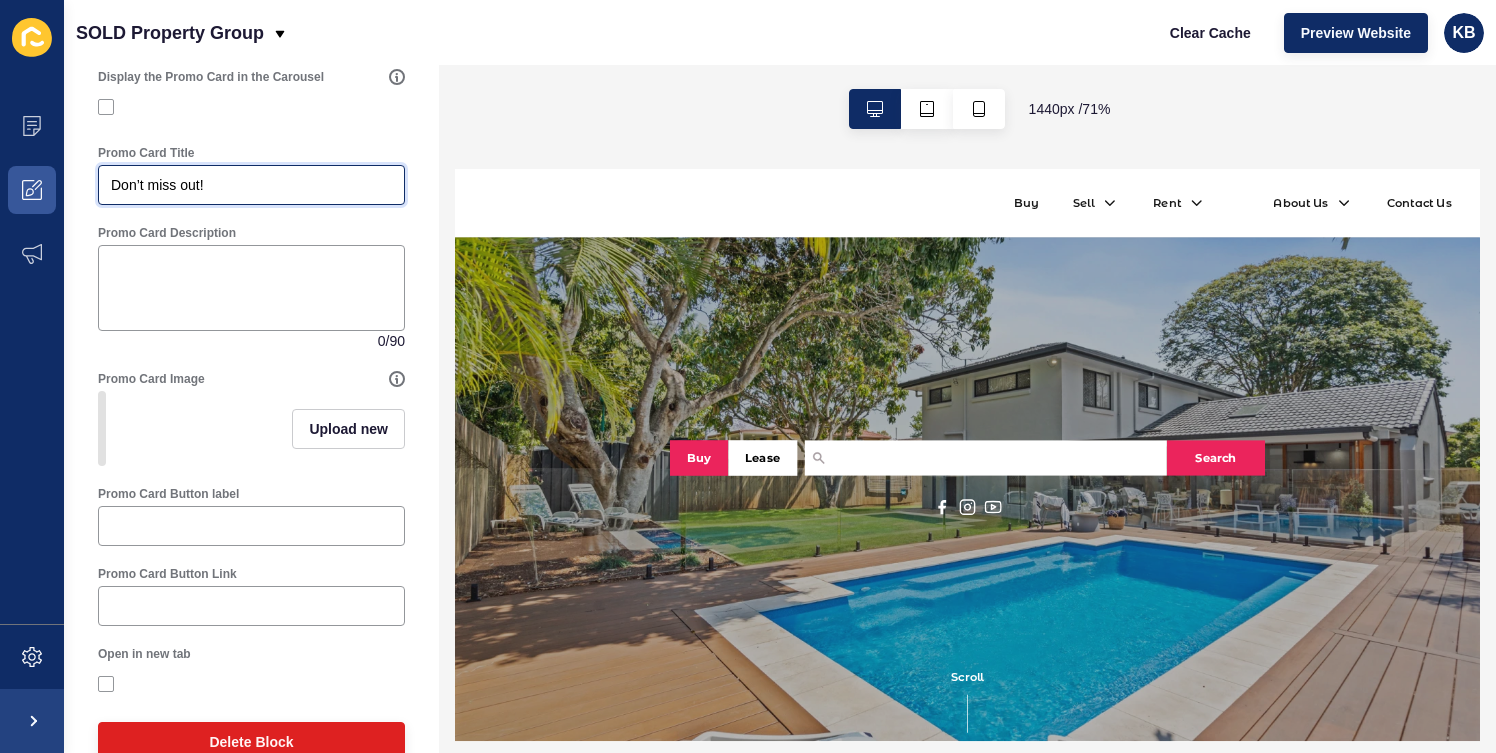click on "Don’t miss out!" at bounding box center (251, 185) 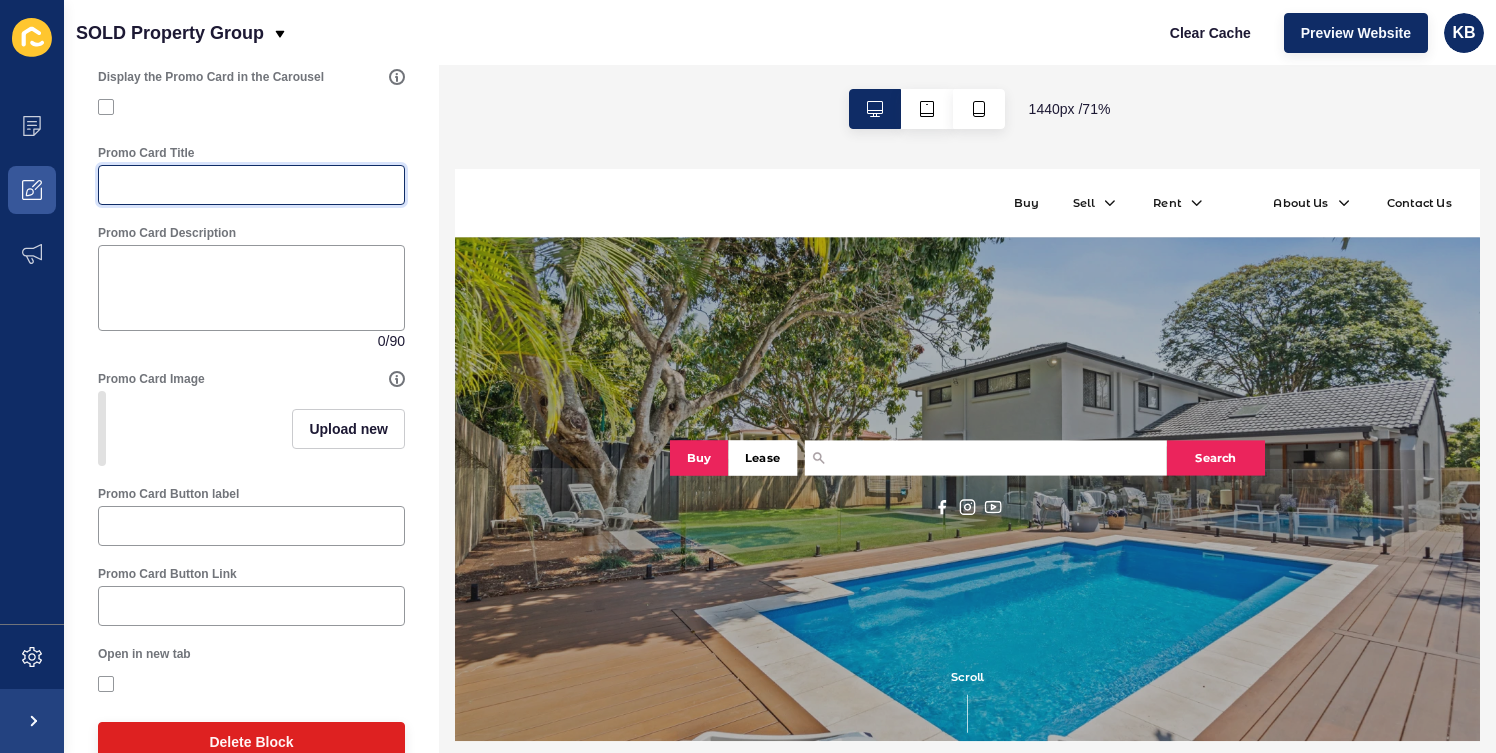 type 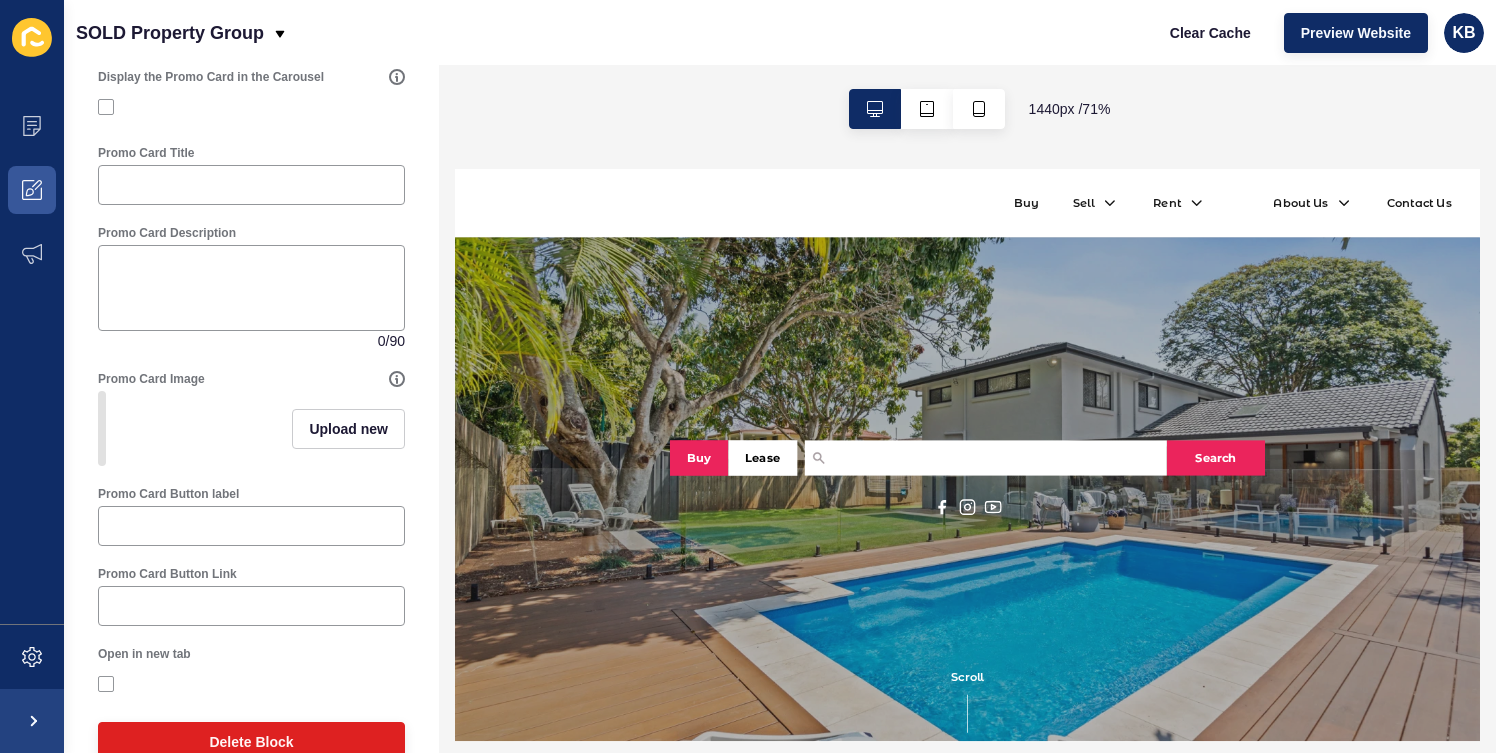 click on "Promo Card Description 0 / 90" at bounding box center (251, 288) 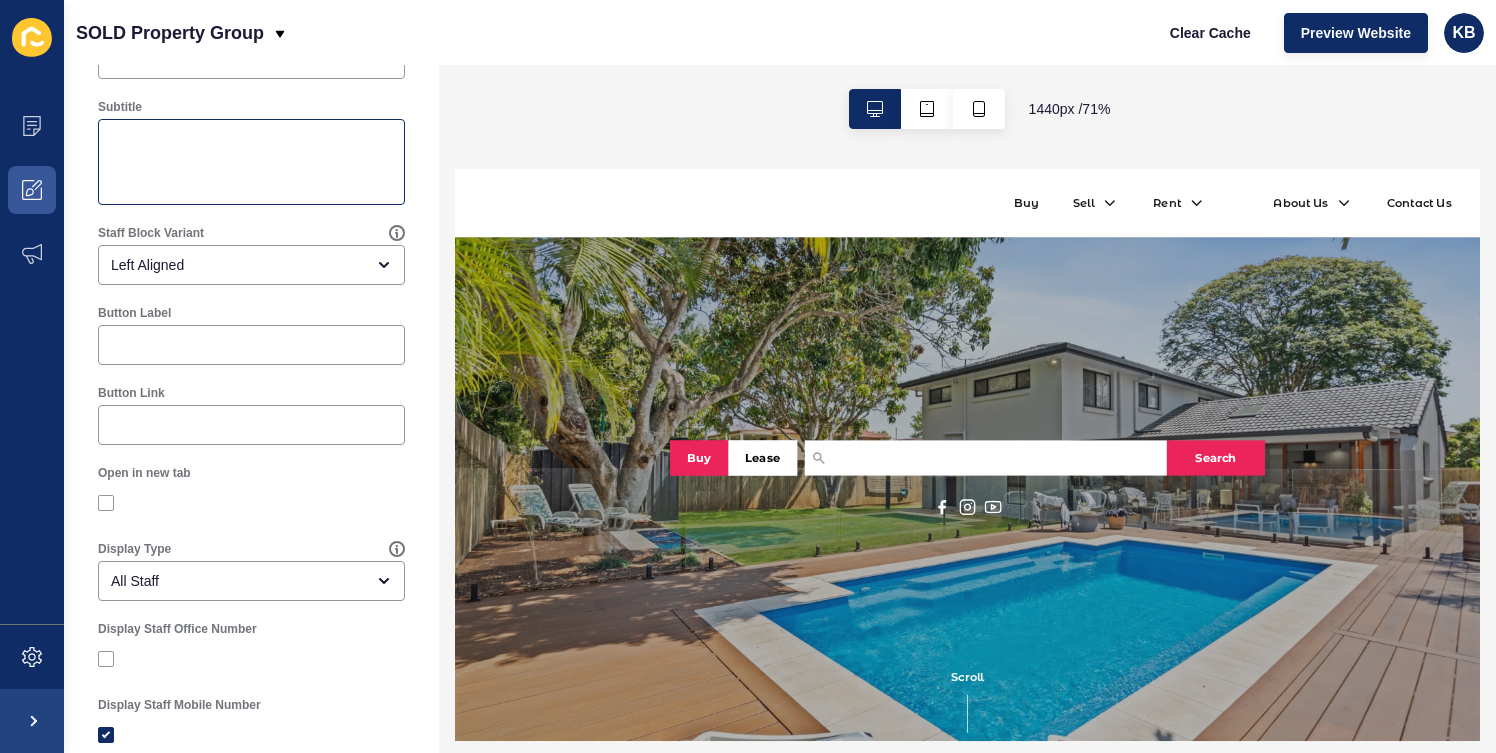 scroll, scrollTop: 0, scrollLeft: 0, axis: both 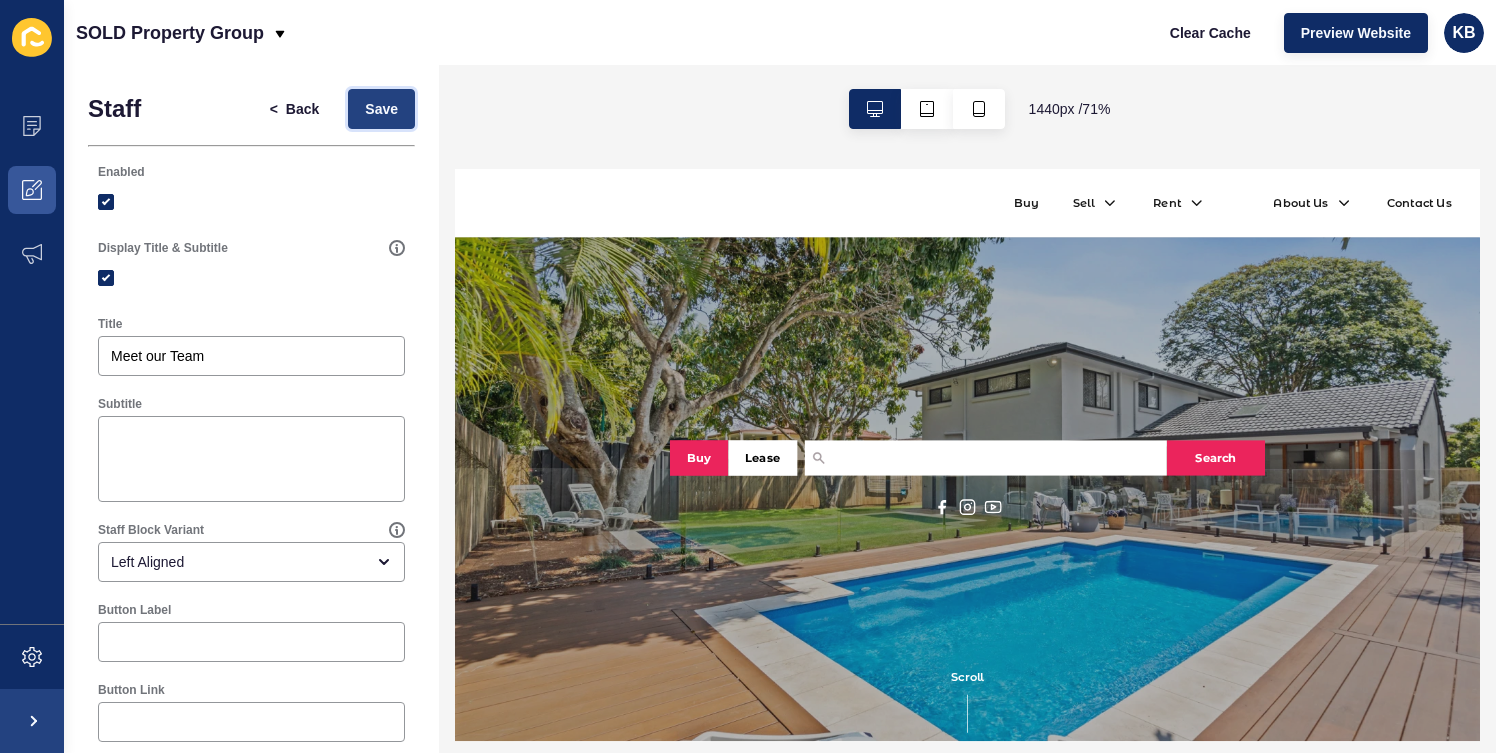 click on "Save" at bounding box center [381, 109] 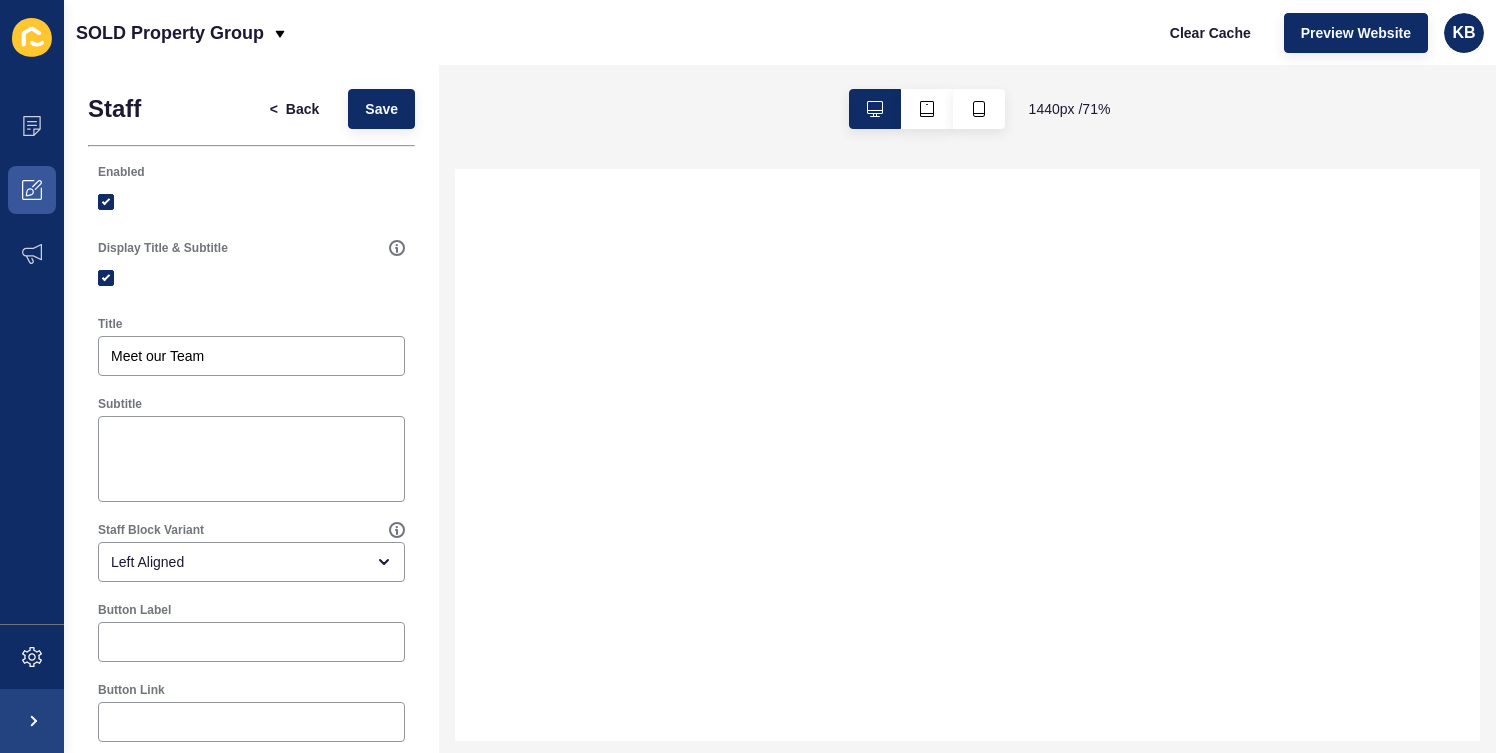 select 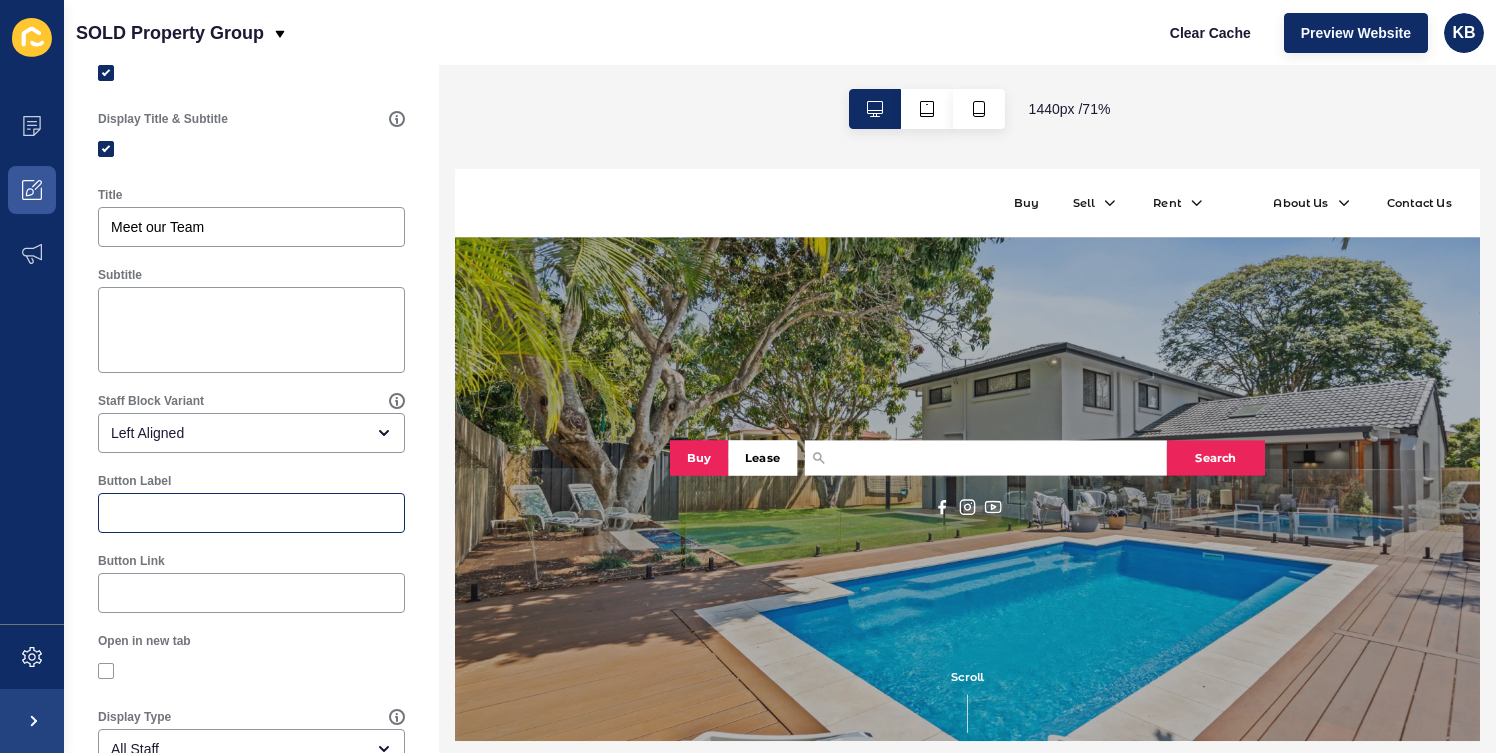 scroll, scrollTop: 0, scrollLeft: 0, axis: both 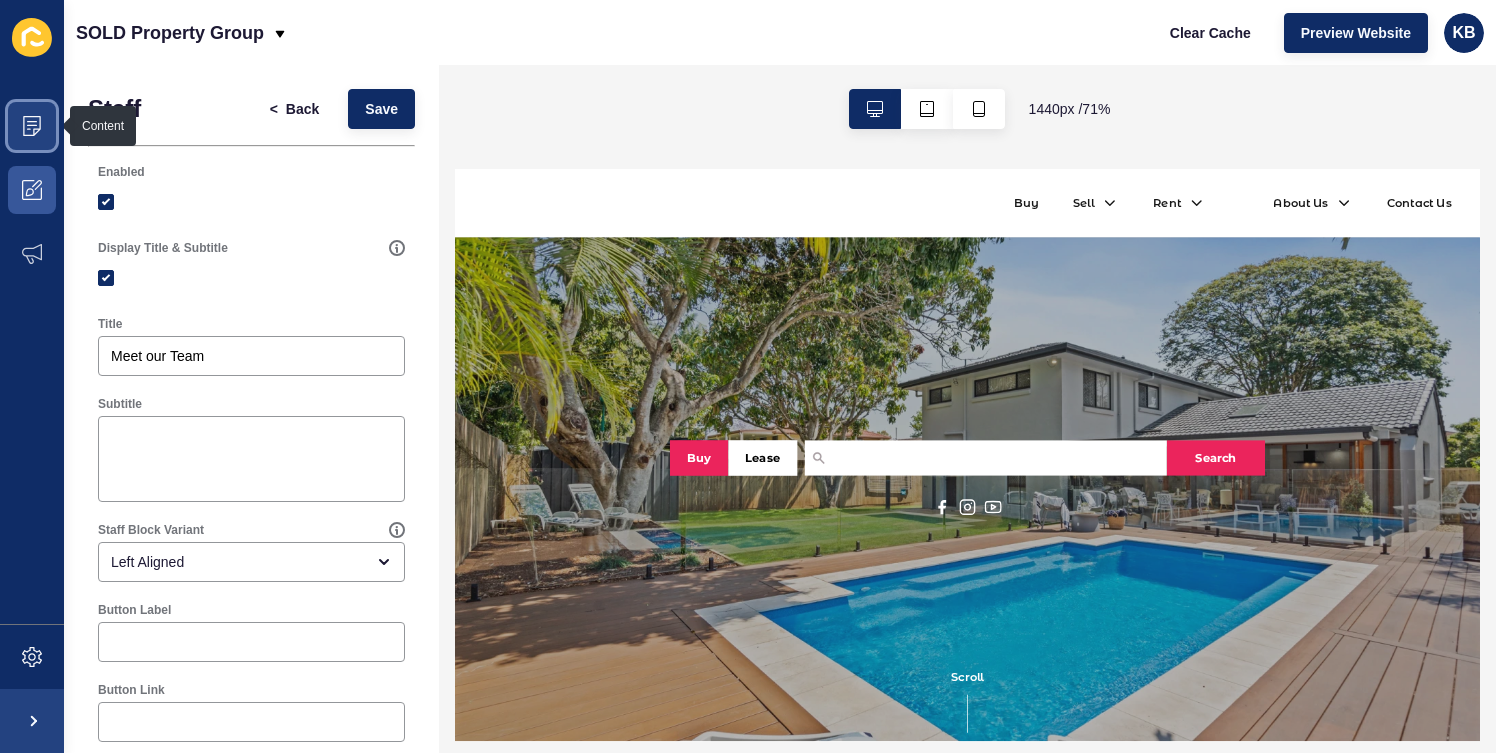click 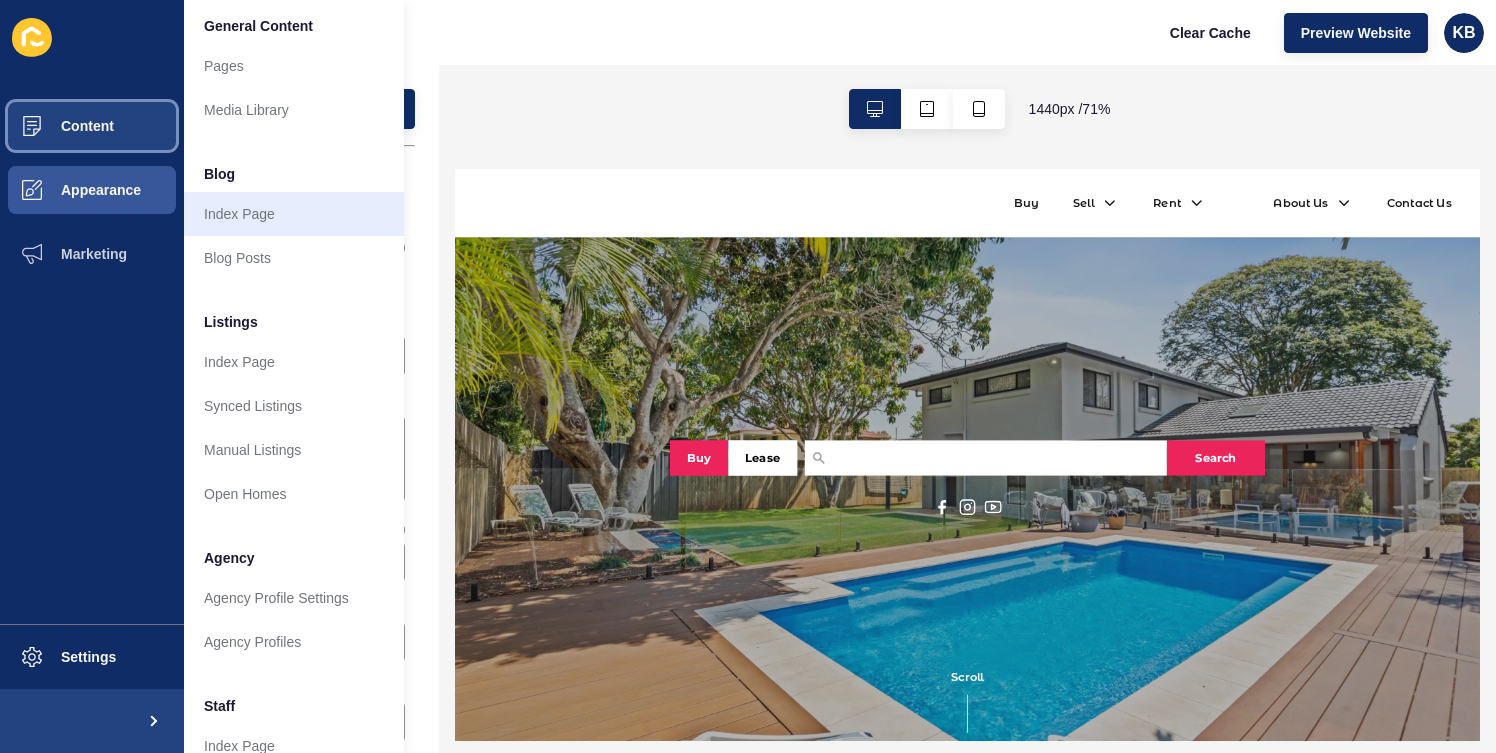 scroll, scrollTop: 10, scrollLeft: 0, axis: vertical 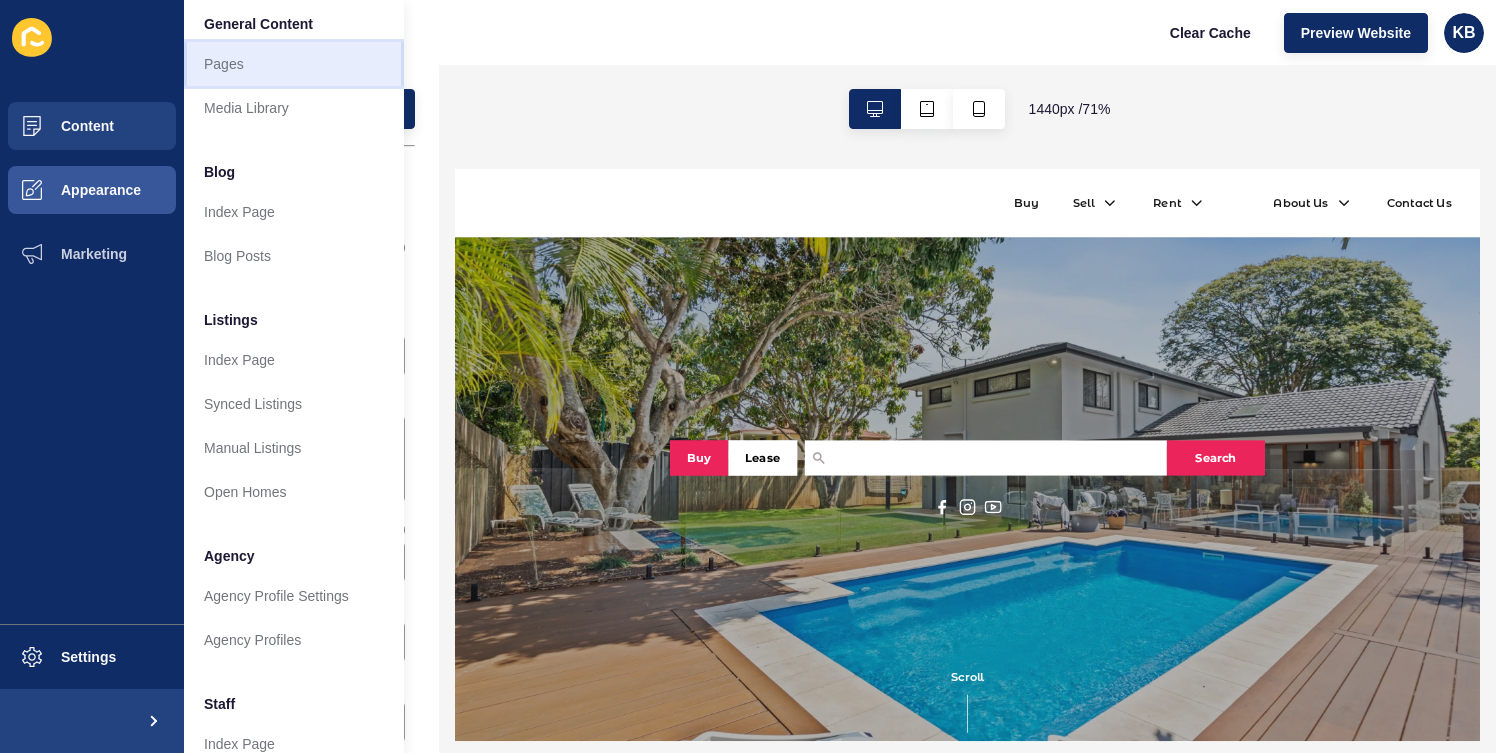 click on "Pages" at bounding box center [294, 64] 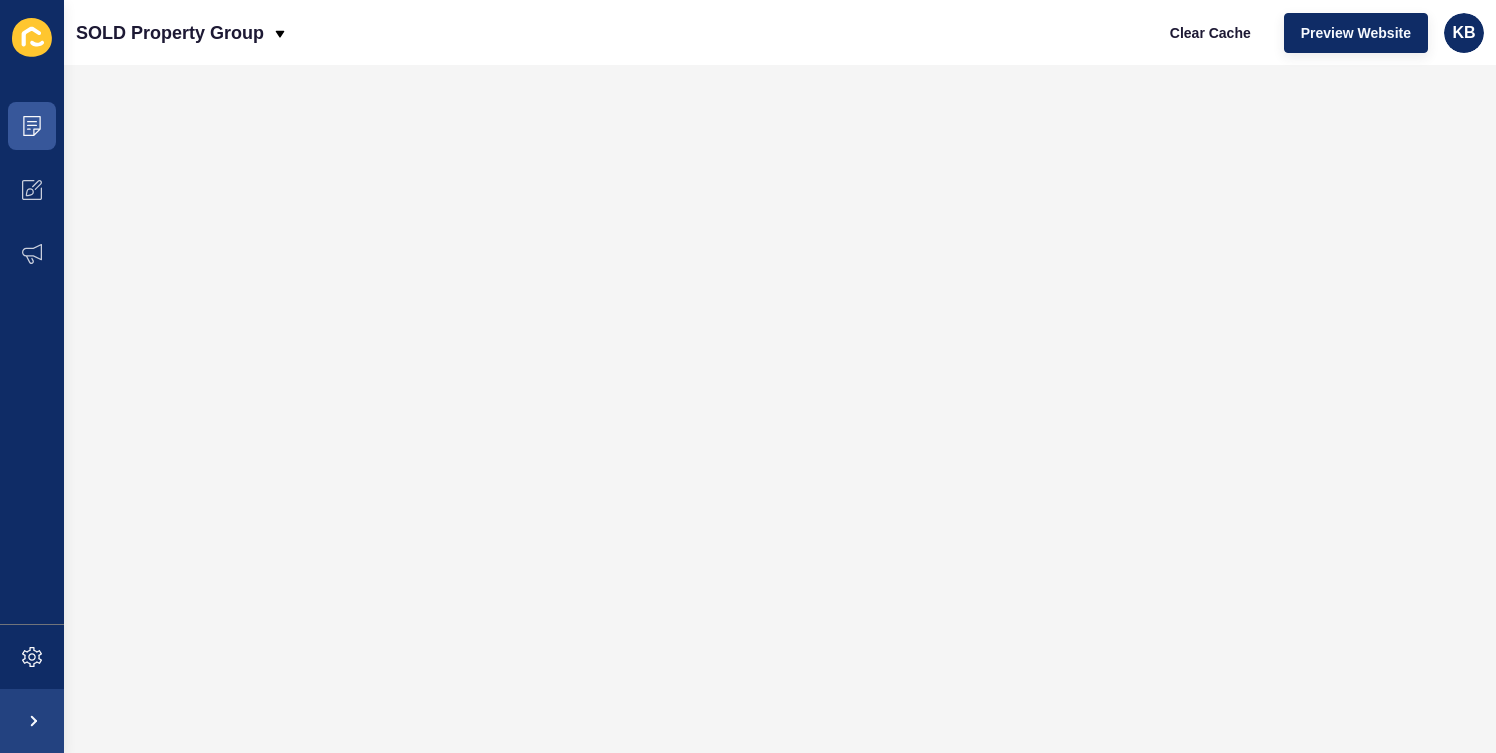 scroll, scrollTop: 0, scrollLeft: 0, axis: both 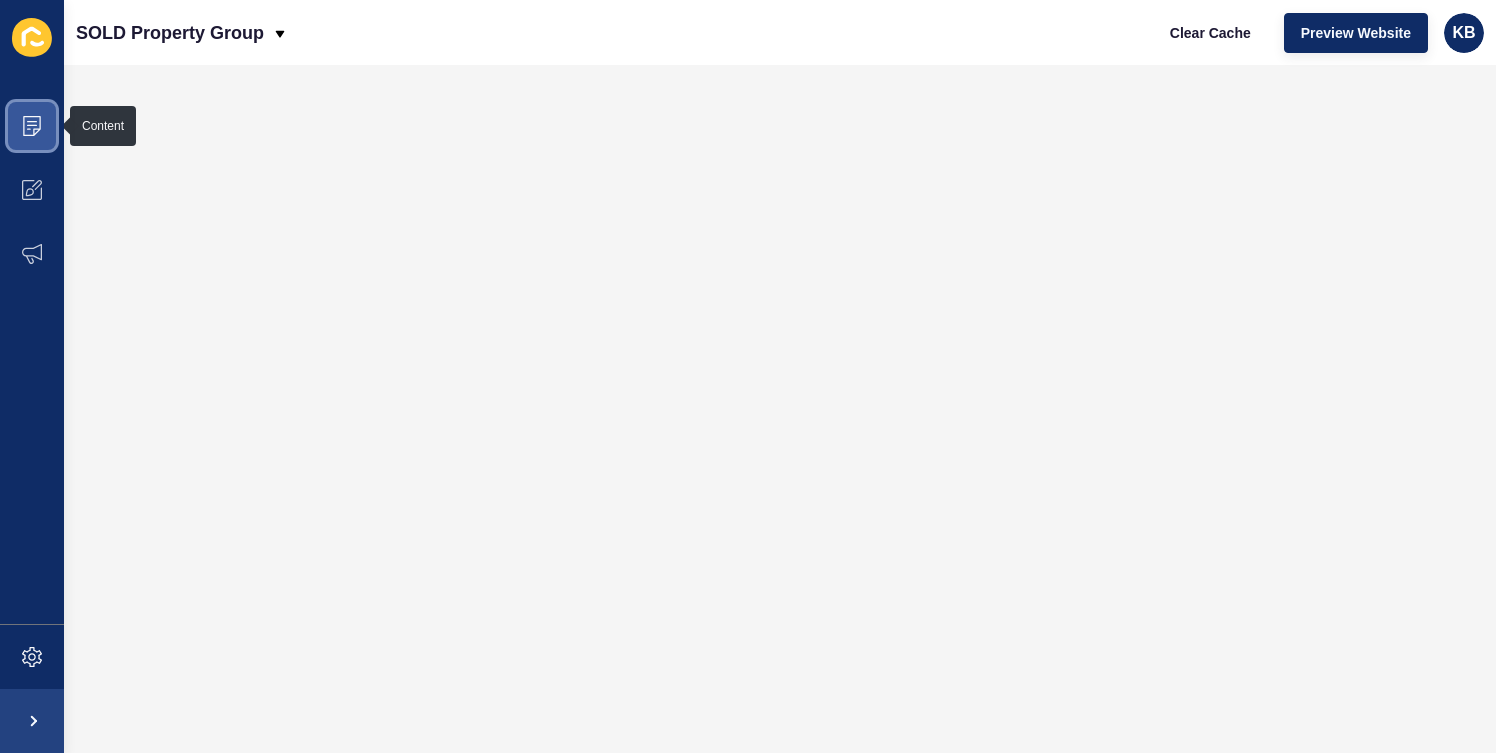click 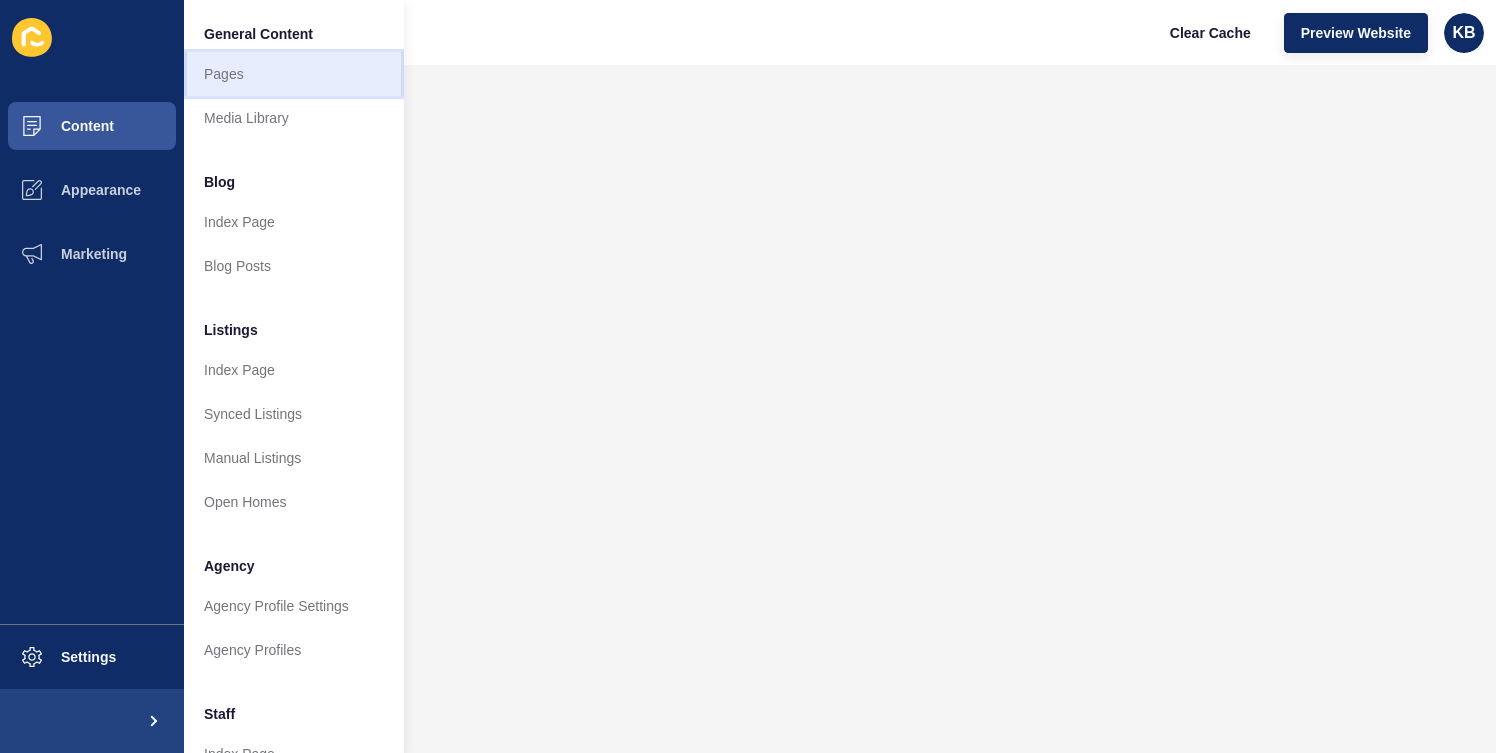 click on "Pages" at bounding box center [294, 74] 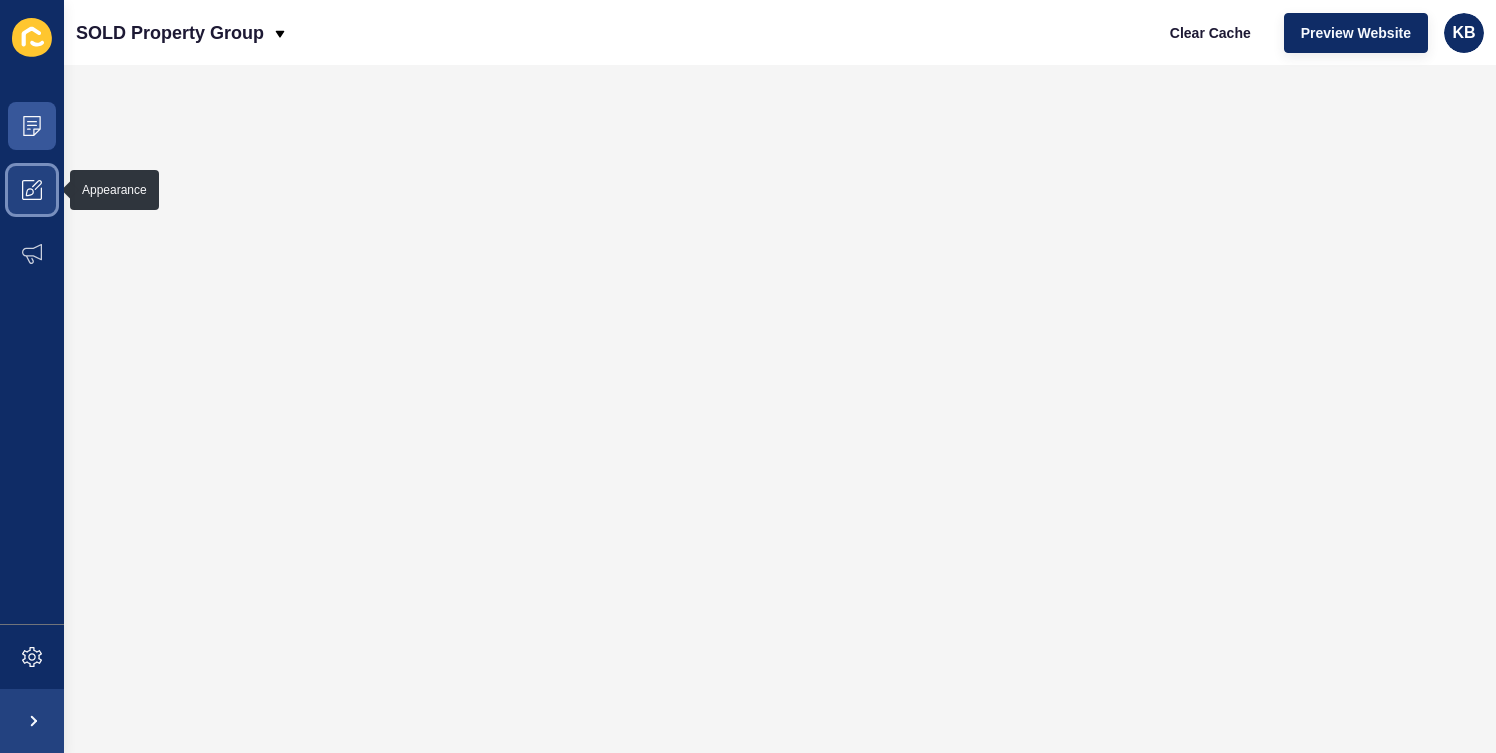 click 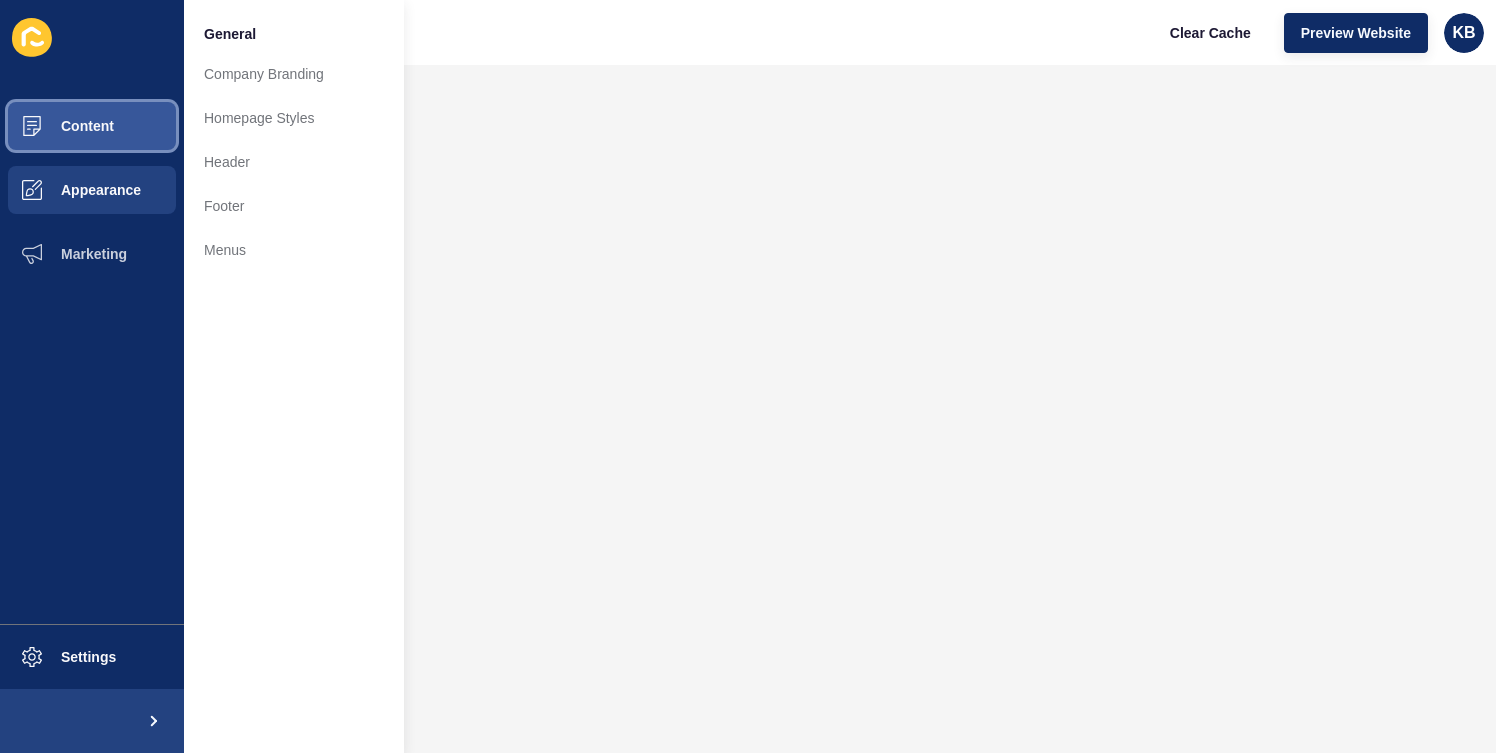 click on "Content" at bounding box center [92, 126] 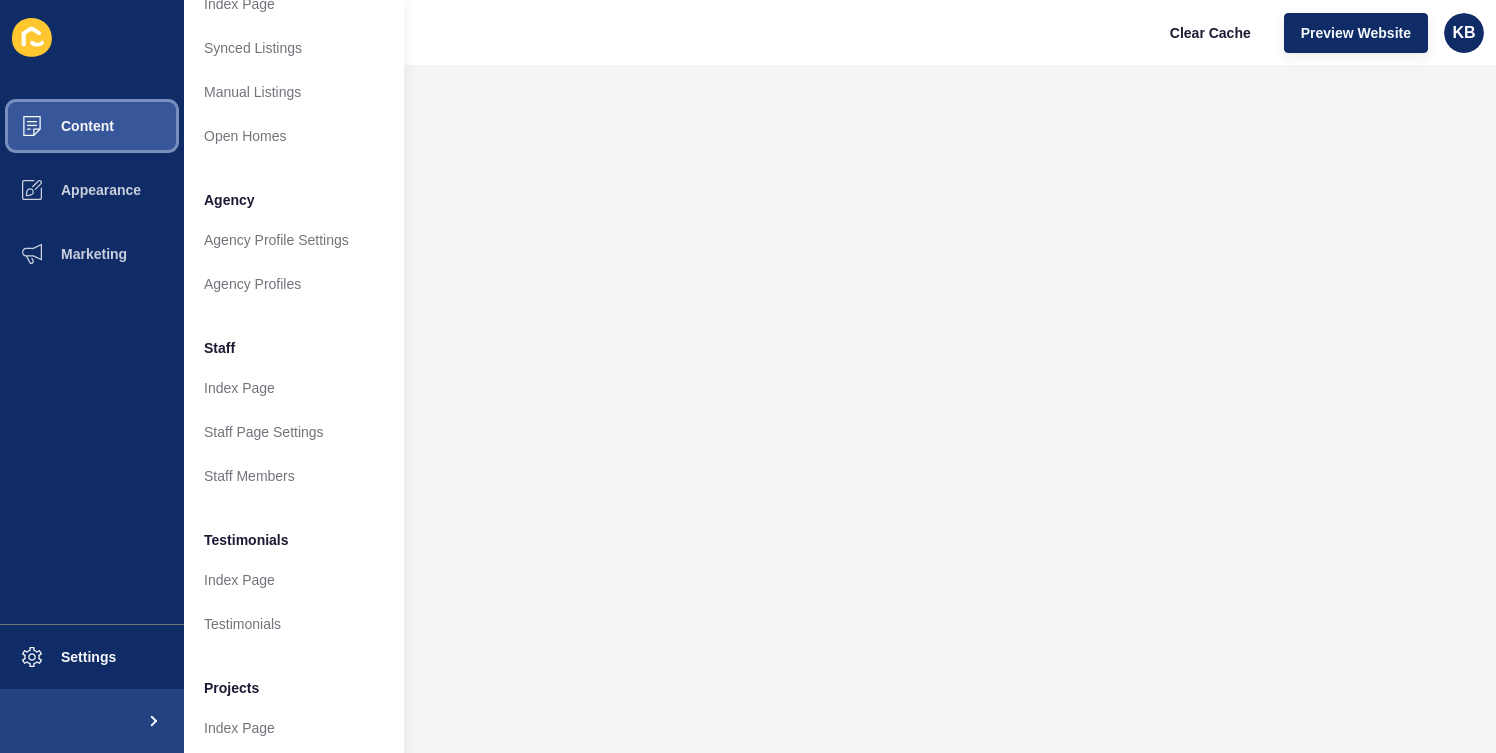 scroll, scrollTop: 384, scrollLeft: 0, axis: vertical 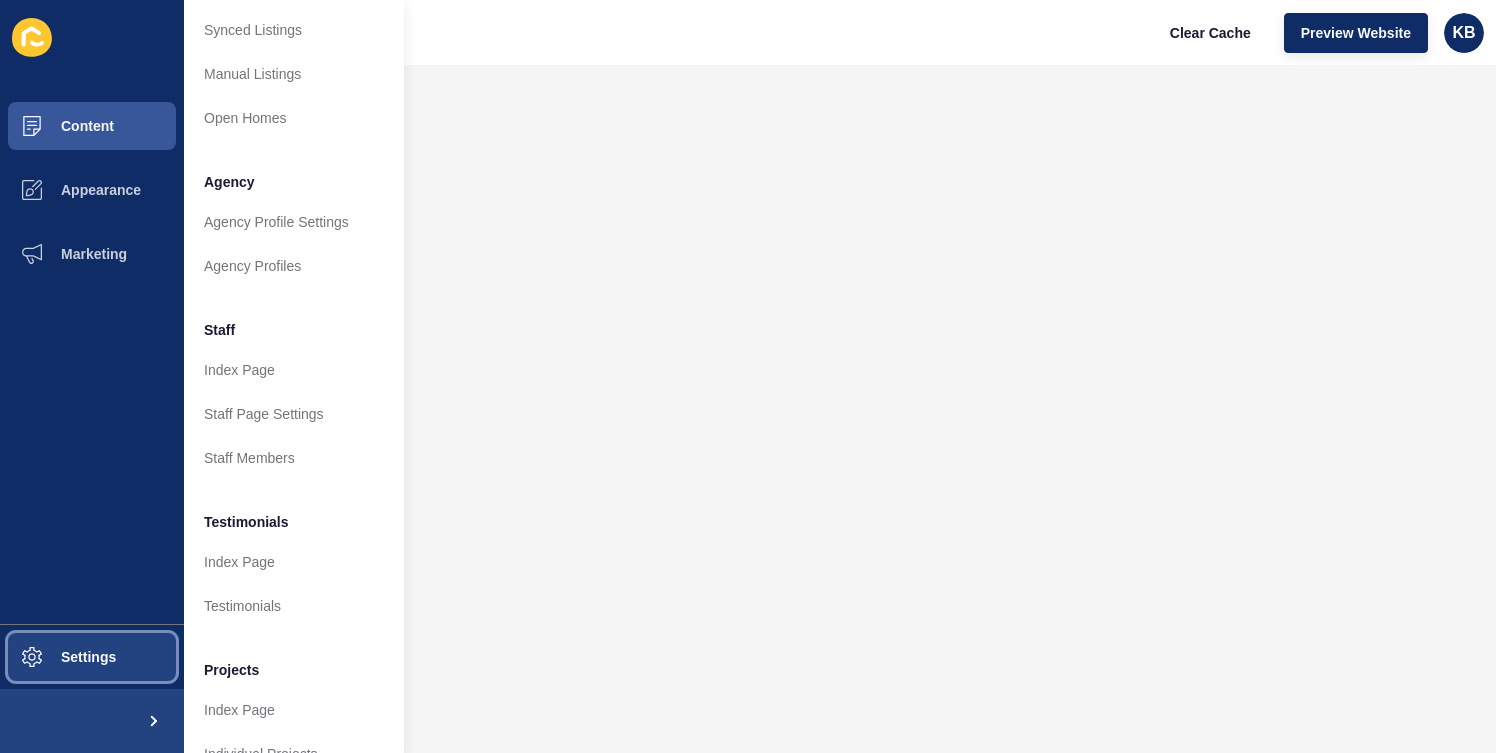 click on "Settings" at bounding box center (56, 657) 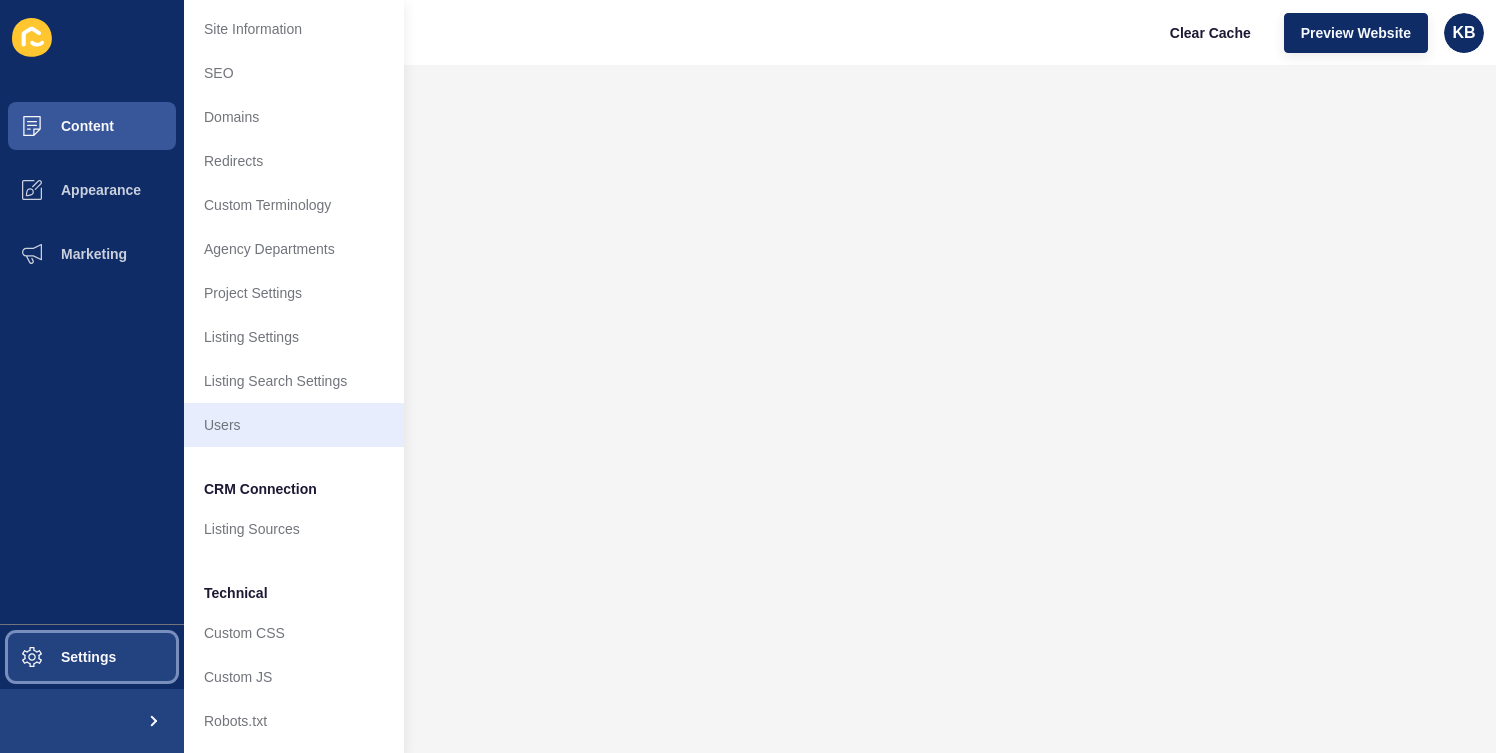 scroll, scrollTop: 47, scrollLeft: 0, axis: vertical 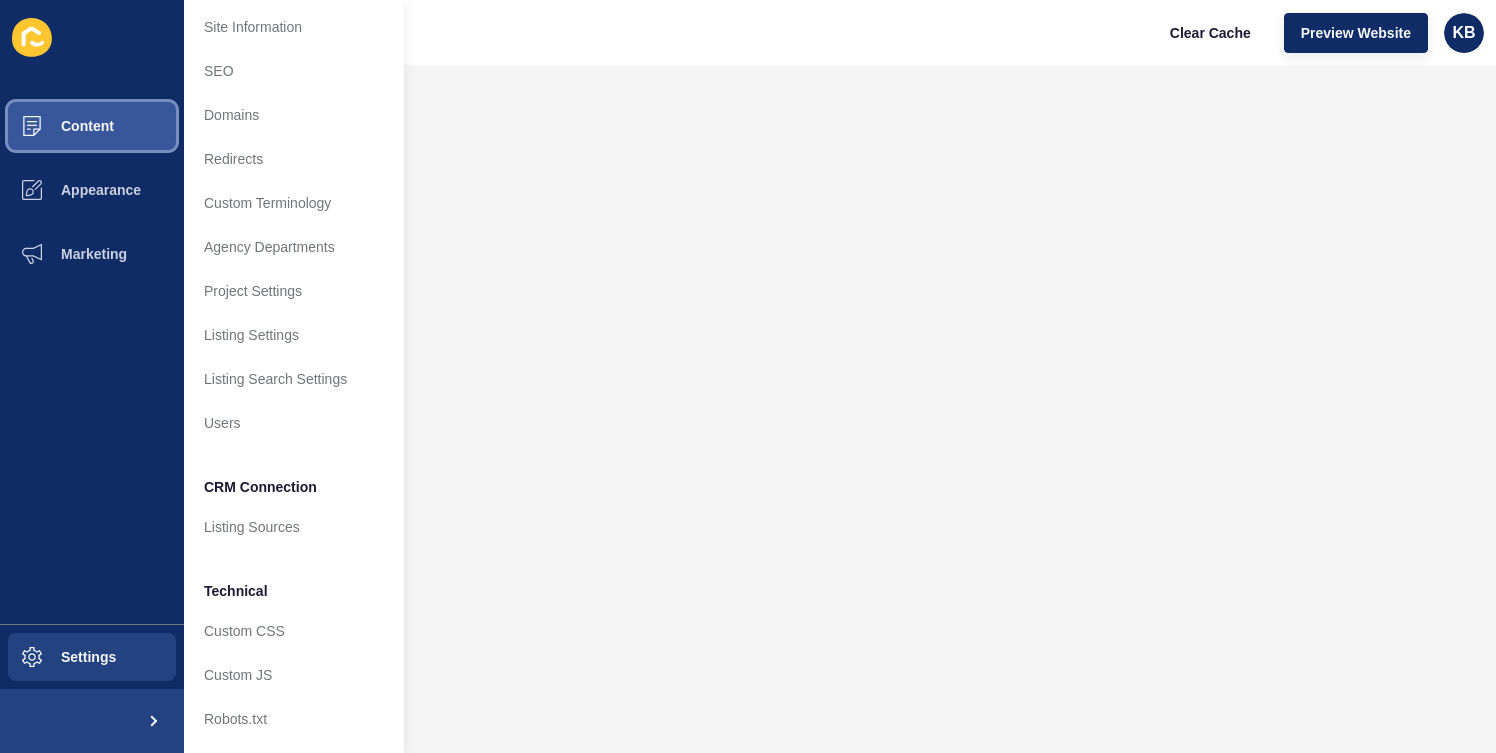 click on "Content" at bounding box center (92, 126) 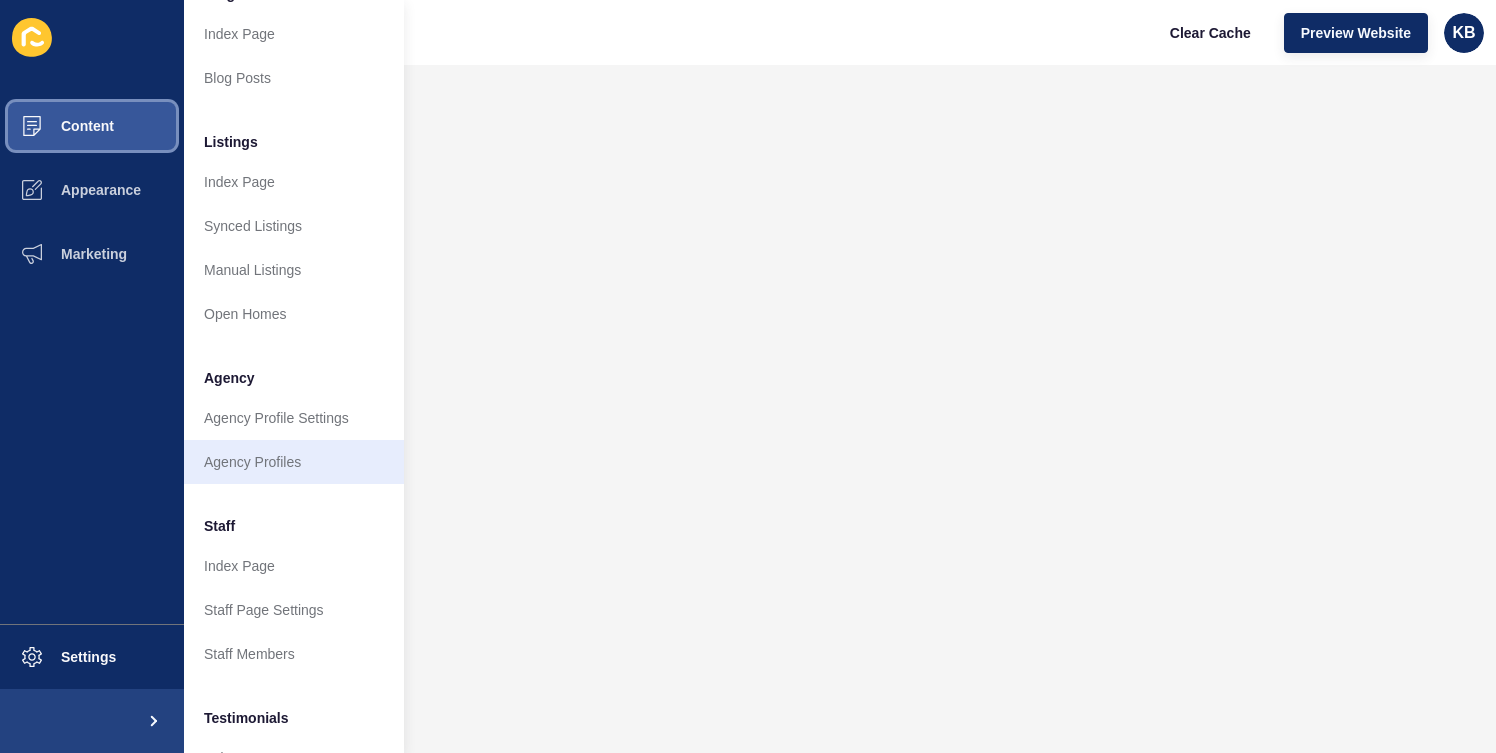 scroll, scrollTop: 196, scrollLeft: 0, axis: vertical 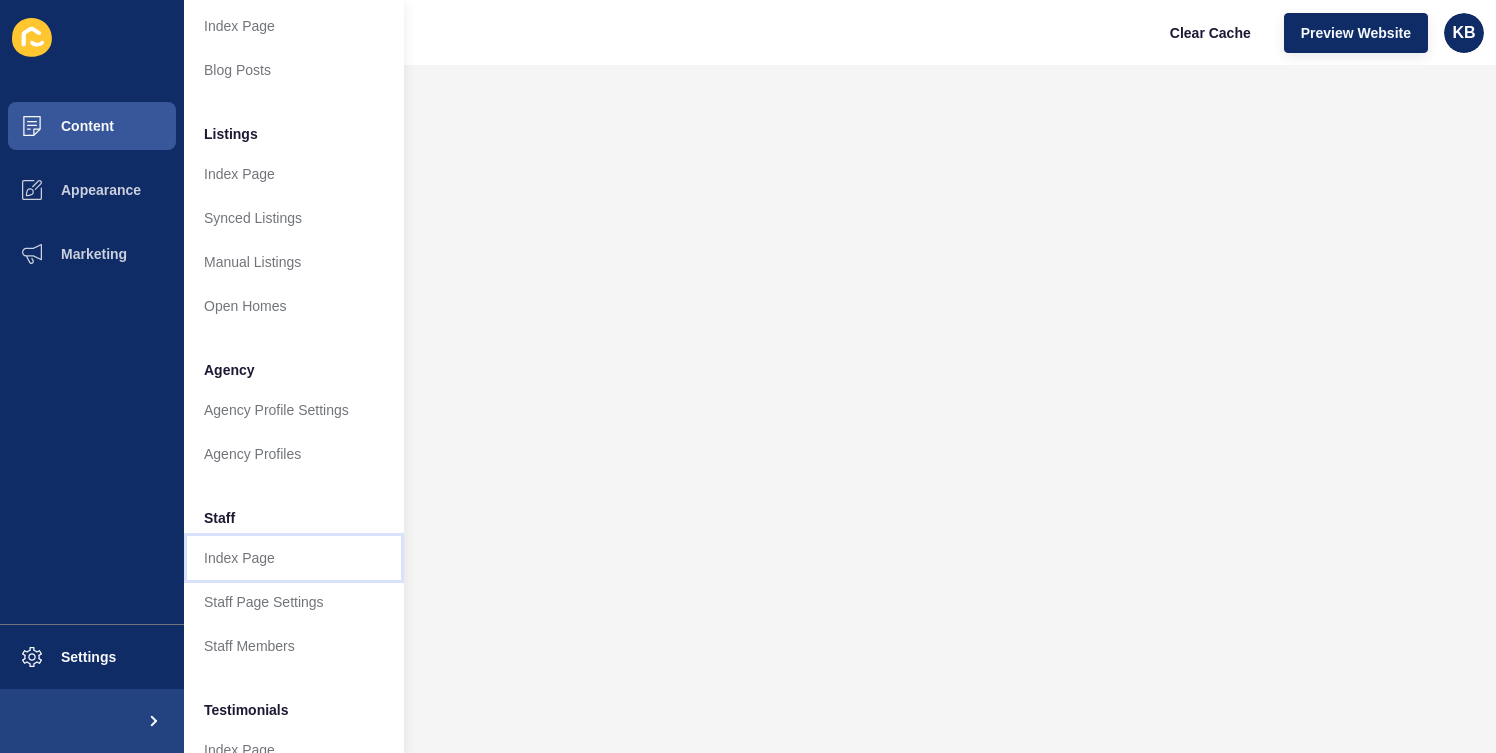 click on "Index Page" at bounding box center (294, 558) 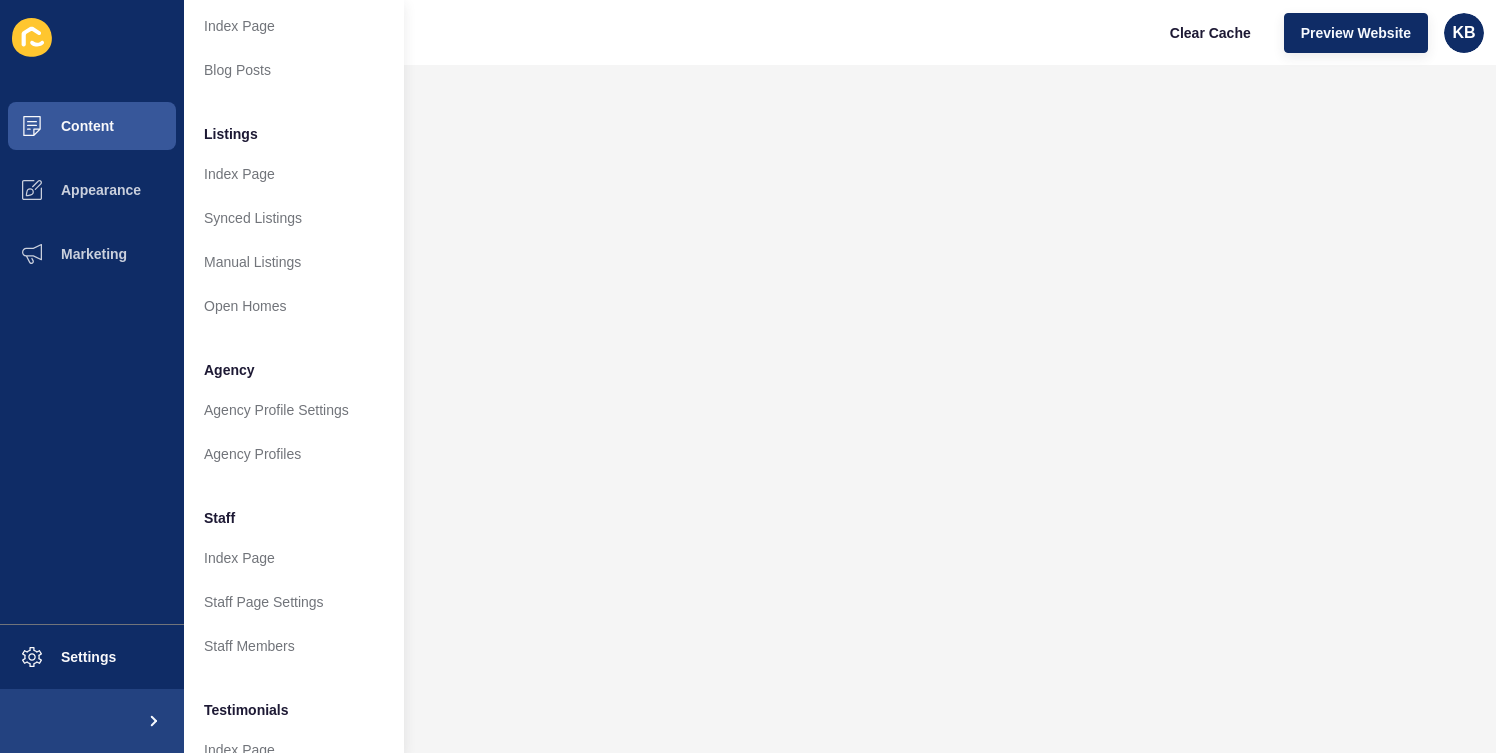 scroll, scrollTop: 0, scrollLeft: 0, axis: both 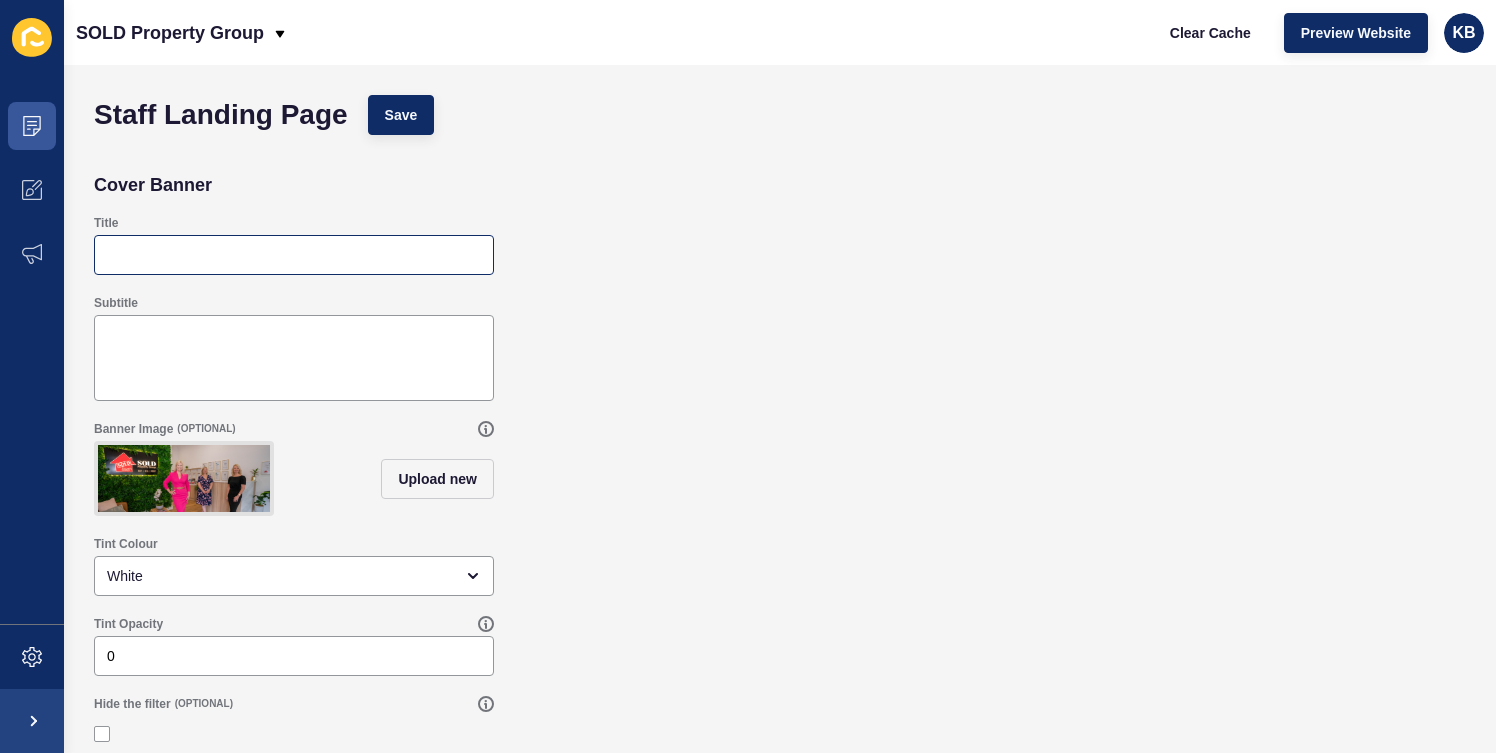 click at bounding box center (294, 255) 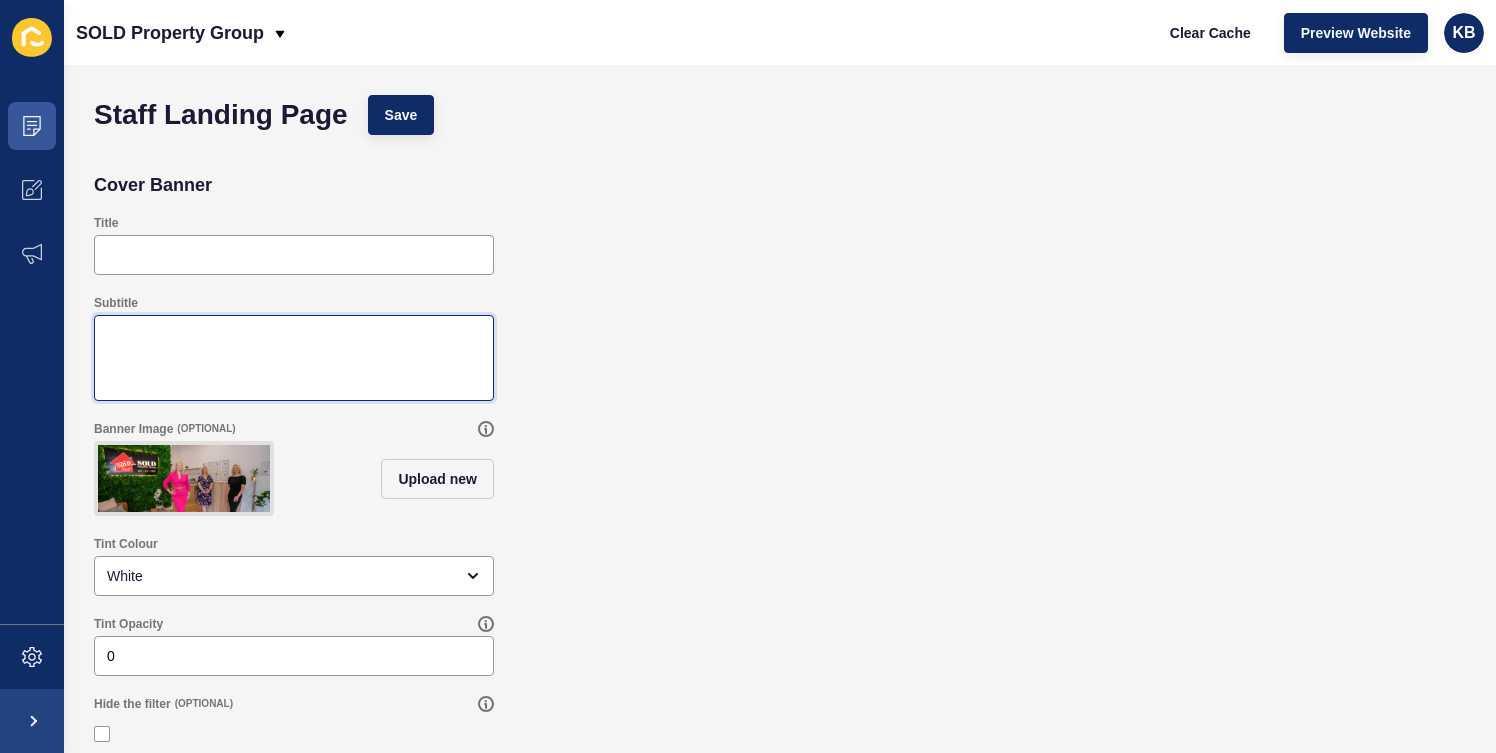 click on "Subtitle" at bounding box center (294, 358) 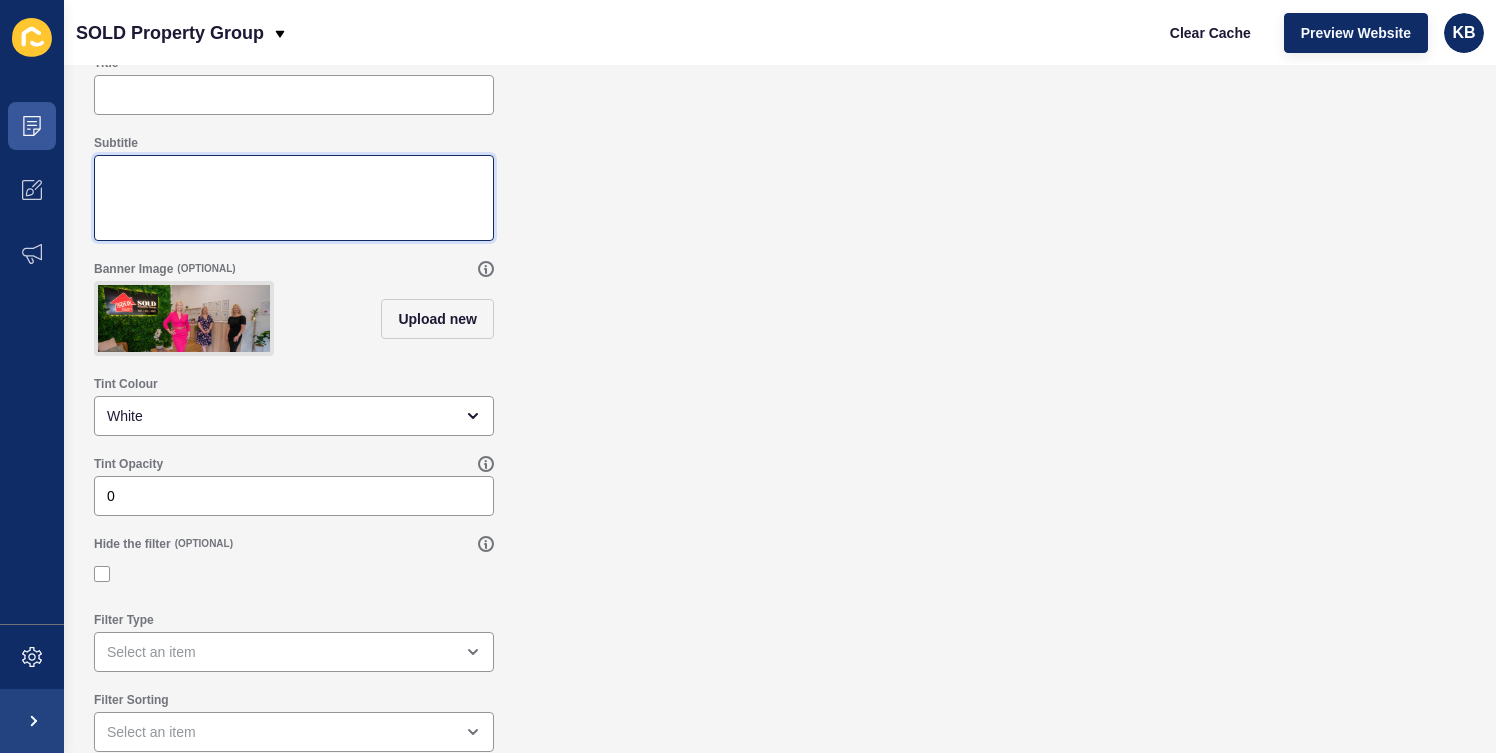 scroll, scrollTop: 169, scrollLeft: 0, axis: vertical 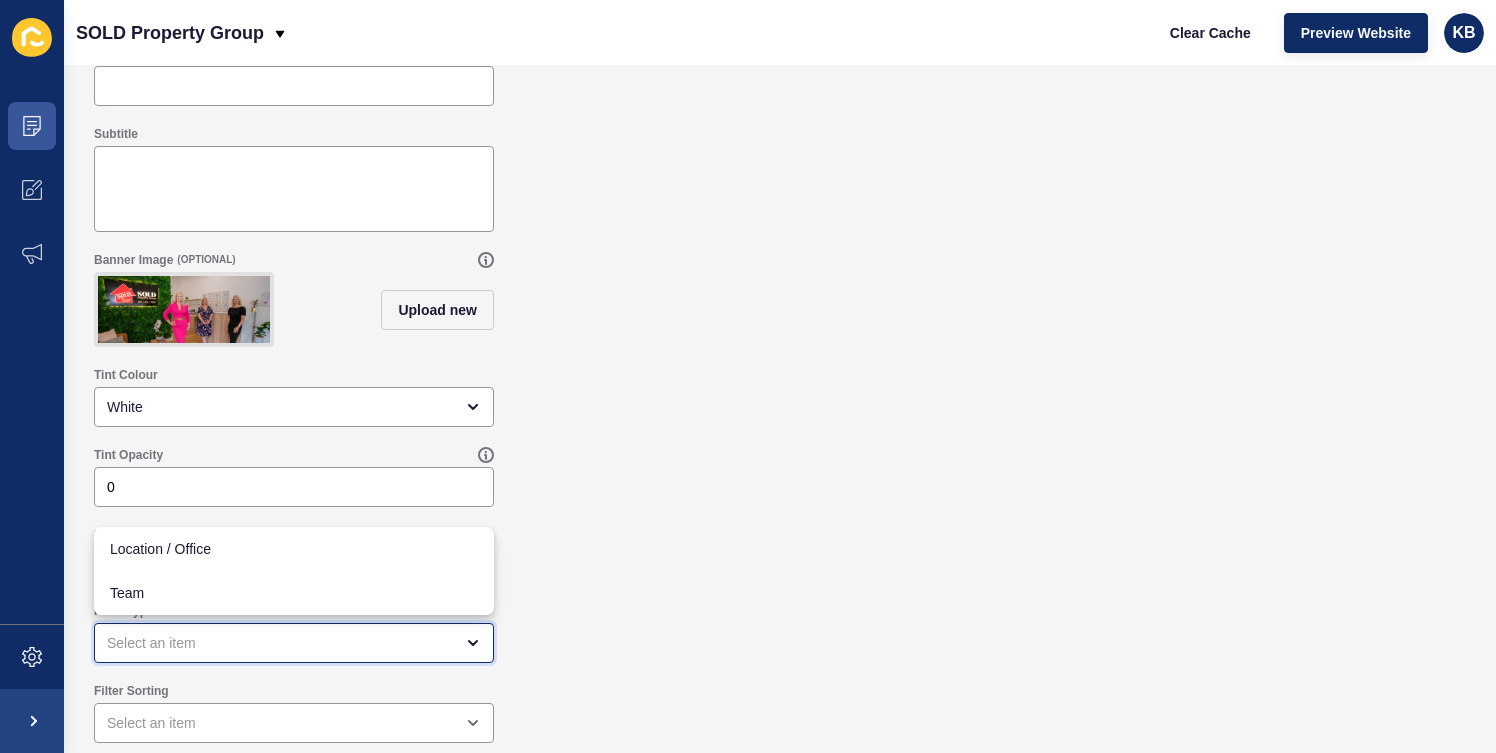 click at bounding box center (280, 643) 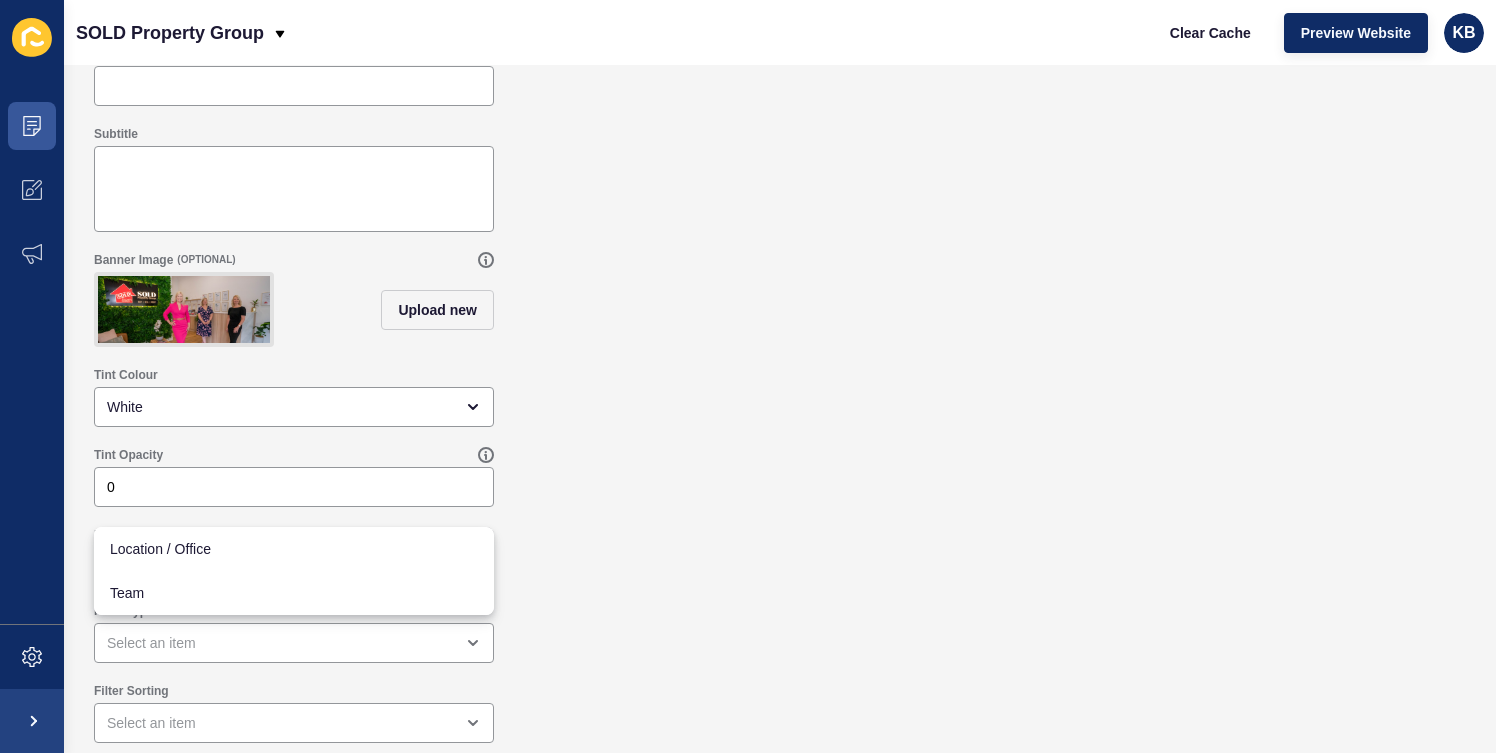 click on "Filter Type" at bounding box center (780, 633) 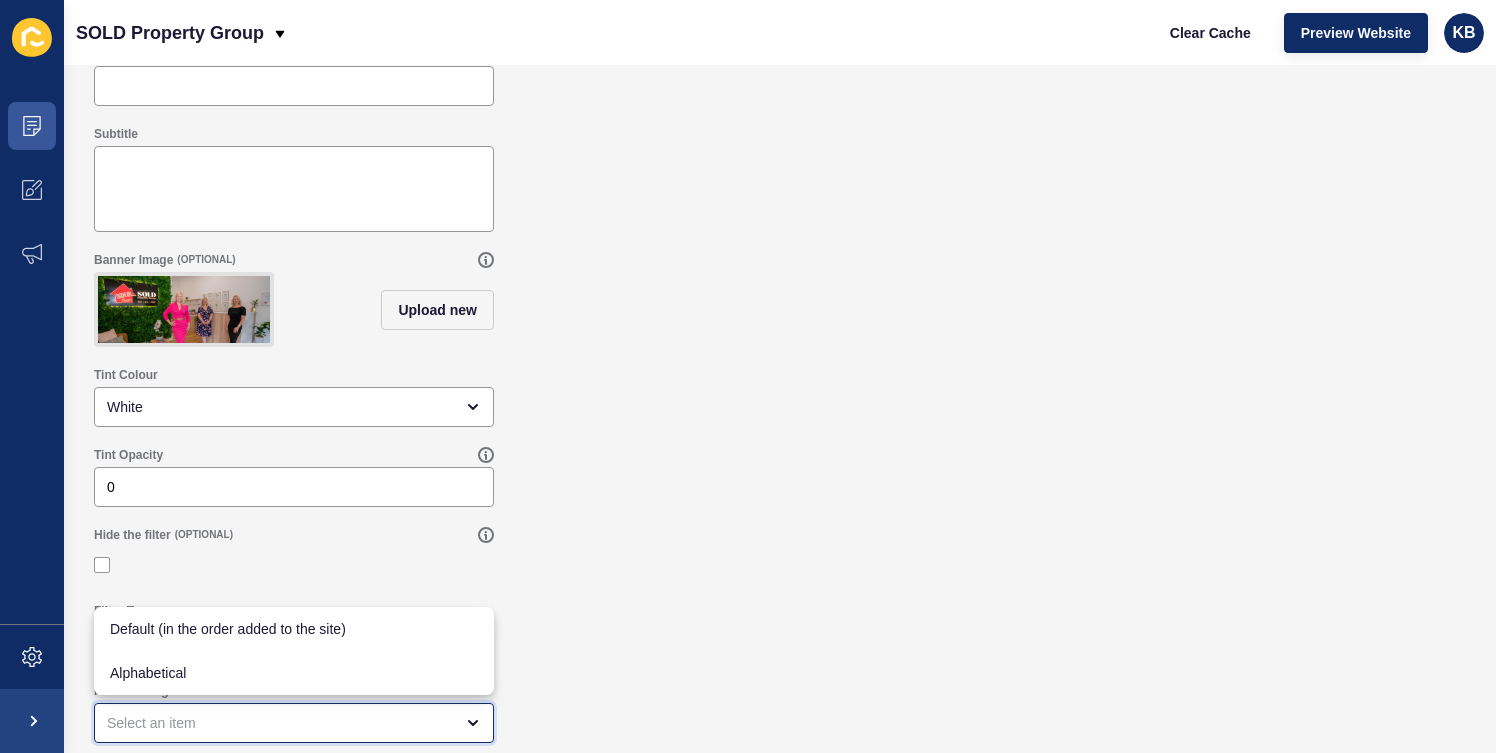 click at bounding box center [280, 723] 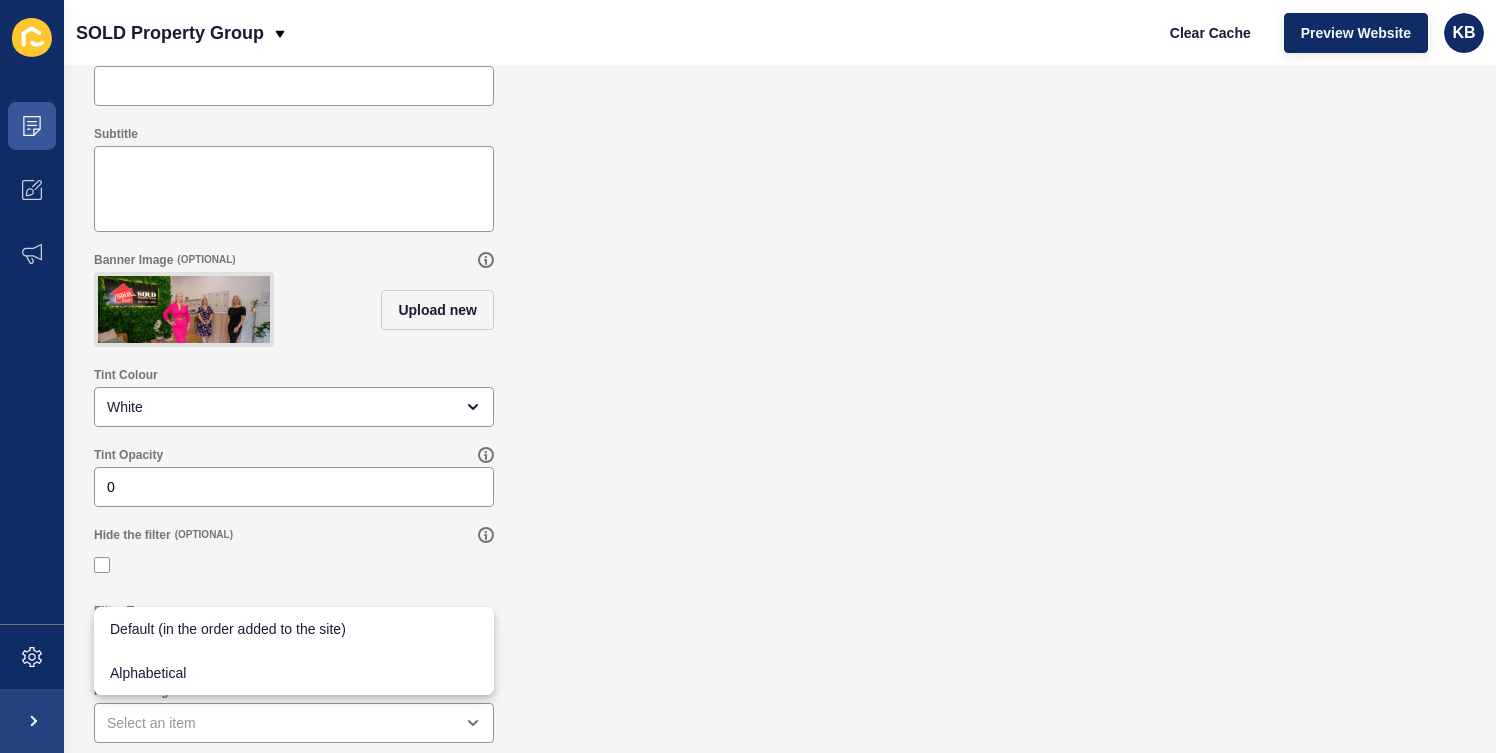 click on "Filter Sorting" at bounding box center [780, 713] 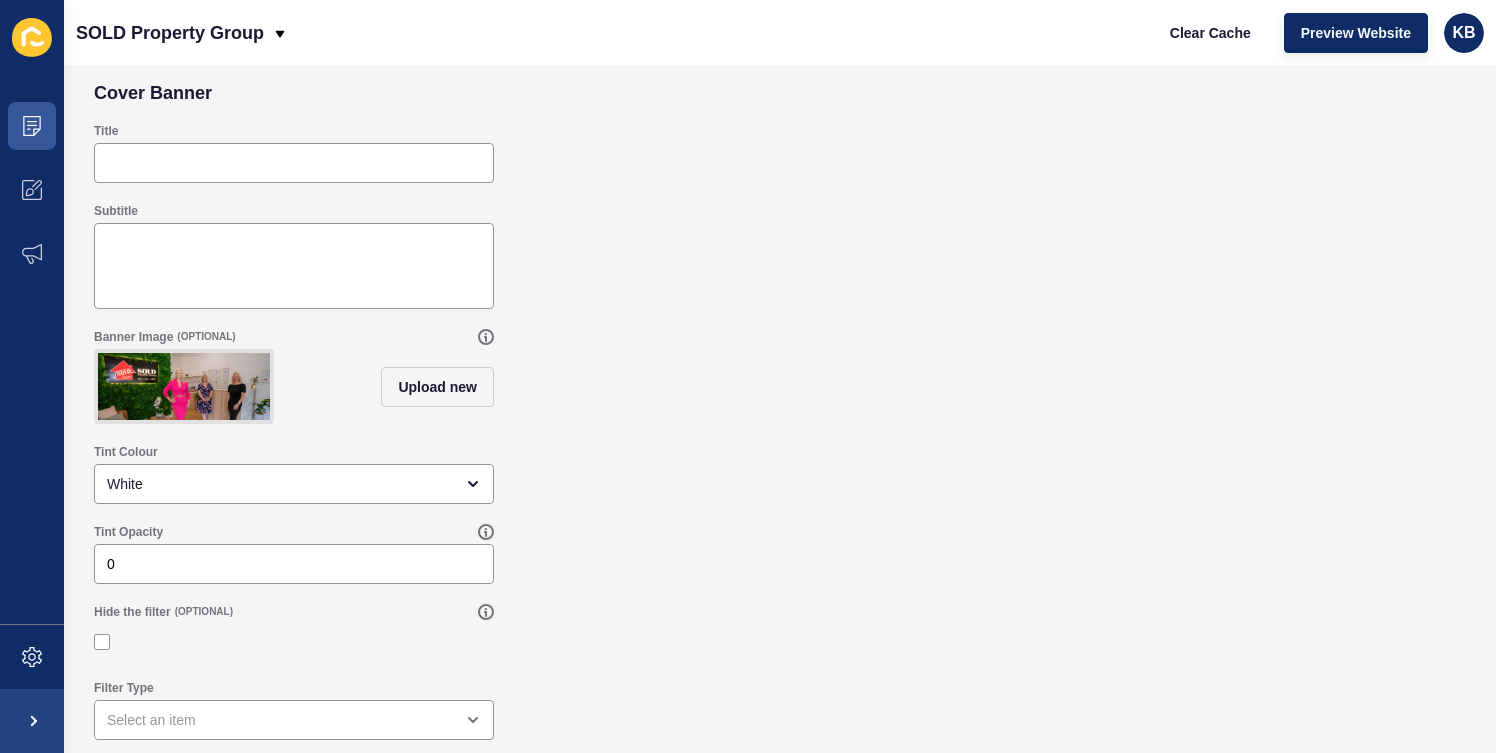 scroll, scrollTop: 0, scrollLeft: 0, axis: both 